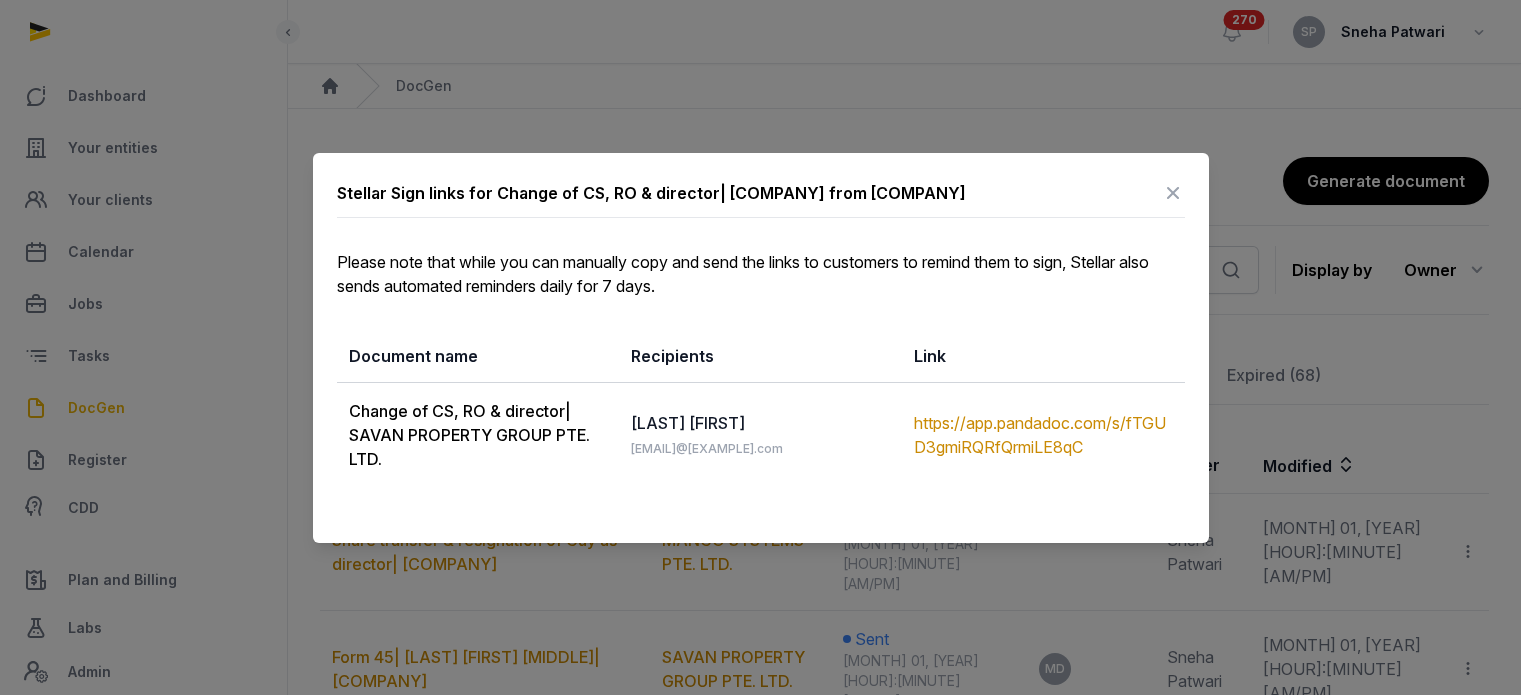 scroll, scrollTop: 690, scrollLeft: 0, axis: vertical 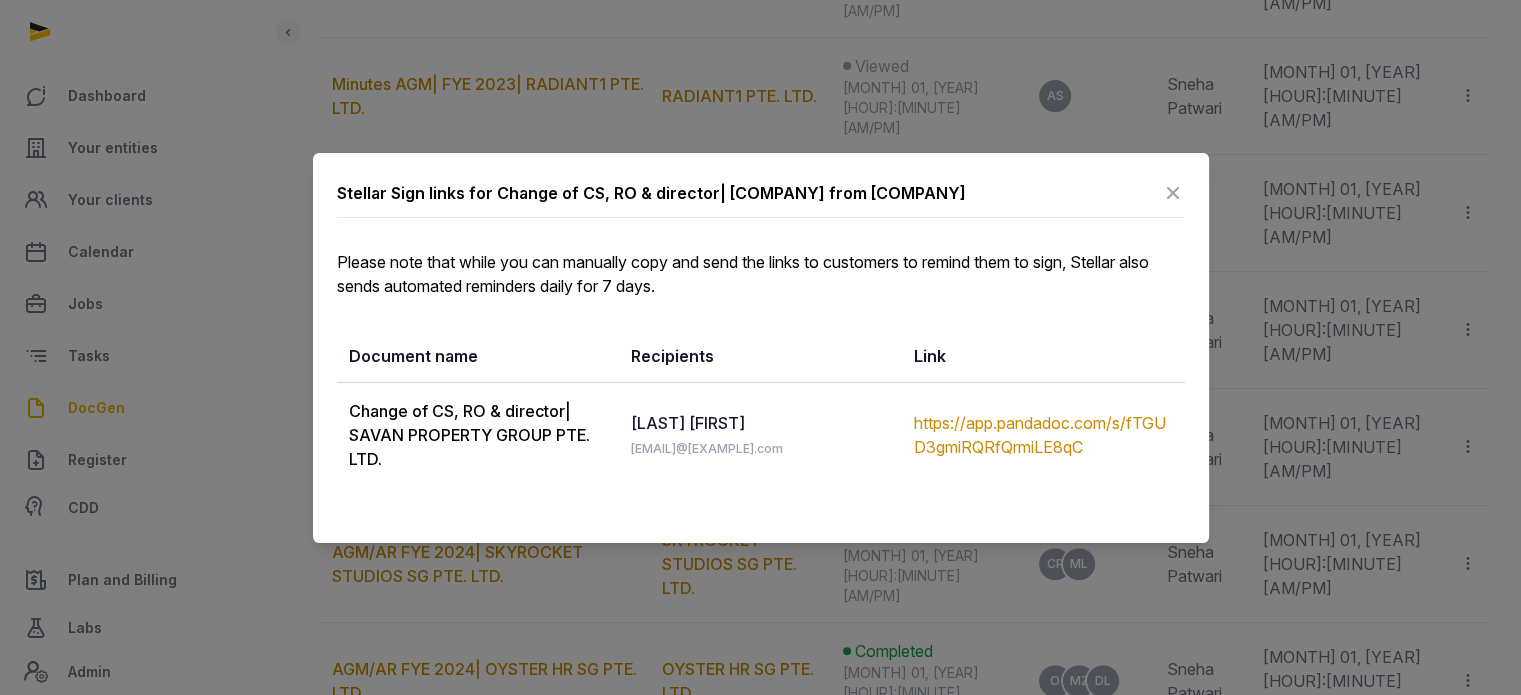 click at bounding box center (1173, 193) 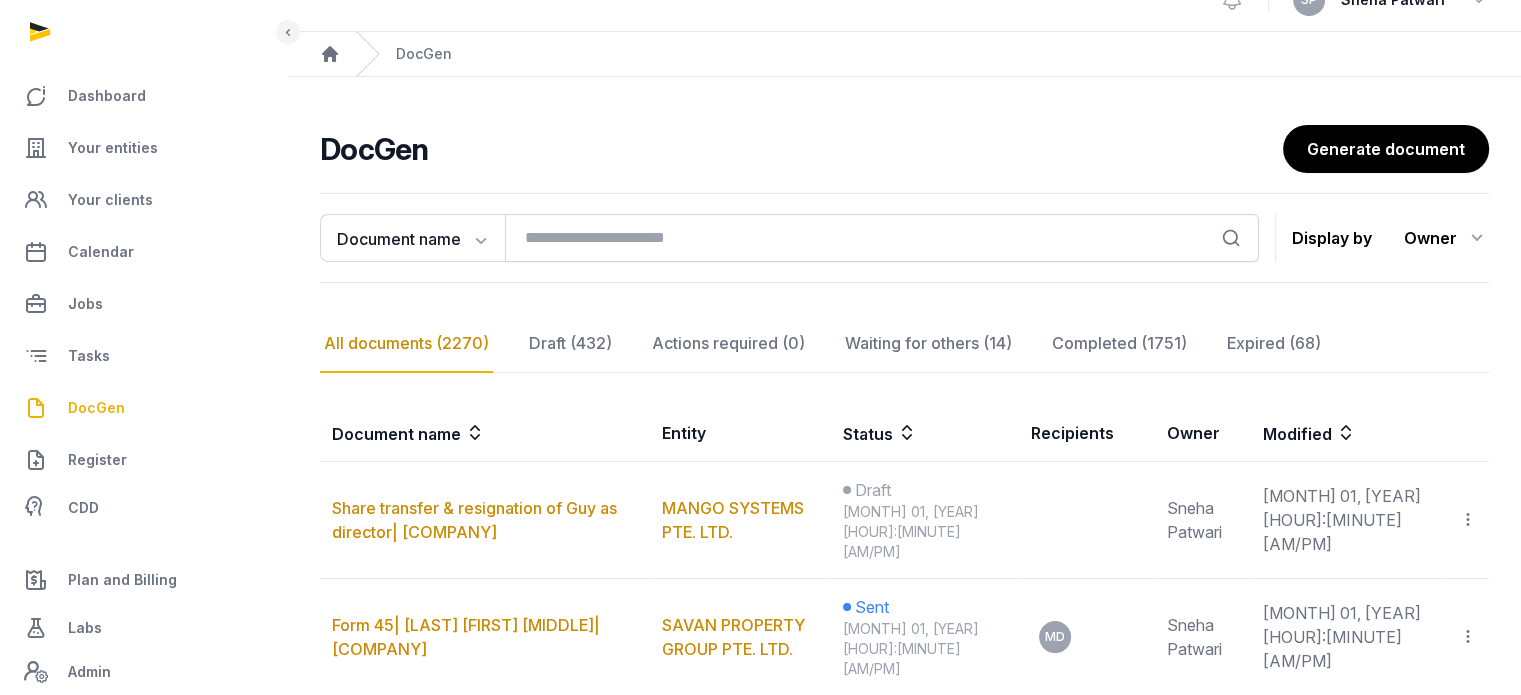 scroll, scrollTop: 0, scrollLeft: 0, axis: both 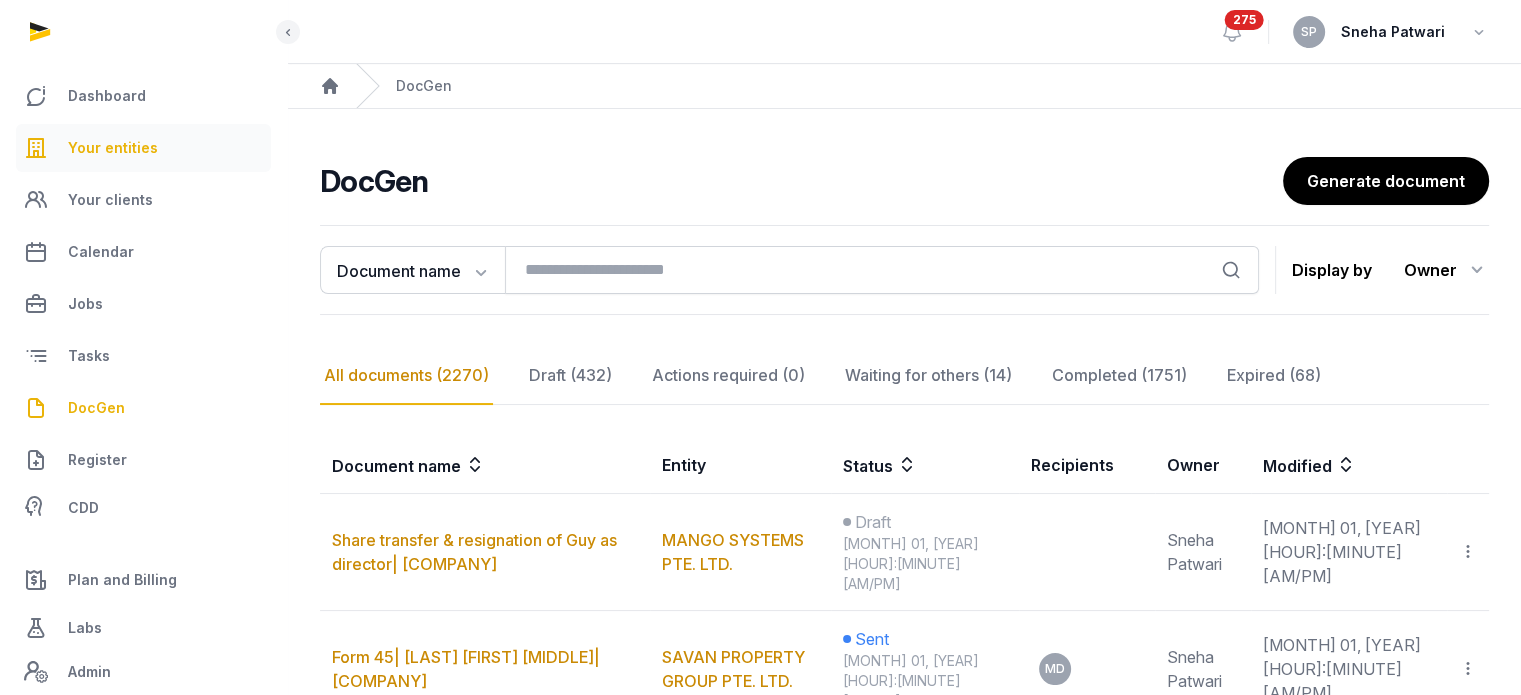 click on "Your entities" at bounding box center [143, 148] 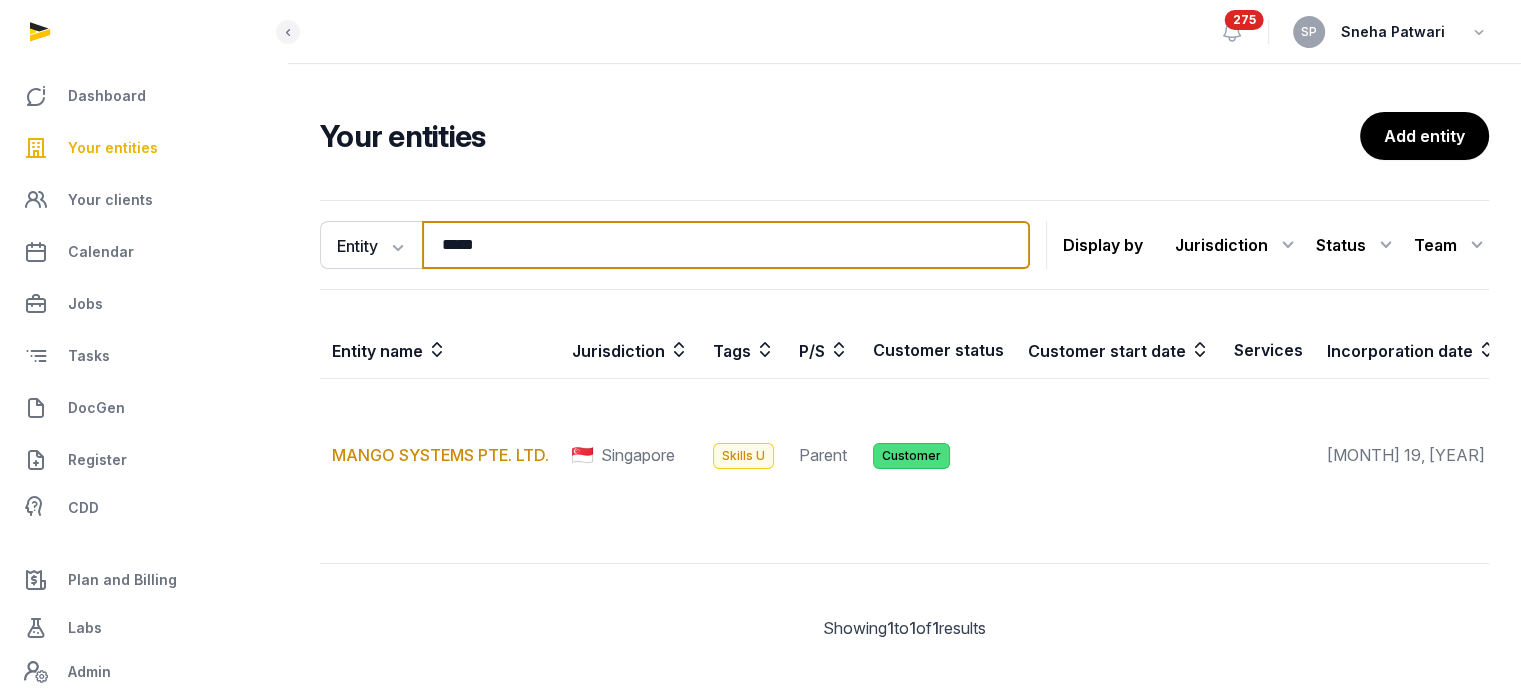 click on "*****" at bounding box center [726, 245] 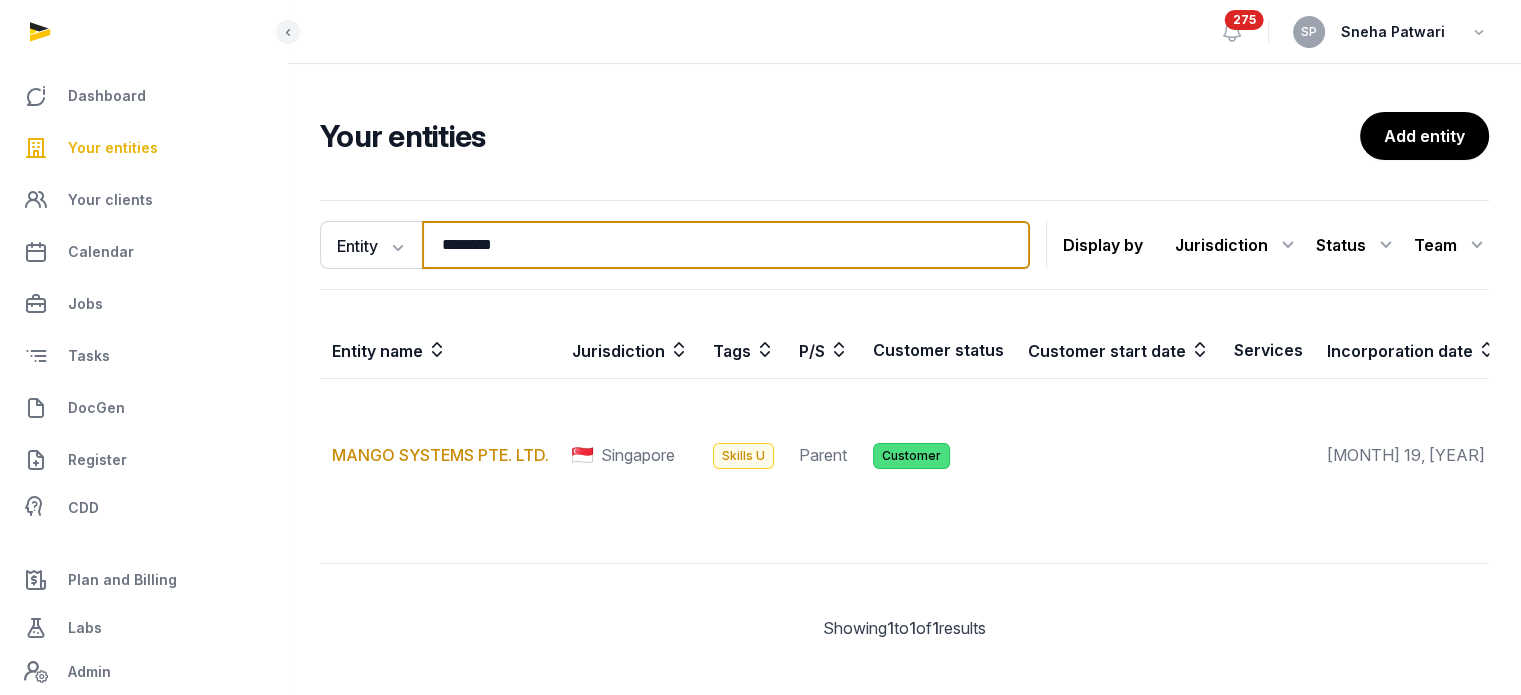 type on "********" 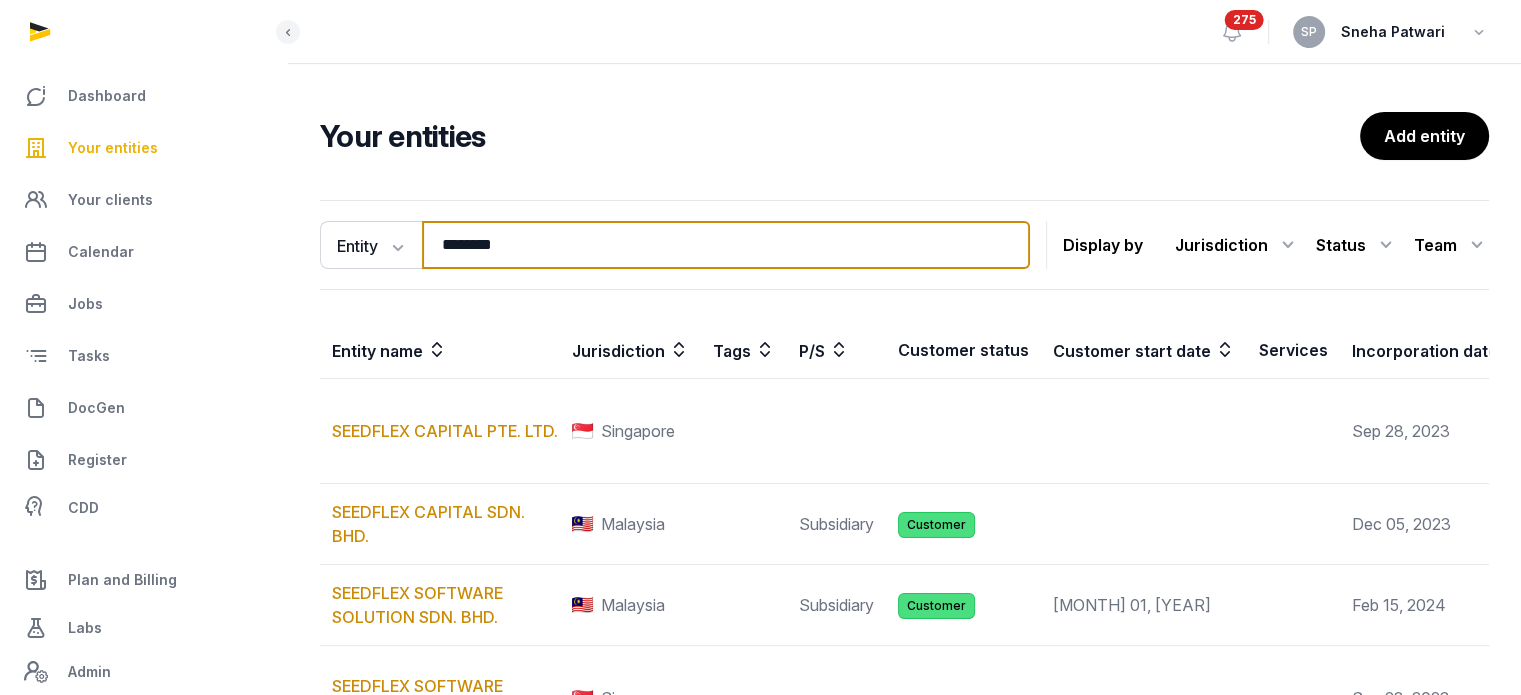 scroll, scrollTop: 494, scrollLeft: 0, axis: vertical 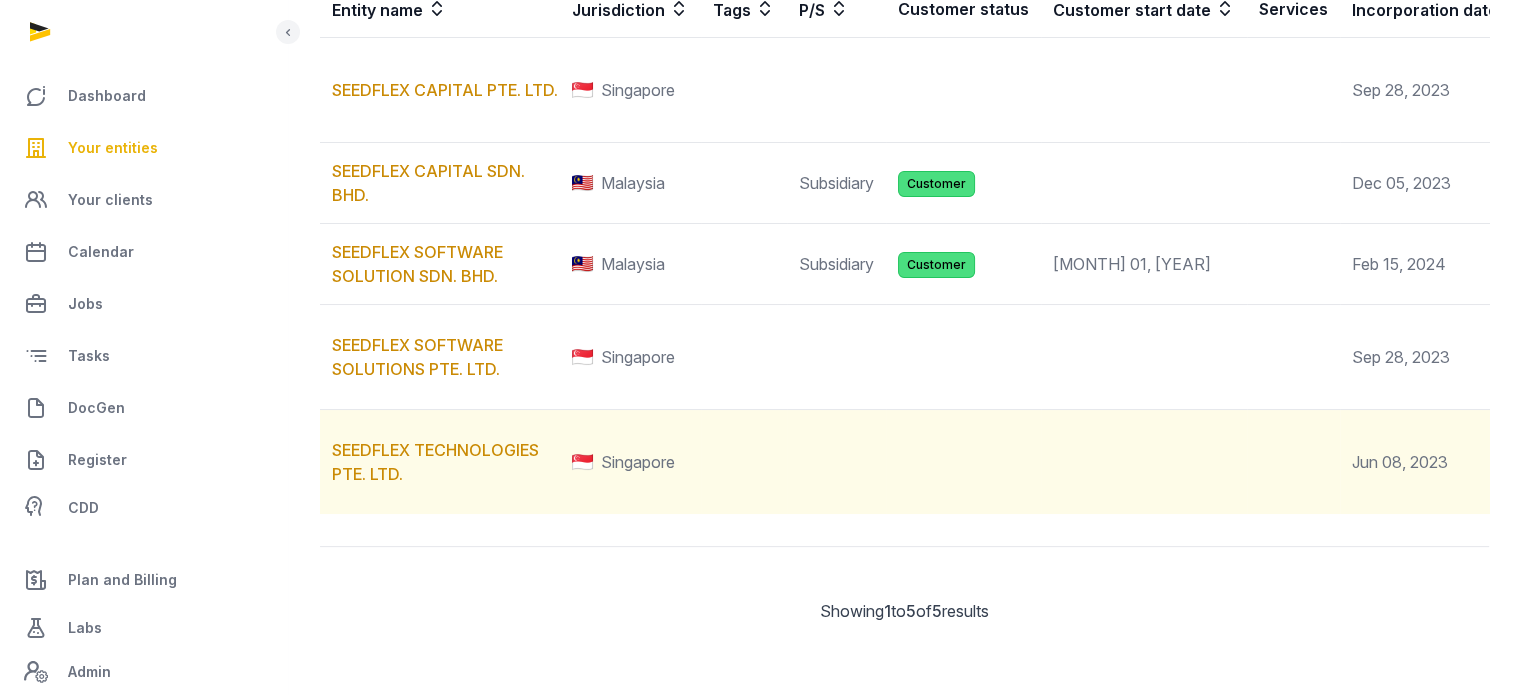 click on "SEEDFLEX TECHNOLOGIES PTE. LTD." at bounding box center (440, 462) 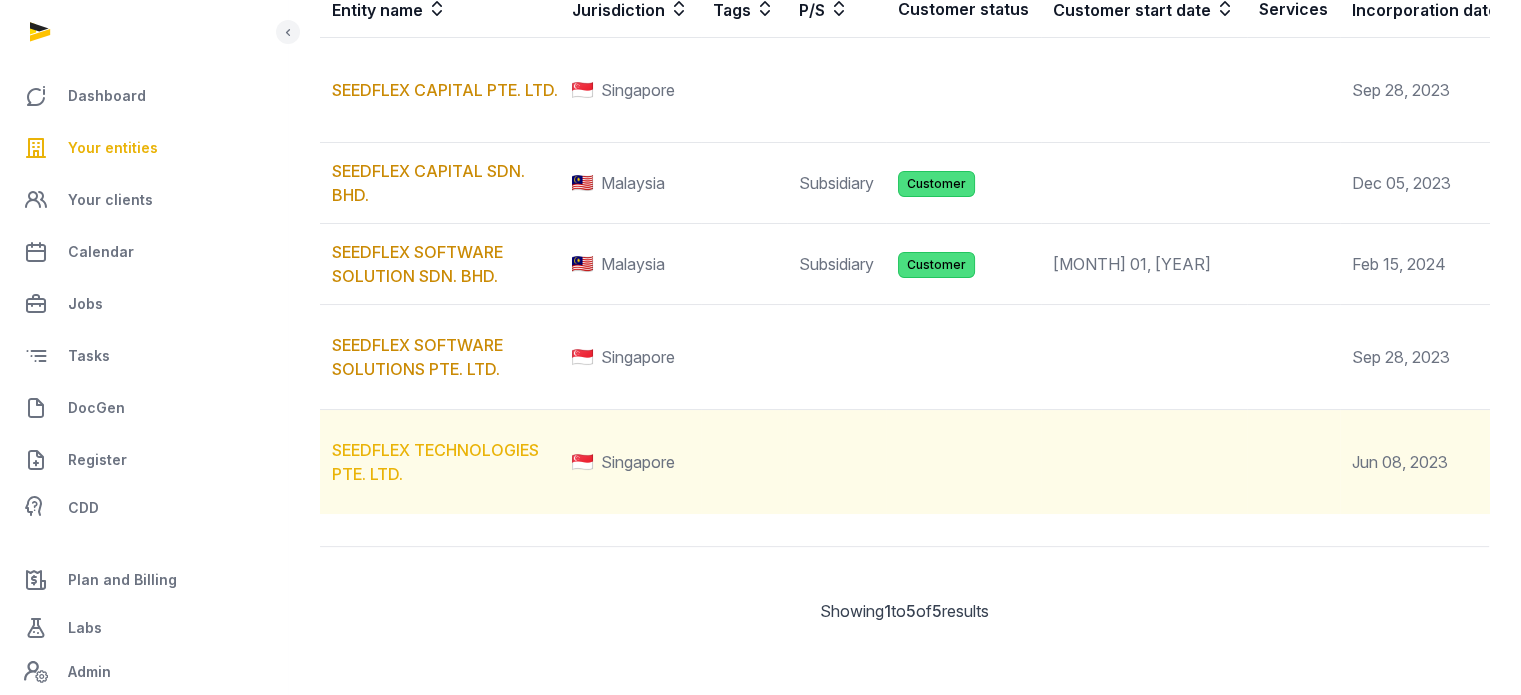 click on "SEEDFLEX TECHNOLOGIES PTE. LTD." at bounding box center (435, 462) 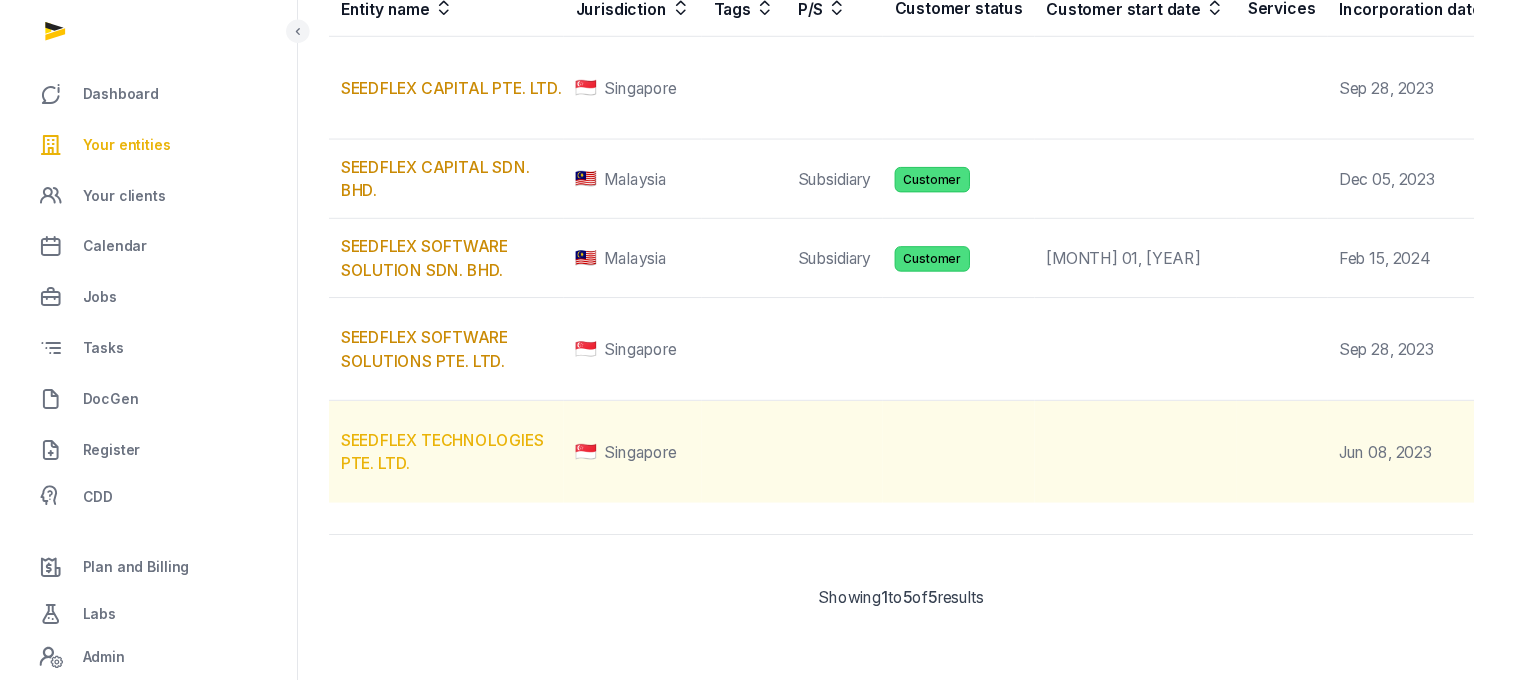 scroll, scrollTop: 0, scrollLeft: 0, axis: both 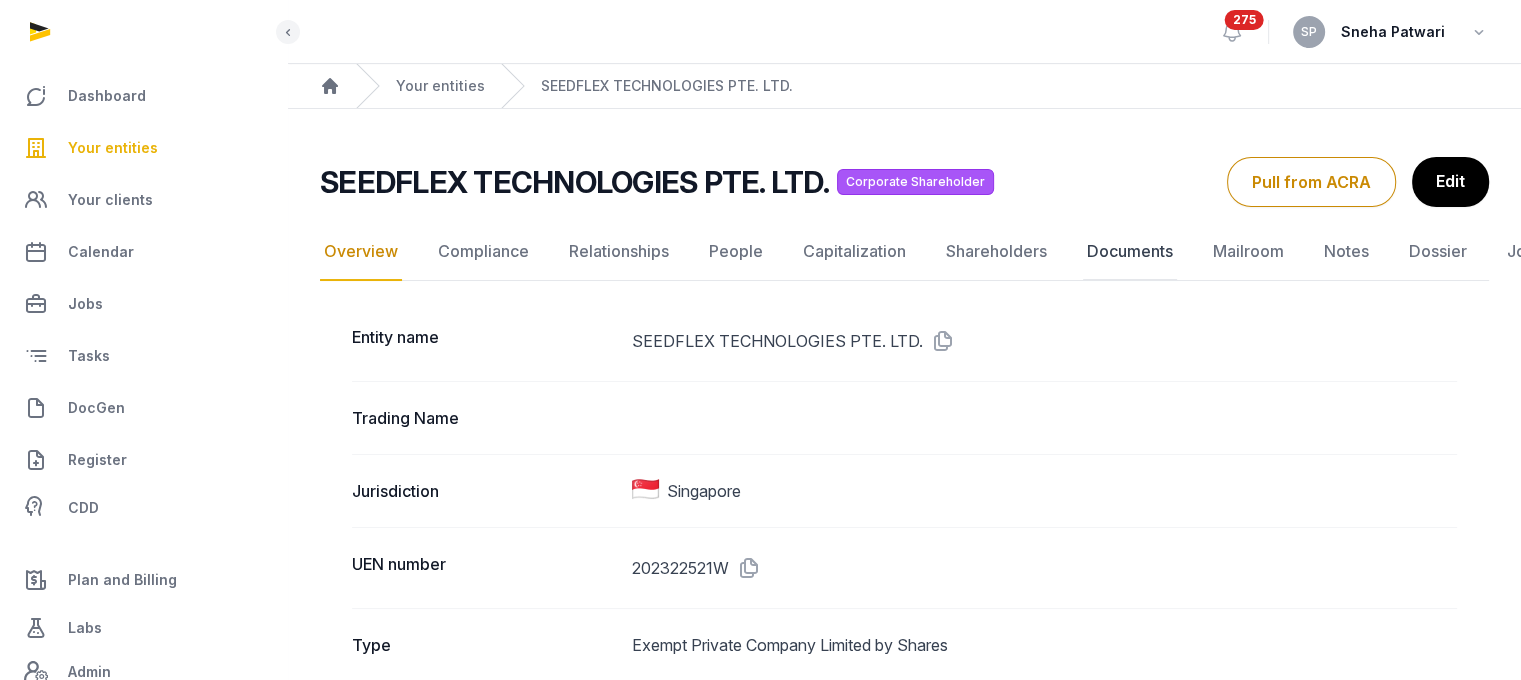 click on "Documents" 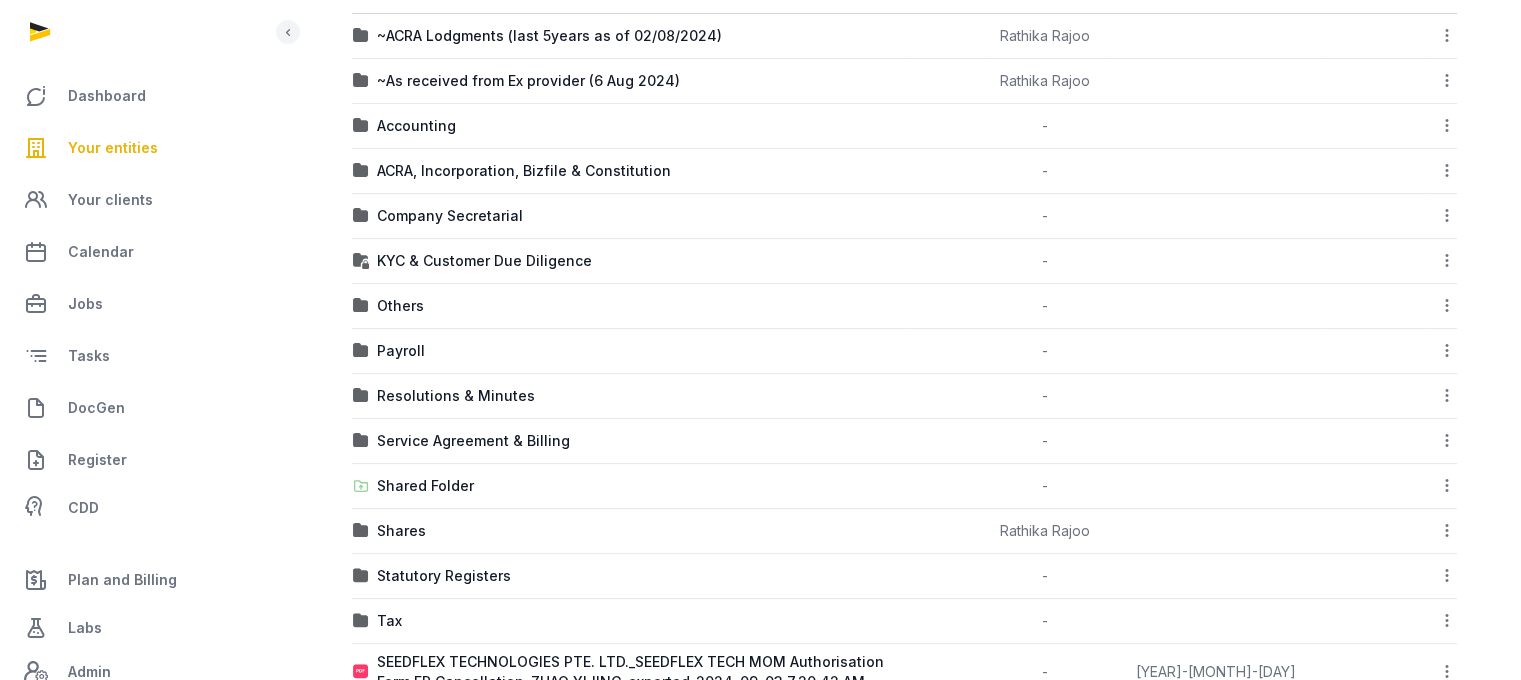 scroll, scrollTop: 412, scrollLeft: 0, axis: vertical 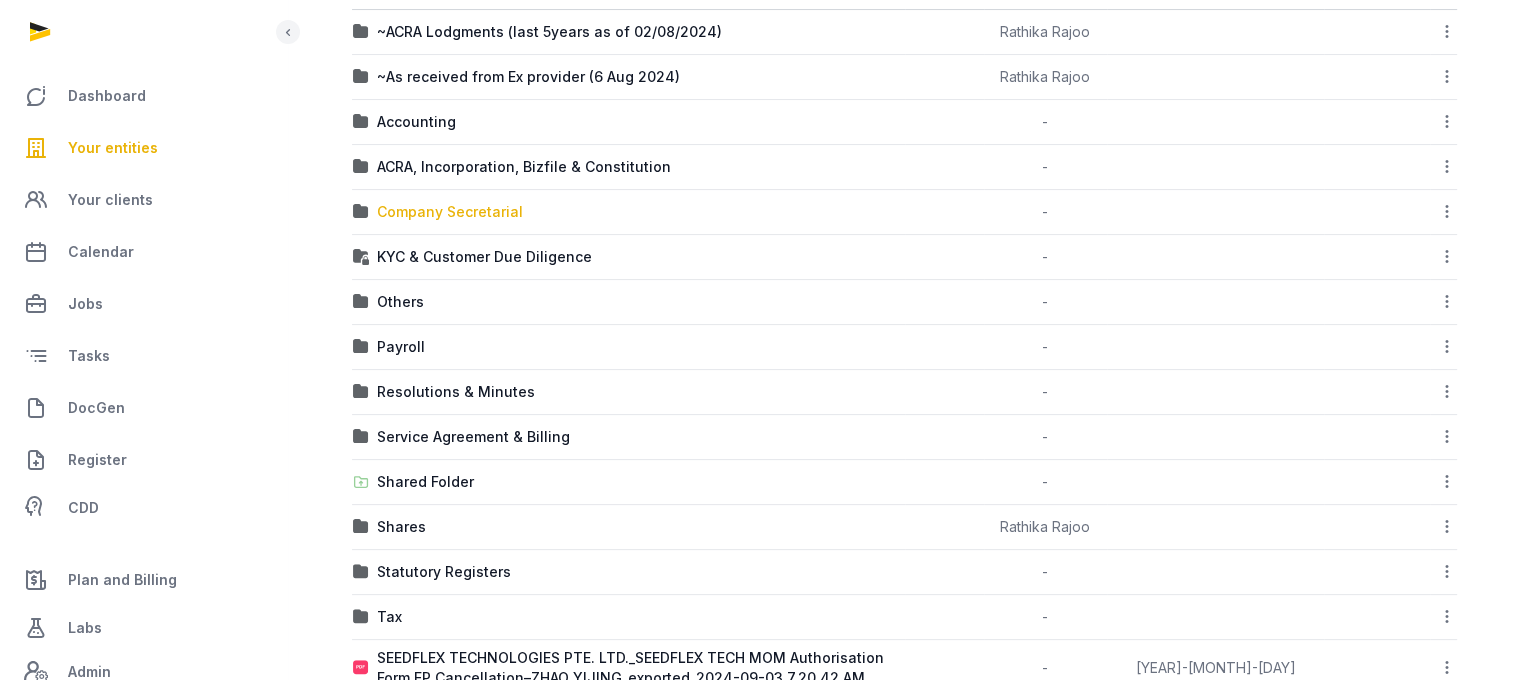 click on "Company Secretarial" at bounding box center (450, 212) 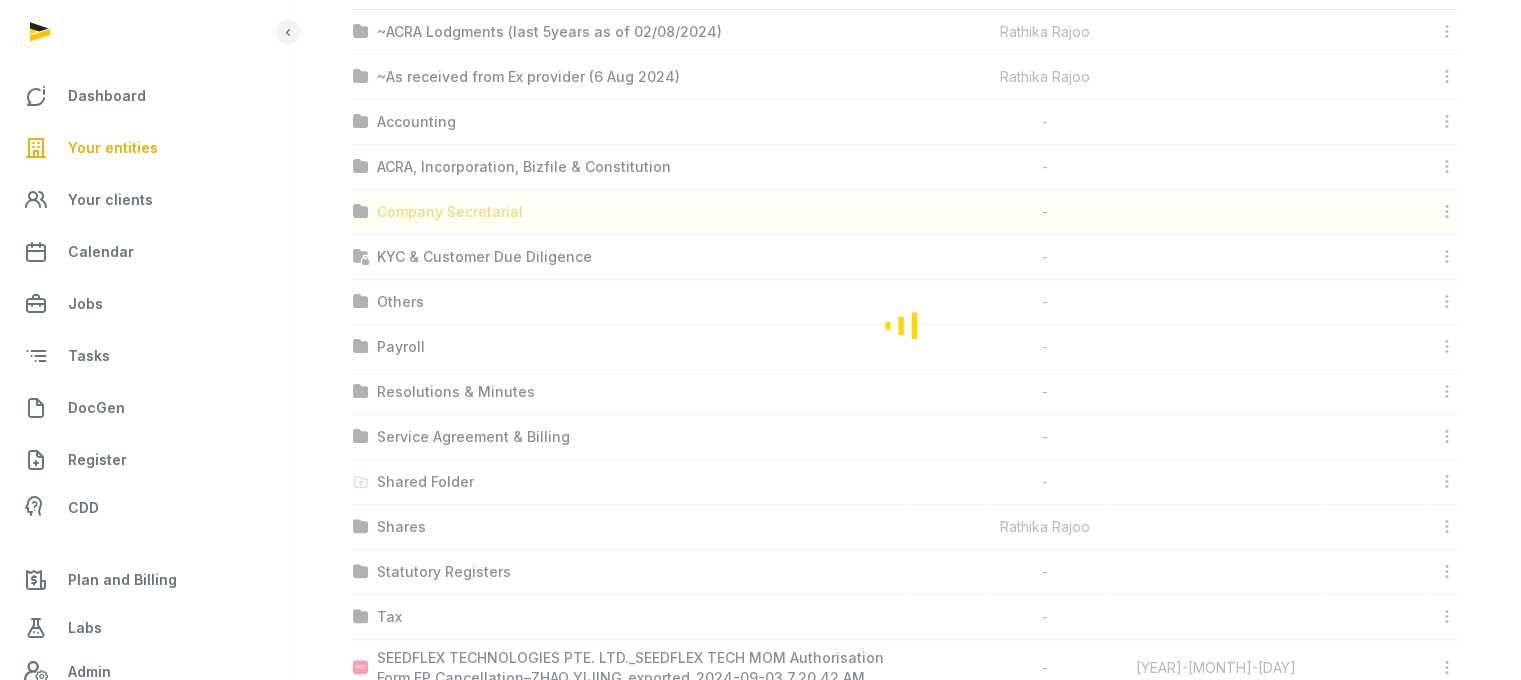 scroll, scrollTop: 15, scrollLeft: 0, axis: vertical 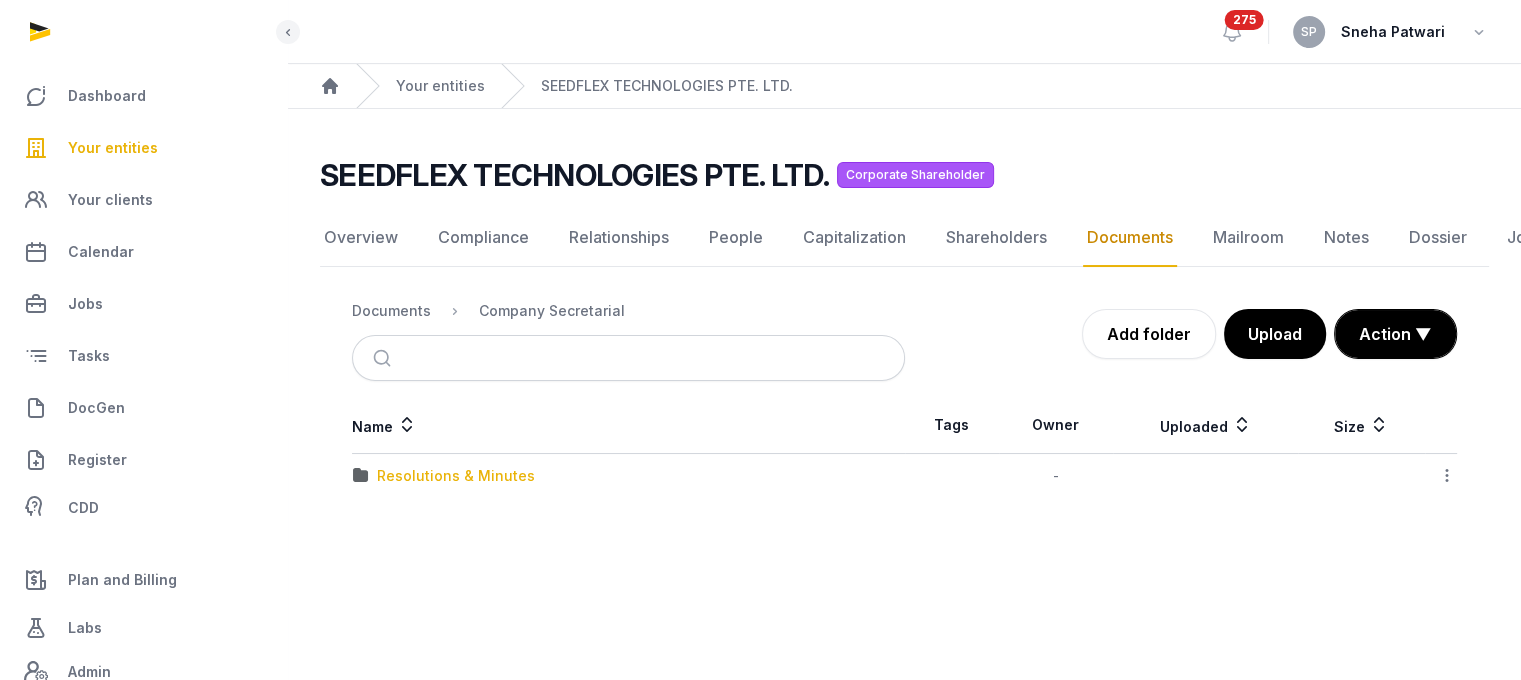 click on "Resolutions & Minutes" at bounding box center (456, 476) 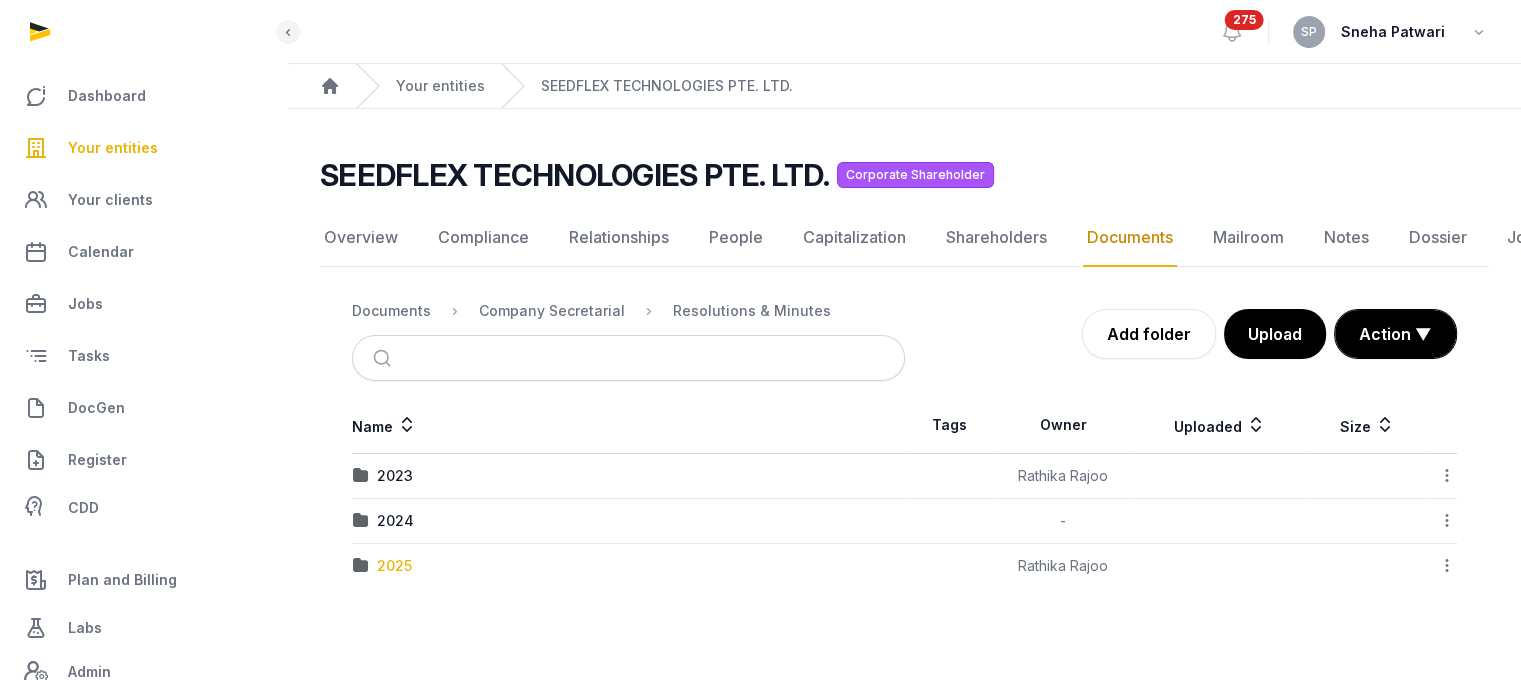 click on "2025" at bounding box center [394, 566] 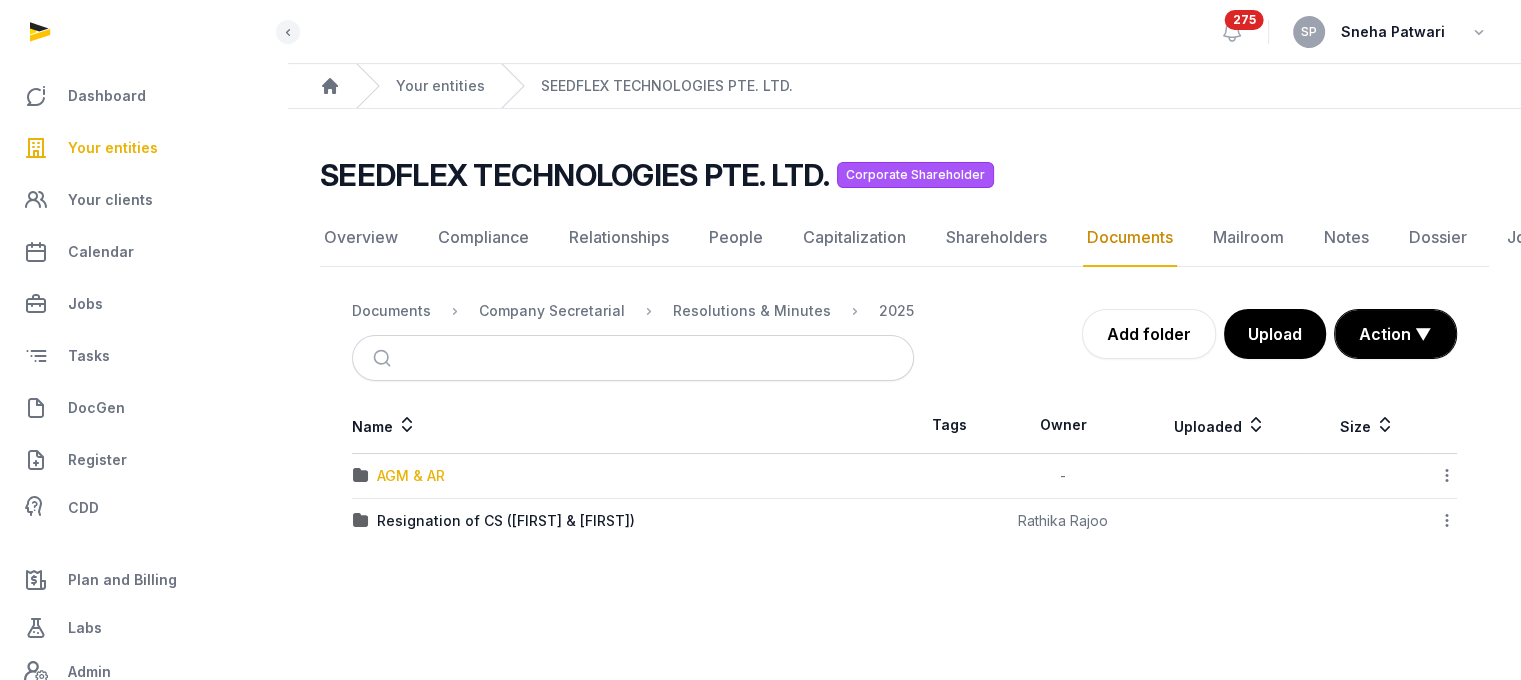 click on "AGM & AR" at bounding box center (411, 476) 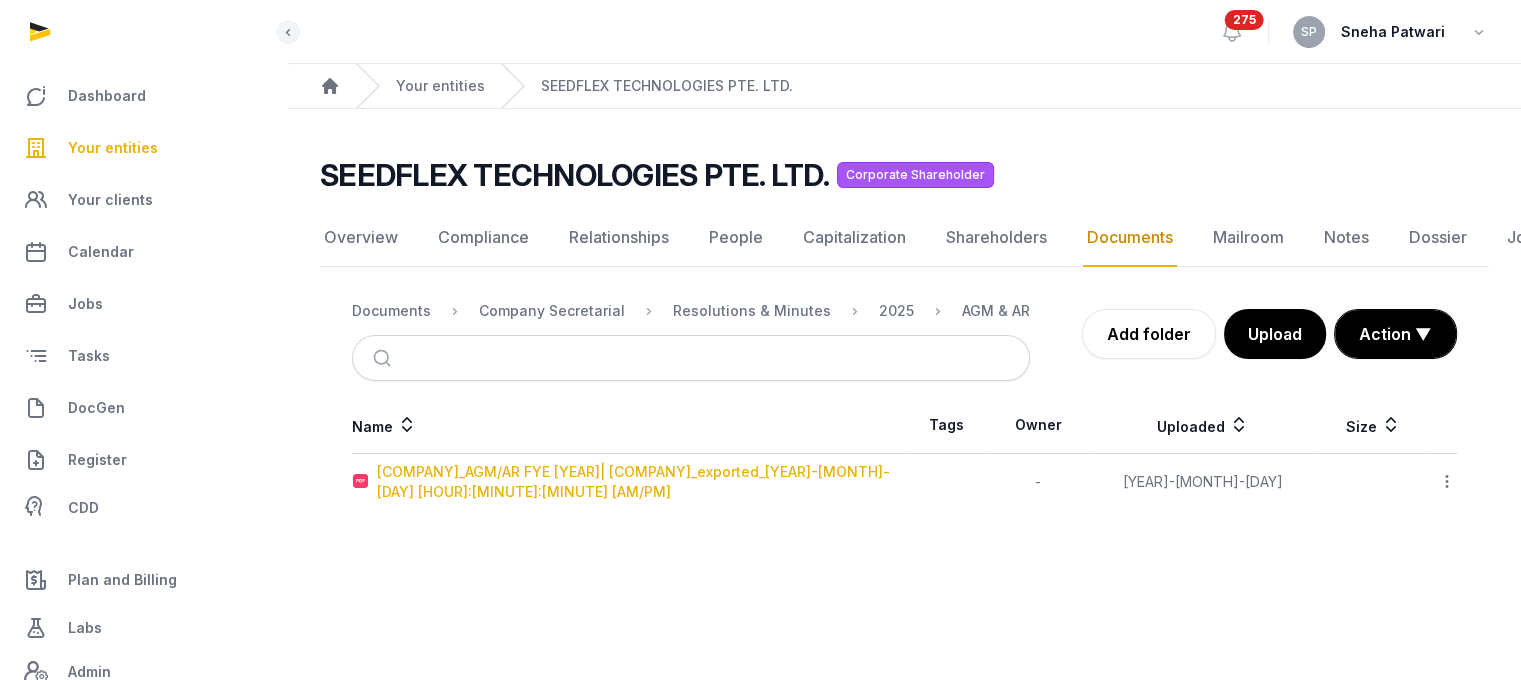 click on "[COMPANY]_AGM/AR FYE [YEAR]| [COMPANY]_exported_[YEAR]-[MONTH]-[DAY] [HOUR]:[MINUTE]:[MINUTE] [AM/PM]" at bounding box center [640, 482] 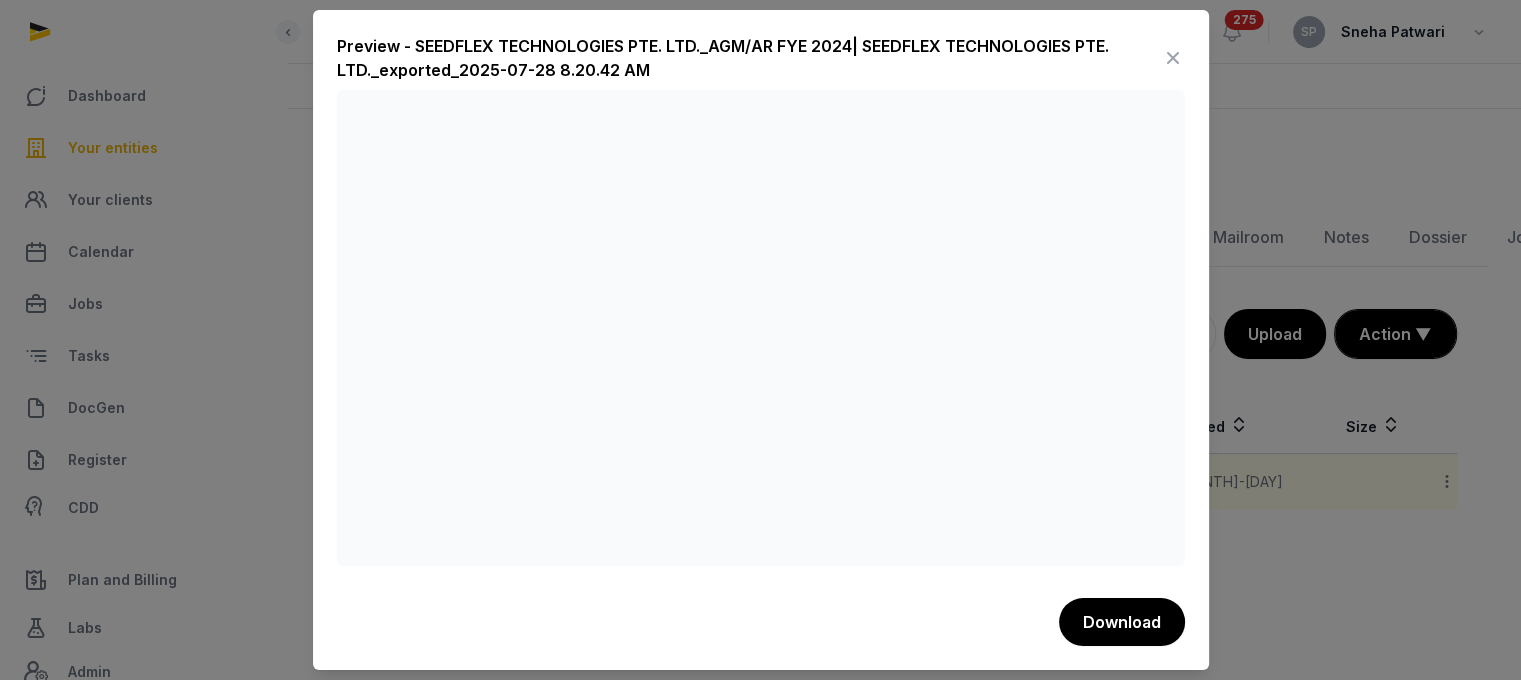 click at bounding box center [1173, 58] 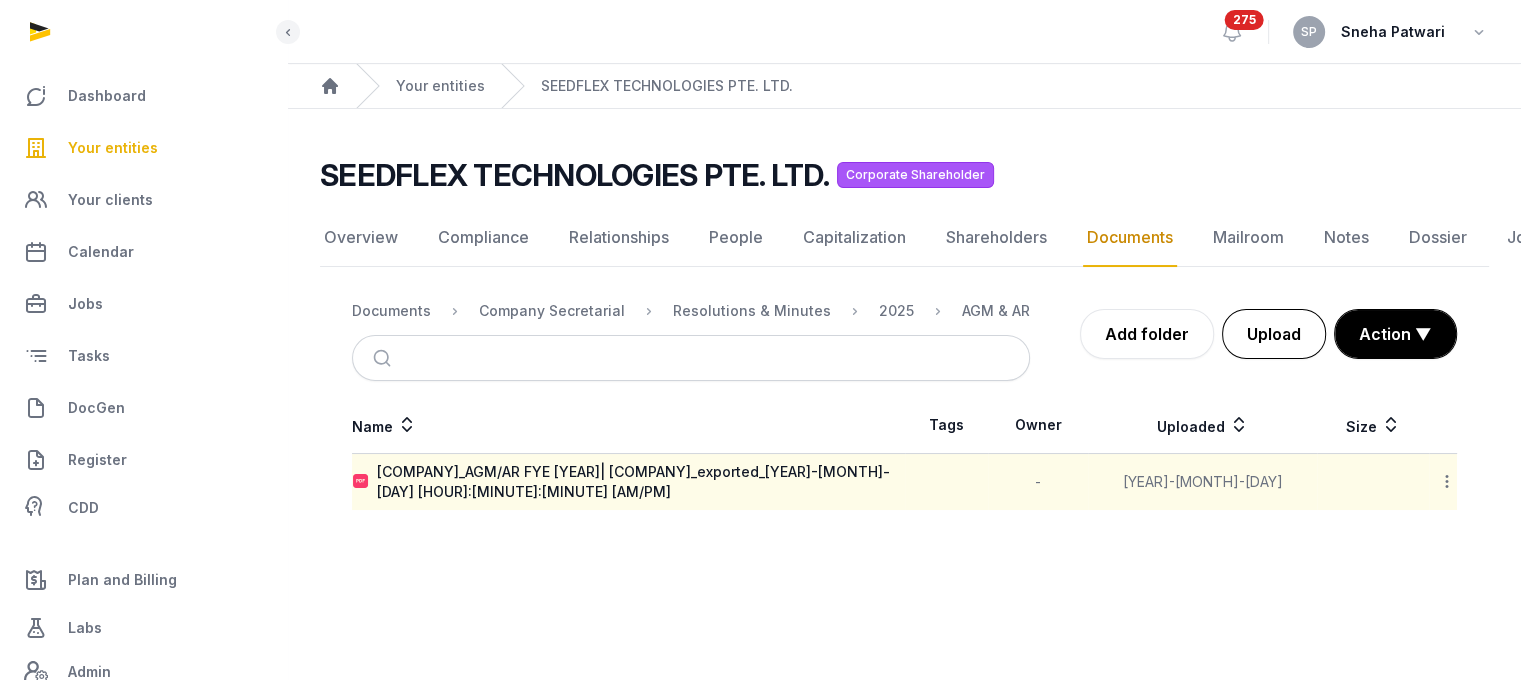 click on "Upload" at bounding box center [1274, 334] 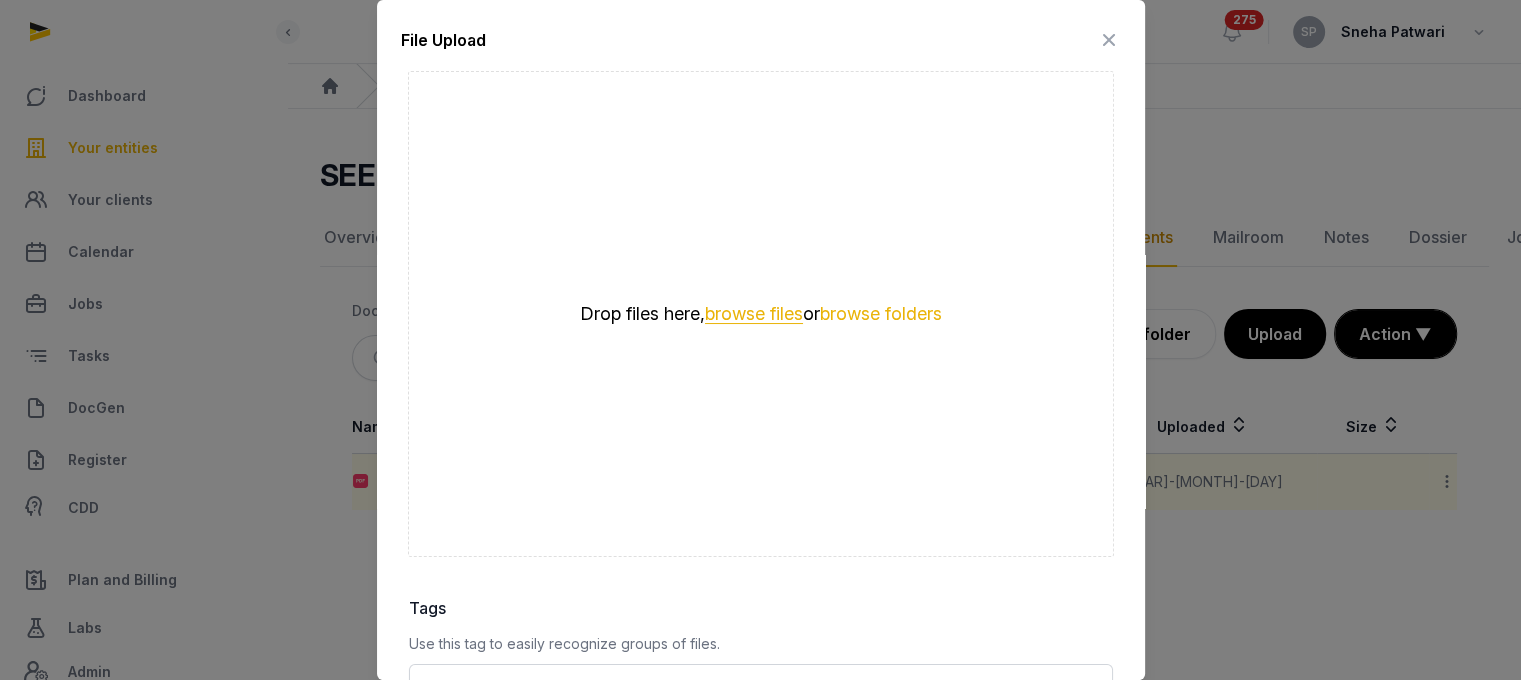 click on "browse files" at bounding box center (754, 314) 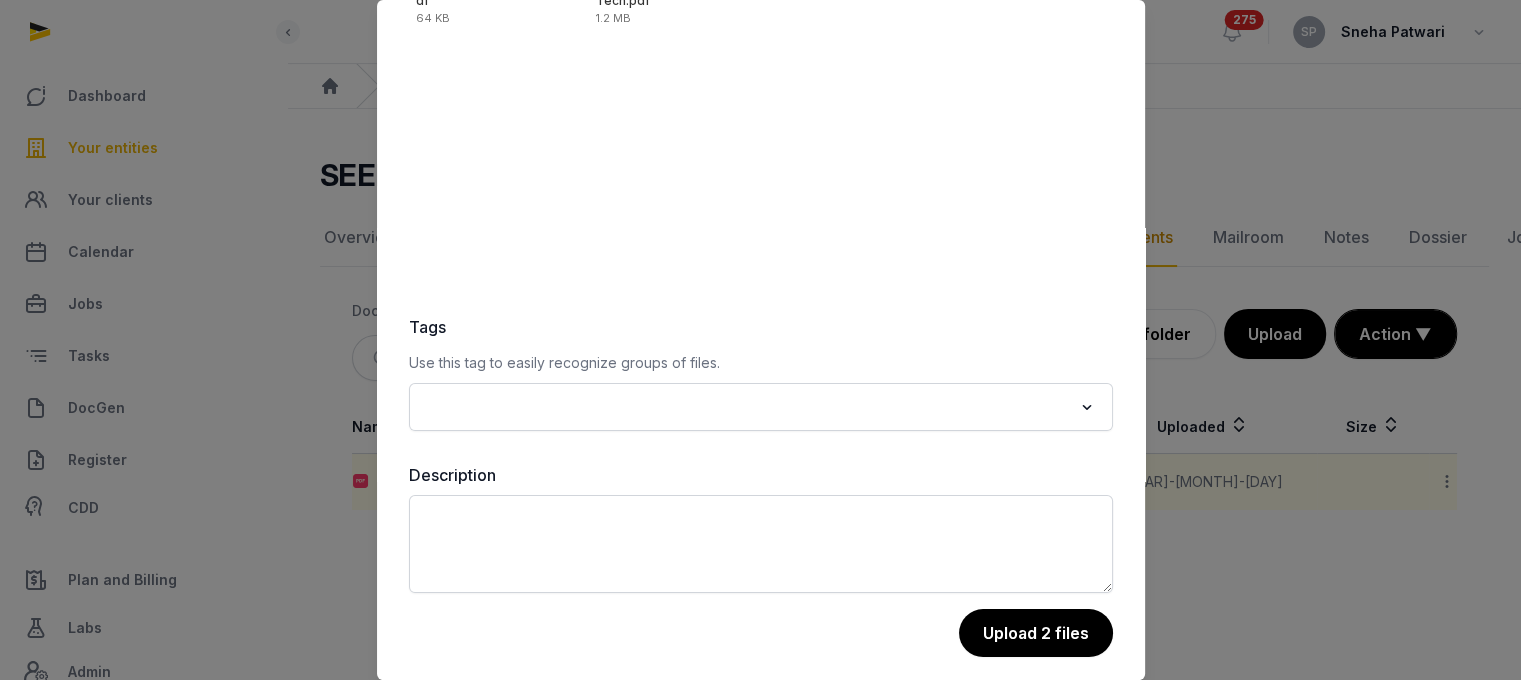 scroll, scrollTop: 282, scrollLeft: 0, axis: vertical 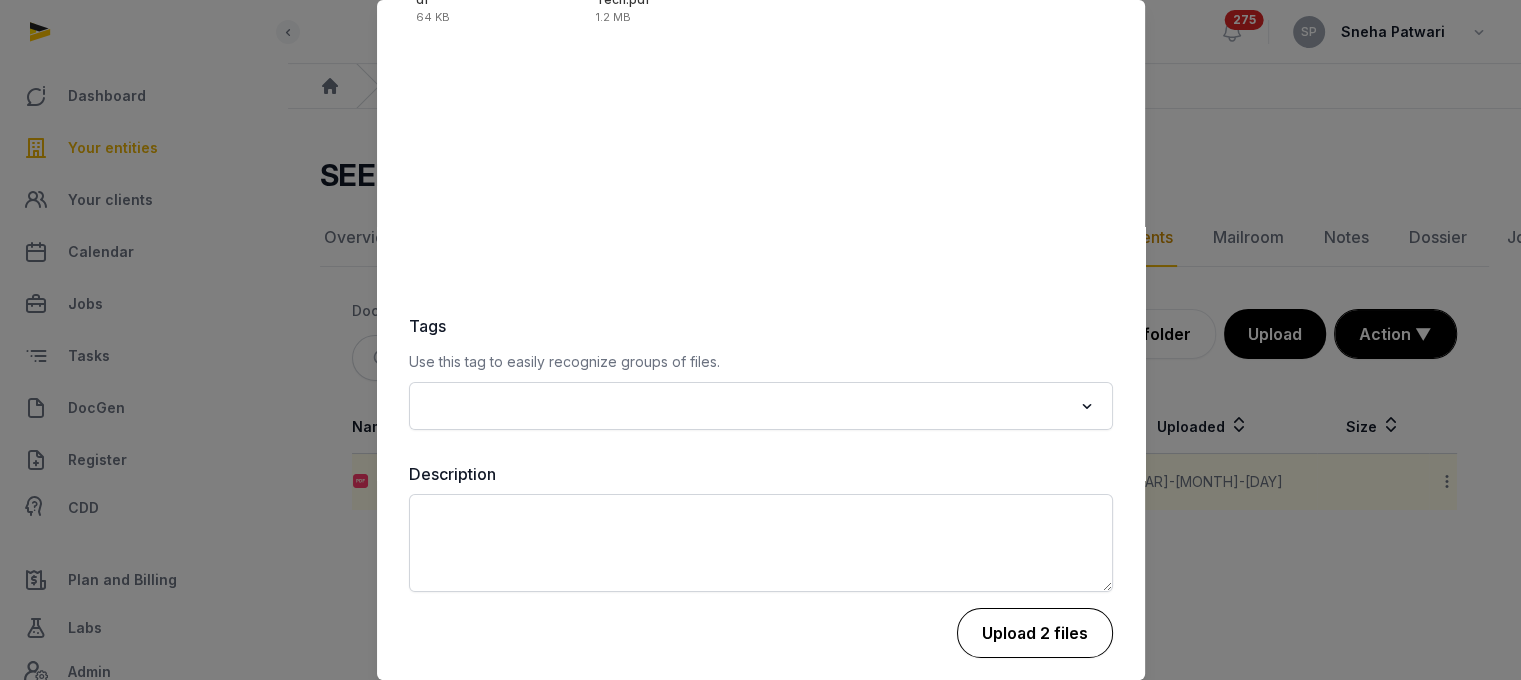 click on "Upload 2 files" at bounding box center [1035, 633] 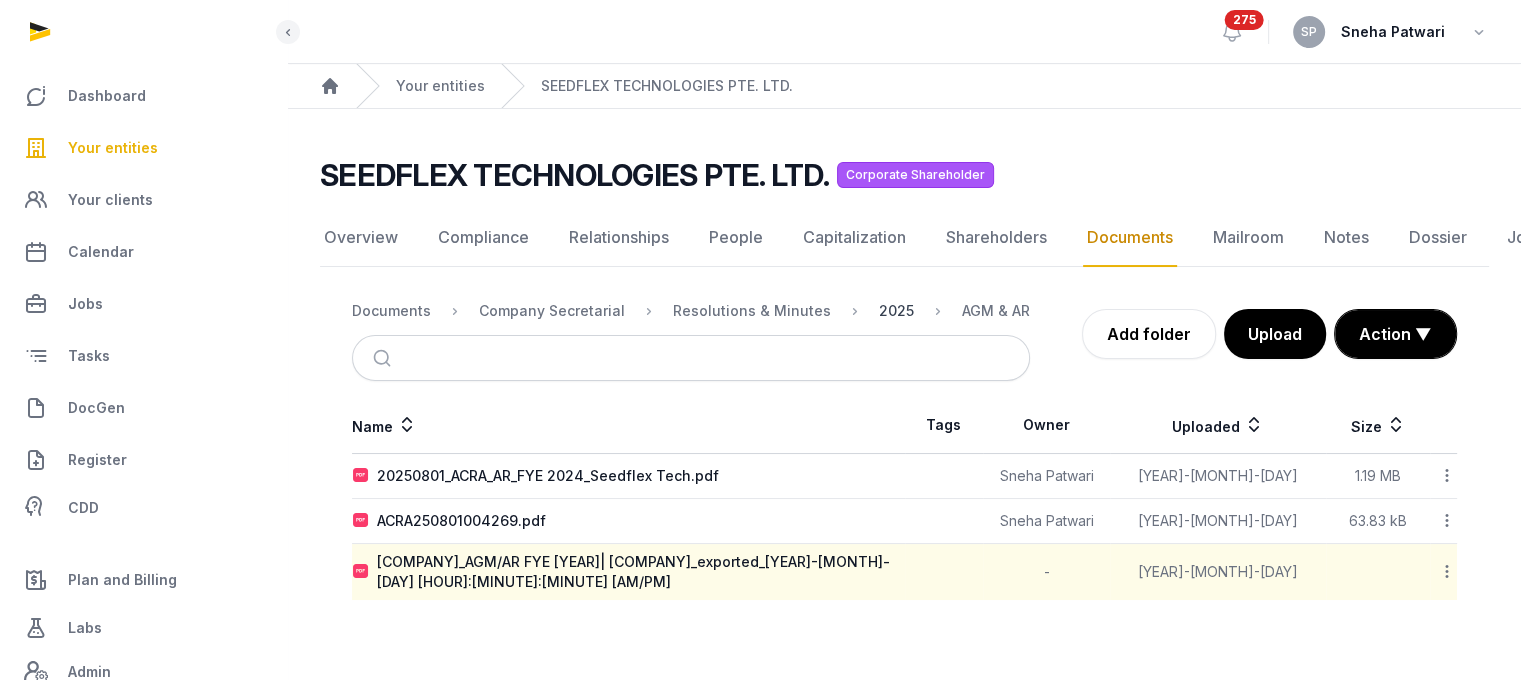 click on "2025" at bounding box center (896, 311) 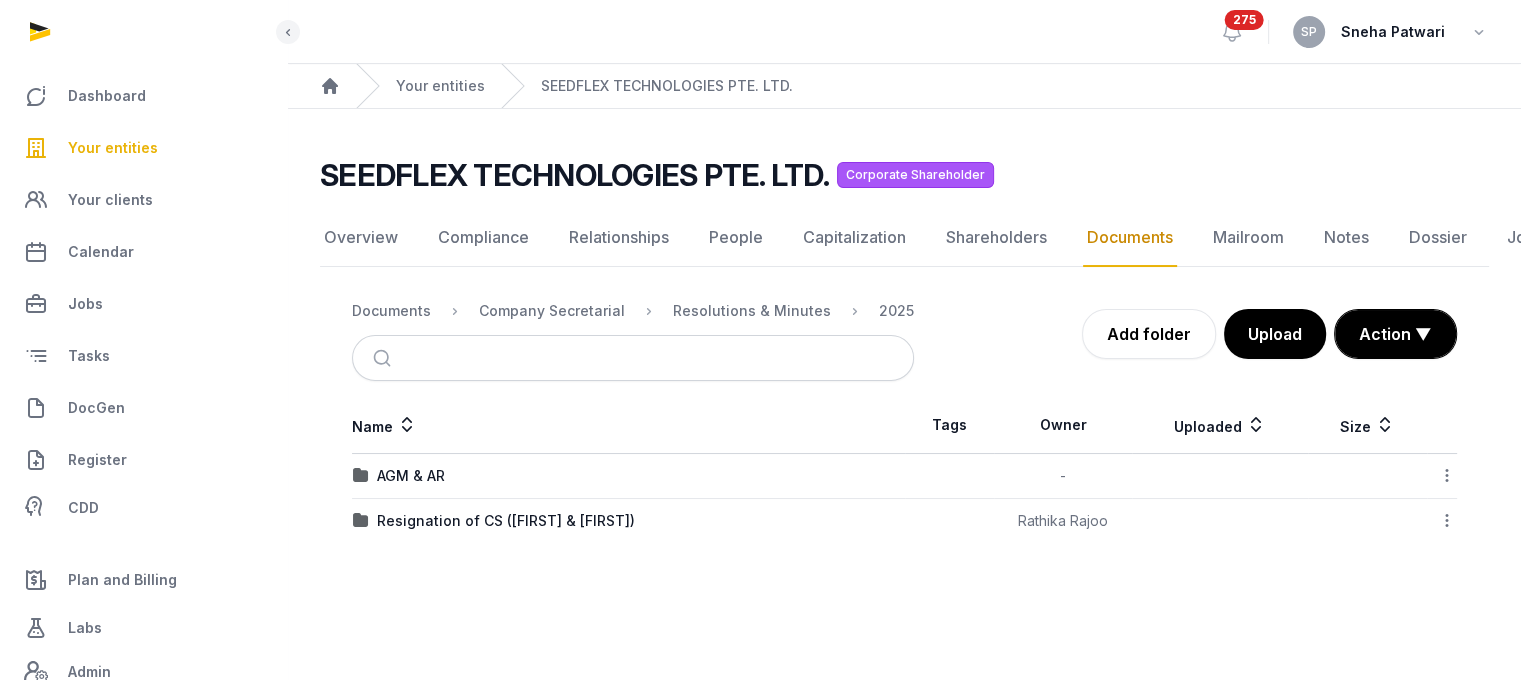 click 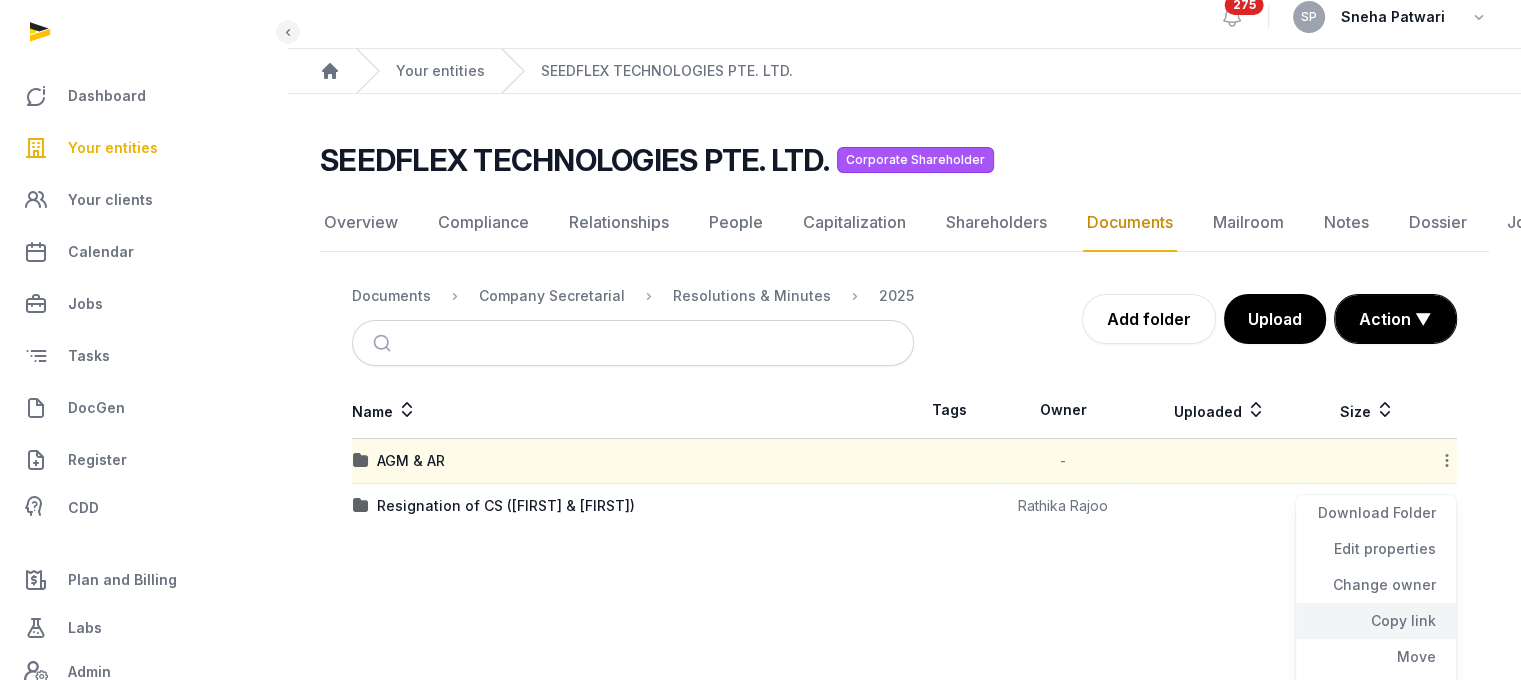 click on "Copy link" 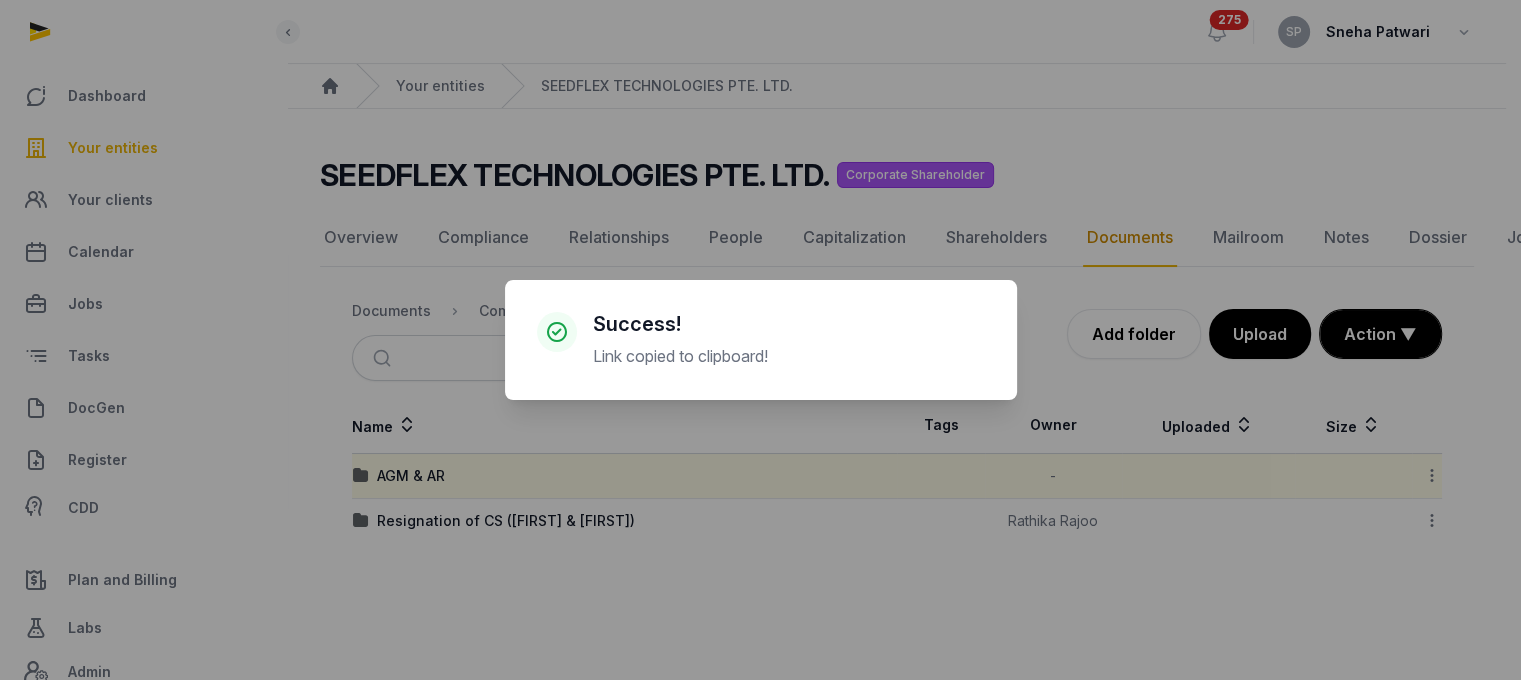 scroll, scrollTop: 0, scrollLeft: 0, axis: both 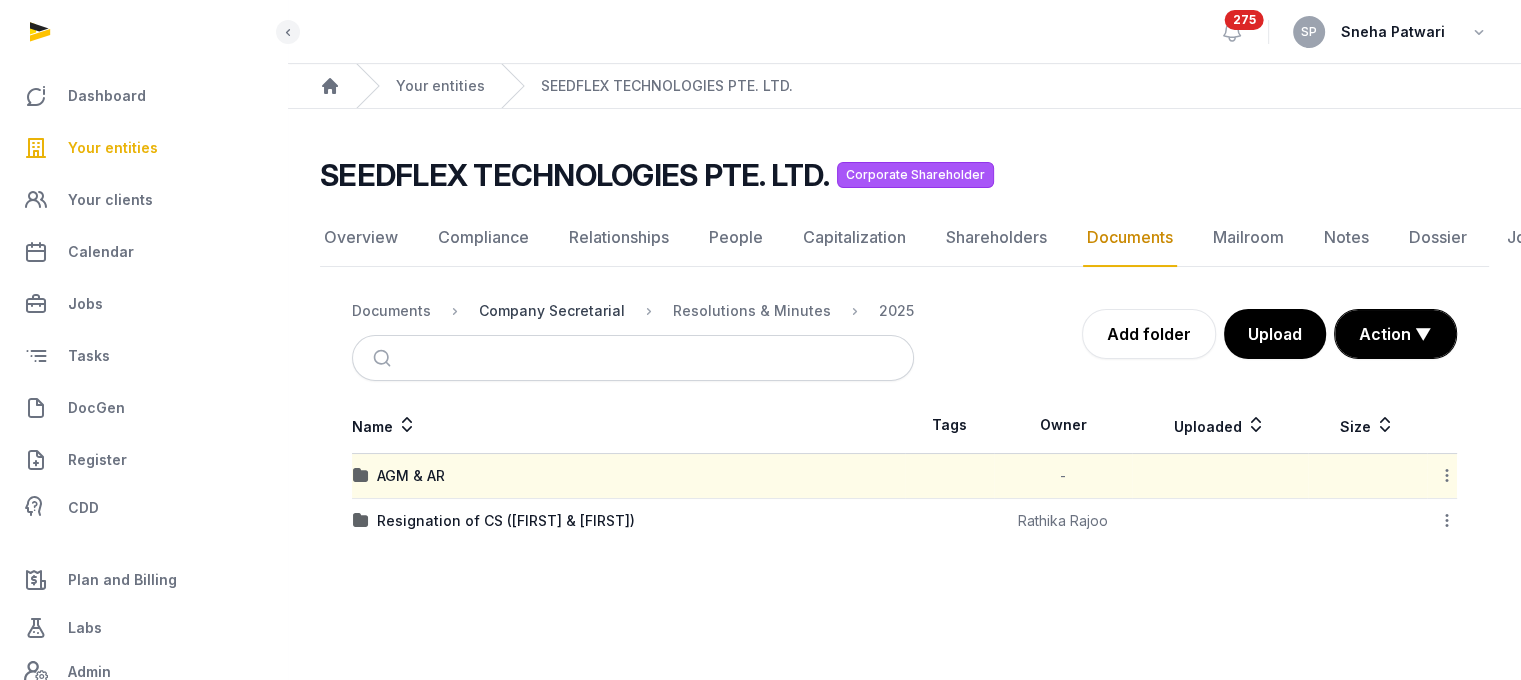 click on "Company Secretarial" at bounding box center [552, 311] 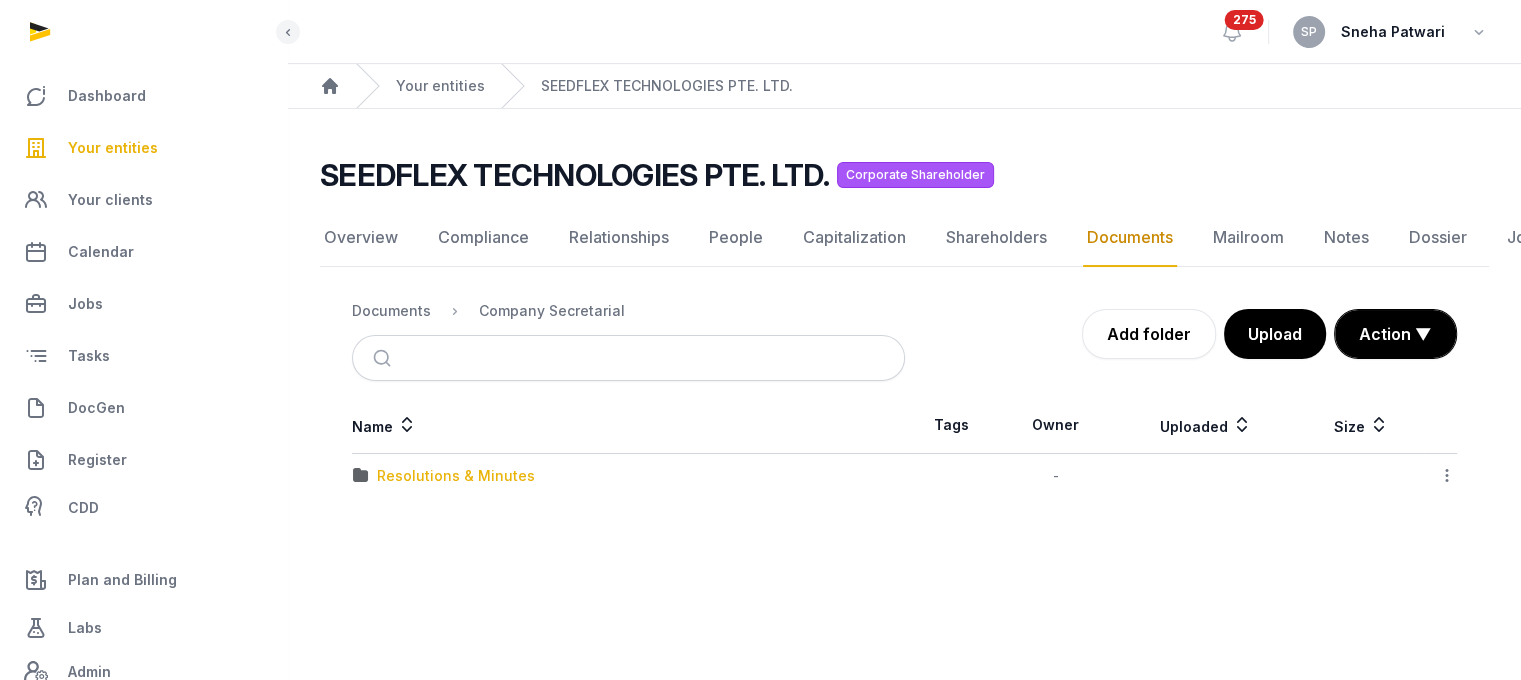 click on "Resolutions & Minutes" at bounding box center [456, 476] 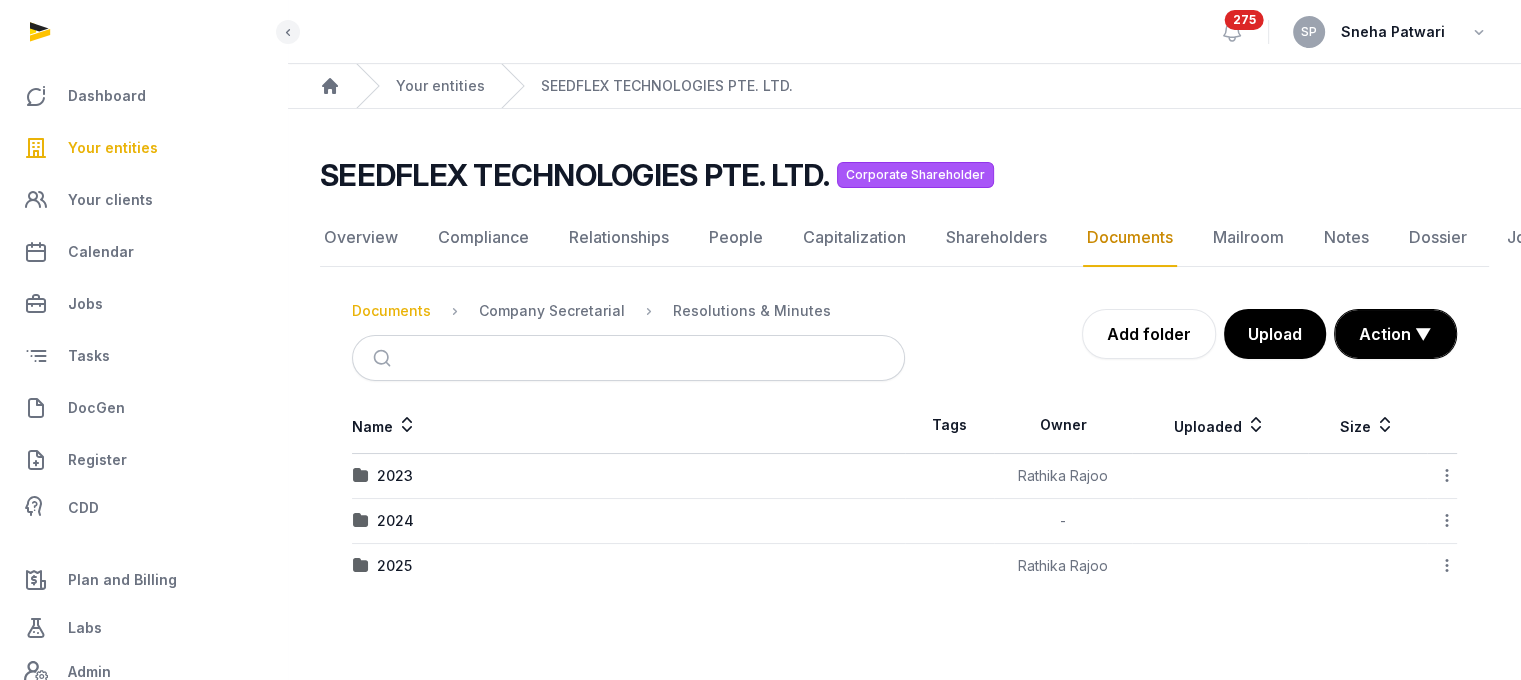click on "Documents" at bounding box center [391, 311] 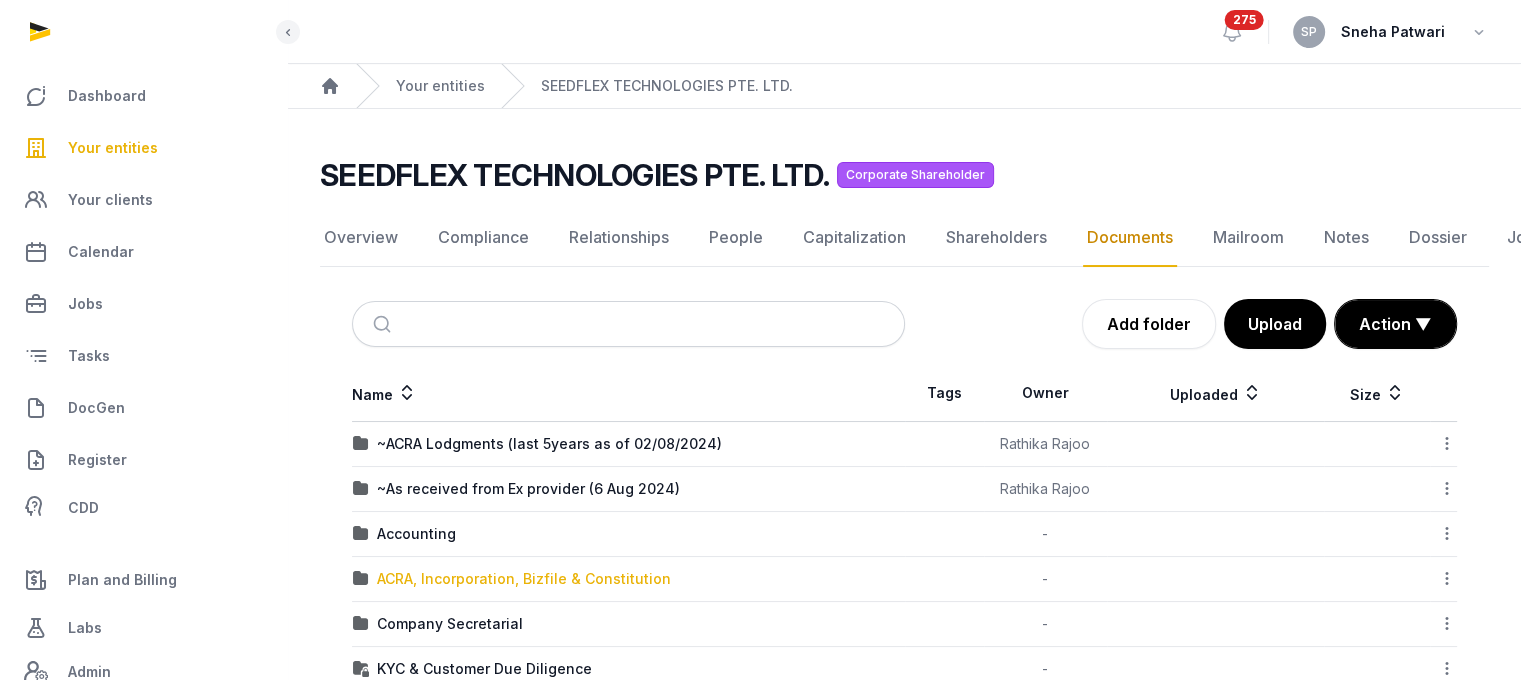 click on "ACRA, Incorporation, Bizfile & Constitution" at bounding box center [524, 579] 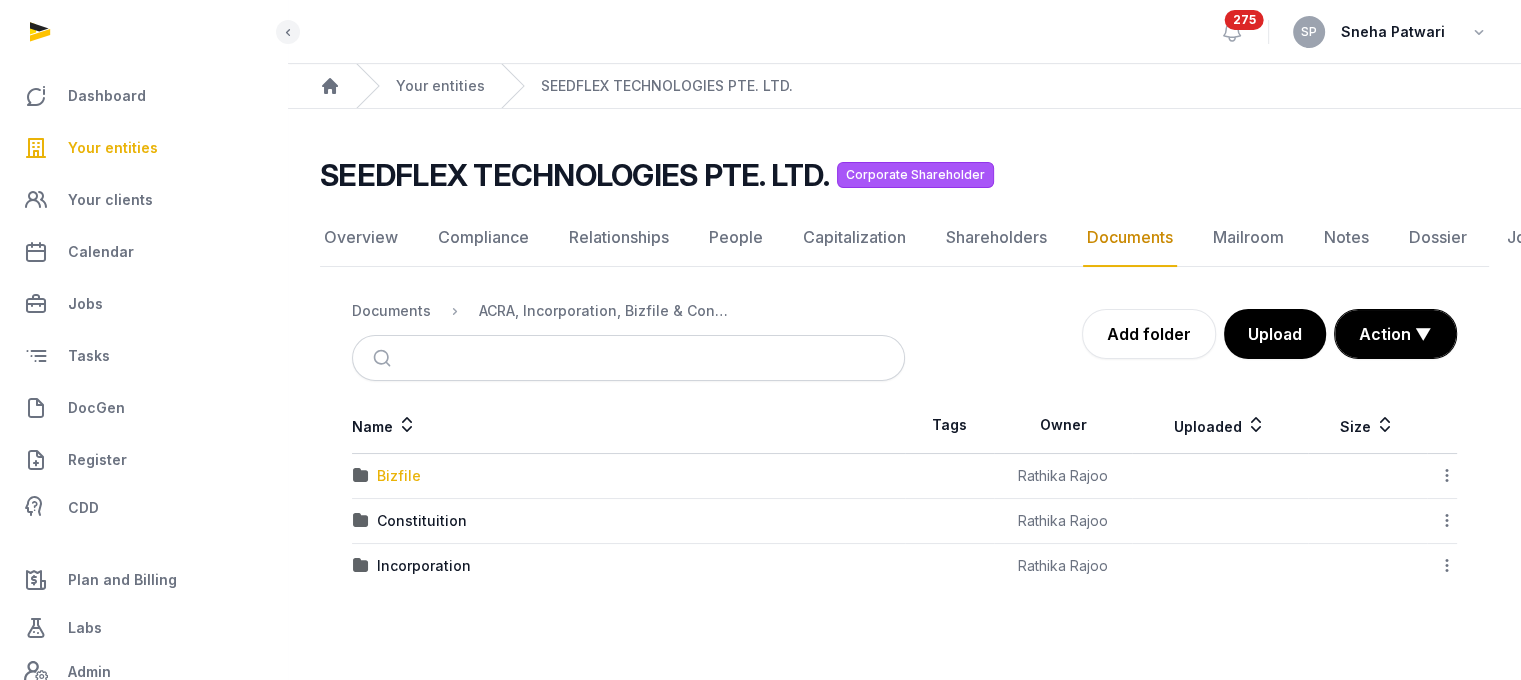 click on "Bizfile" at bounding box center [399, 476] 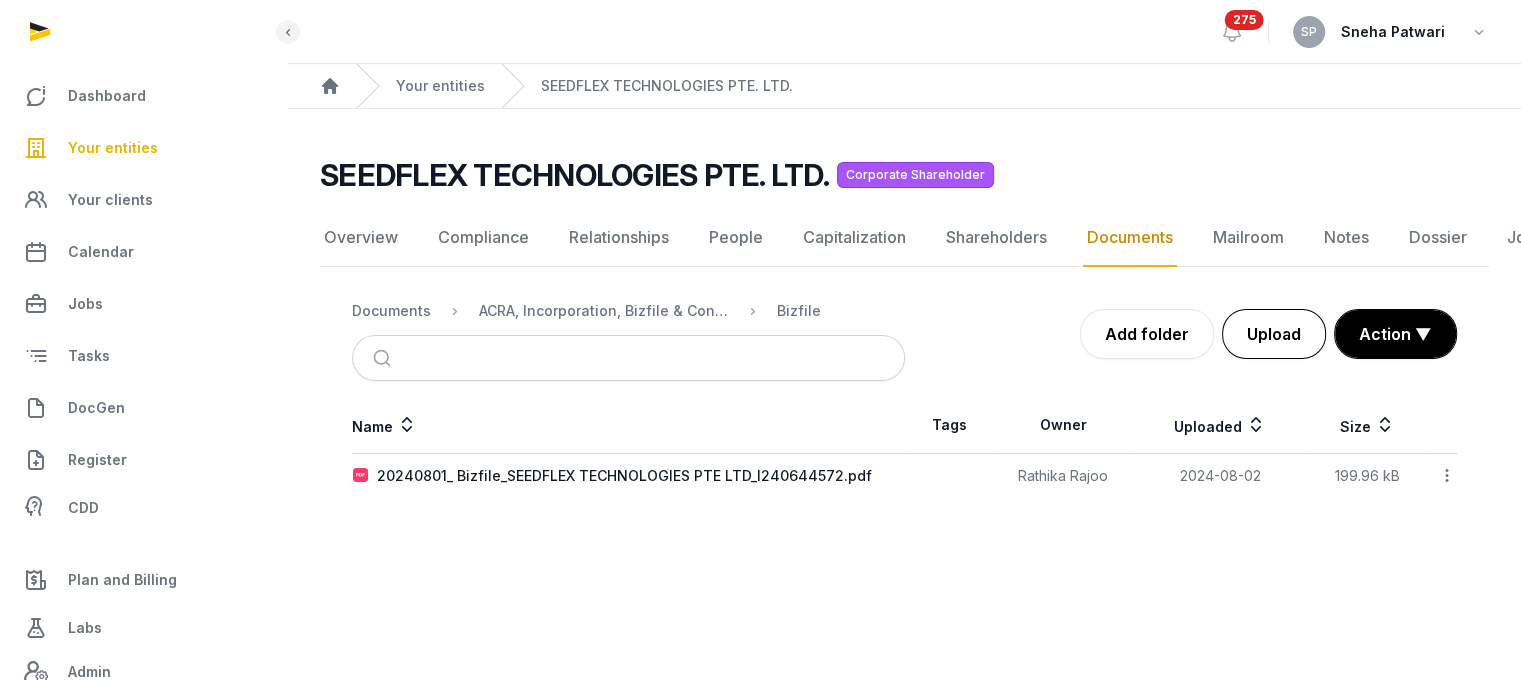 click on "Upload" at bounding box center [1274, 334] 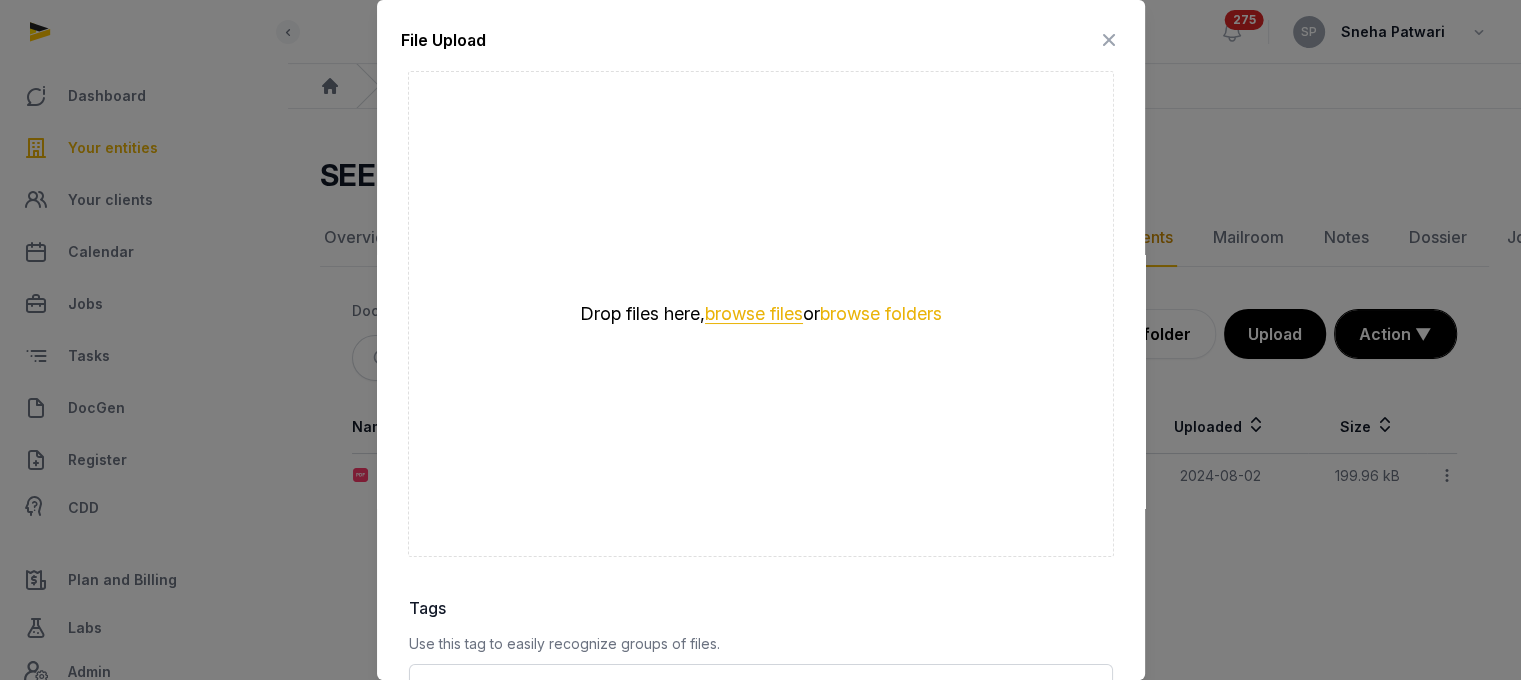 click on "browse files" at bounding box center (754, 314) 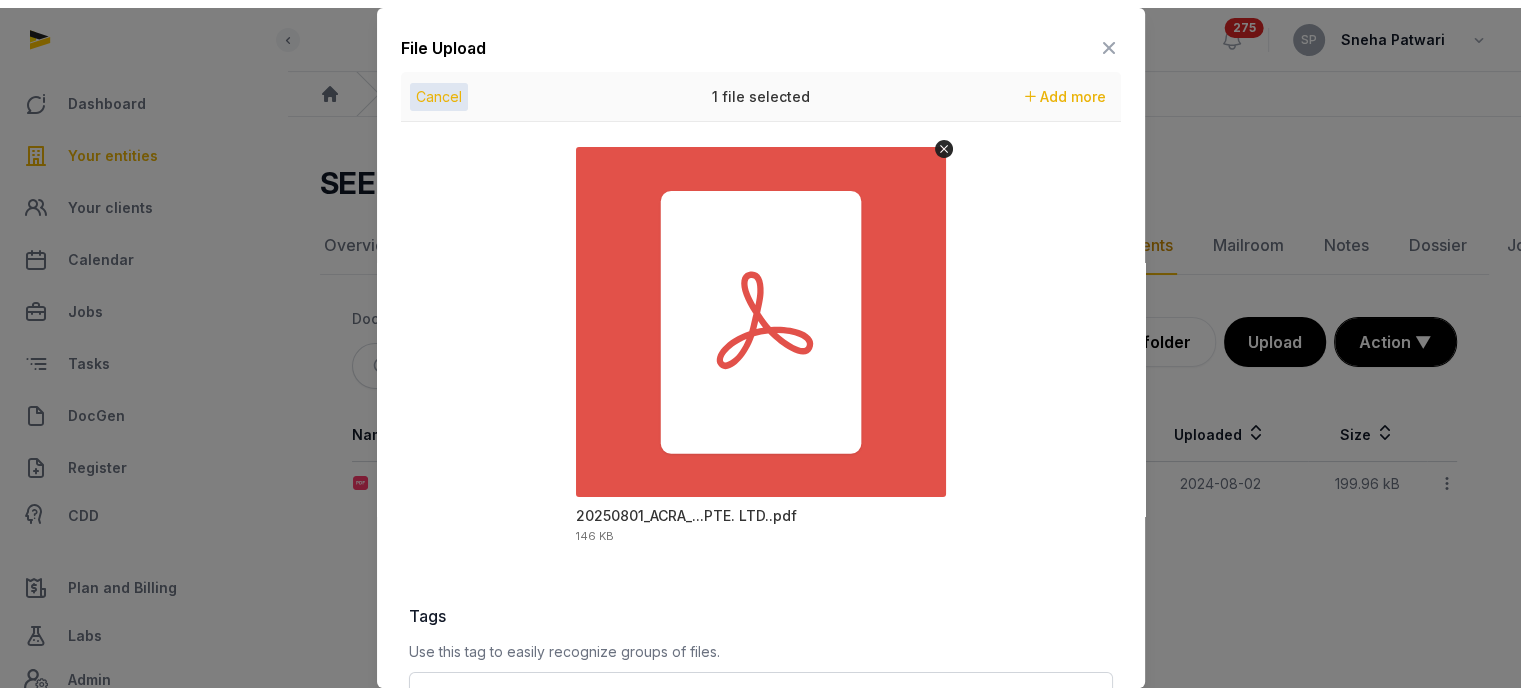 scroll, scrollTop: 282, scrollLeft: 0, axis: vertical 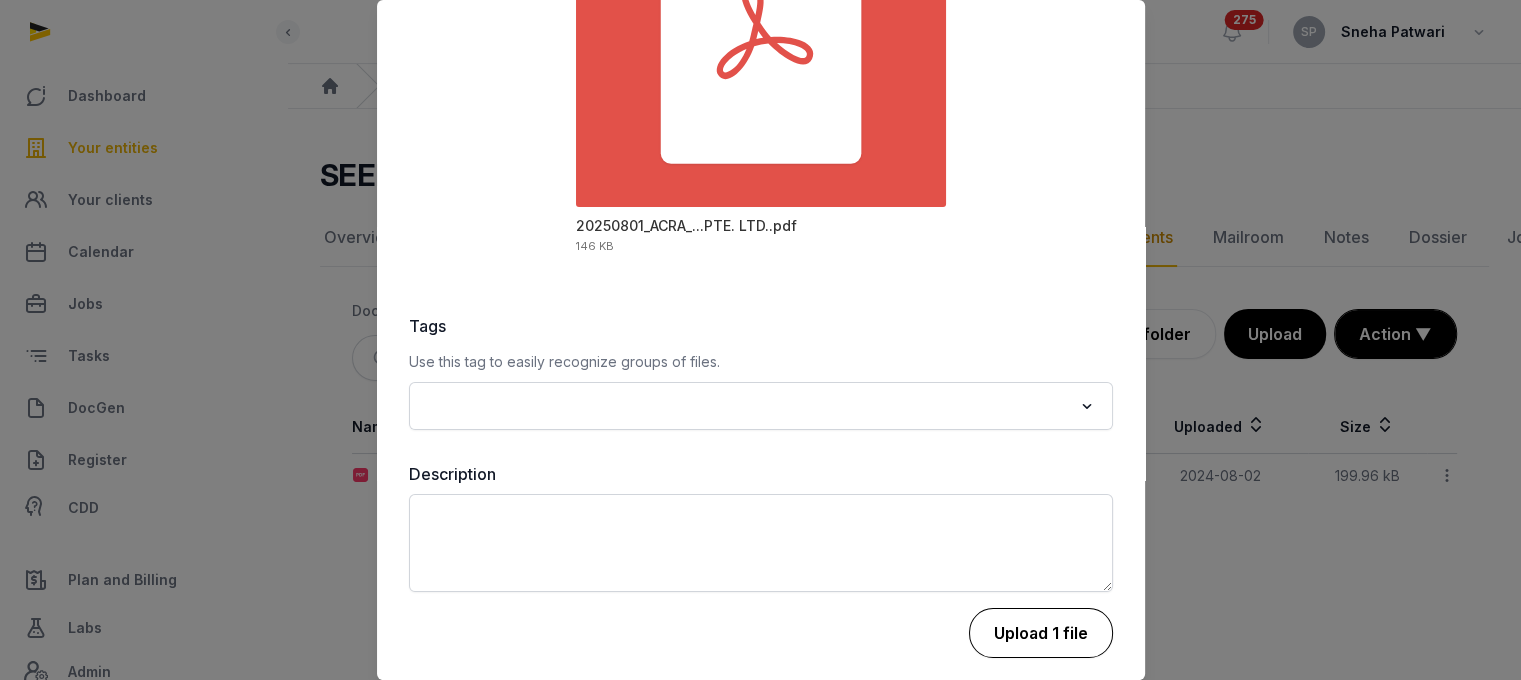 click on "Upload 1 file" at bounding box center [1041, 633] 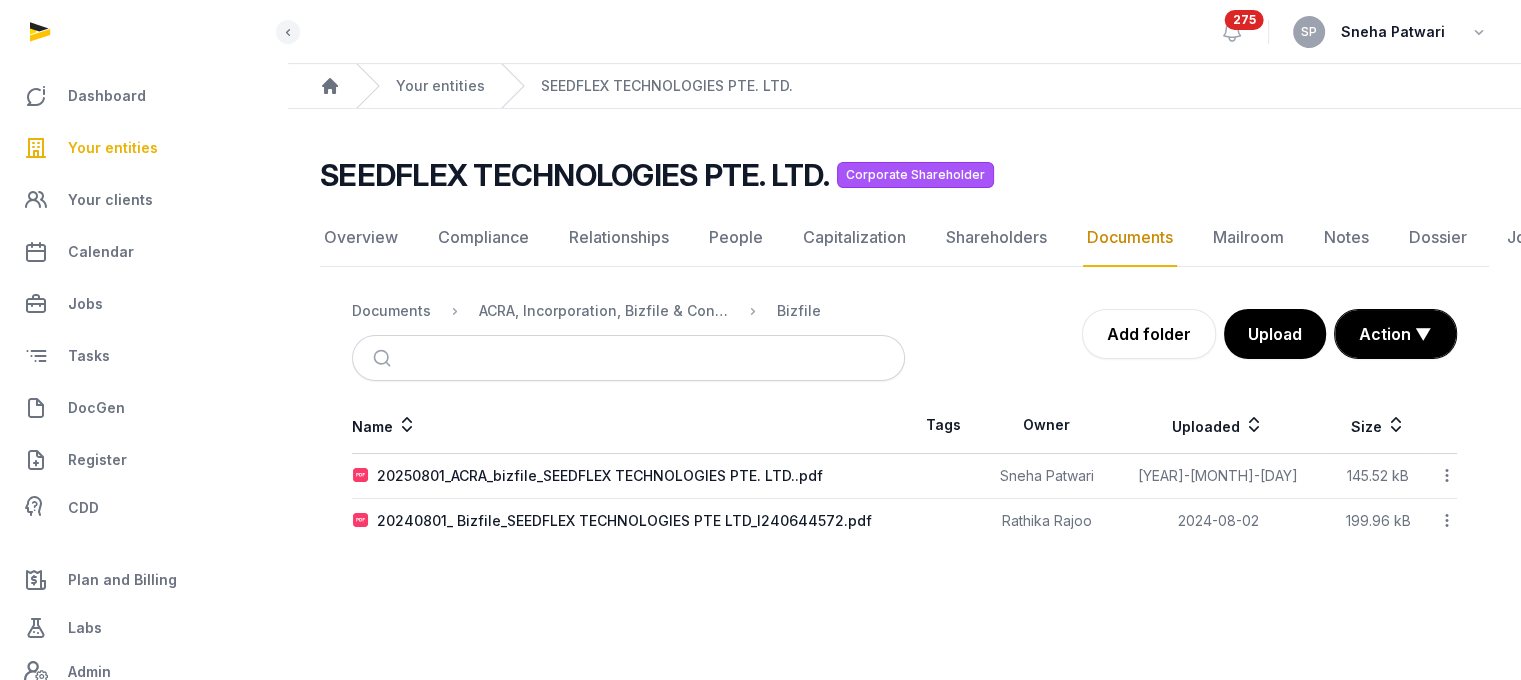 click 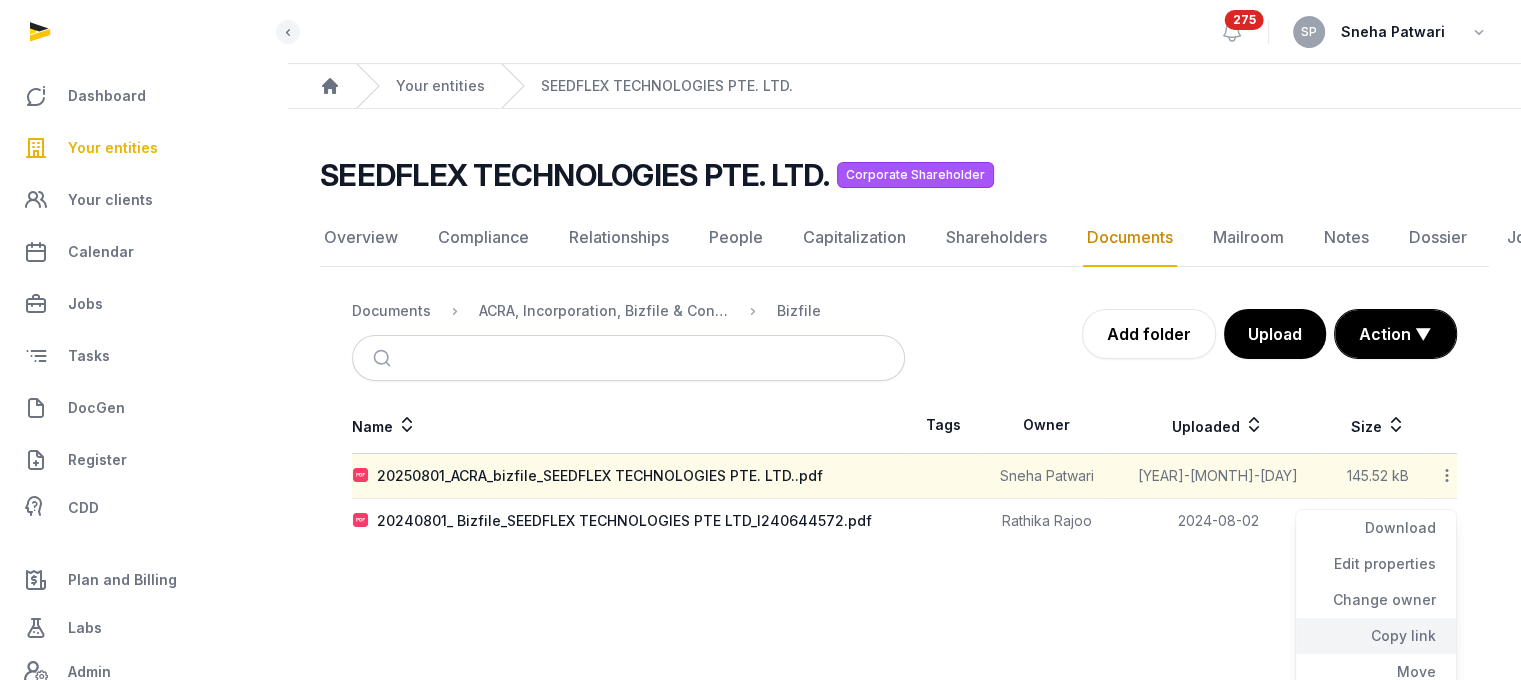 click on "Copy link" 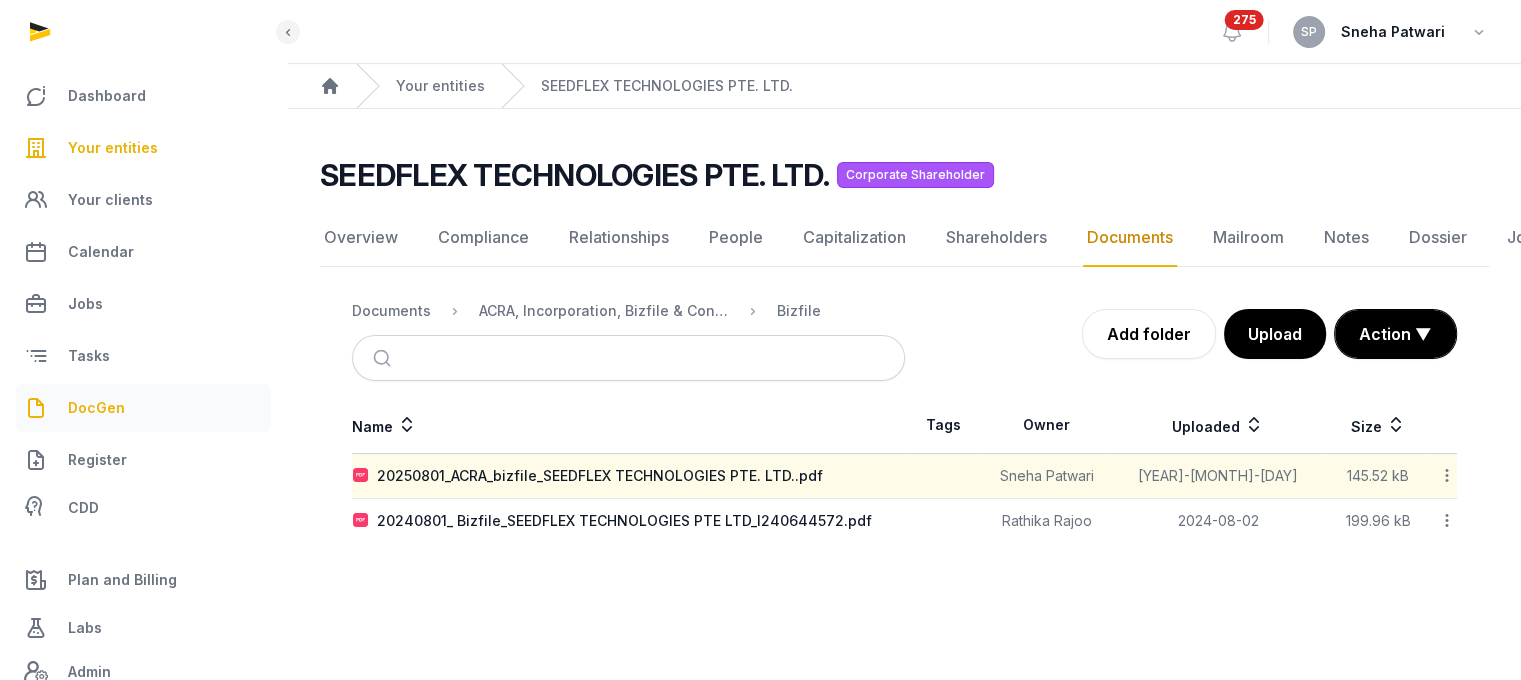 click on "DocGen" at bounding box center [96, 408] 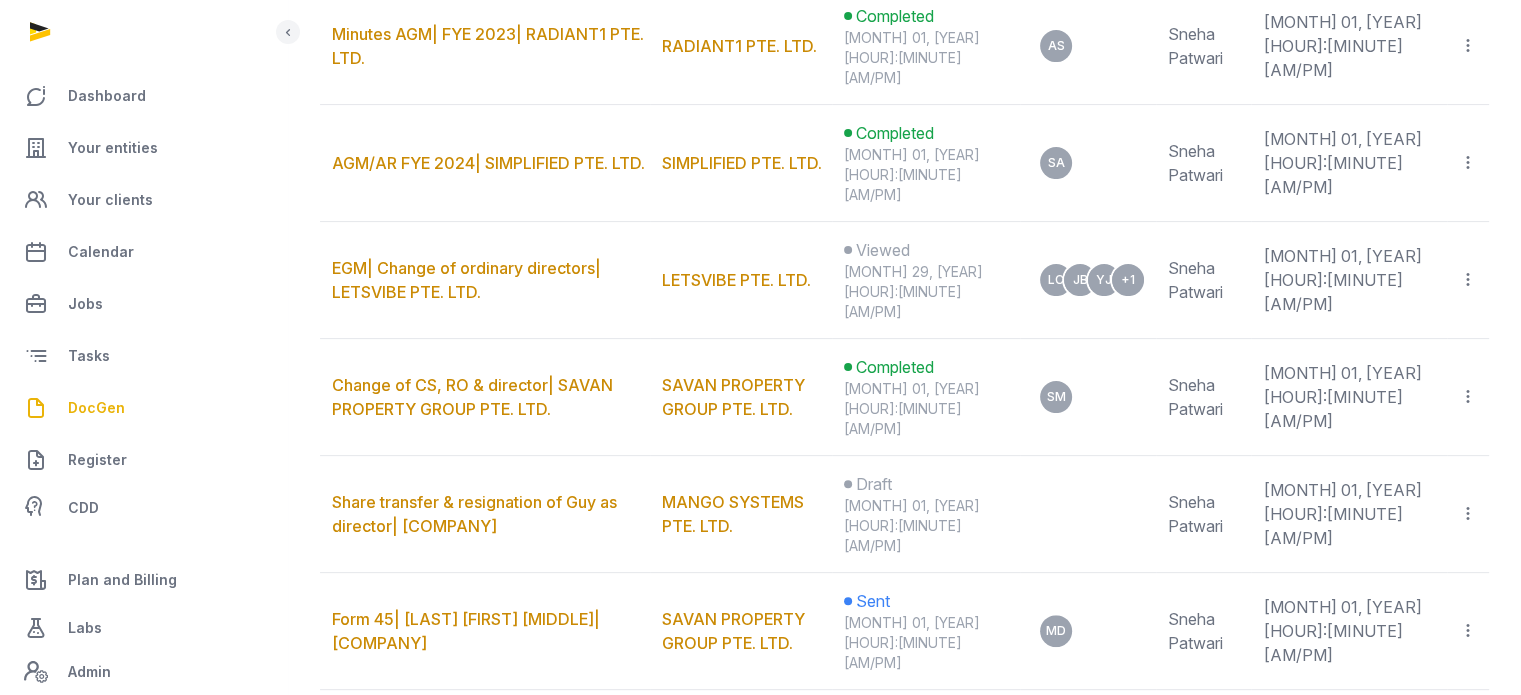 scroll, scrollTop: 508, scrollLeft: 0, axis: vertical 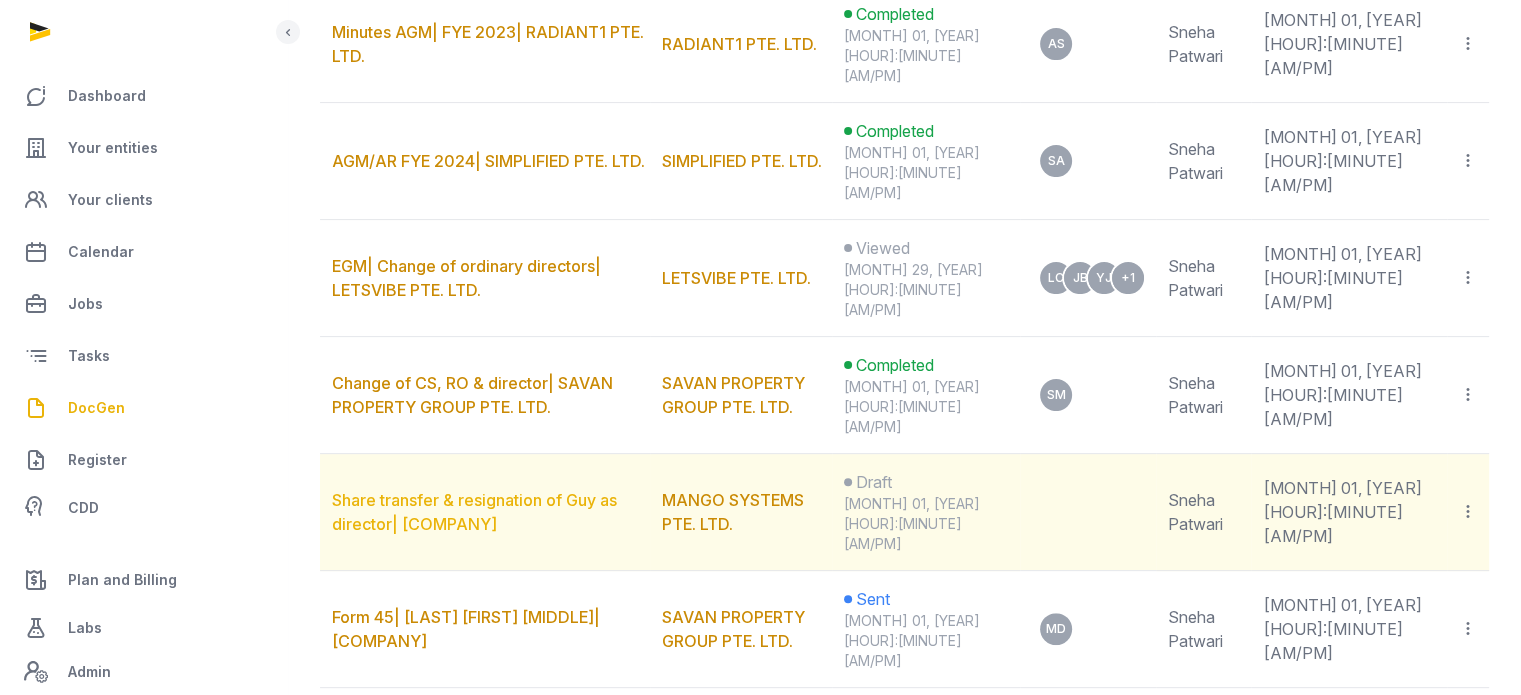 click on "Share transfer & resignation of Guy as director| [COMPANY]" at bounding box center [474, 512] 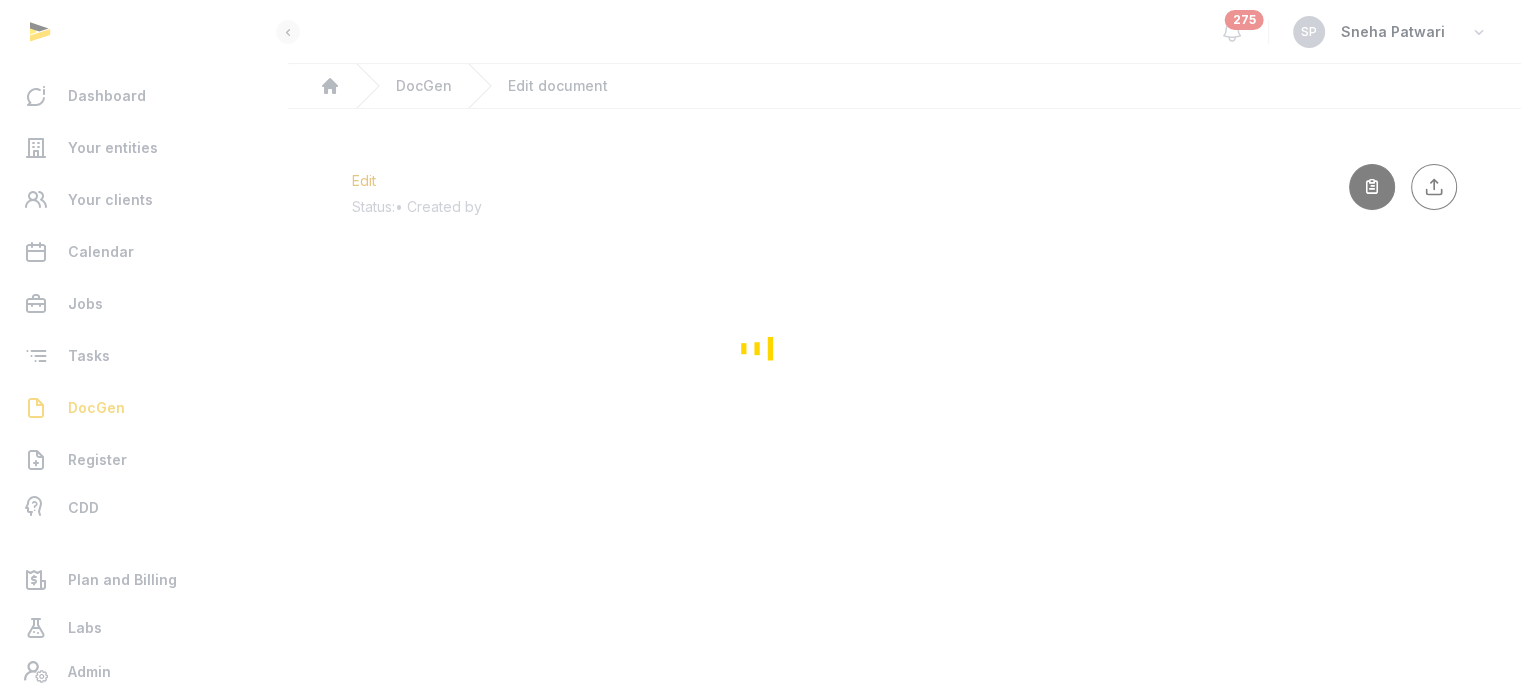 scroll, scrollTop: 0, scrollLeft: 0, axis: both 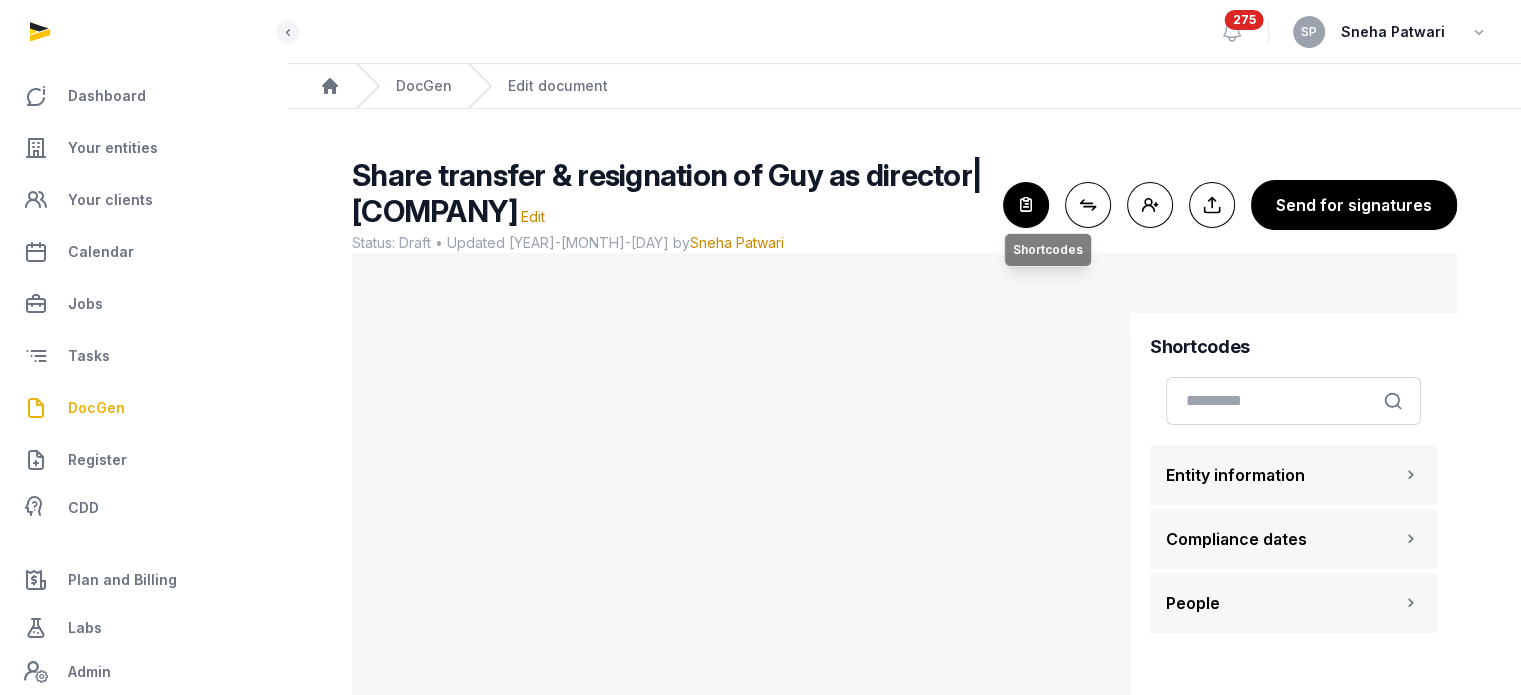 click at bounding box center [1026, 205] 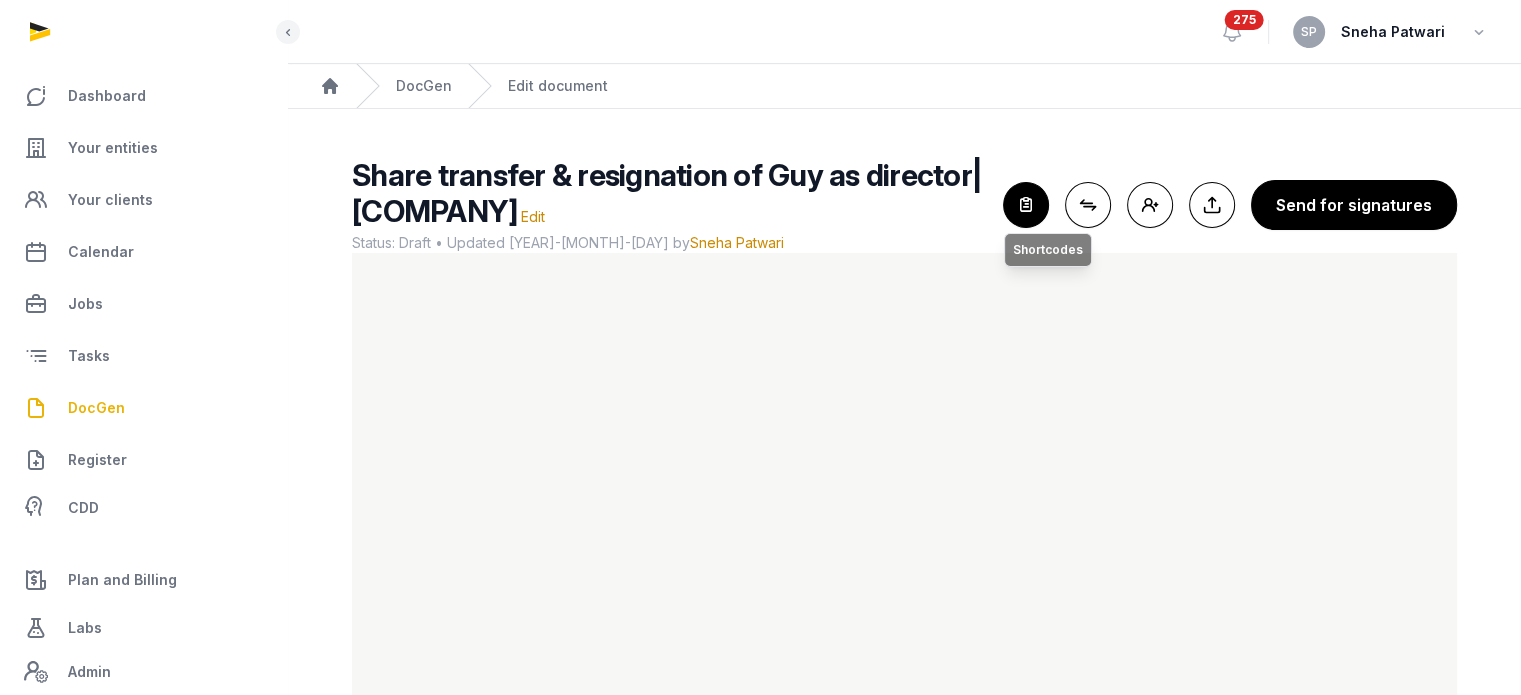 click at bounding box center (1026, 205) 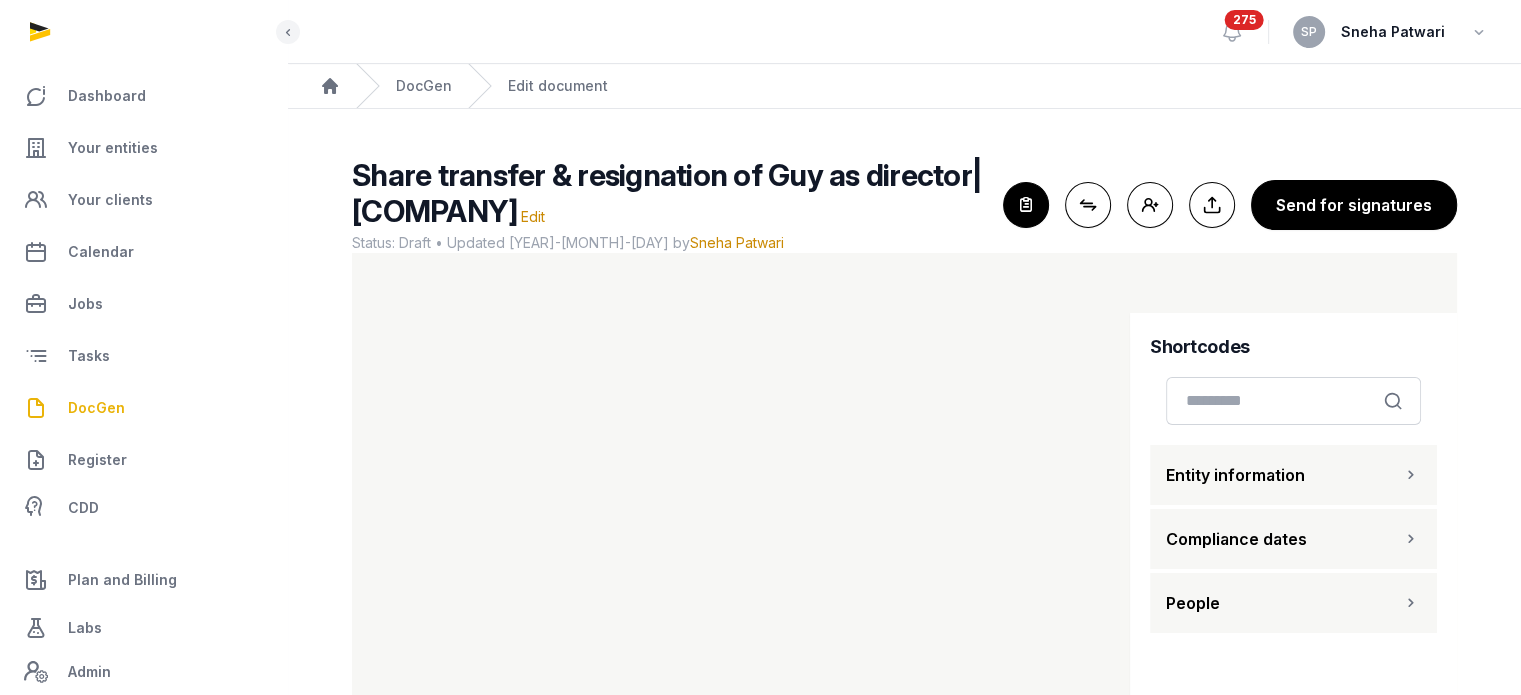 click on "People" at bounding box center [1293, 603] 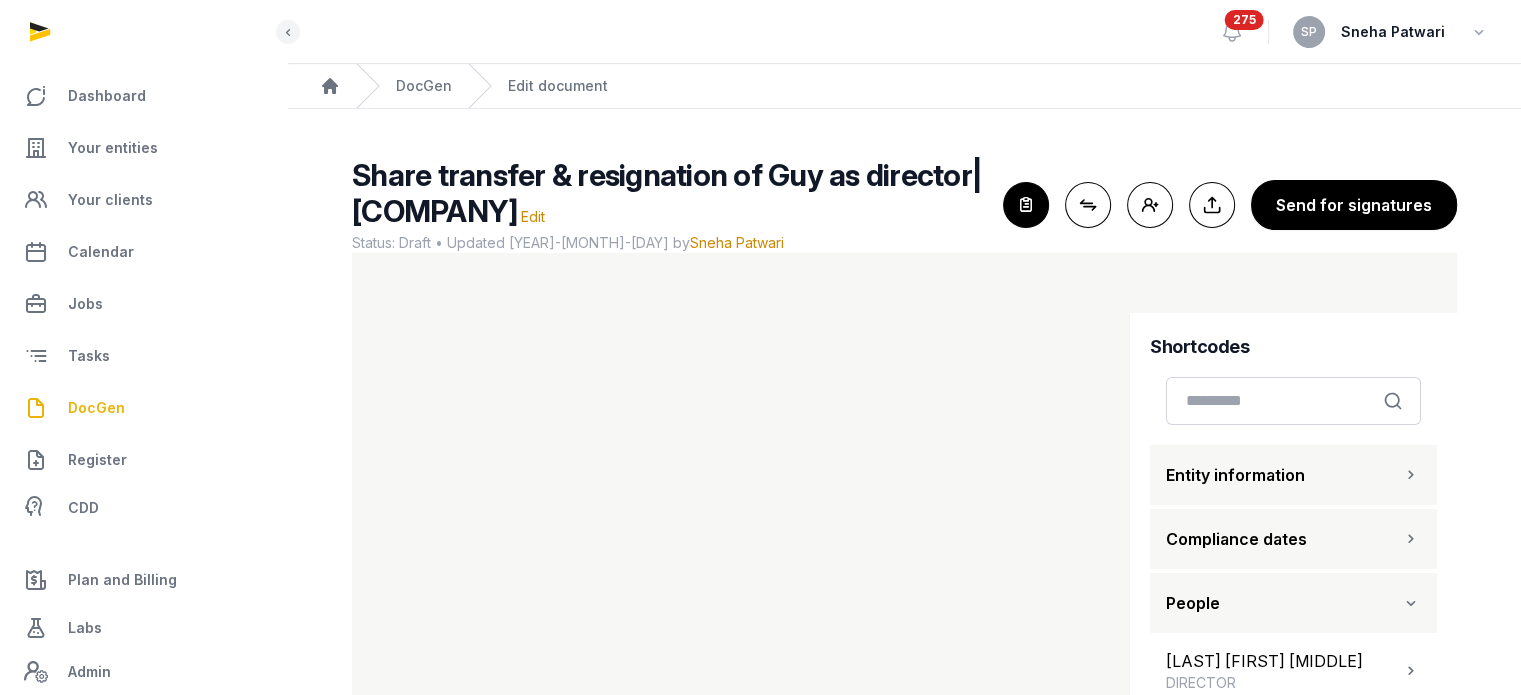 click on "Share transfer & resignation of Guy as director| [COMPANY] Edit Status: Draft • Updated [YEAR]-[MONTH]-[DAY] by [FIRST] [LAST] For optimal experience, please use a desktop computer to generate documents for the best user experience. Close shortcodes Connect shortcodes Add people Export to Documents Send for signatures Shortcodes Search Entity information Compliance dates People [LAST] [FIRST] [MIDDLE] DIRECTOR [LAST] [FIRST] MANAGER, SHAREHOLDER [FIRST] [MIDDLE] [LAST] SECRETARY, ACCOUNT OWNER, SECRETARY [LAST] [FIRST], [FIRST] SECRETARY, SECRETARY [LAST] [FIRST] [MIDDLE] DIRECTOR [COMPANY] SHAREHOLDER [FIRST] [MIDDLE] [LAST] FINANCIAL SERVICES" at bounding box center [904, 465] 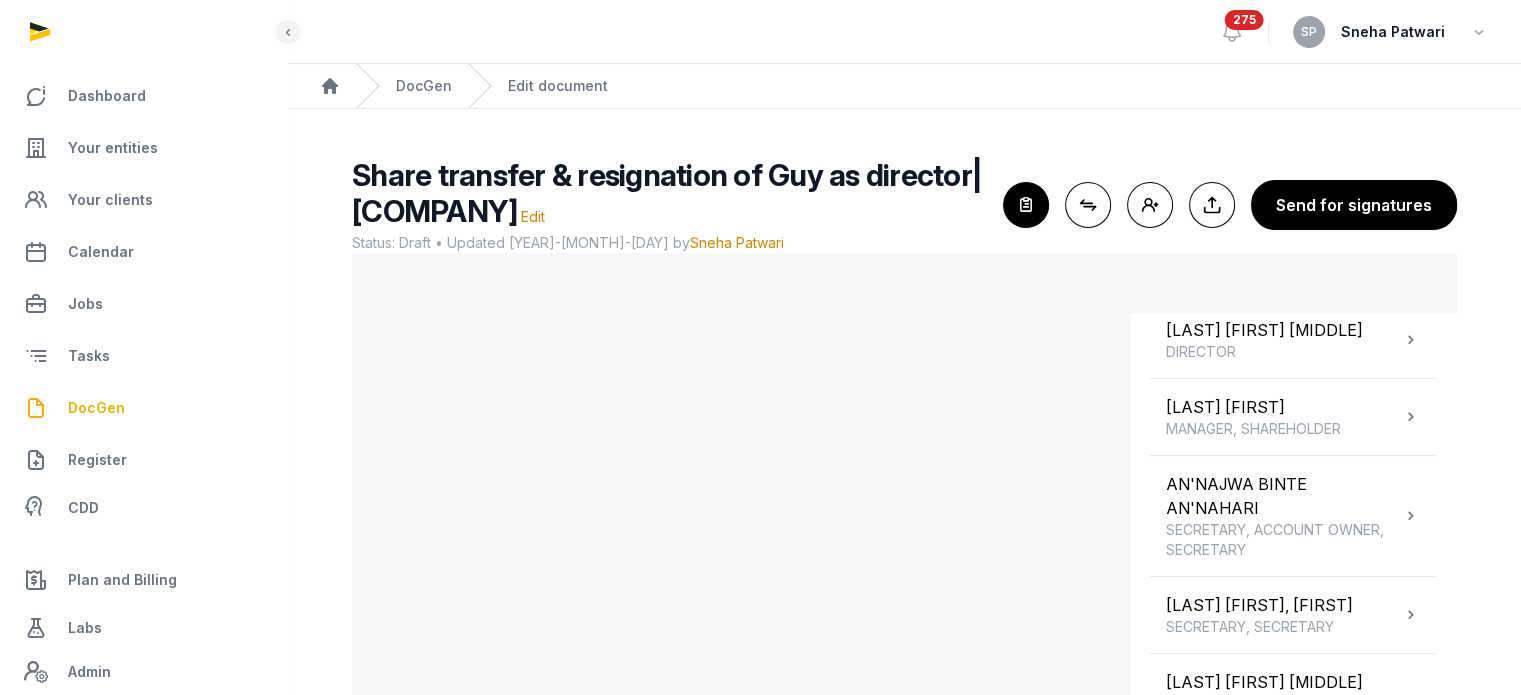scroll, scrollTop: 344, scrollLeft: 0, axis: vertical 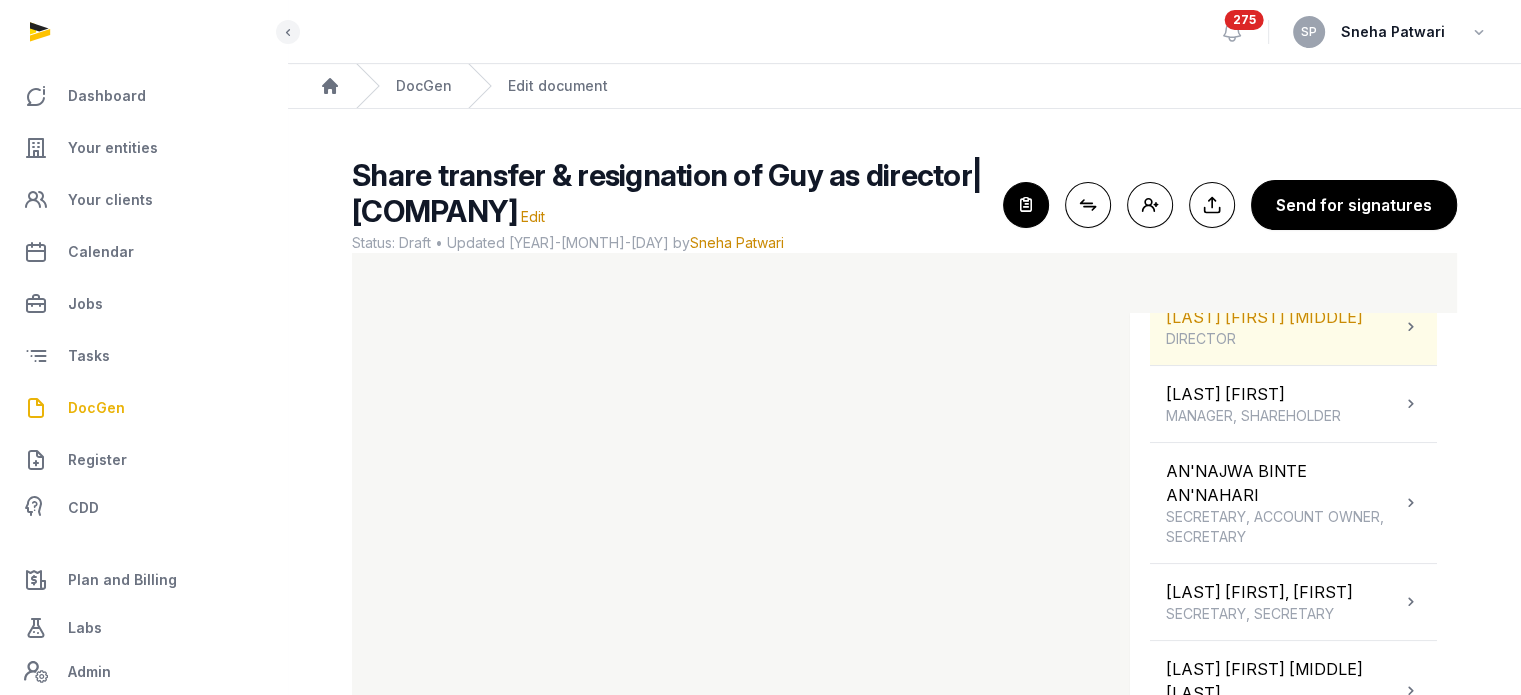 click at bounding box center (1411, 327) 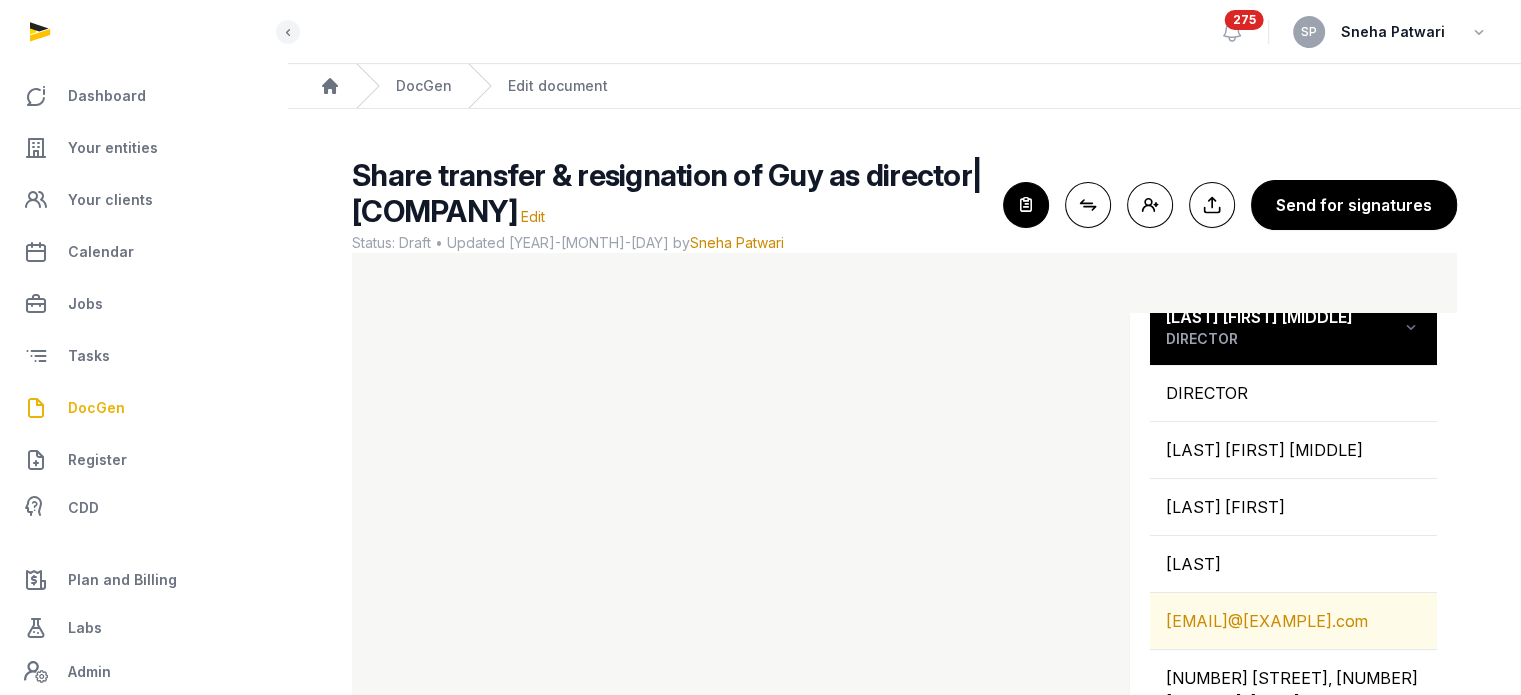 click on "[EMAIL]@[EXAMPLE].com" at bounding box center (1293, 621) 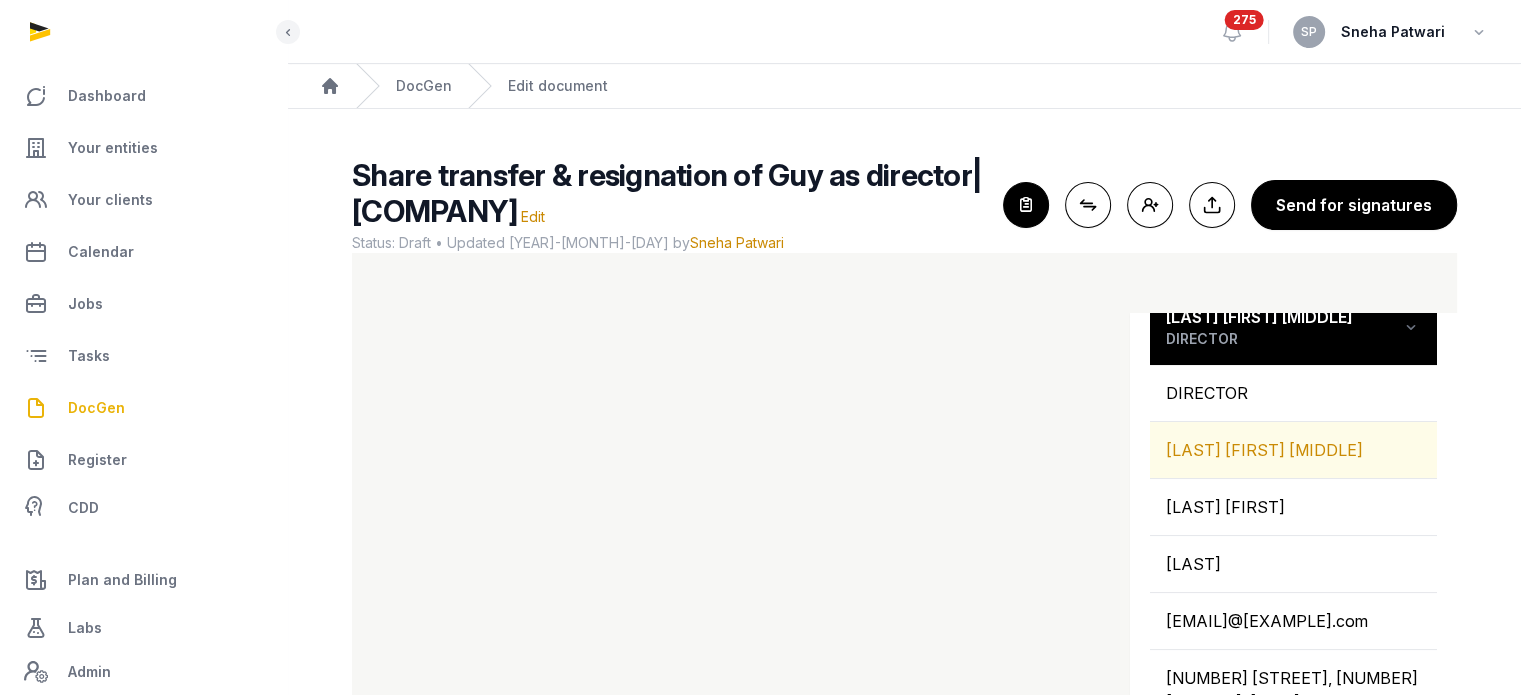 click on "[LAST] [FIRST] [MIDDLE]" at bounding box center [1293, 450] 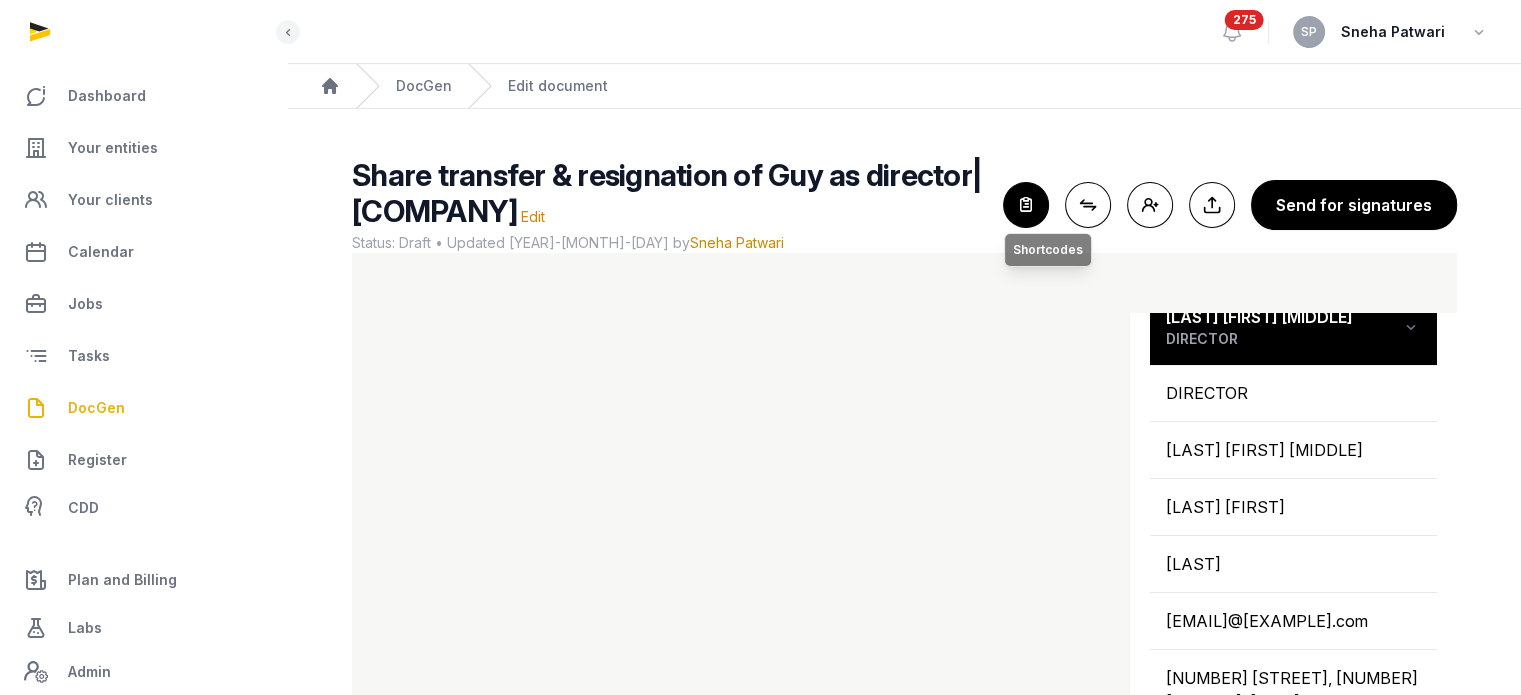 click at bounding box center (1026, 205) 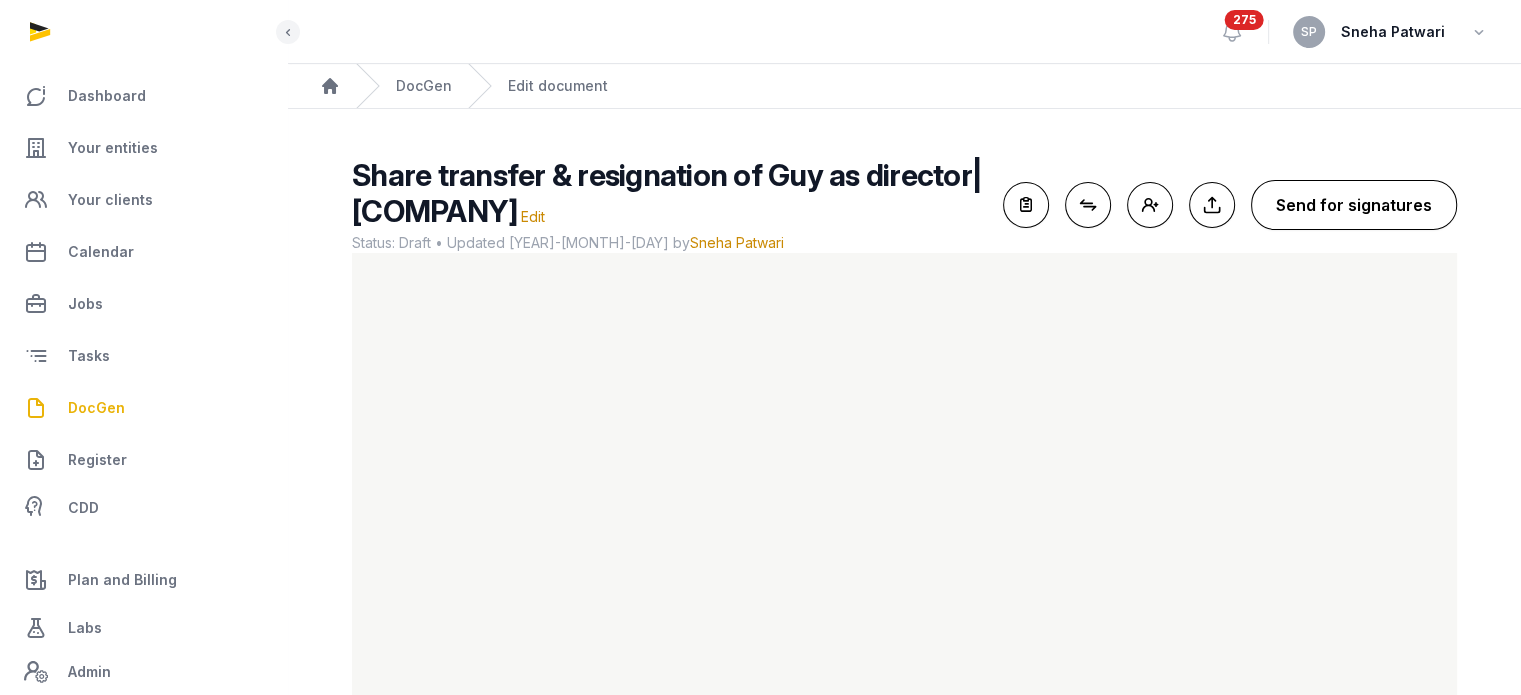 click on "Send for signatures" at bounding box center (1354, 205) 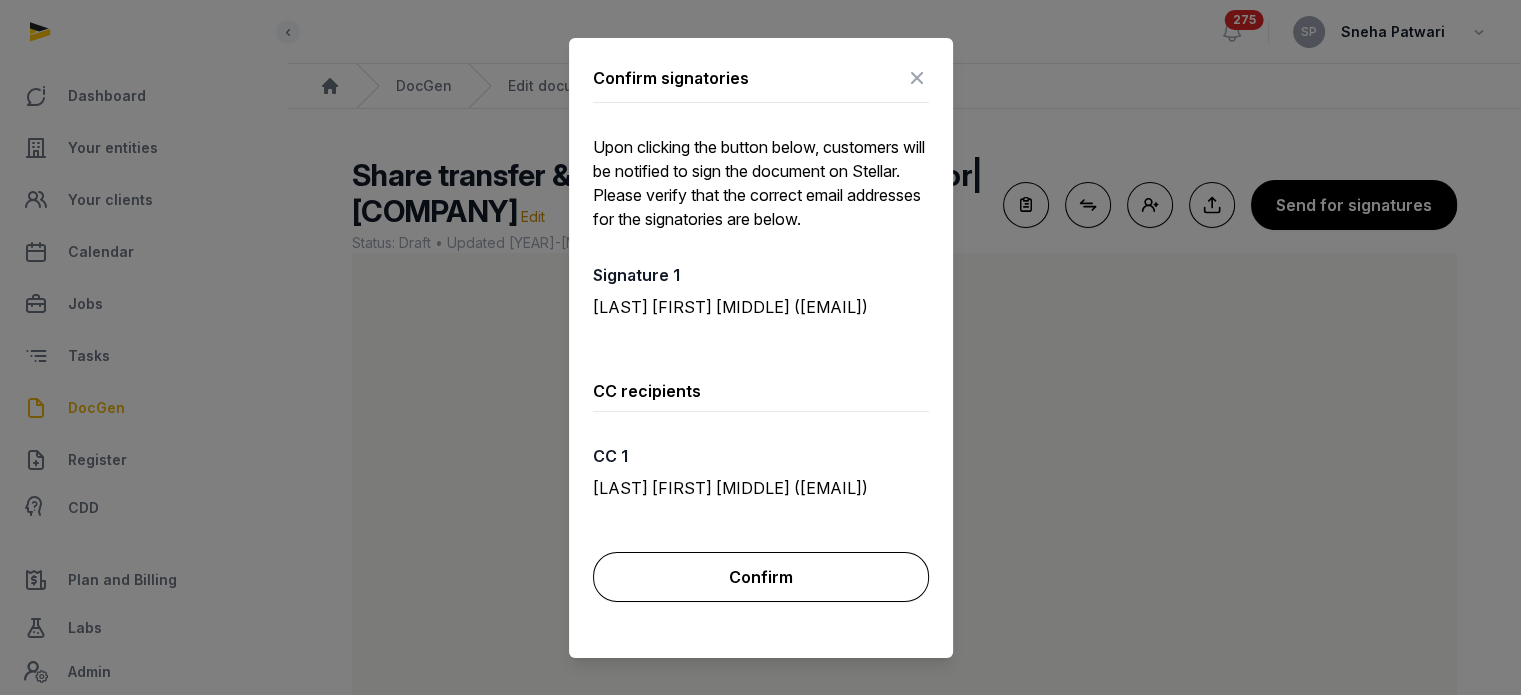 click on "Confirm" at bounding box center [761, 577] 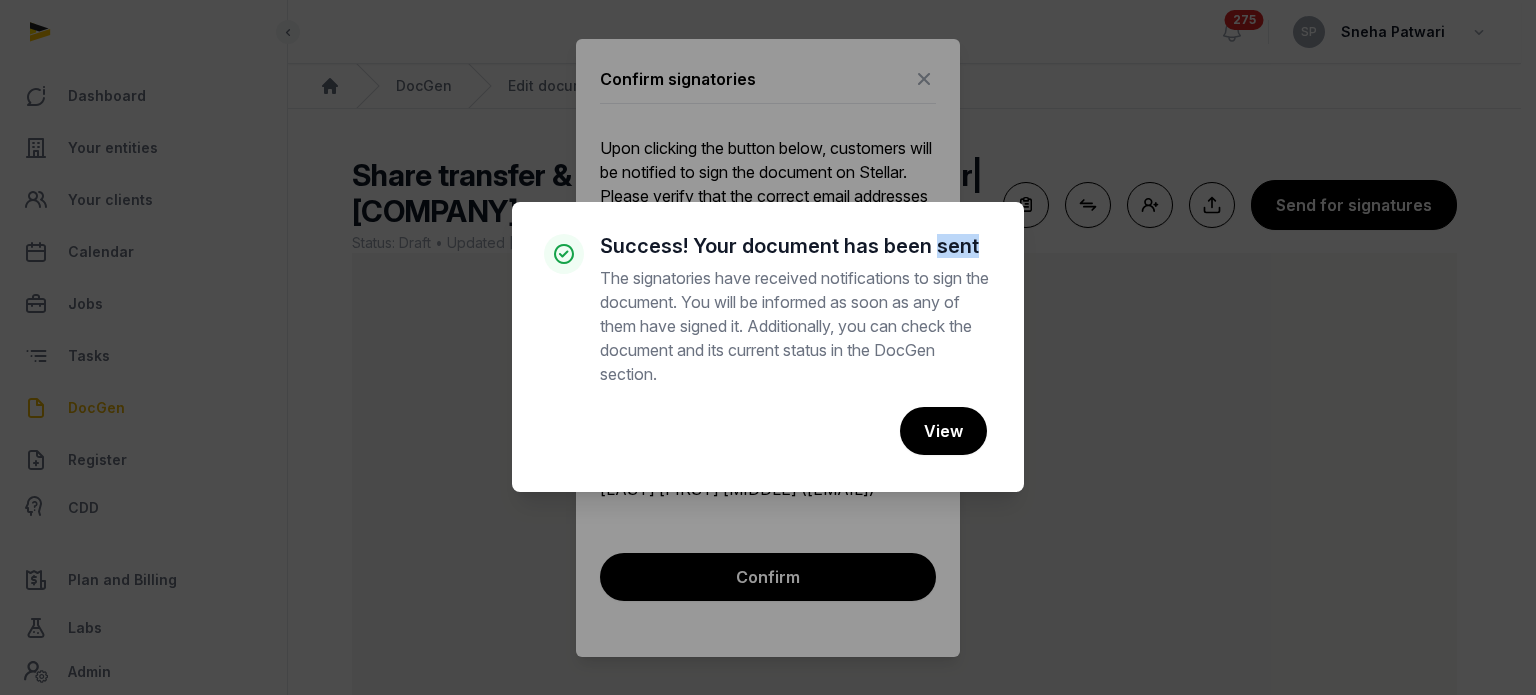 drag, startPoint x: 1085, startPoint y: 85, endPoint x: 932, endPoint y: 61, distance: 154.87091 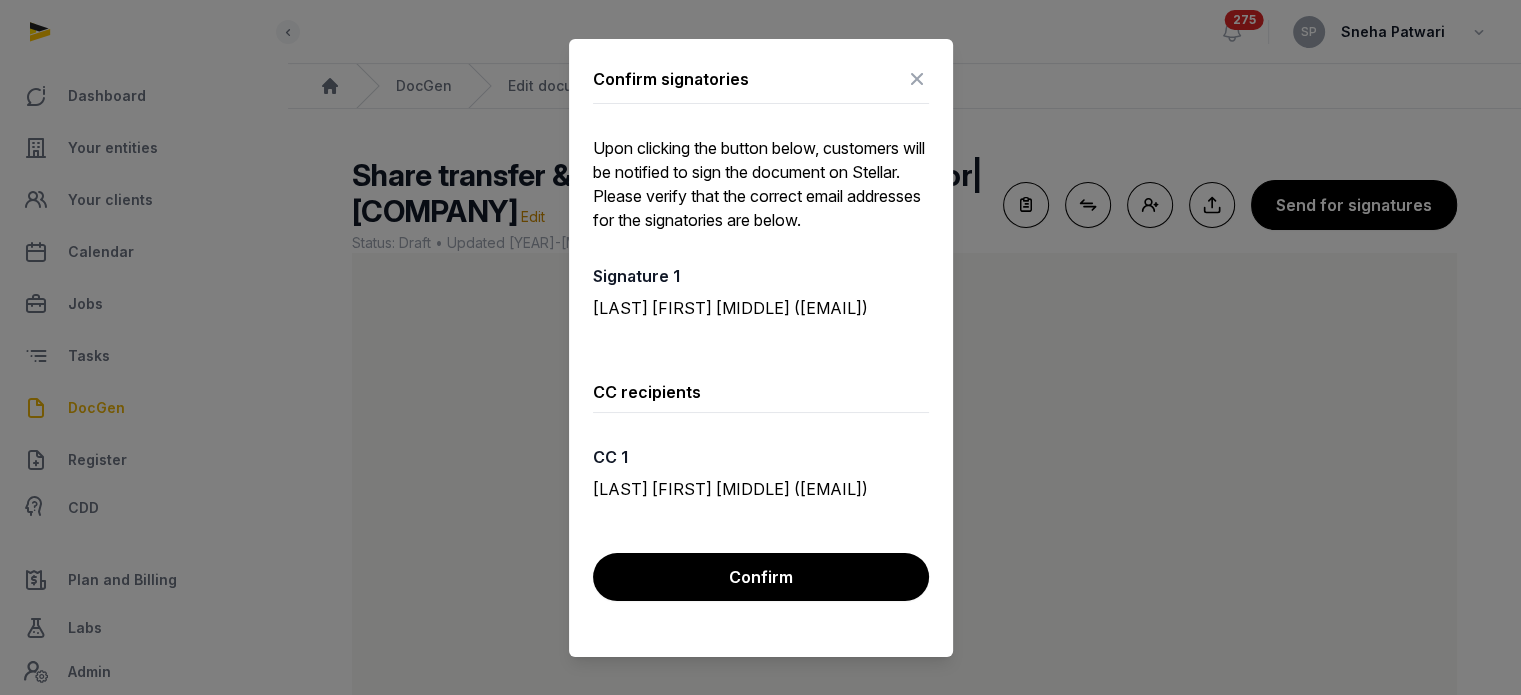 click on "Confirm signatories Upon clicking the button below, customers will be notified to sign the document on Stellar. Please verify that the correct email addresses for the signatories are below. Signature 1 [LAST] [FIRST] [MIDDLE] ([EMAIL]) CC recipients CC 1 [LAST] [FIRST] ([EMAIL]) Confirm" at bounding box center [761, 348] 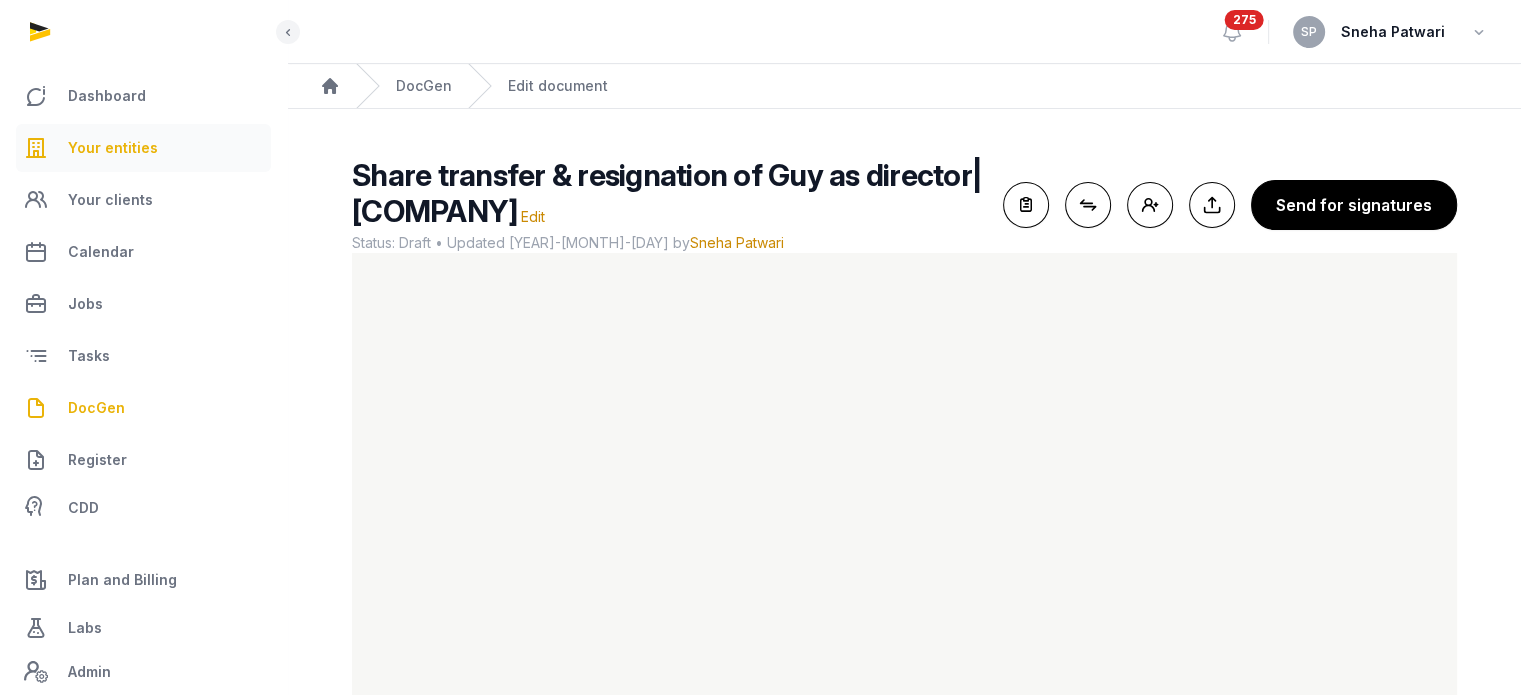 click on "Your entities" at bounding box center (143, 148) 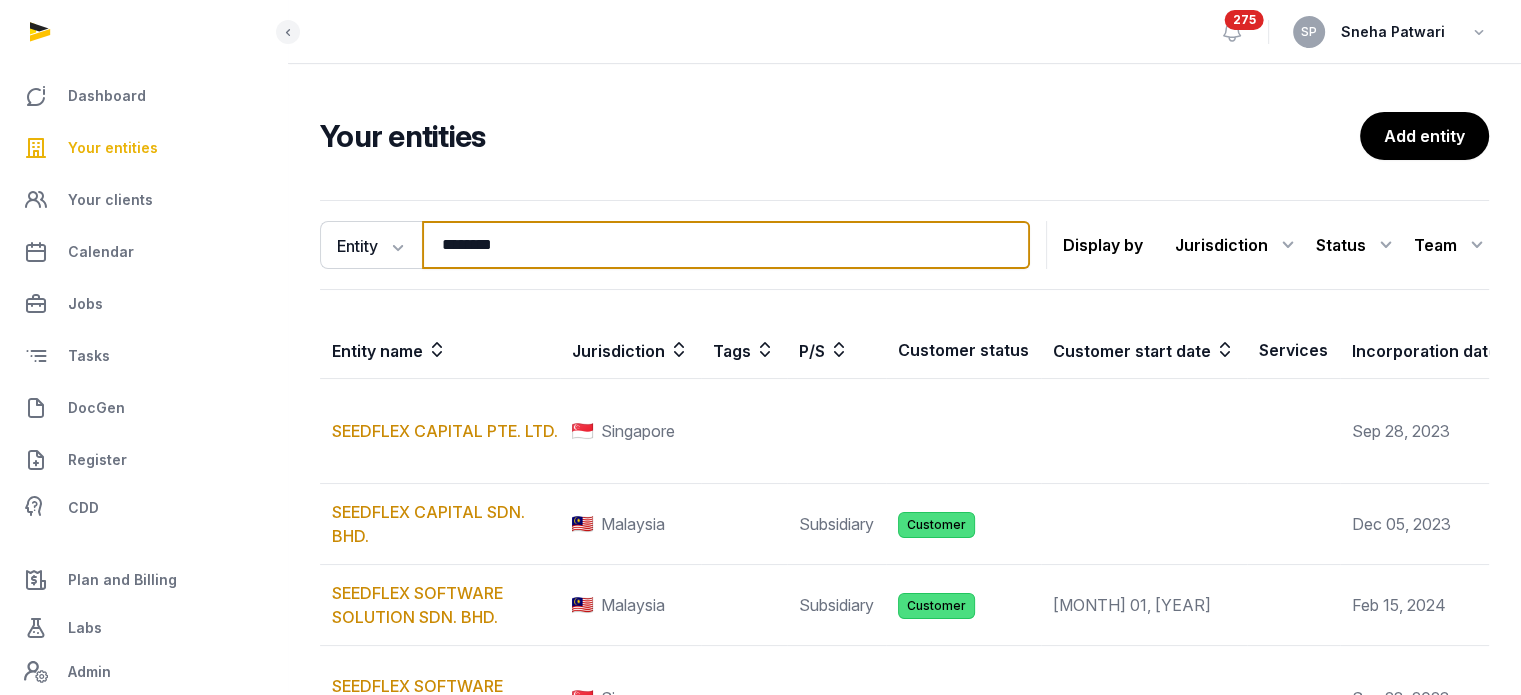 click on "********" at bounding box center (726, 245) 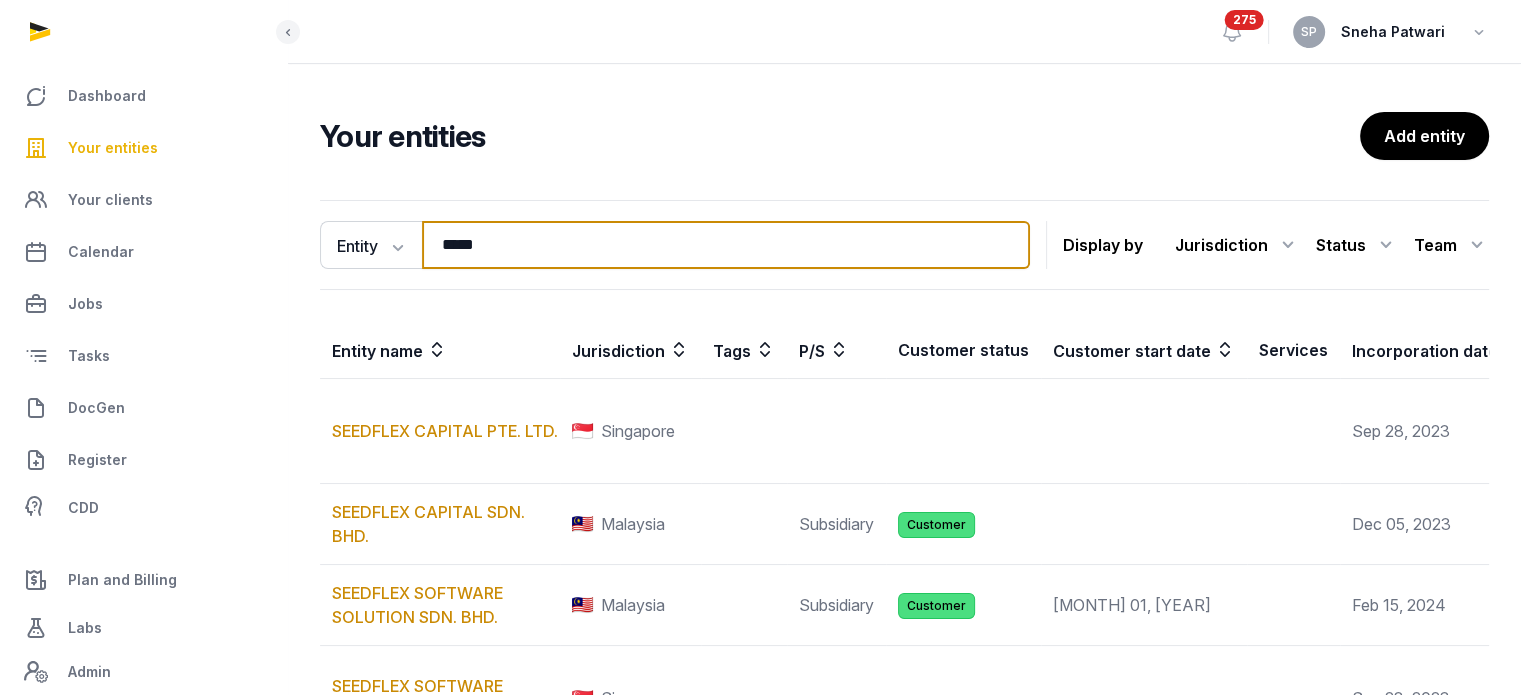 type on "*****" 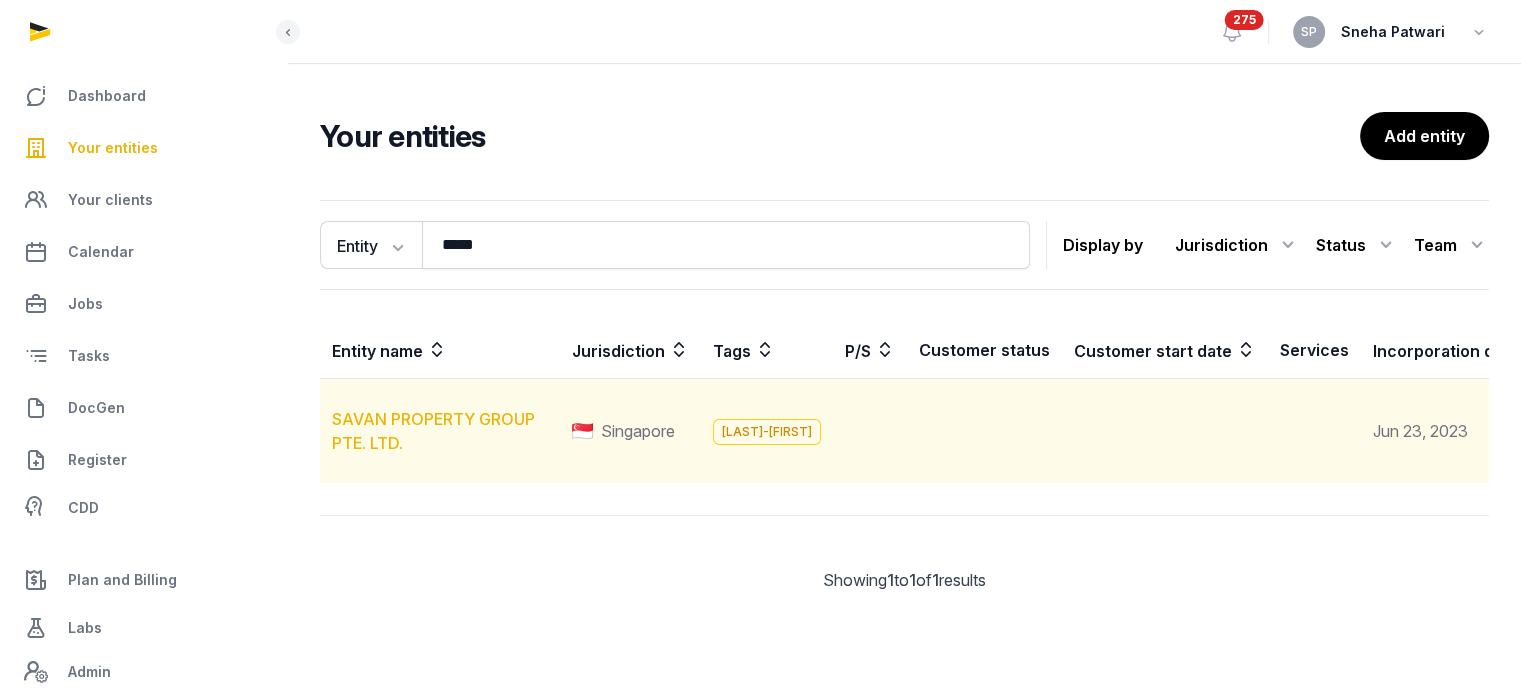 click on "SAVAN PROPERTY GROUP PTE. LTD." at bounding box center (433, 431) 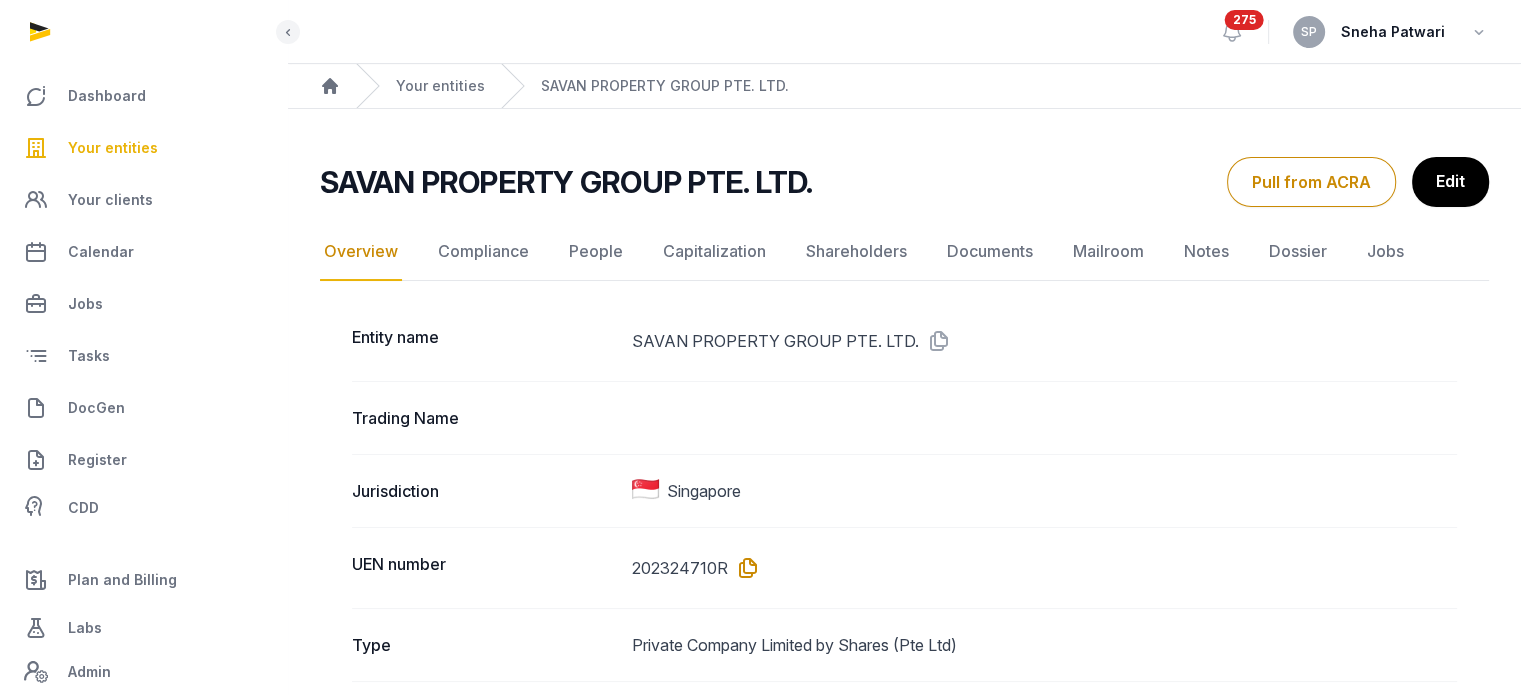 click at bounding box center [744, 568] 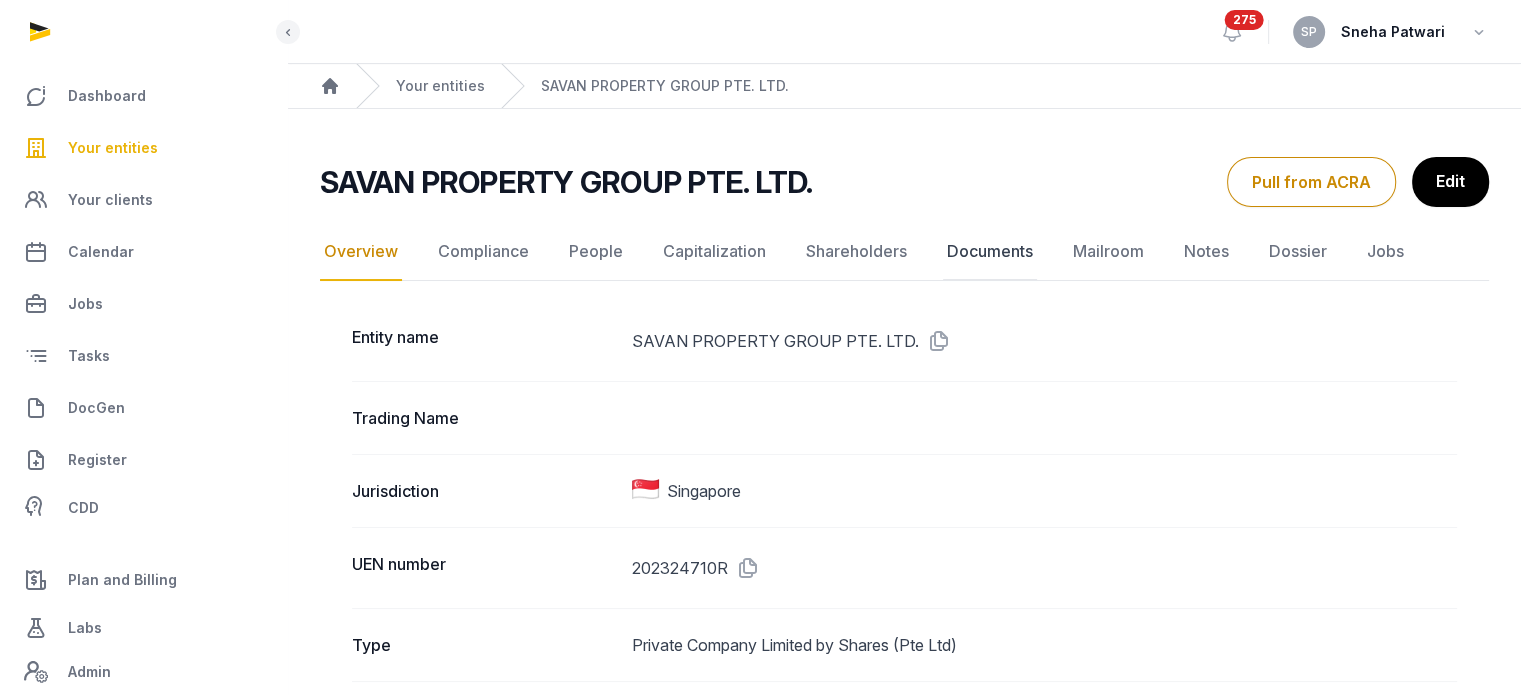 click on "Documents" 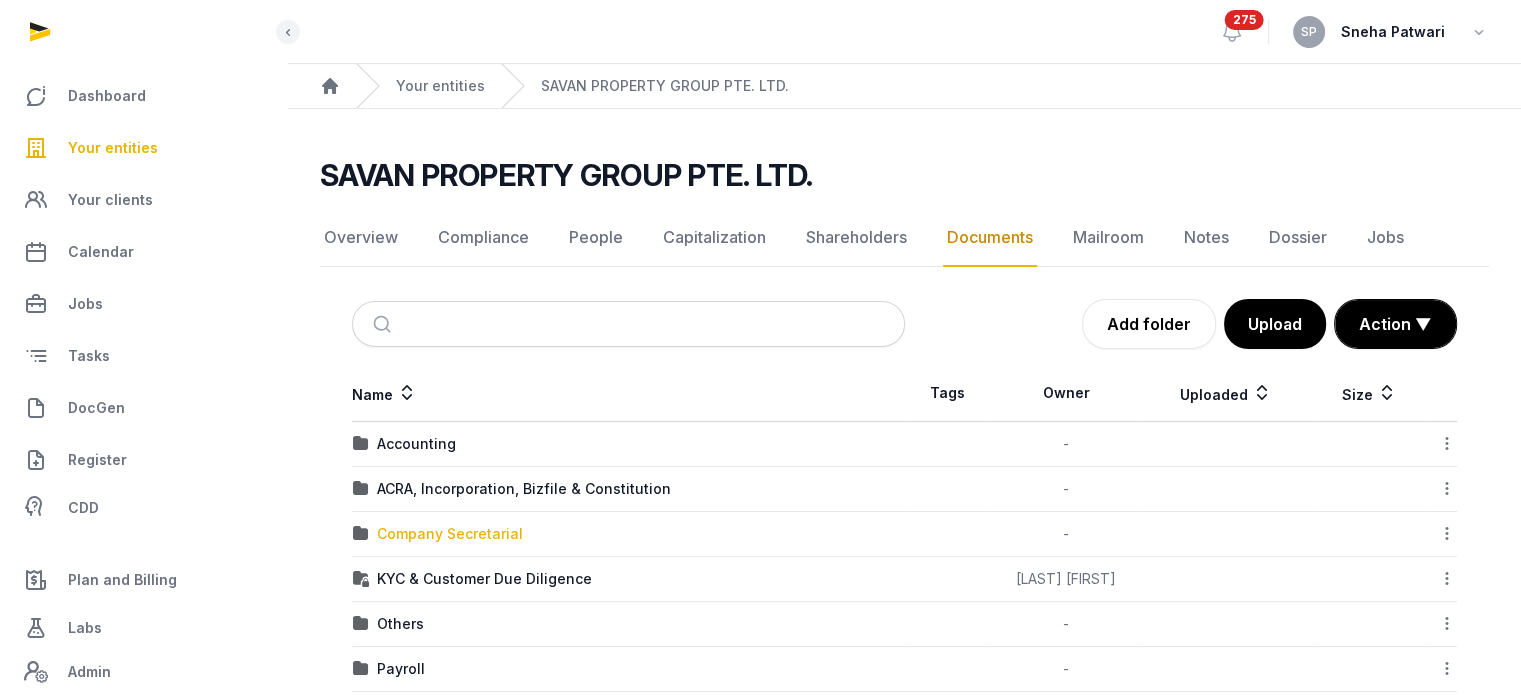 click on "Company Secretarial" at bounding box center (450, 534) 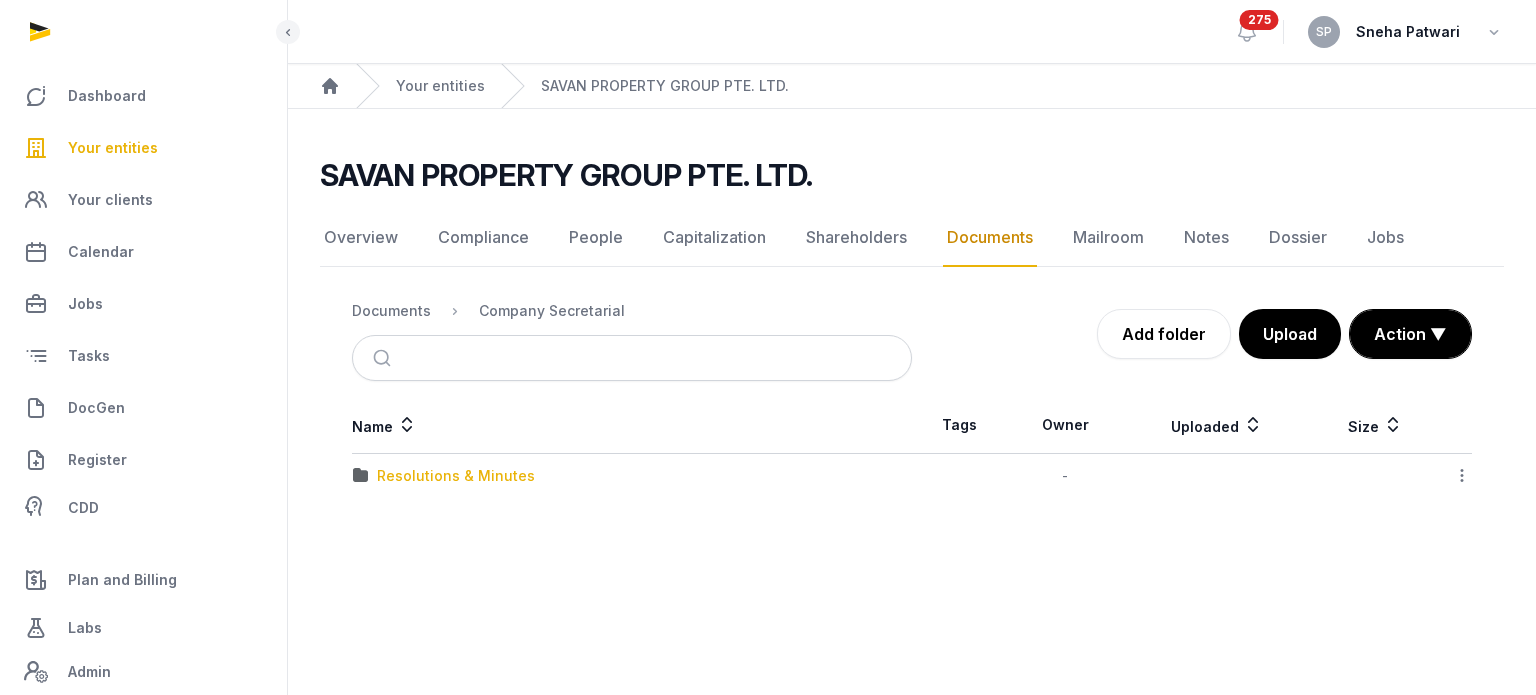 click on "Resolutions & Minutes" at bounding box center (456, 476) 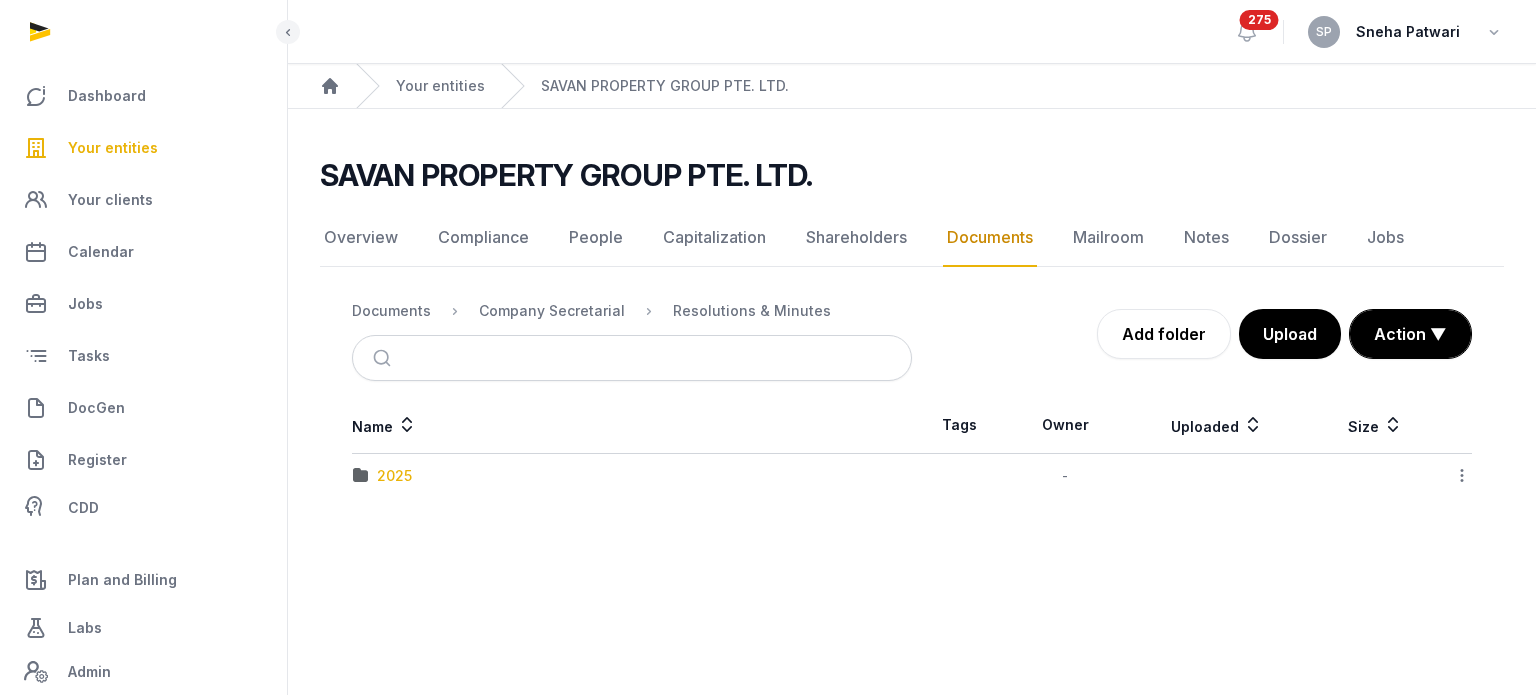 click on "2025" at bounding box center (394, 476) 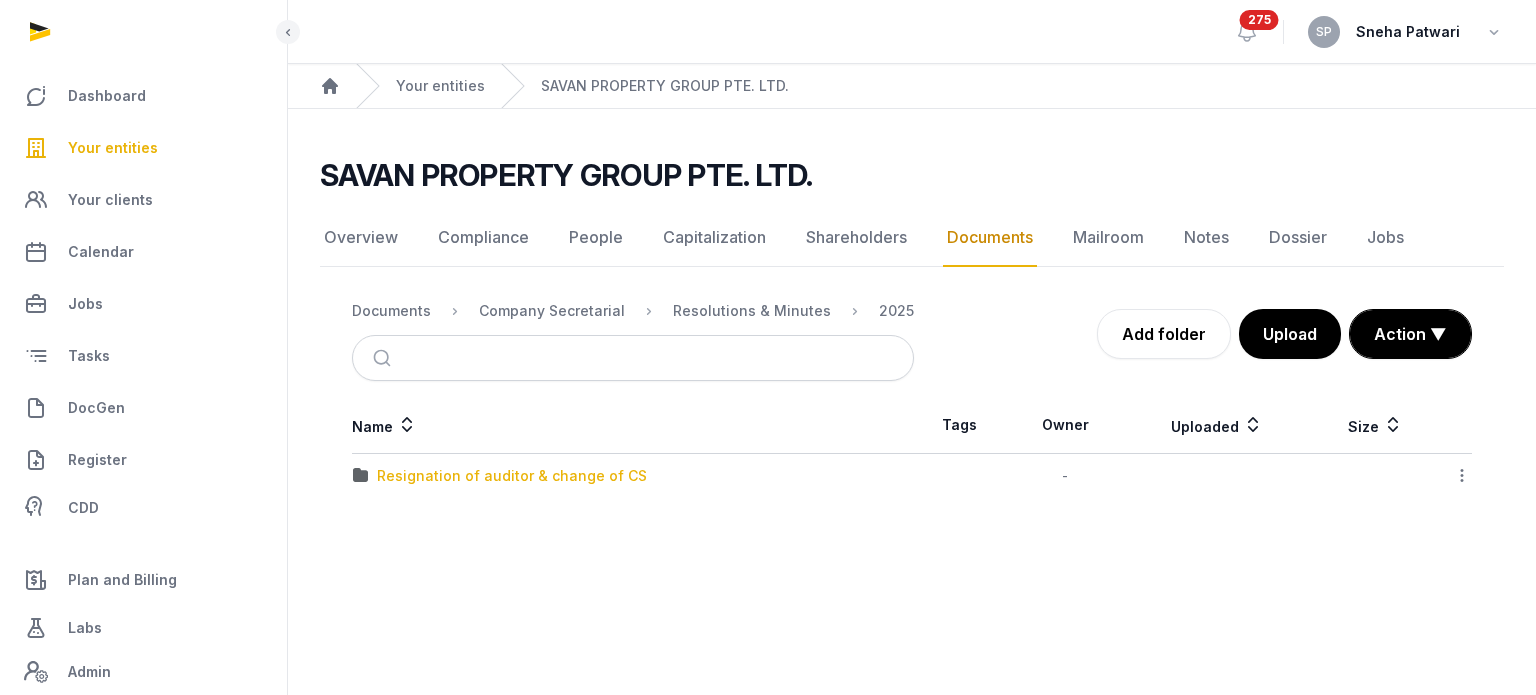 click on "Resignation of auditor & change of CS" at bounding box center [512, 476] 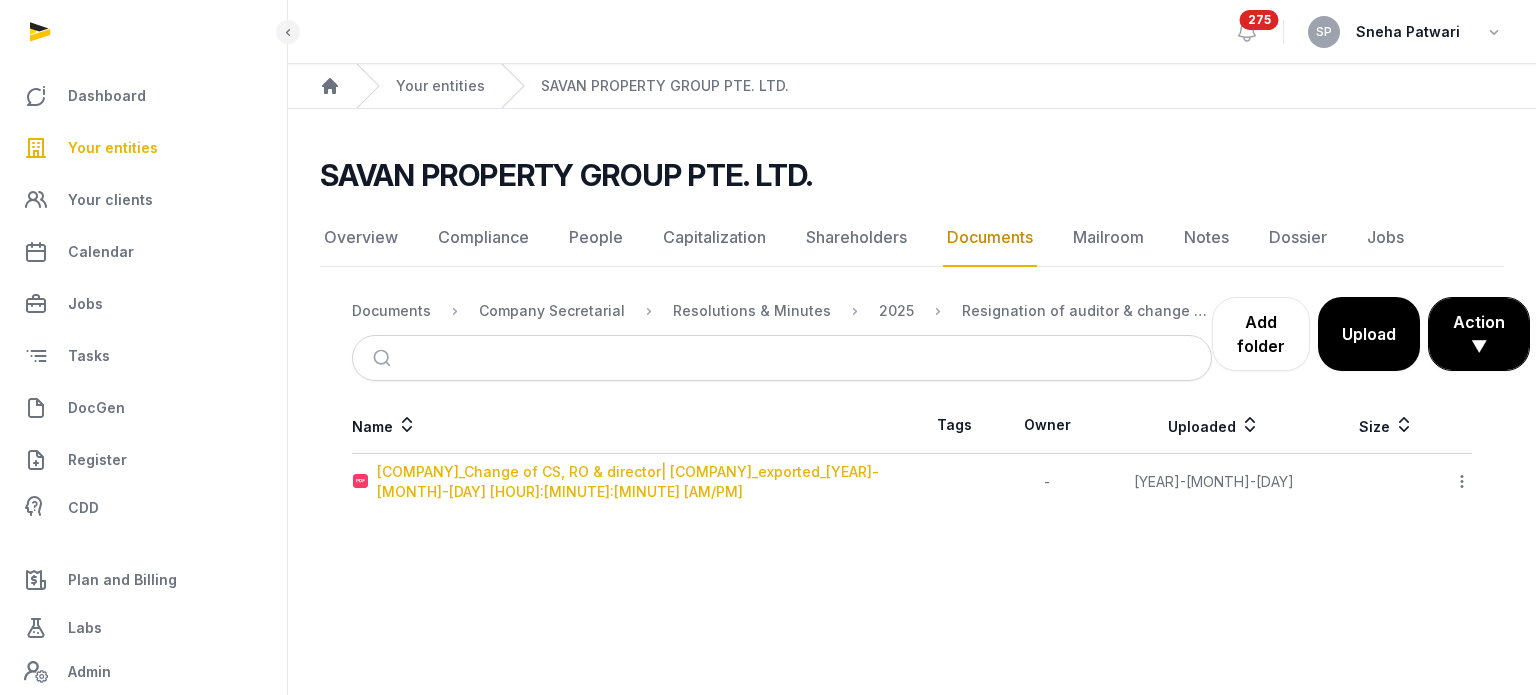 click on "[COMPANY]_Change of CS, RO & director| [COMPANY]_exported_[YEAR]-[MONTH]-[DAY] [HOUR]:[MINUTE]:[MINUTE] [AM/PM]" at bounding box center [644, 482] 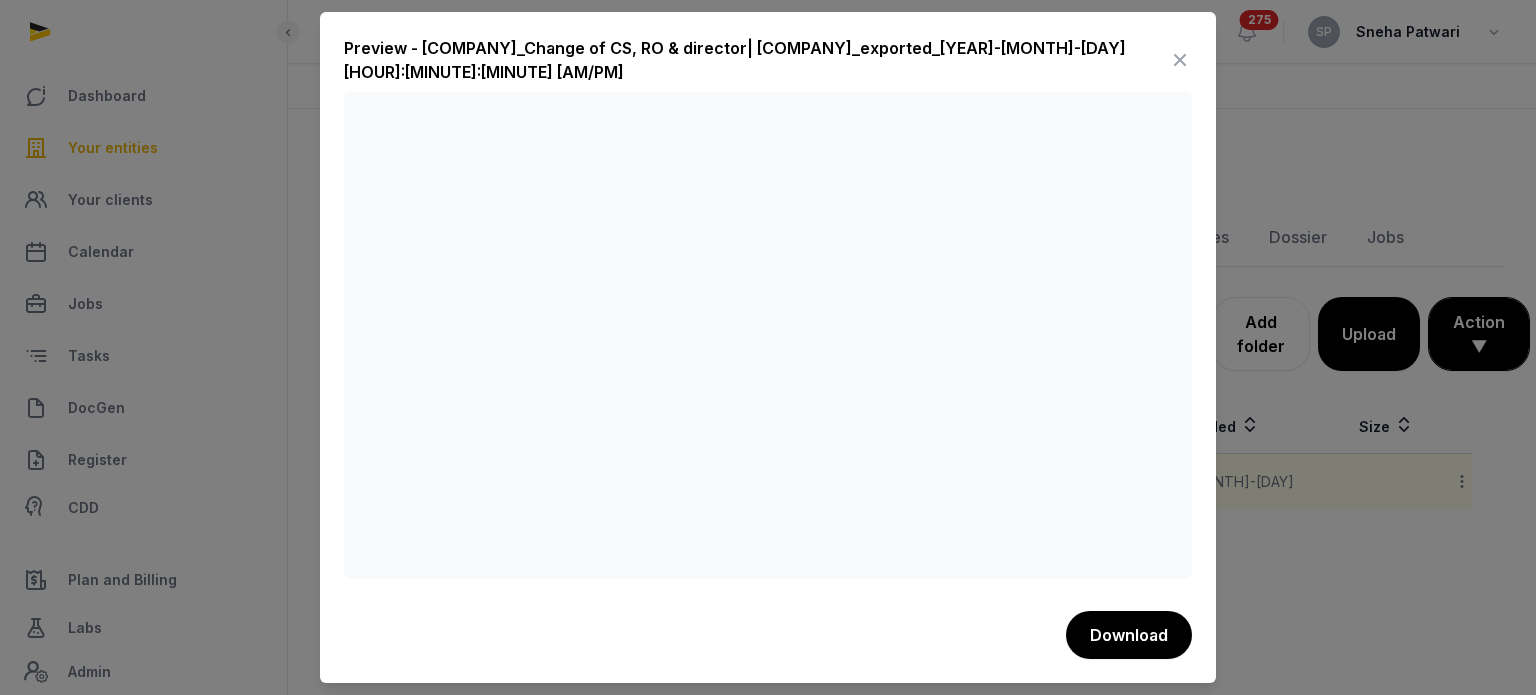 click at bounding box center (1180, 60) 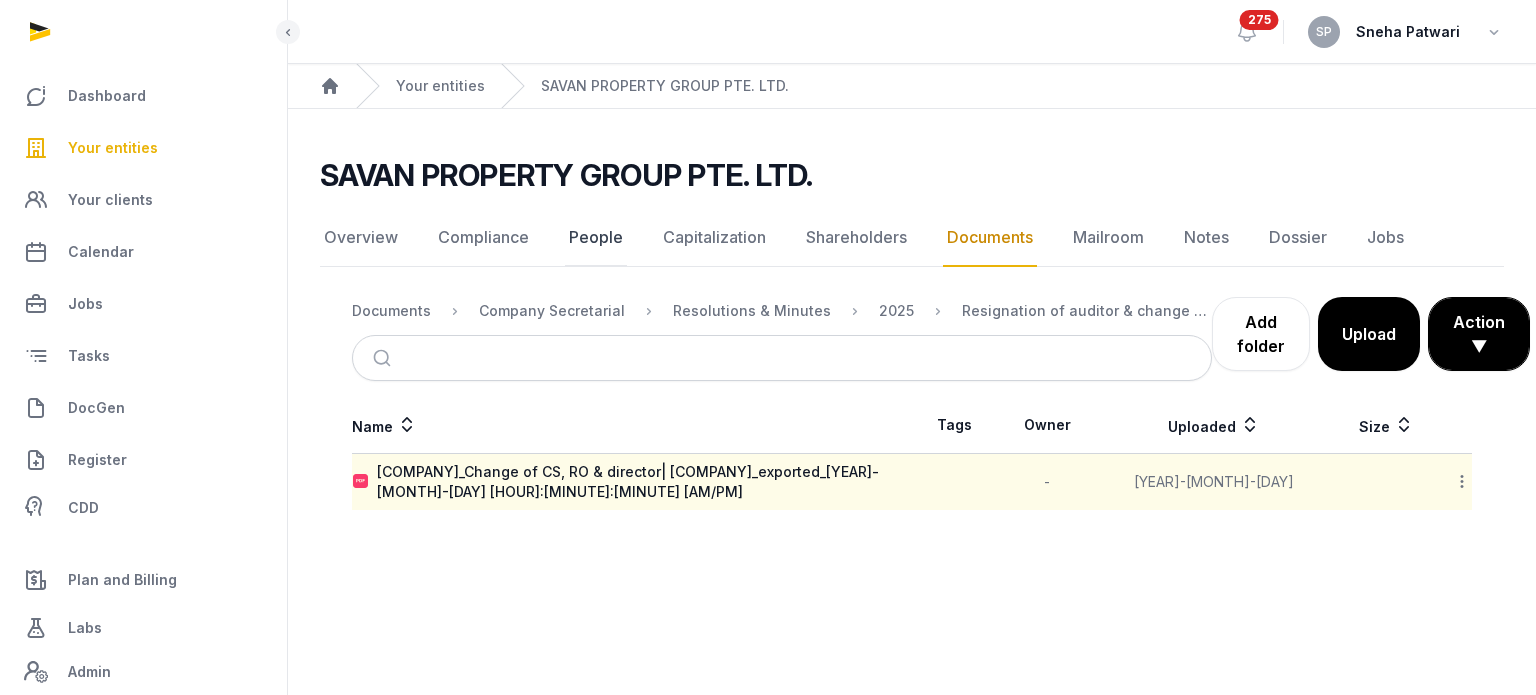 click on "People" 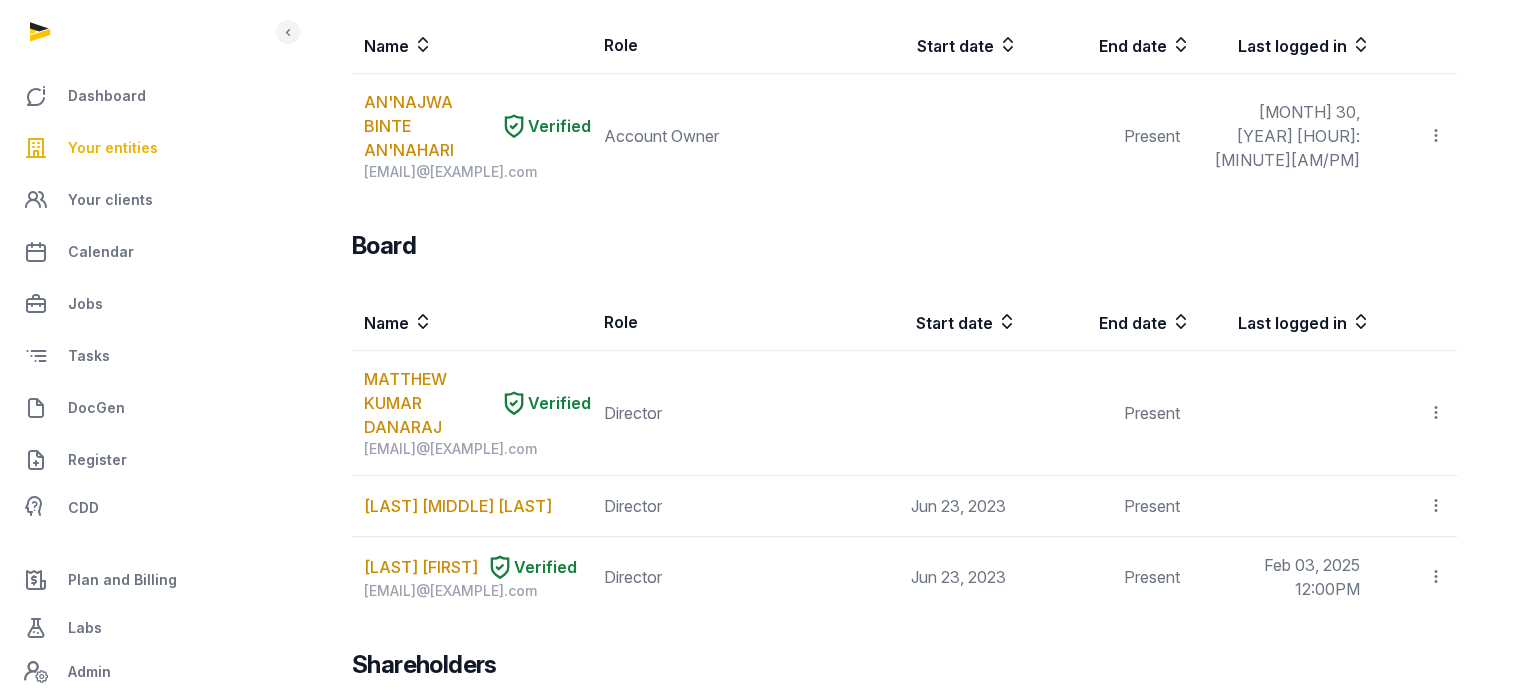 scroll, scrollTop: 1275, scrollLeft: 0, axis: vertical 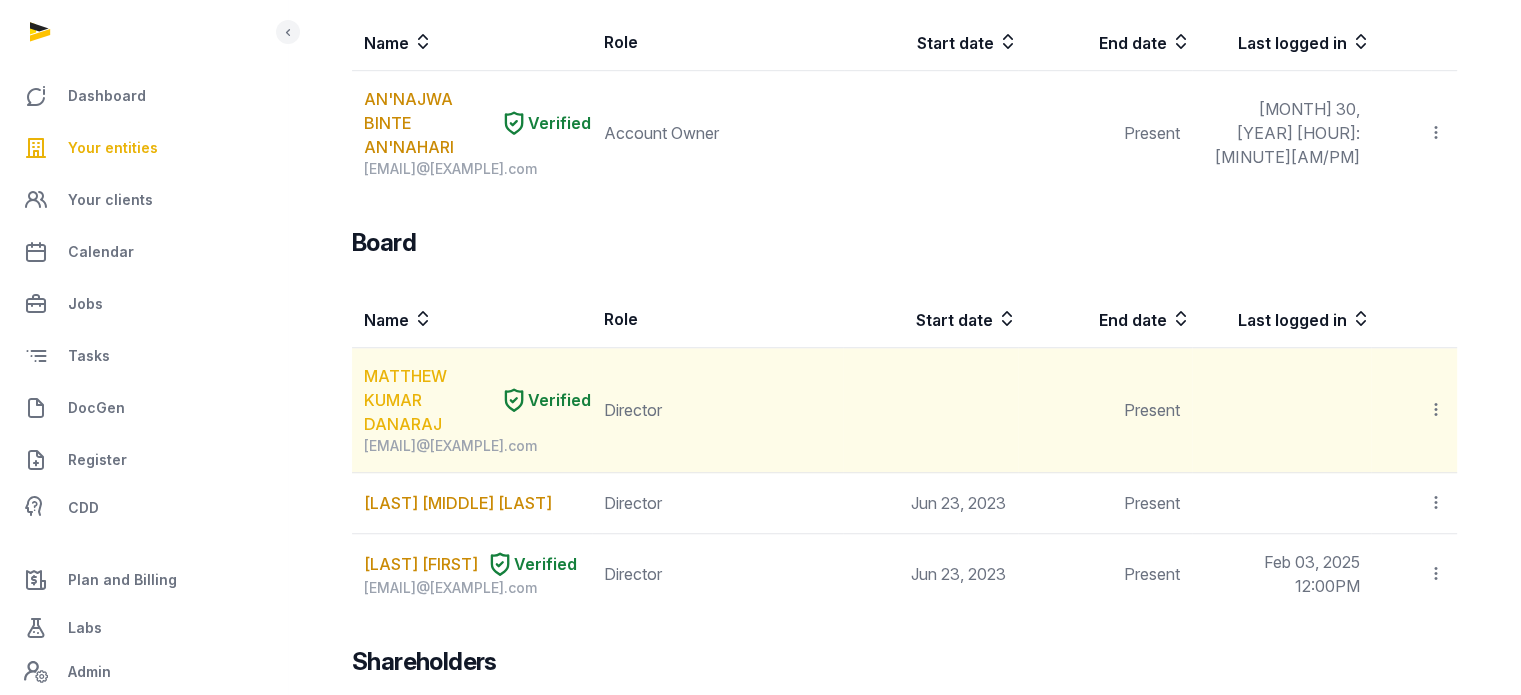 click on "MATTHEW KUMAR DANARAJ" at bounding box center (428, 400) 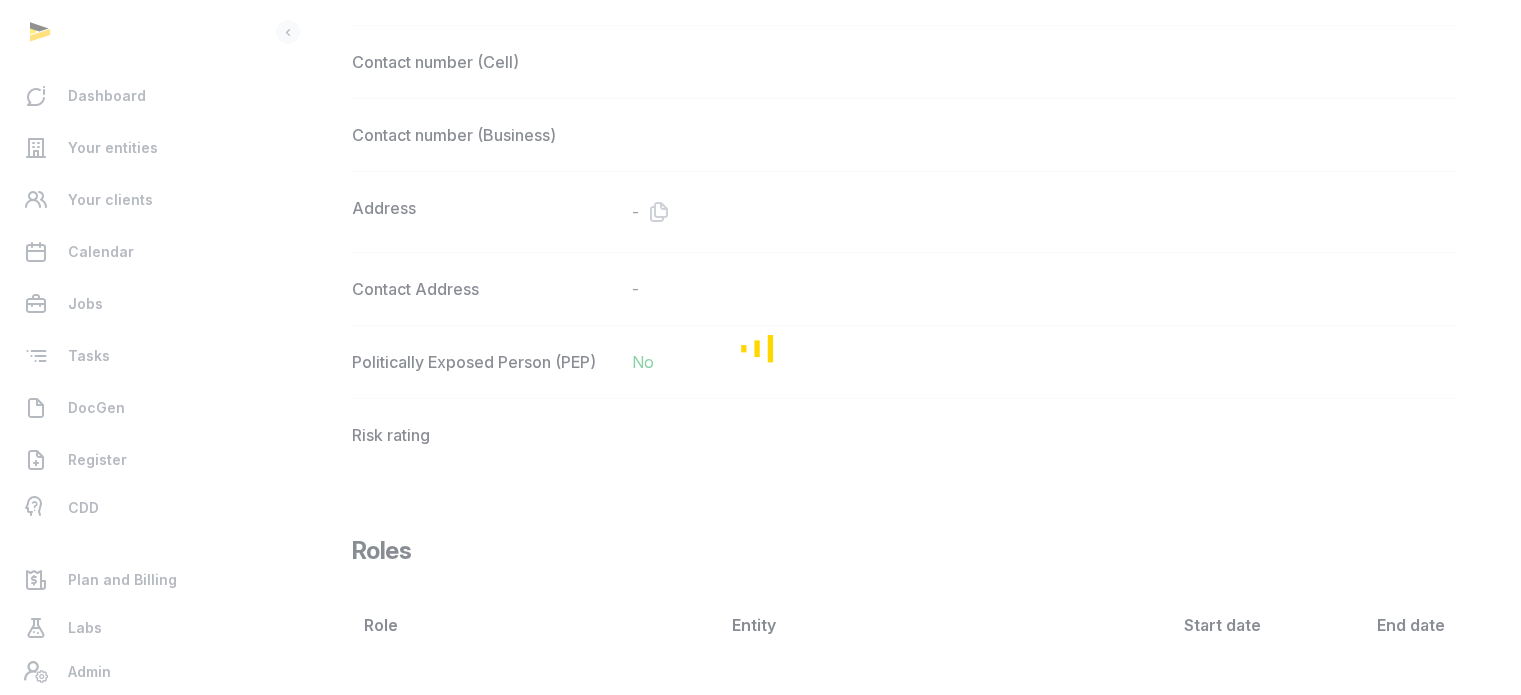 scroll, scrollTop: 1275, scrollLeft: 0, axis: vertical 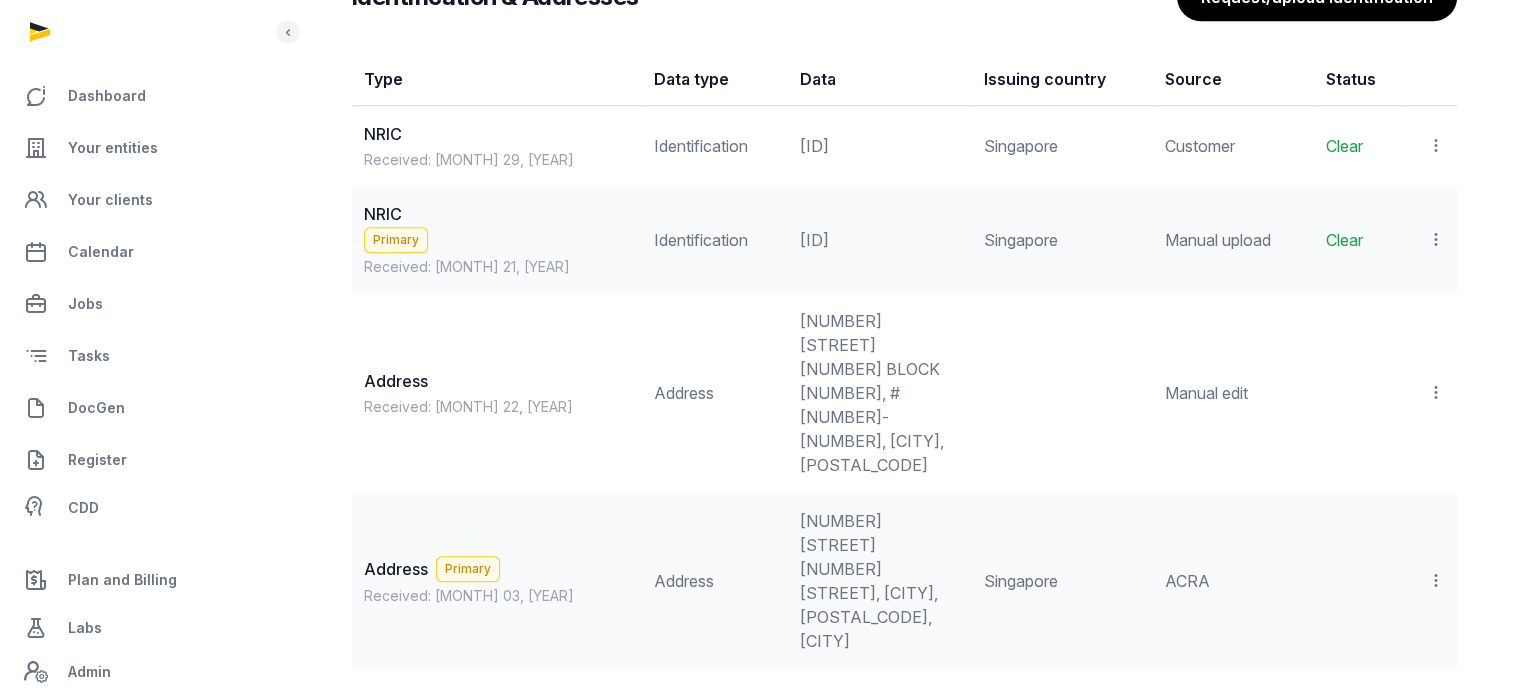 drag, startPoint x: 864, startPoint y: 230, endPoint x: 755, endPoint y: 220, distance: 109.457756 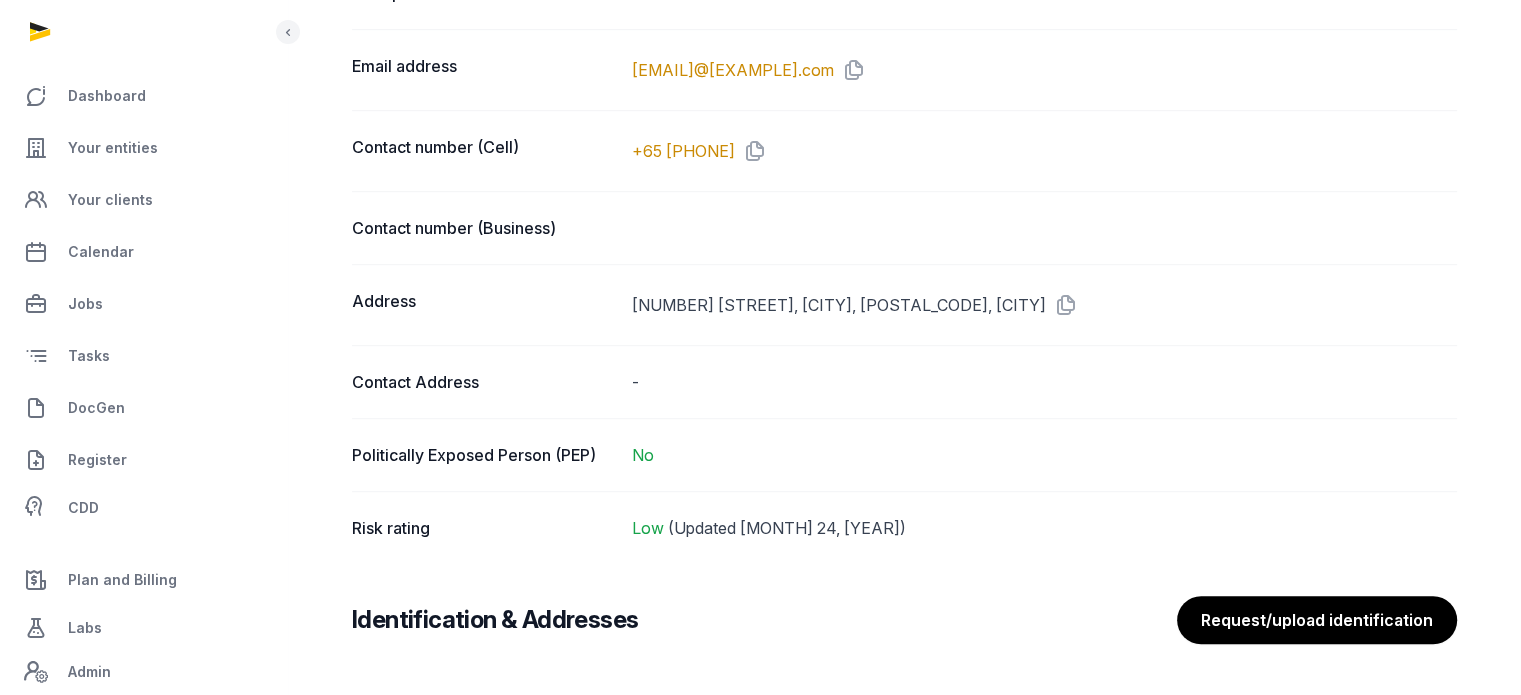 scroll, scrollTop: 992, scrollLeft: 0, axis: vertical 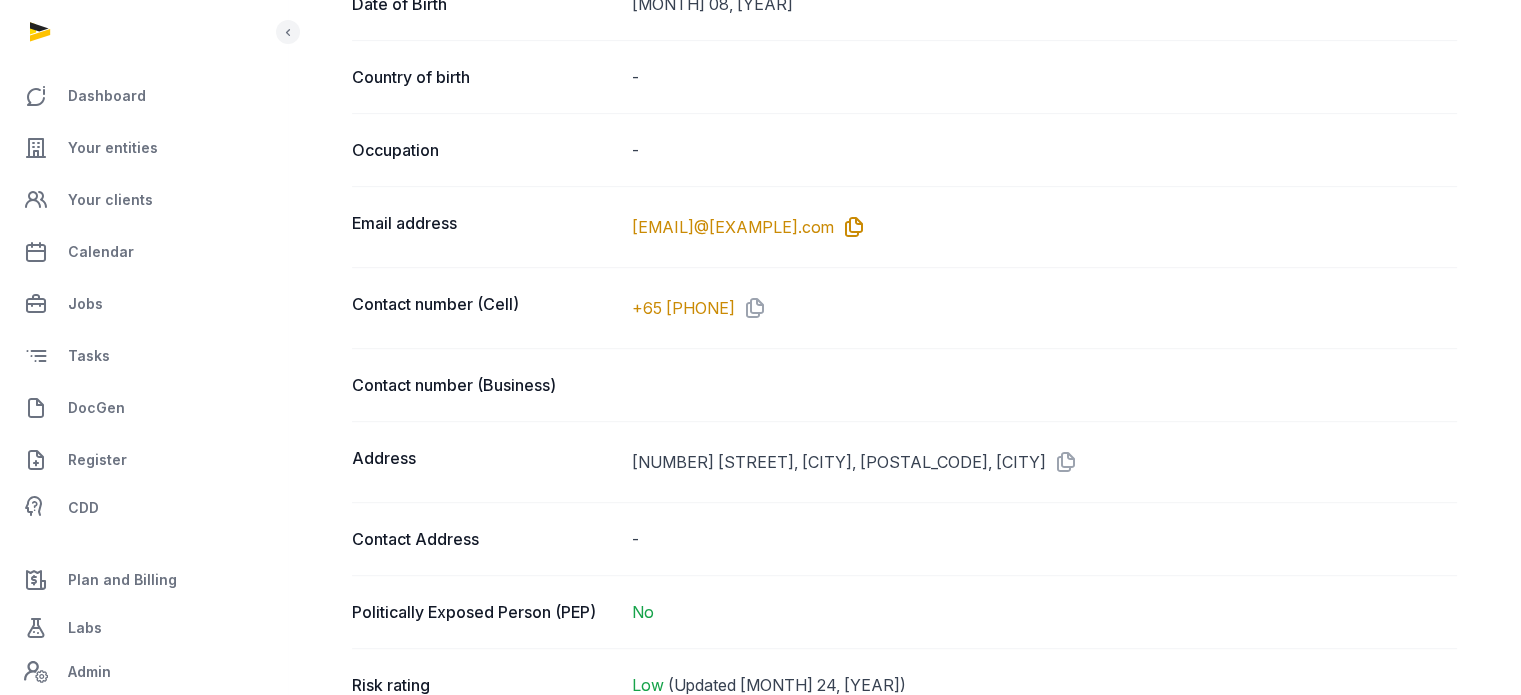 click at bounding box center (850, 227) 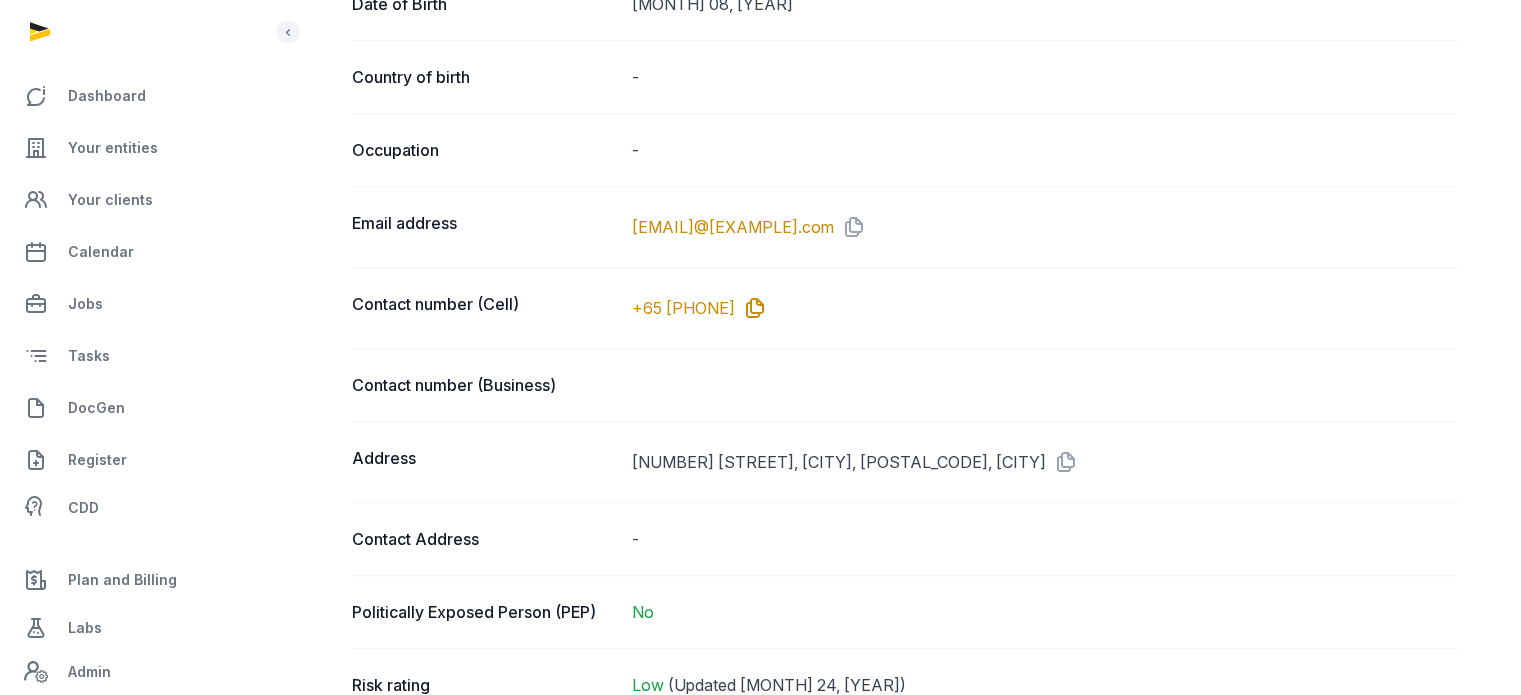 click at bounding box center [751, 308] 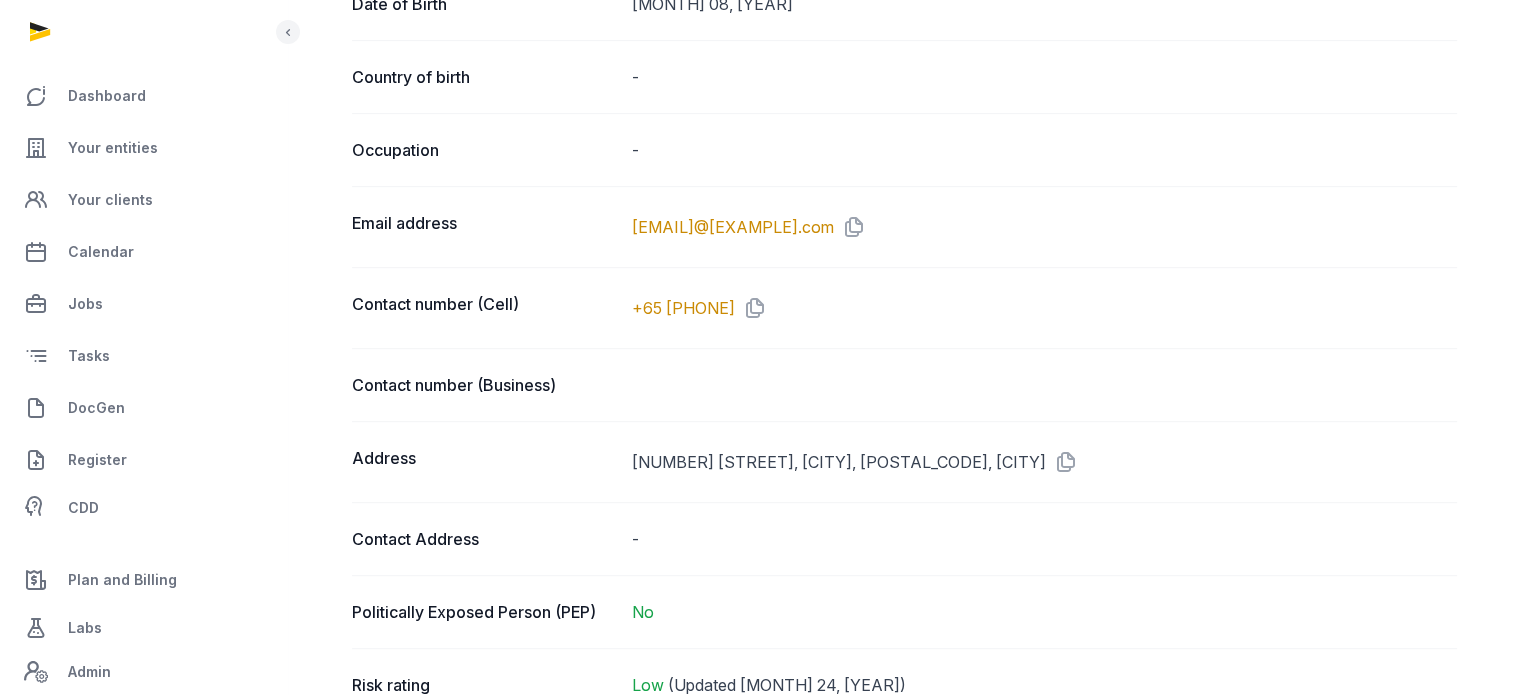 scroll, scrollTop: 384, scrollLeft: 0, axis: vertical 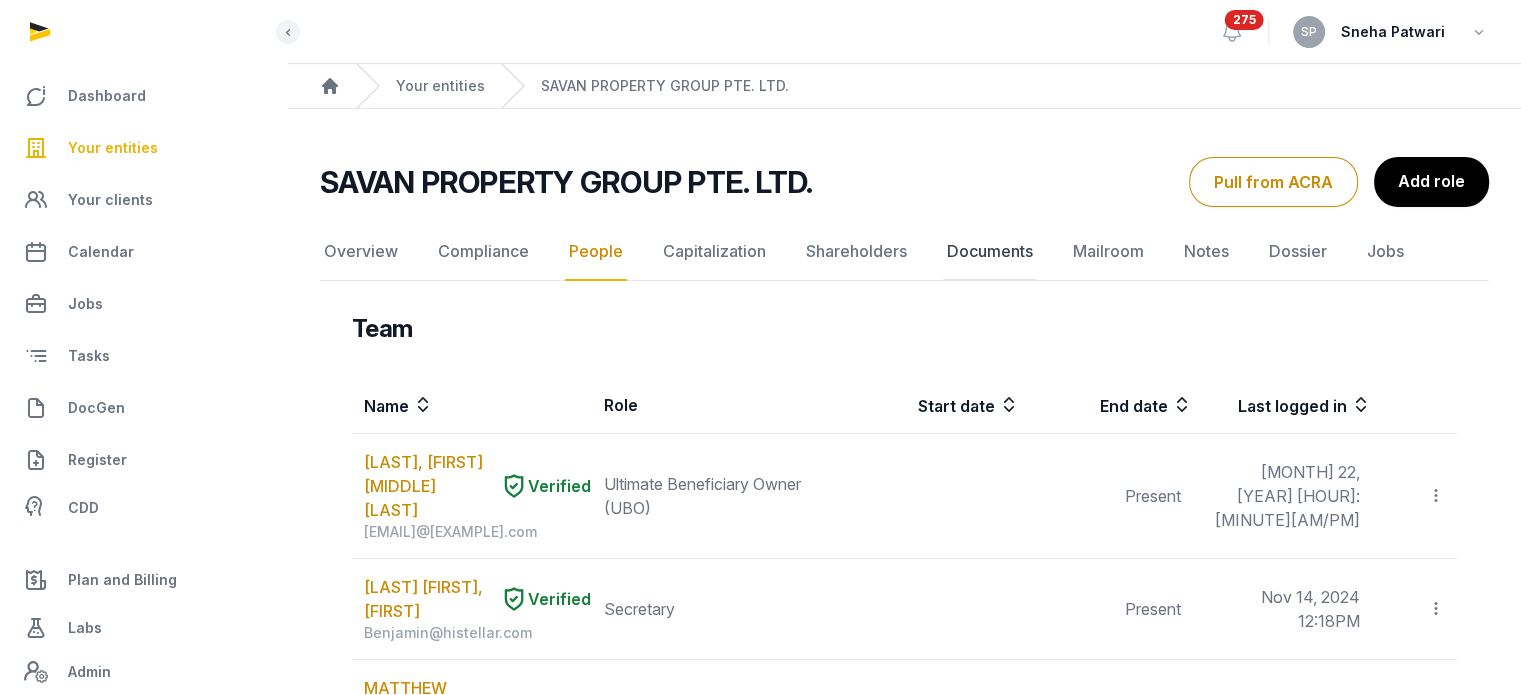 click on "Documents" 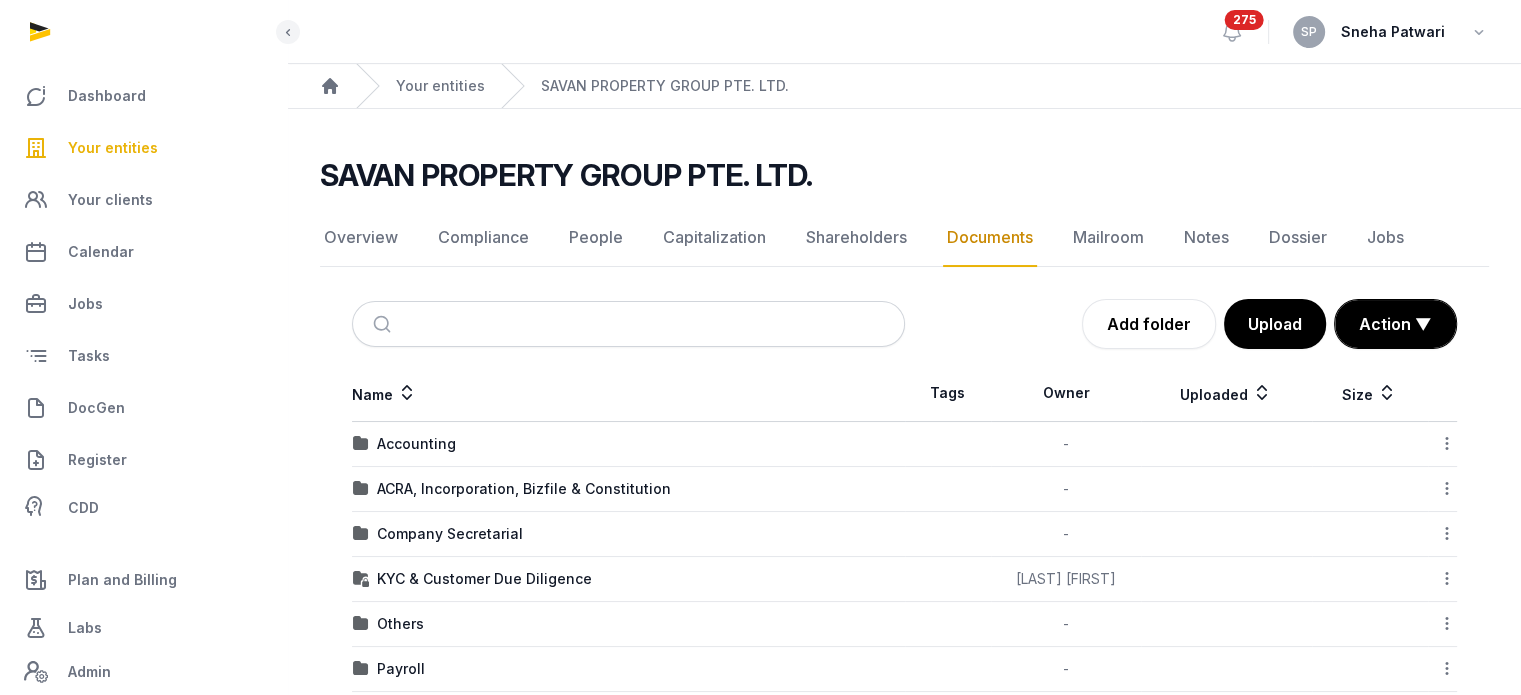 click on "Company Secretarial" at bounding box center [628, 534] 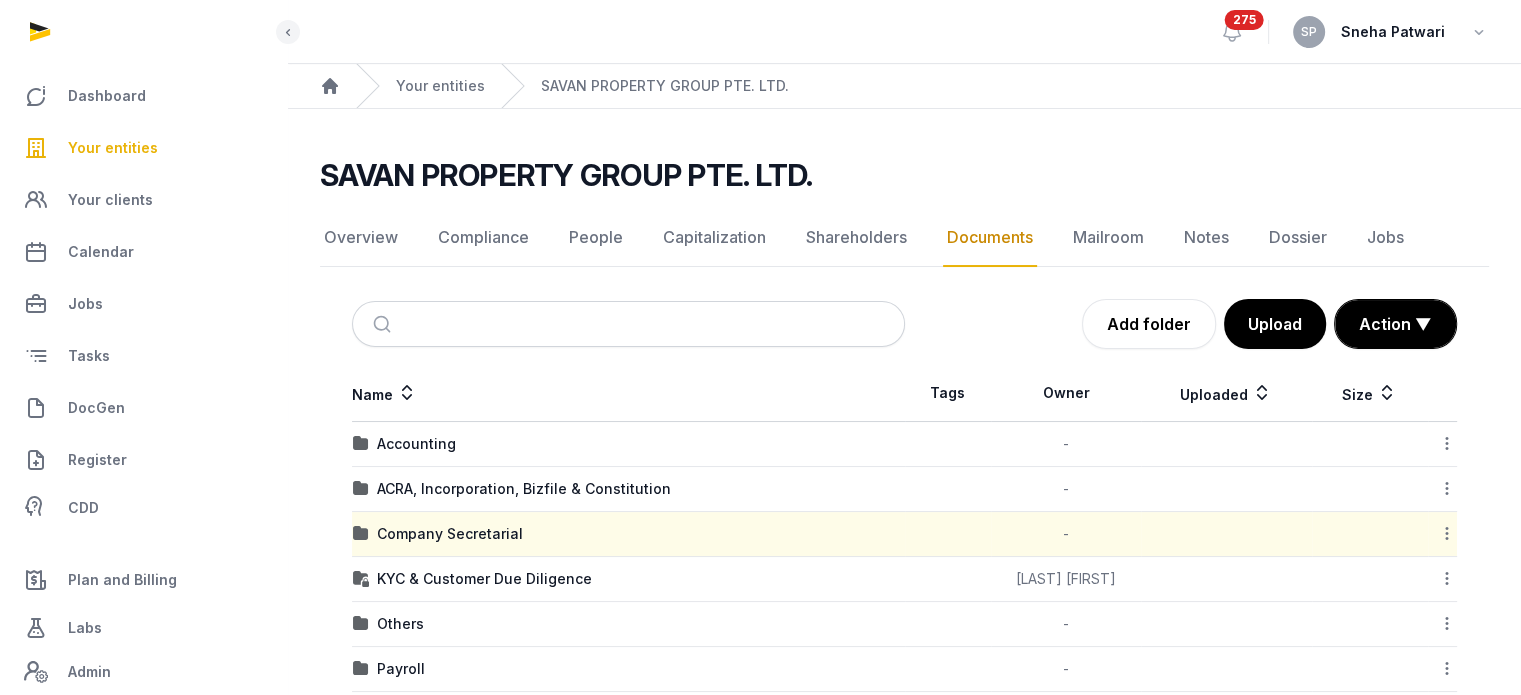 click on "Company Secretarial" at bounding box center [628, 534] 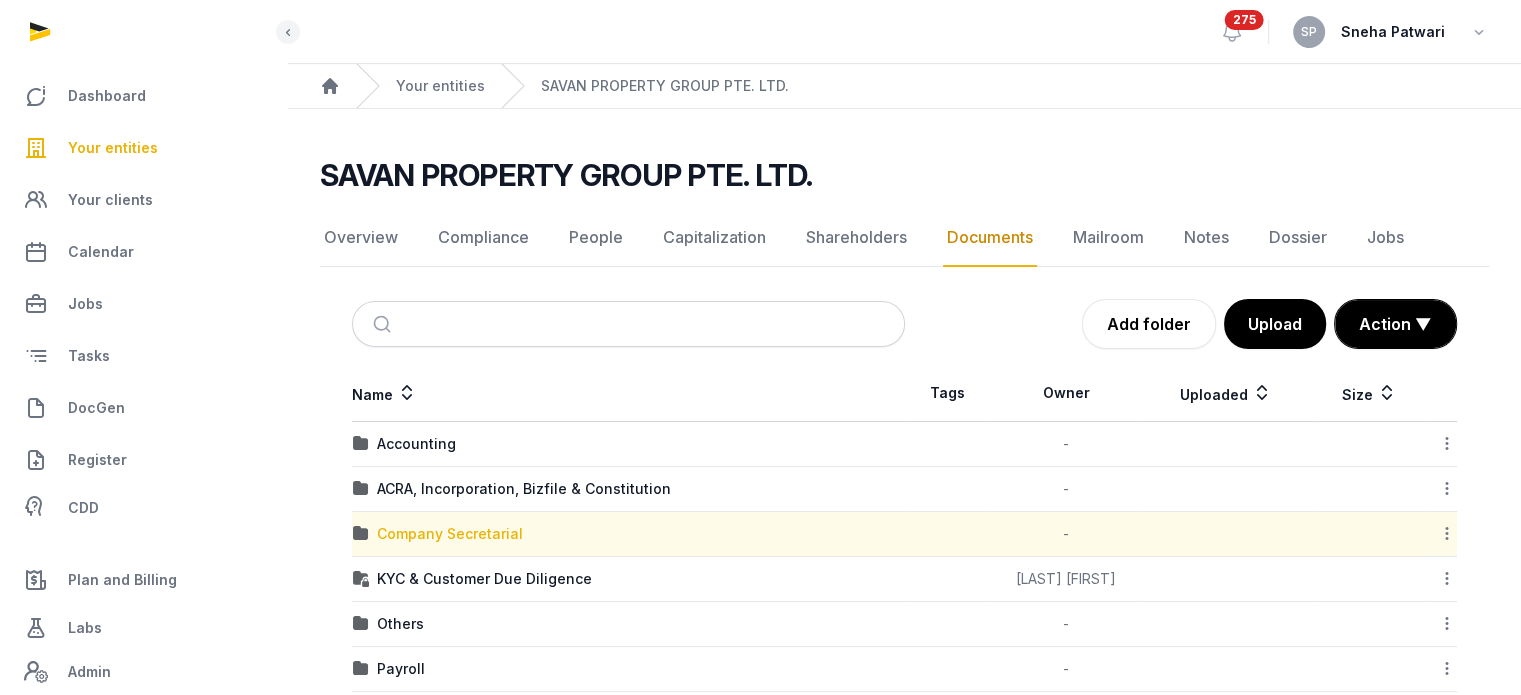 click on "Company Secretarial" at bounding box center [450, 534] 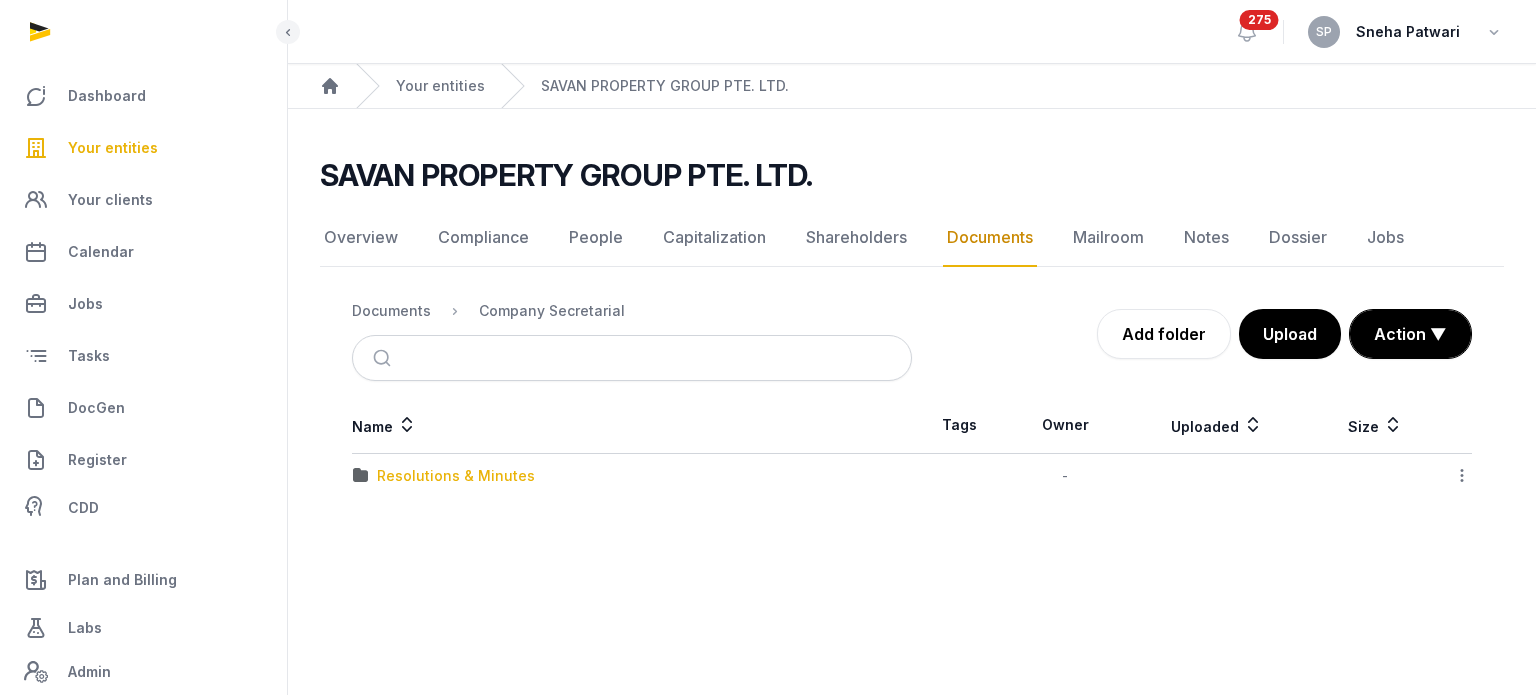 click on "Resolutions & Minutes" at bounding box center [456, 476] 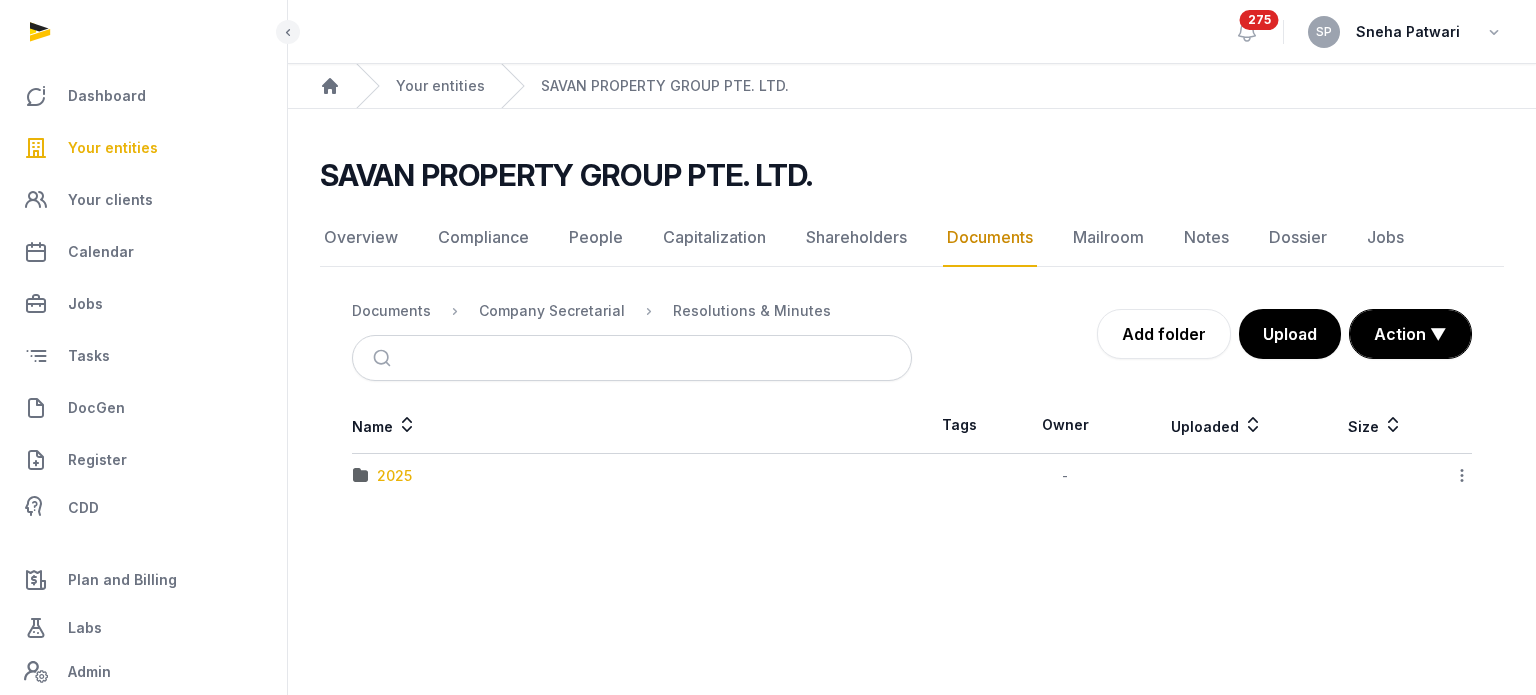 click on "2025" at bounding box center (394, 476) 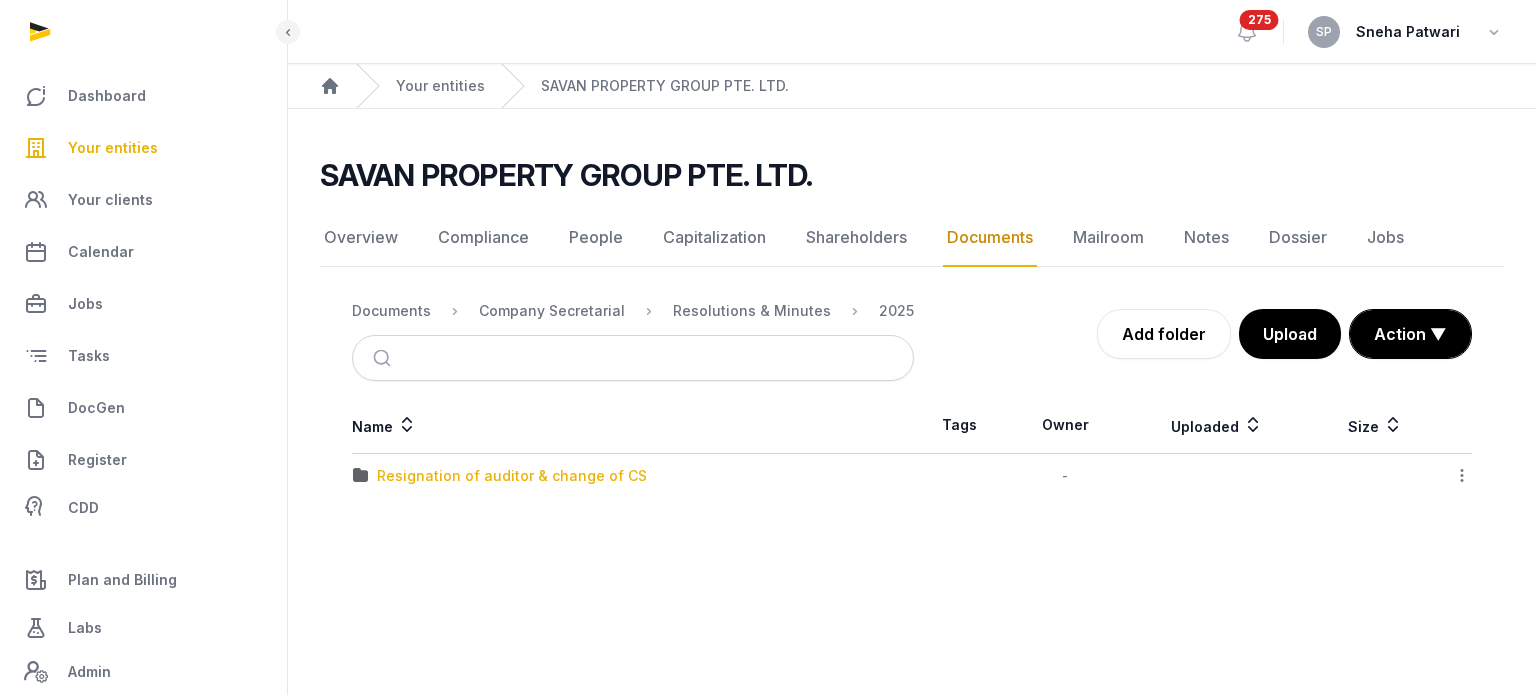 click on "Resignation of auditor & change of CS" at bounding box center (512, 476) 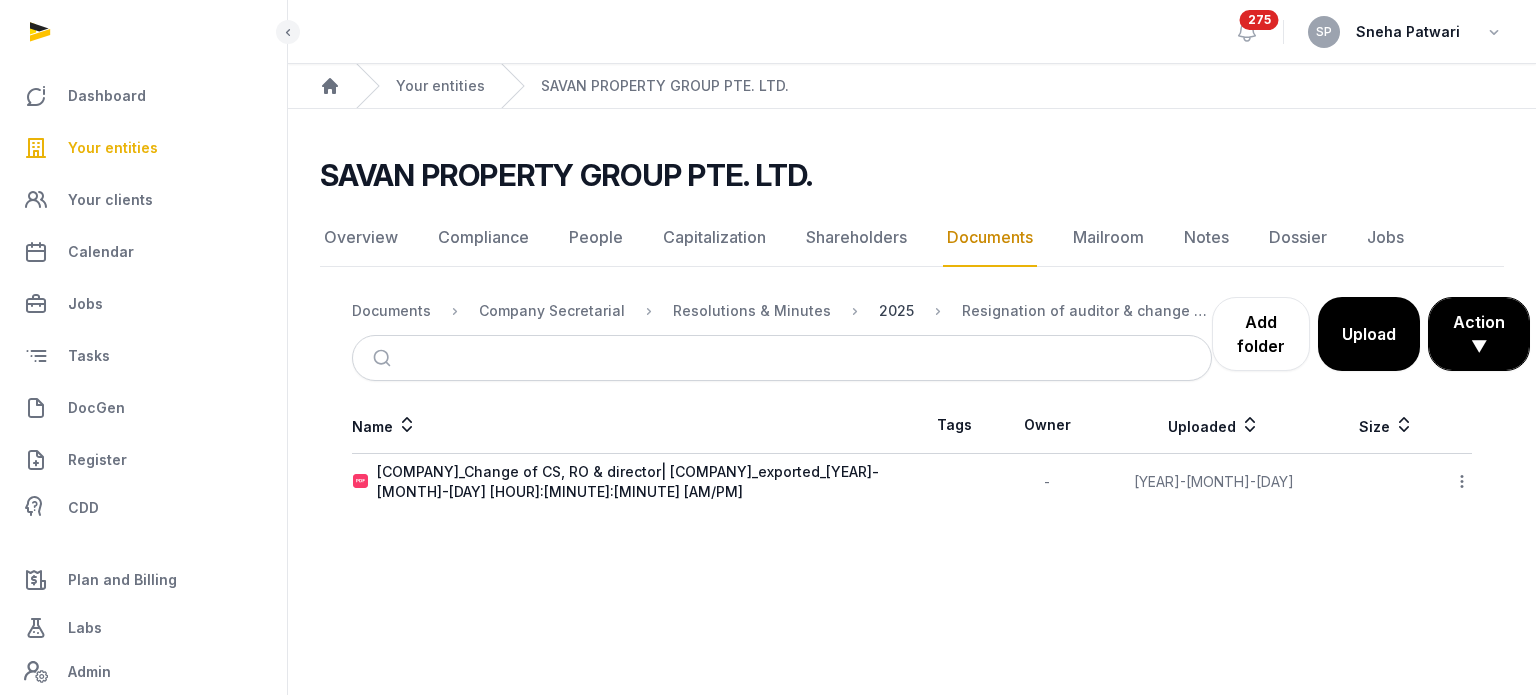 click on "2025" at bounding box center (896, 311) 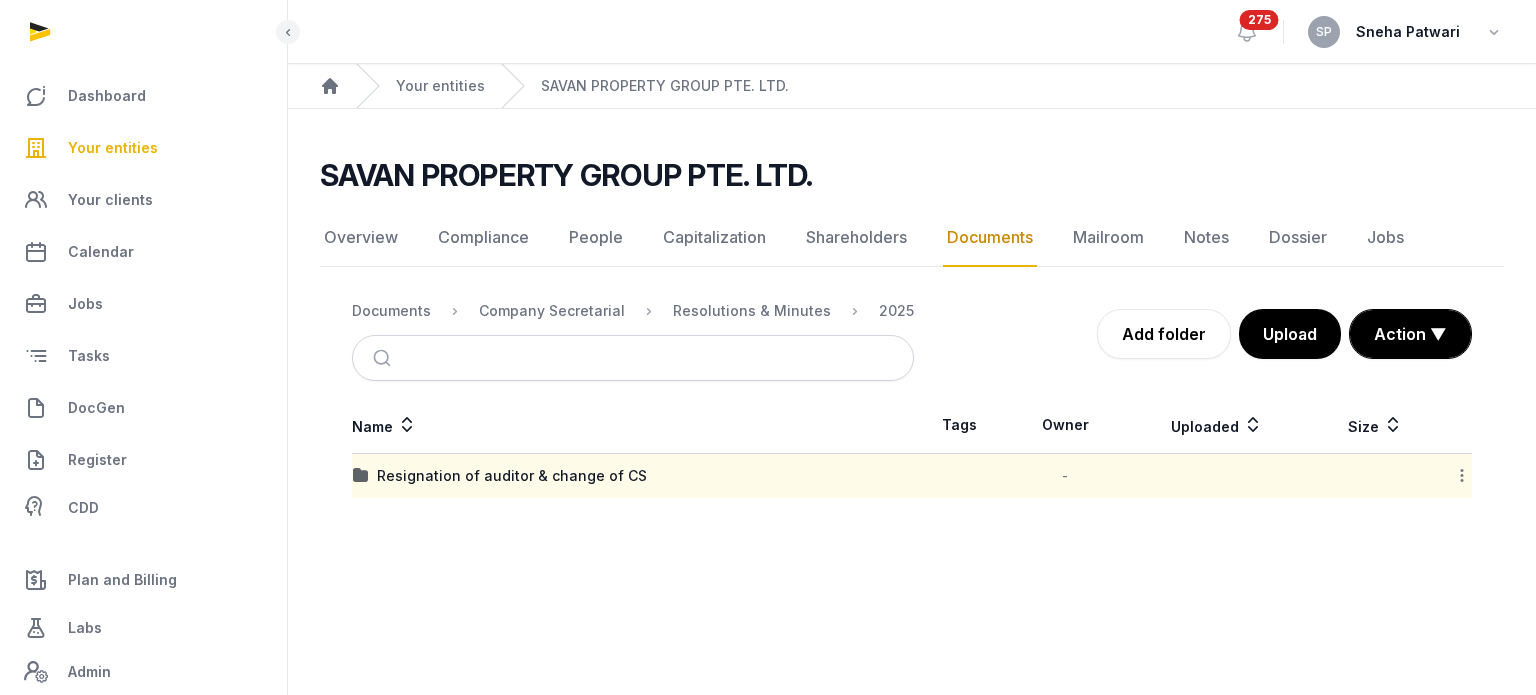 click 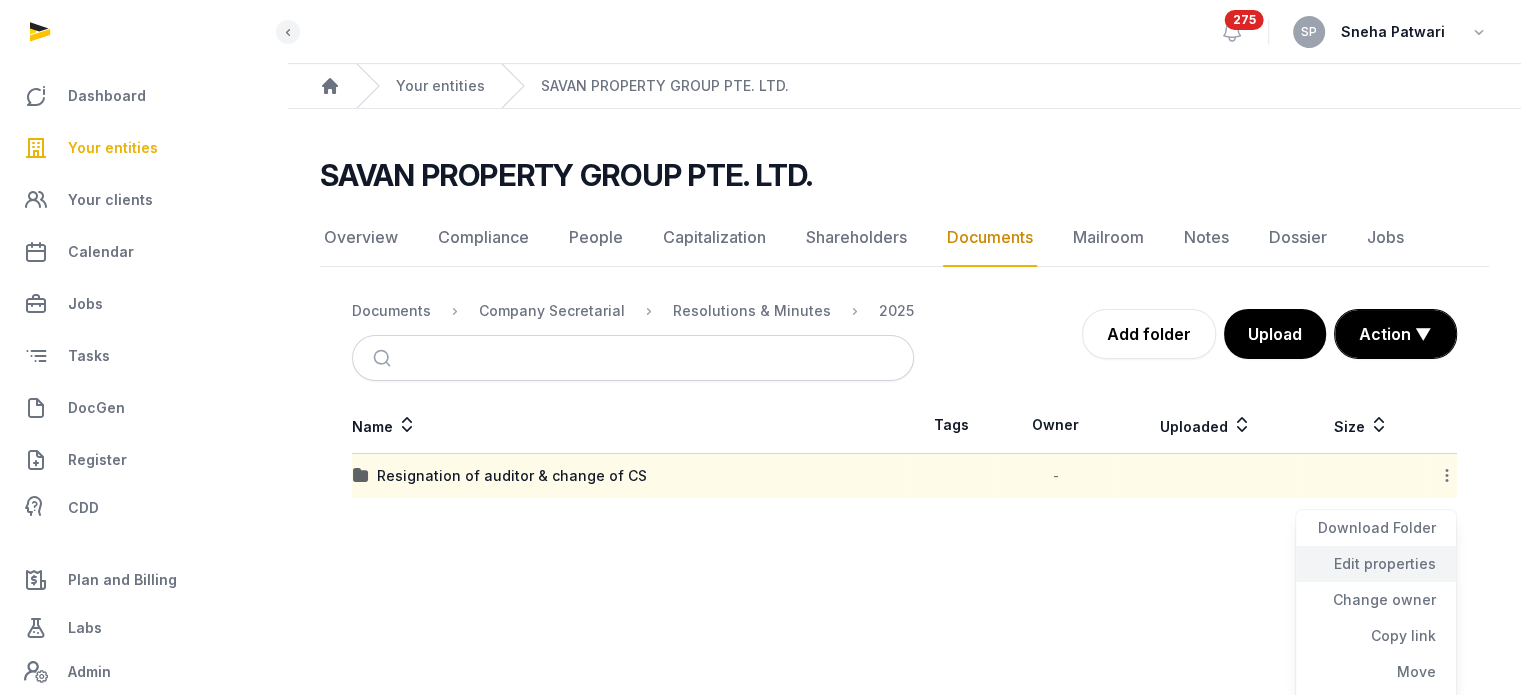 click on "Edit properties" 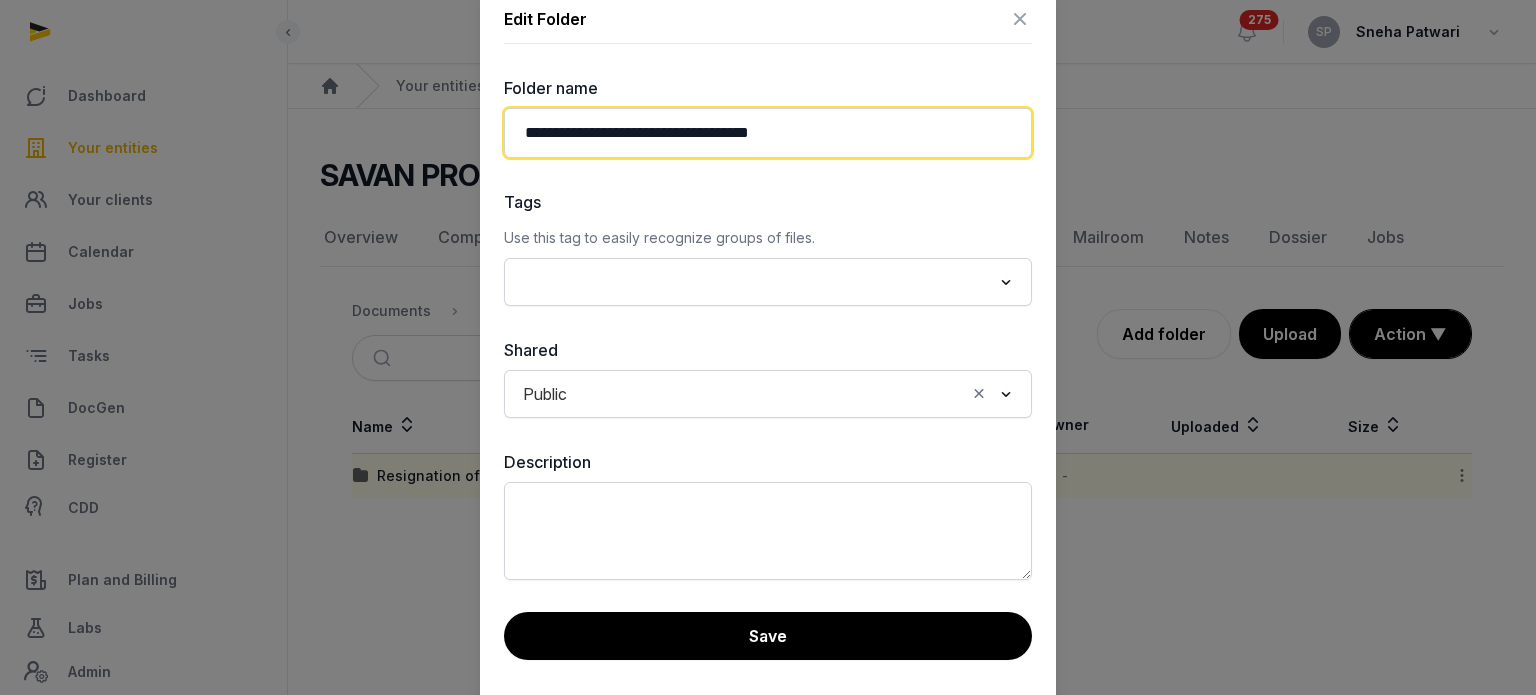 click on "**********" 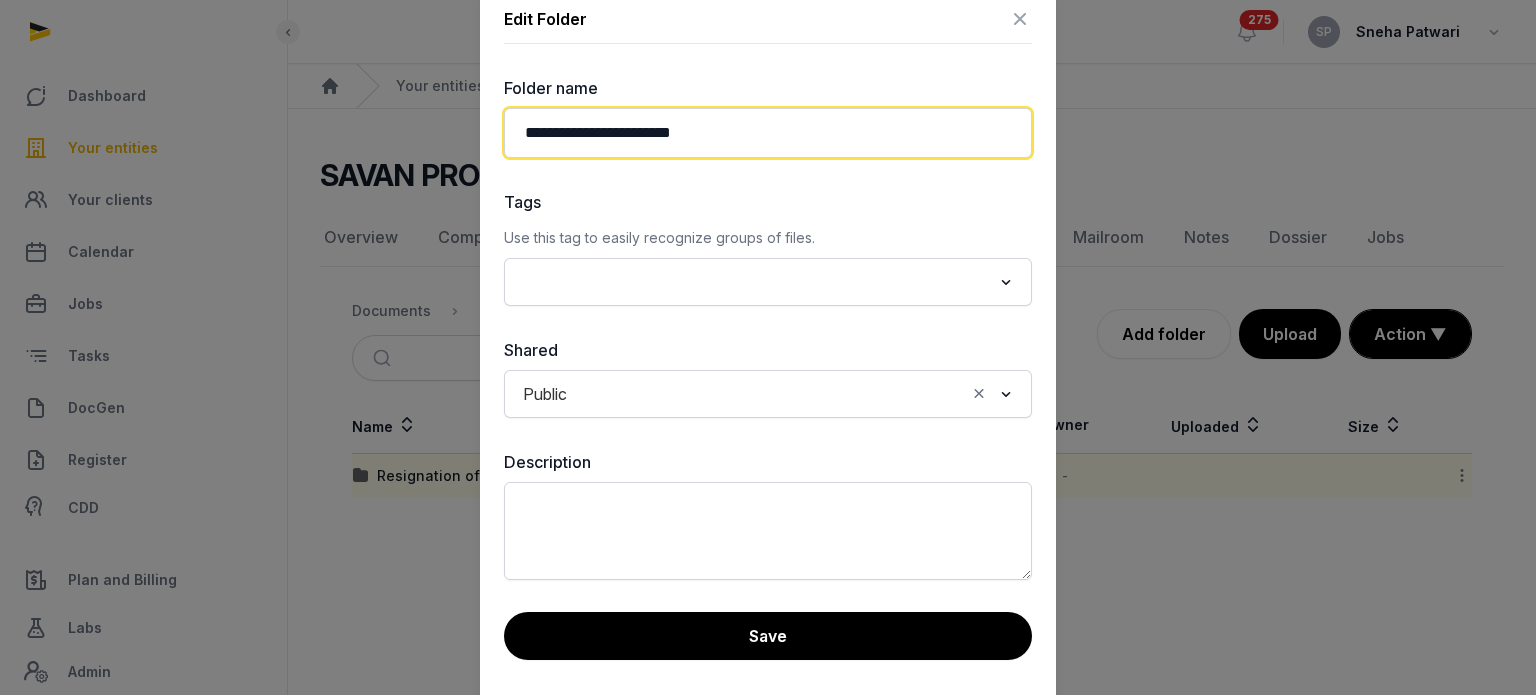 click on "**********" 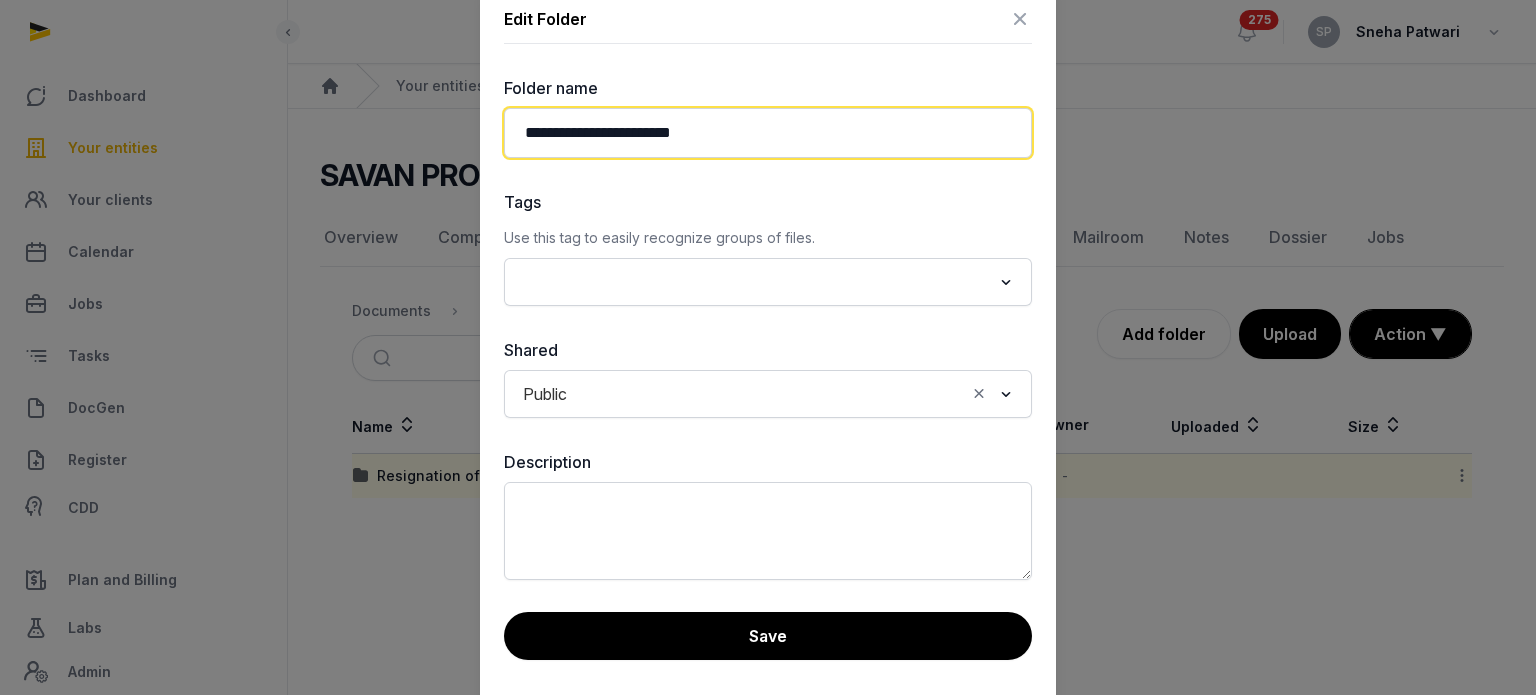 click on "**********" 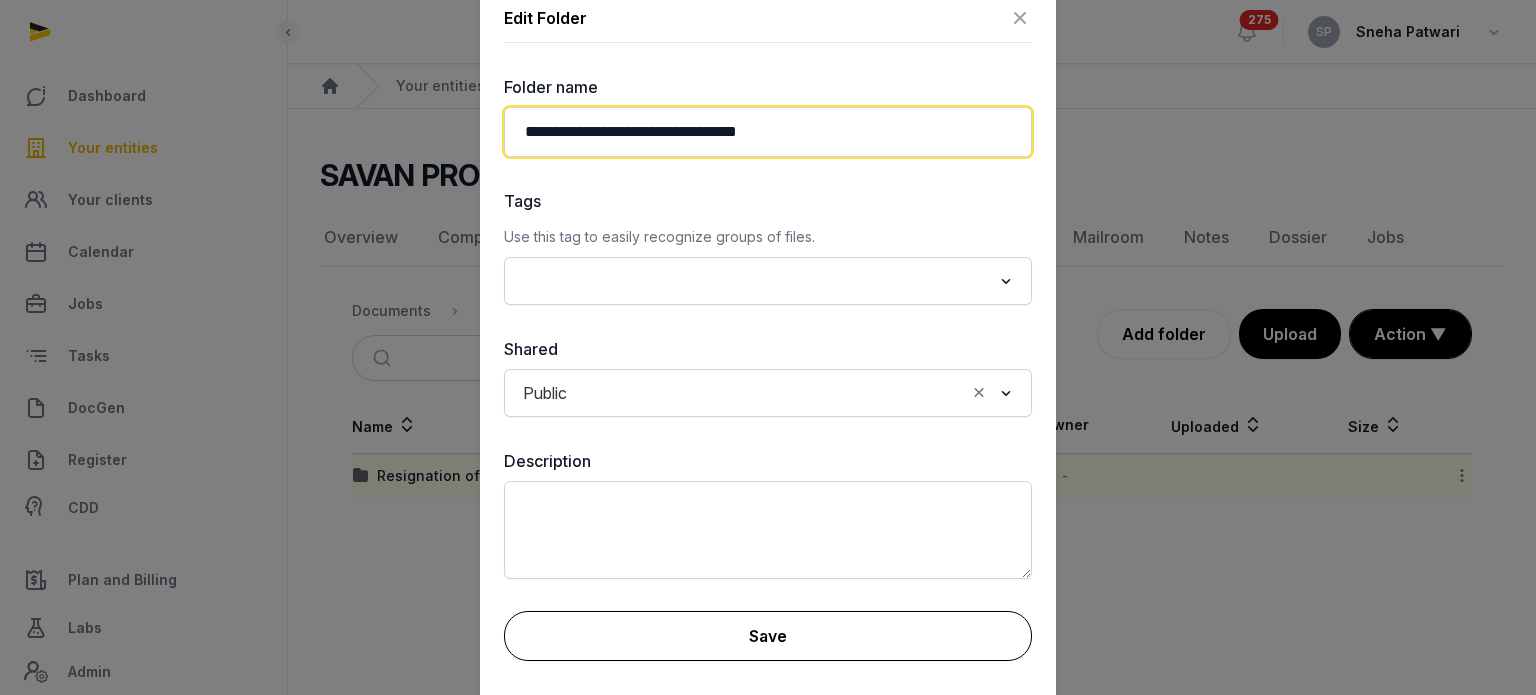 type on "**********" 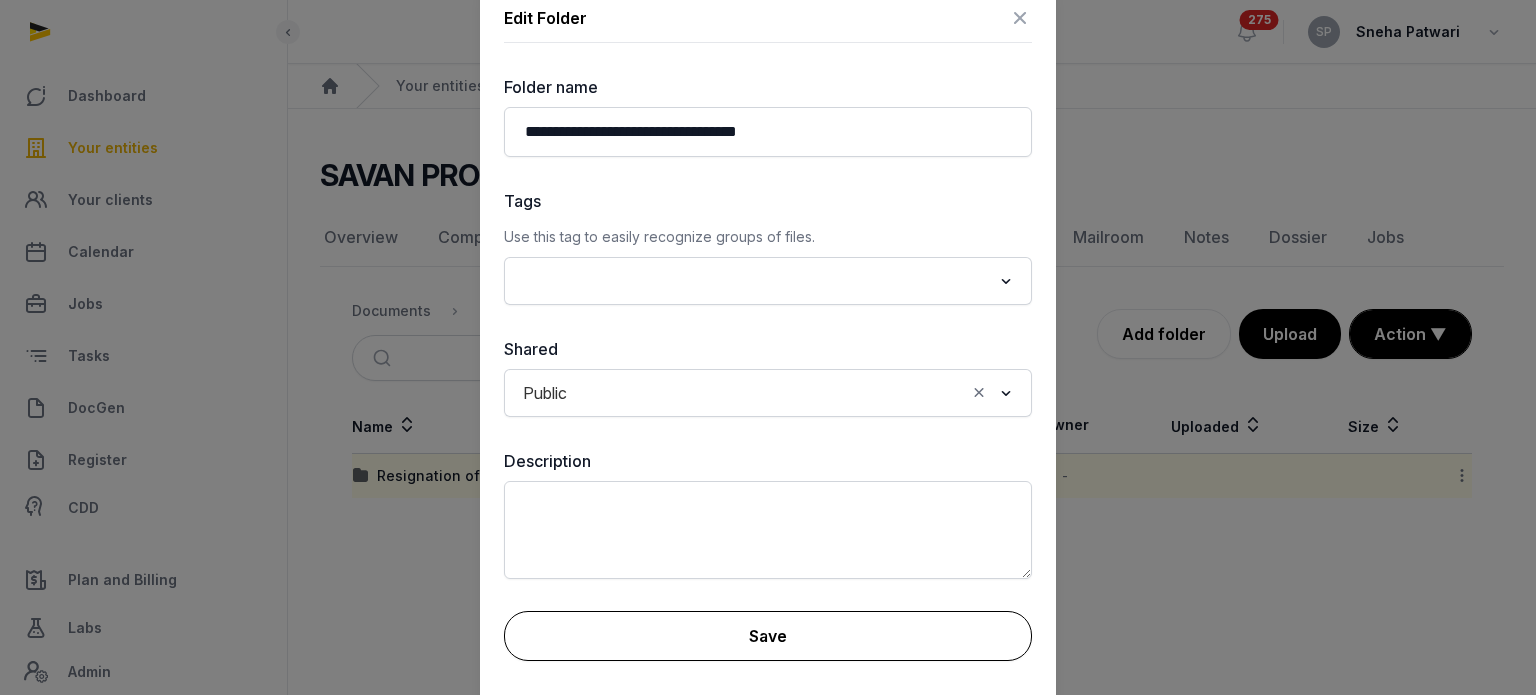 click on "Save" at bounding box center (768, 636) 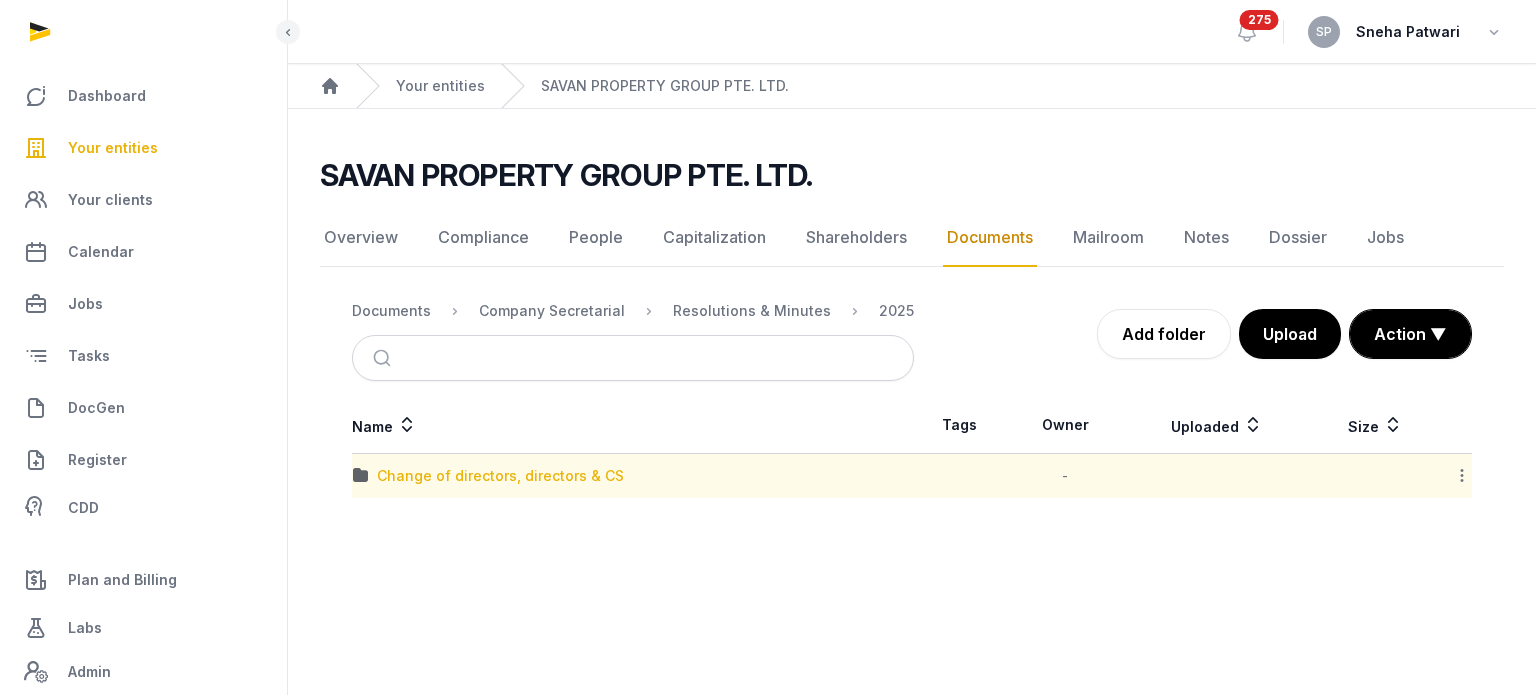 click on "Change of directors, directors & CS" at bounding box center [500, 476] 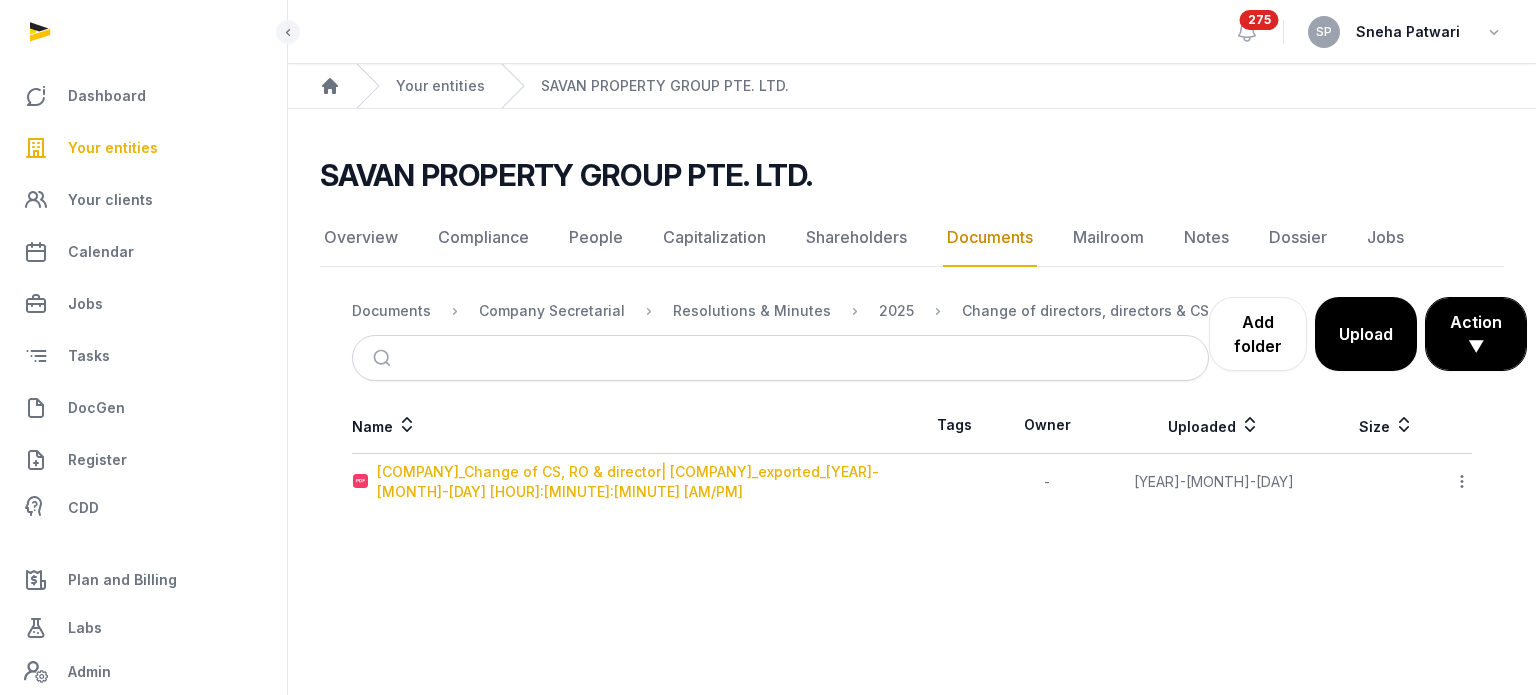 click on "[COMPANY]_Change of CS, RO & director| [COMPANY]_exported_[YEAR]-[MONTH]-[DAY] [HOUR]:[MINUTE]:[MINUTE] [AM/PM]" at bounding box center [644, 482] 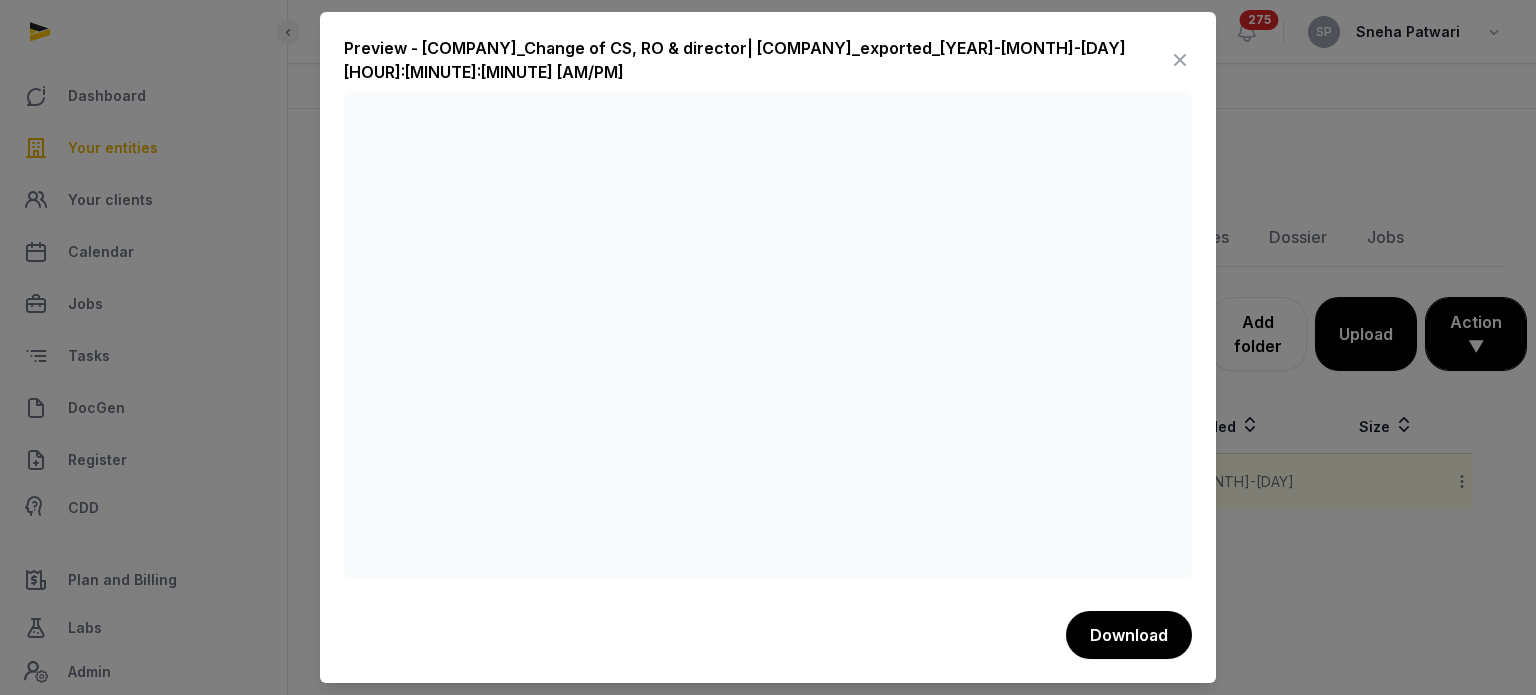 click at bounding box center [1180, 60] 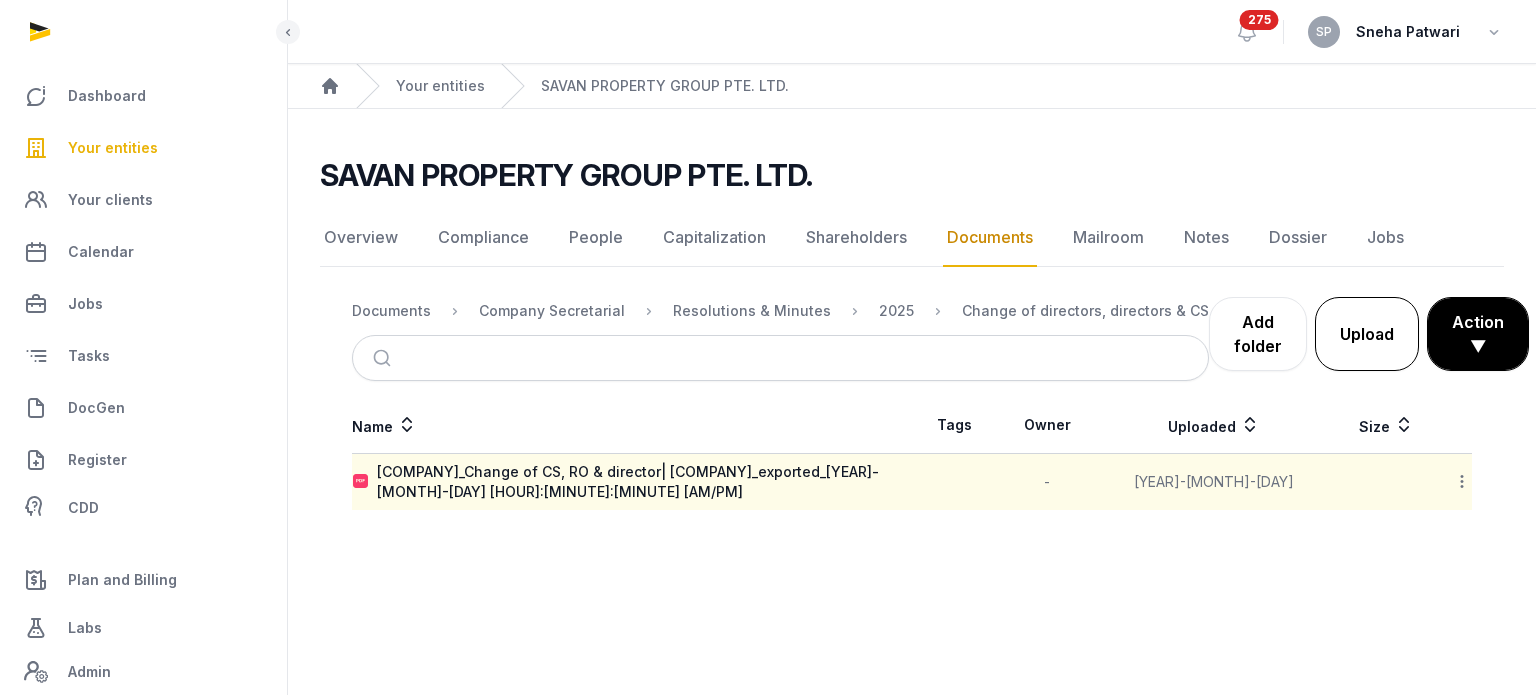 click on "Upload" at bounding box center (1367, 334) 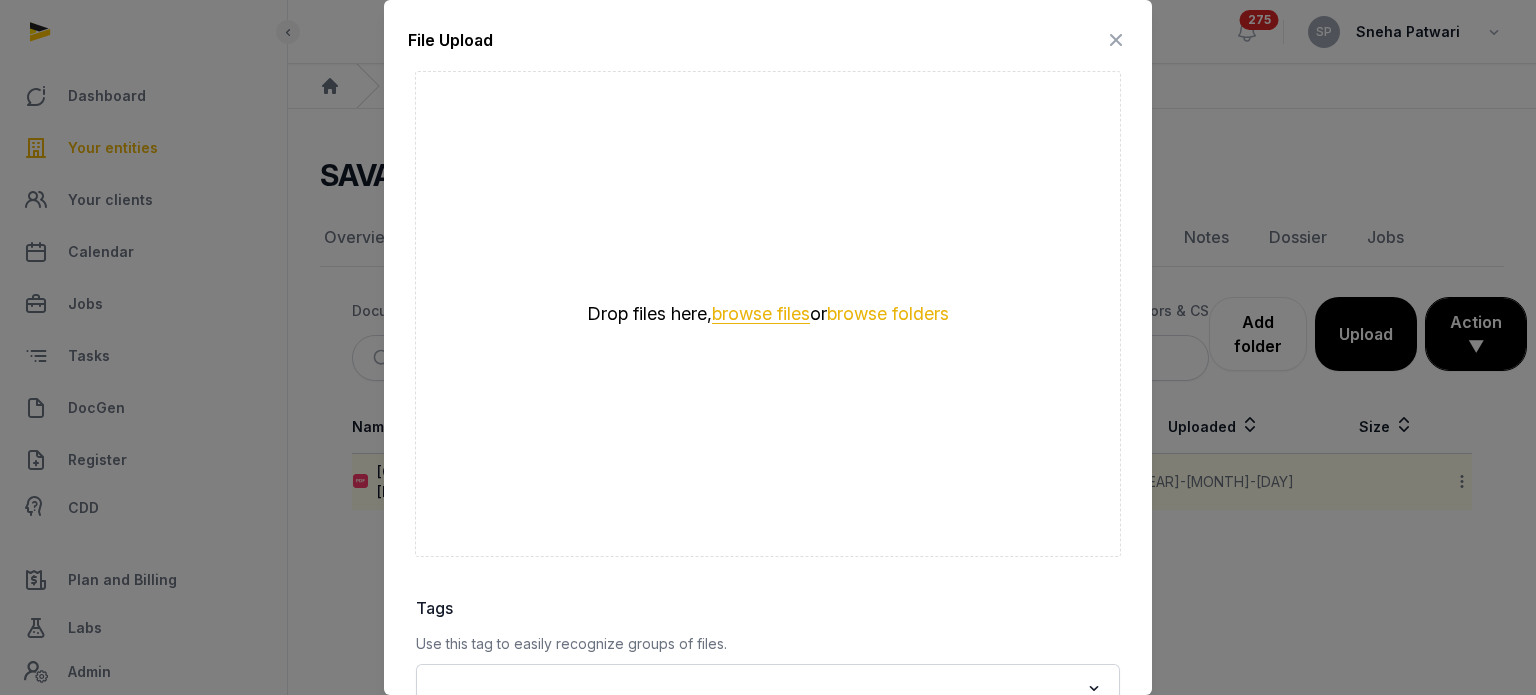 click on "browse files" at bounding box center [761, 314] 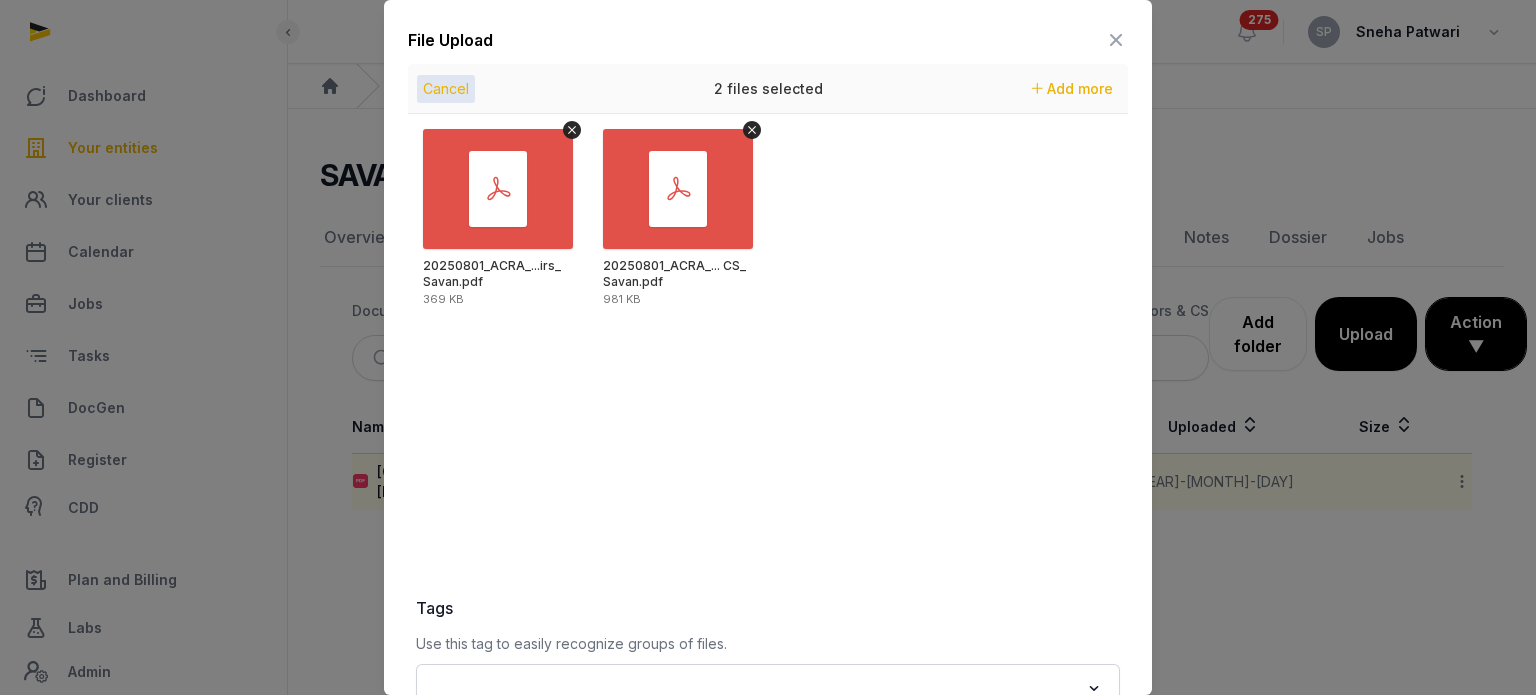 scroll, scrollTop: 282, scrollLeft: 0, axis: vertical 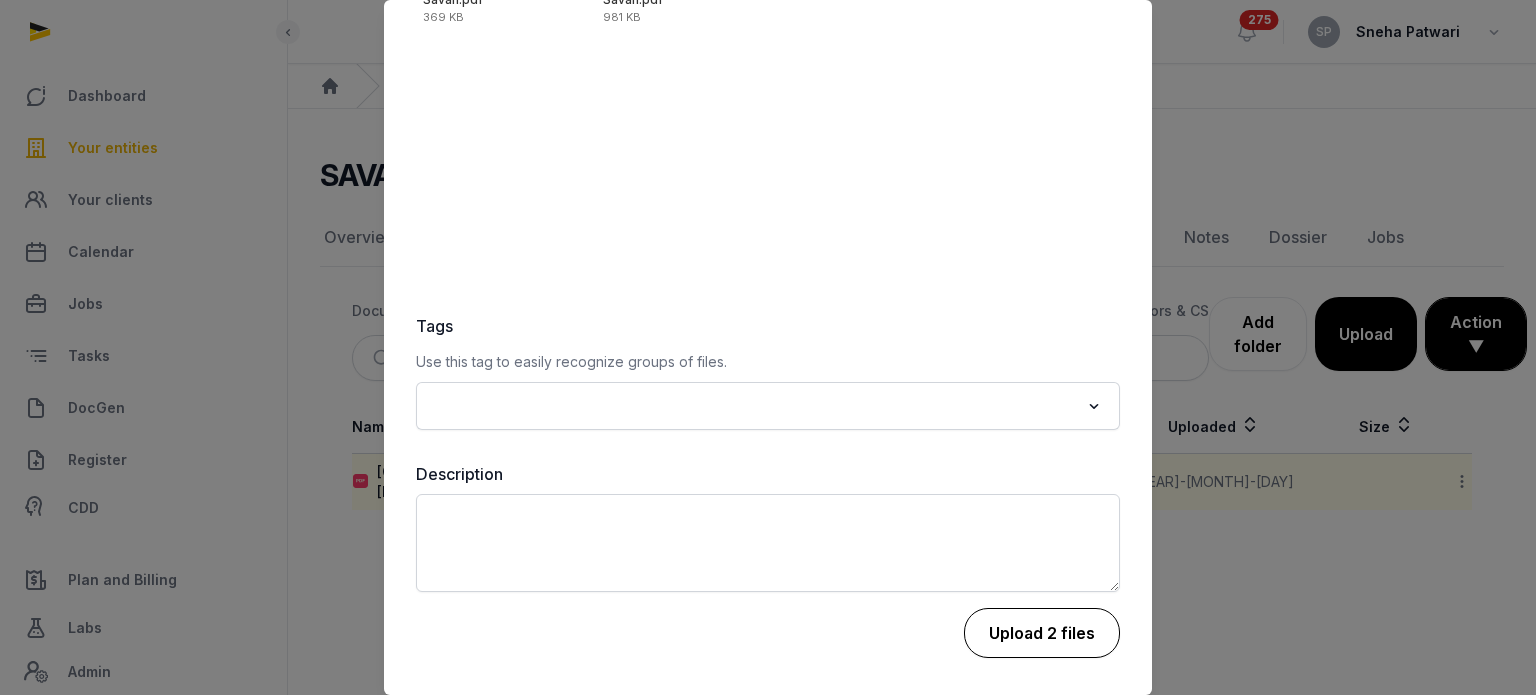 click on "Upload 2 files" at bounding box center [1042, 633] 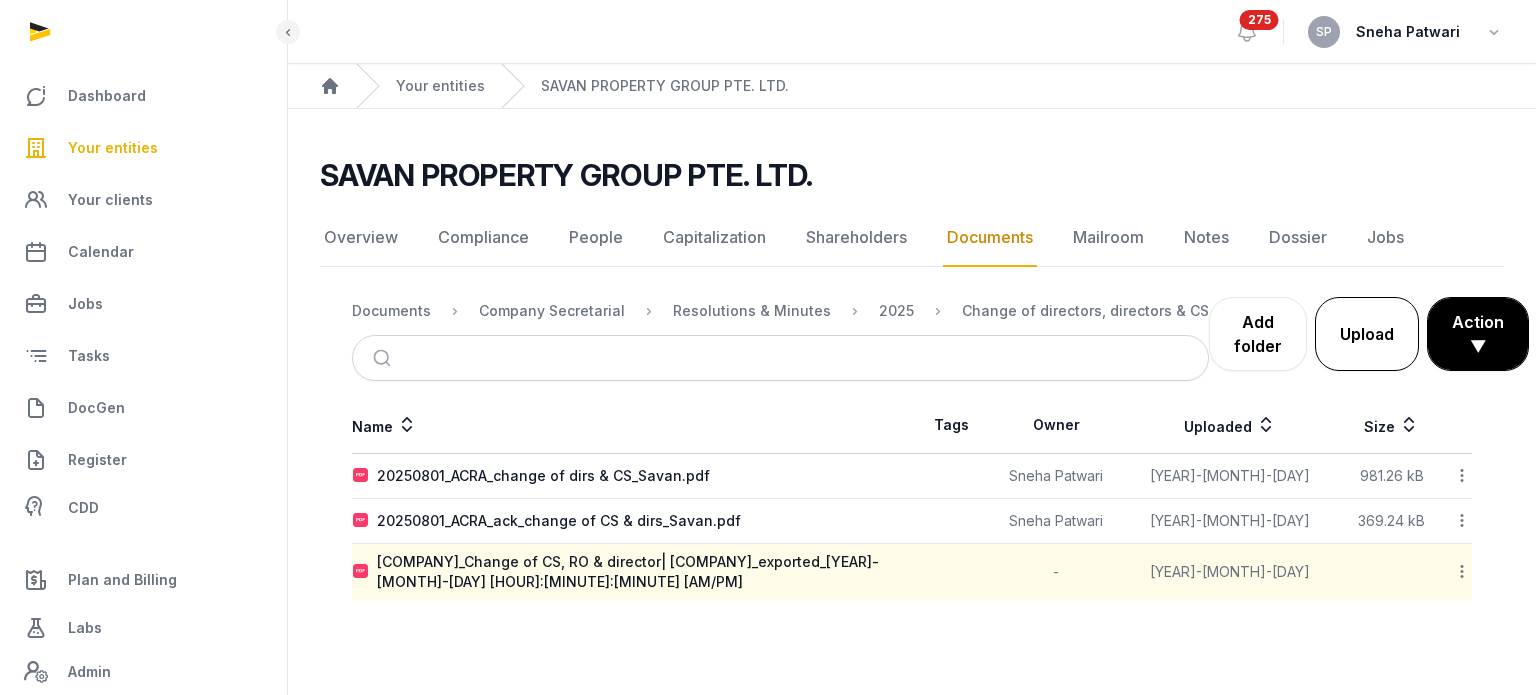 click on "Upload" at bounding box center [1367, 334] 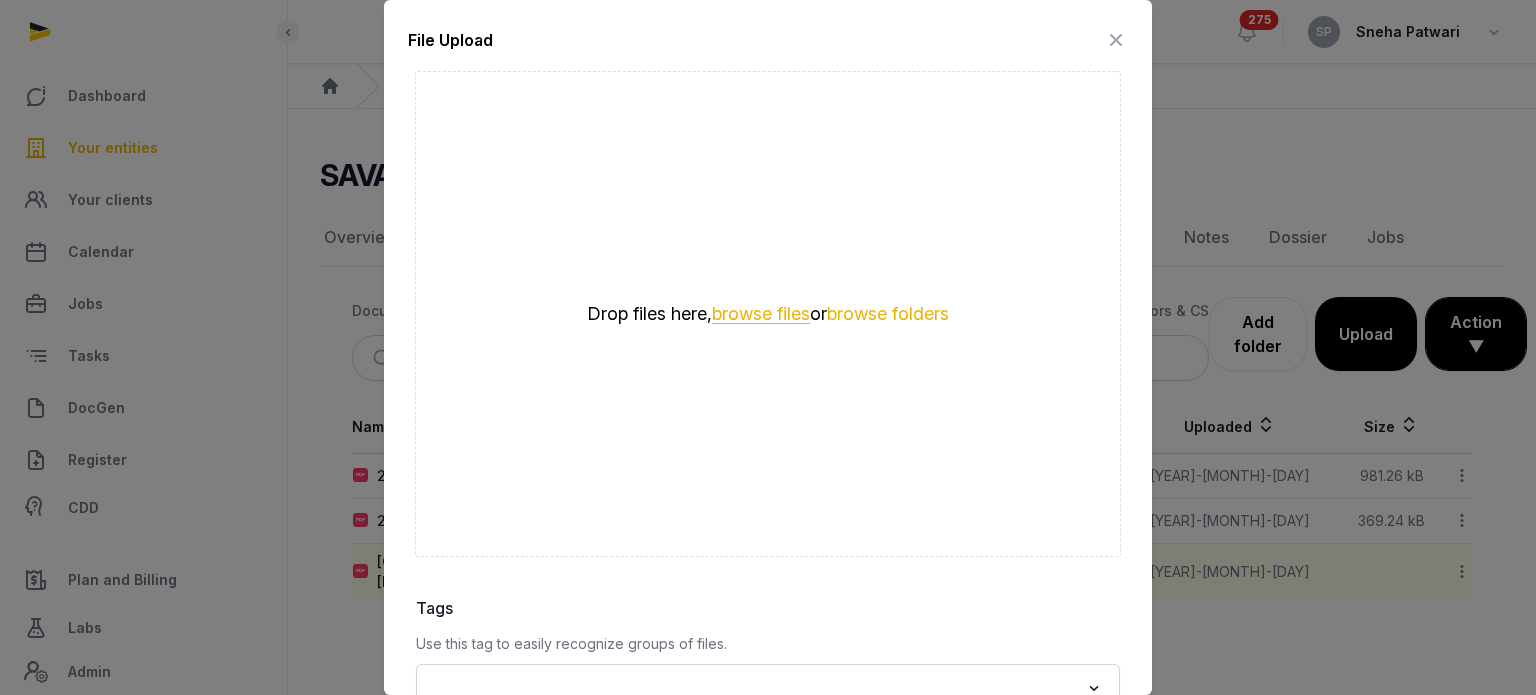 click on "browse files" at bounding box center (761, 314) 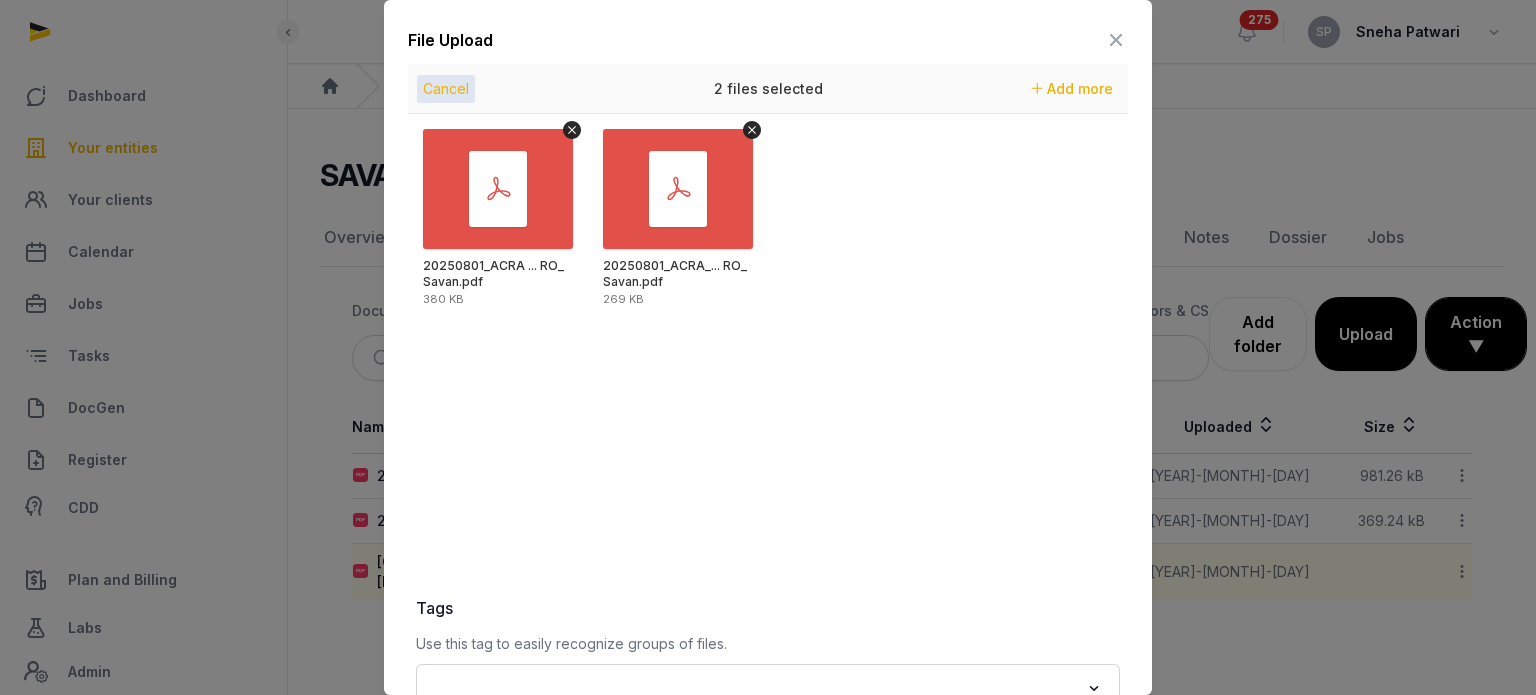 scroll, scrollTop: 282, scrollLeft: 0, axis: vertical 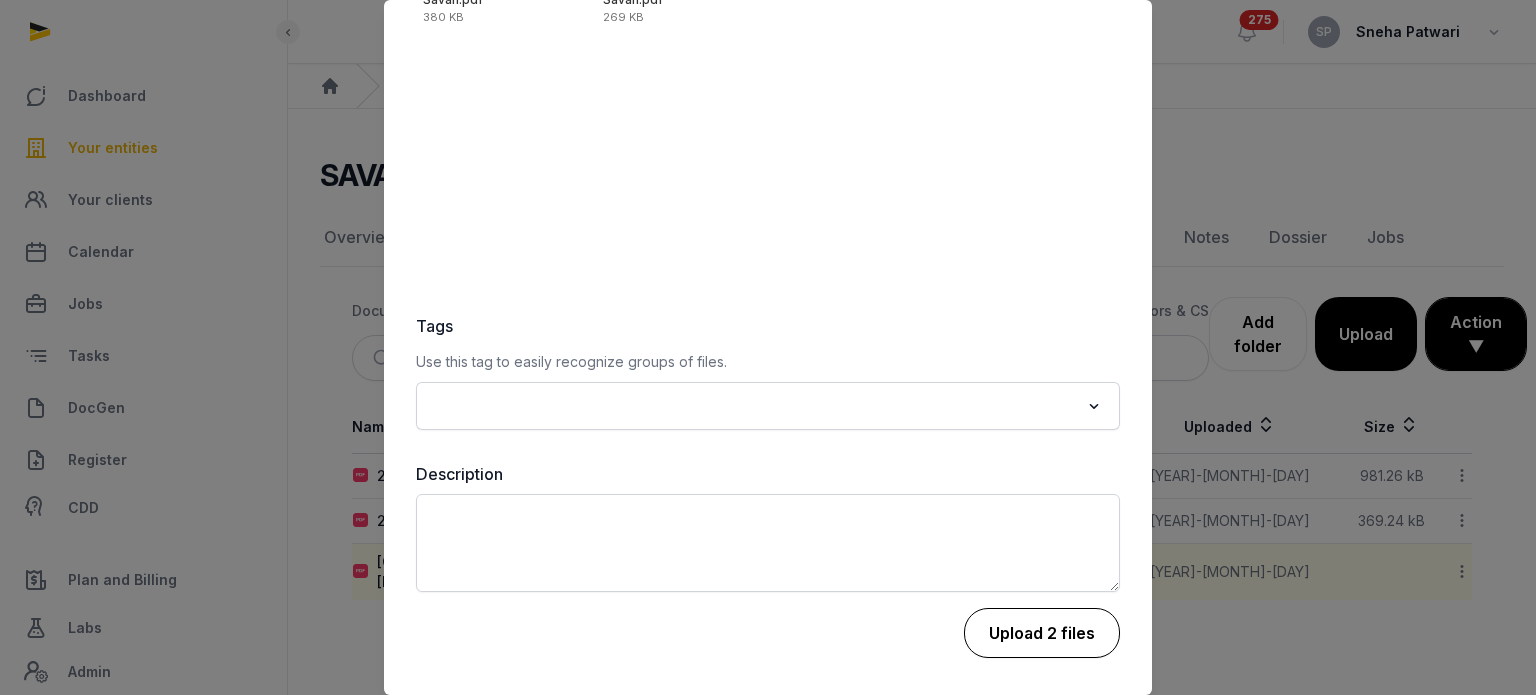 click on "Upload 2 files" at bounding box center (1042, 633) 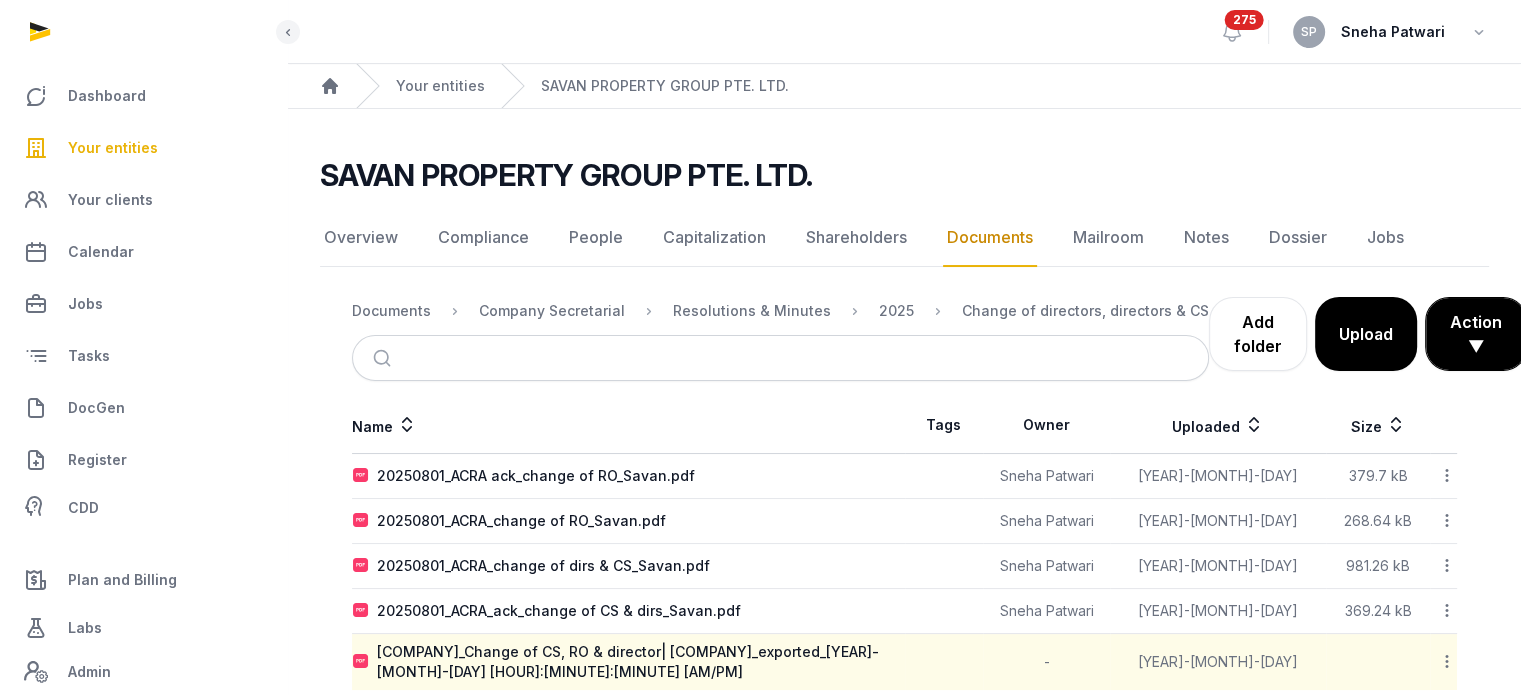 click on "Your entities" at bounding box center [113, 148] 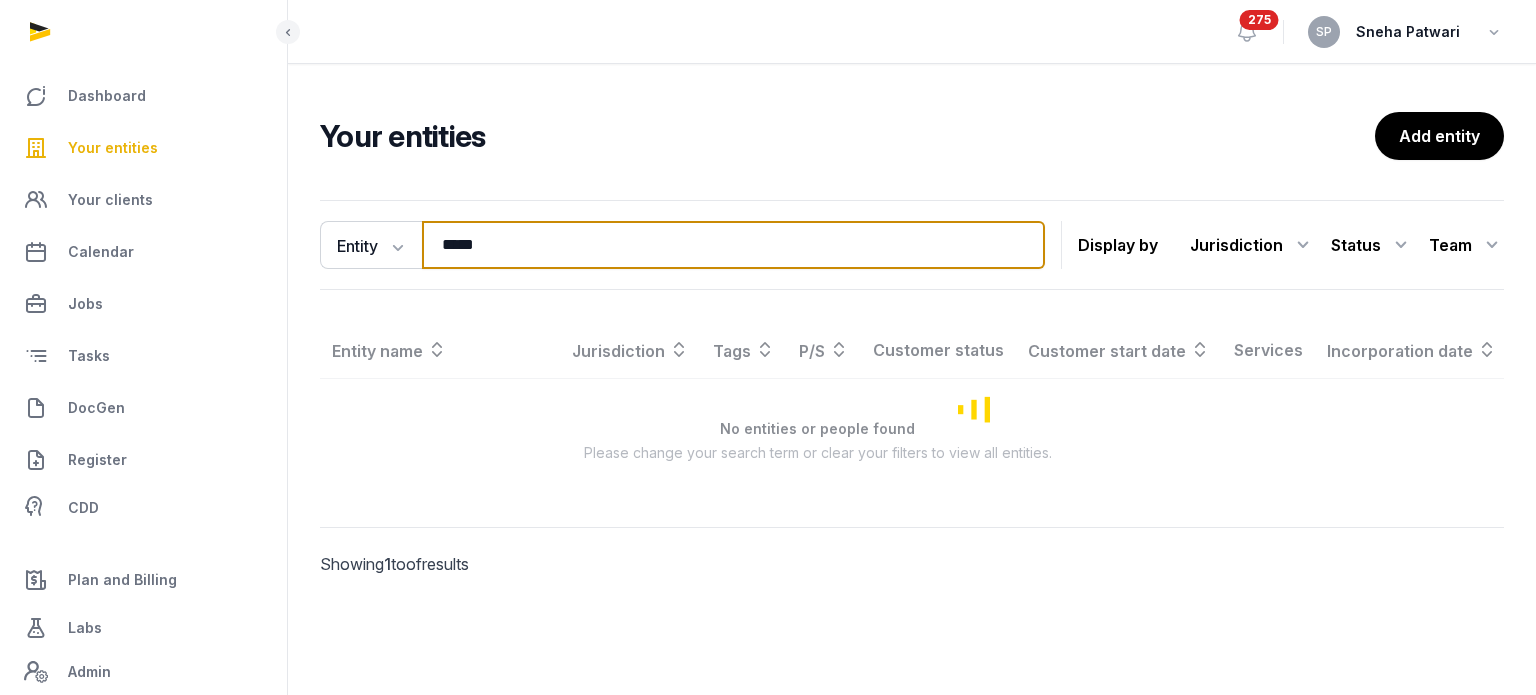 click on "*****" at bounding box center [733, 245] 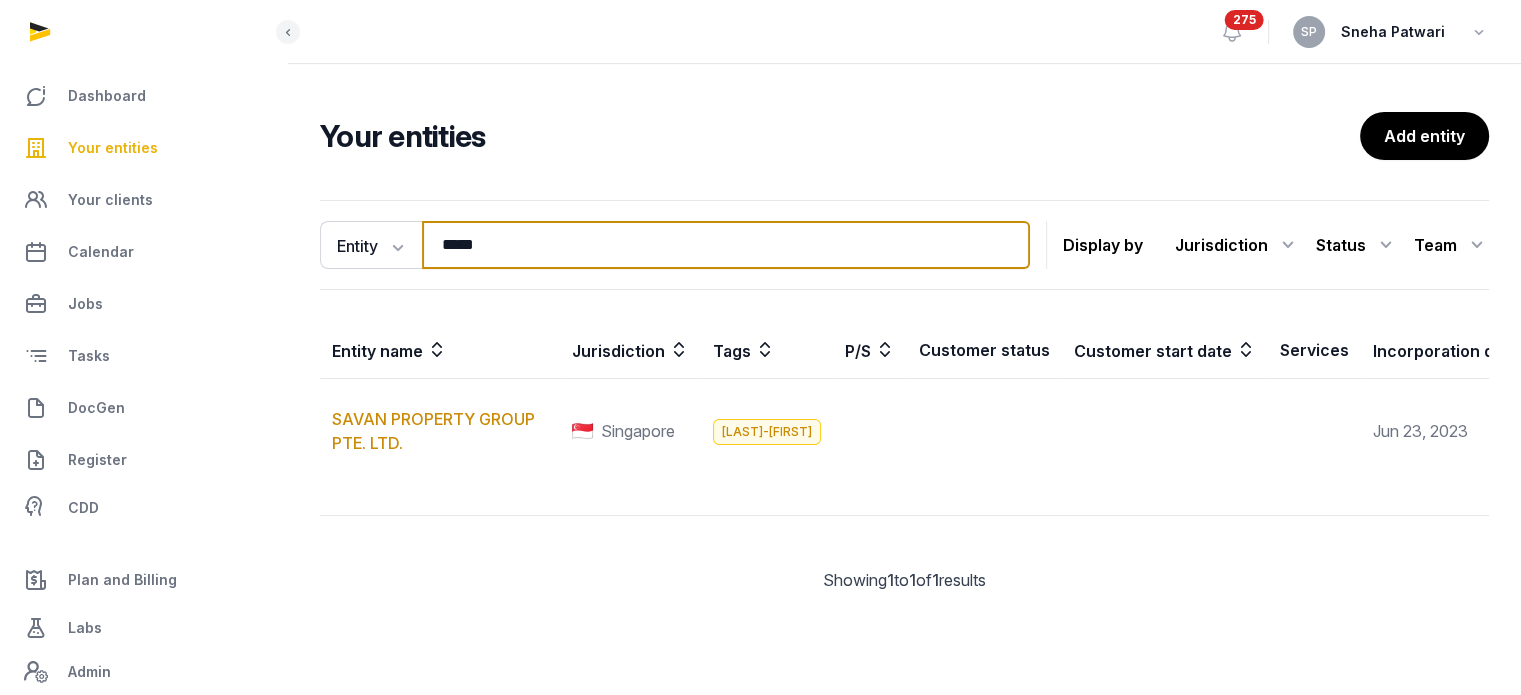 click on "*****" at bounding box center (726, 245) 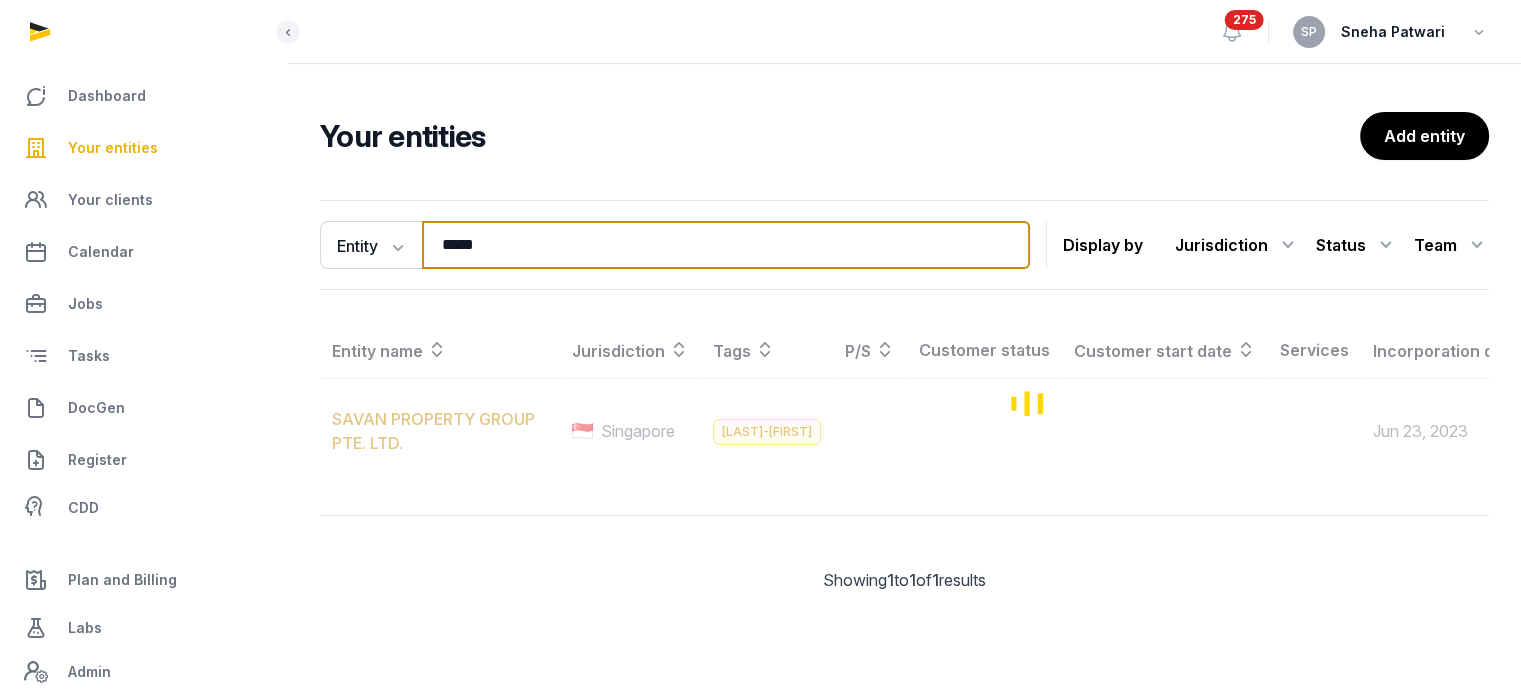 type on "*****" 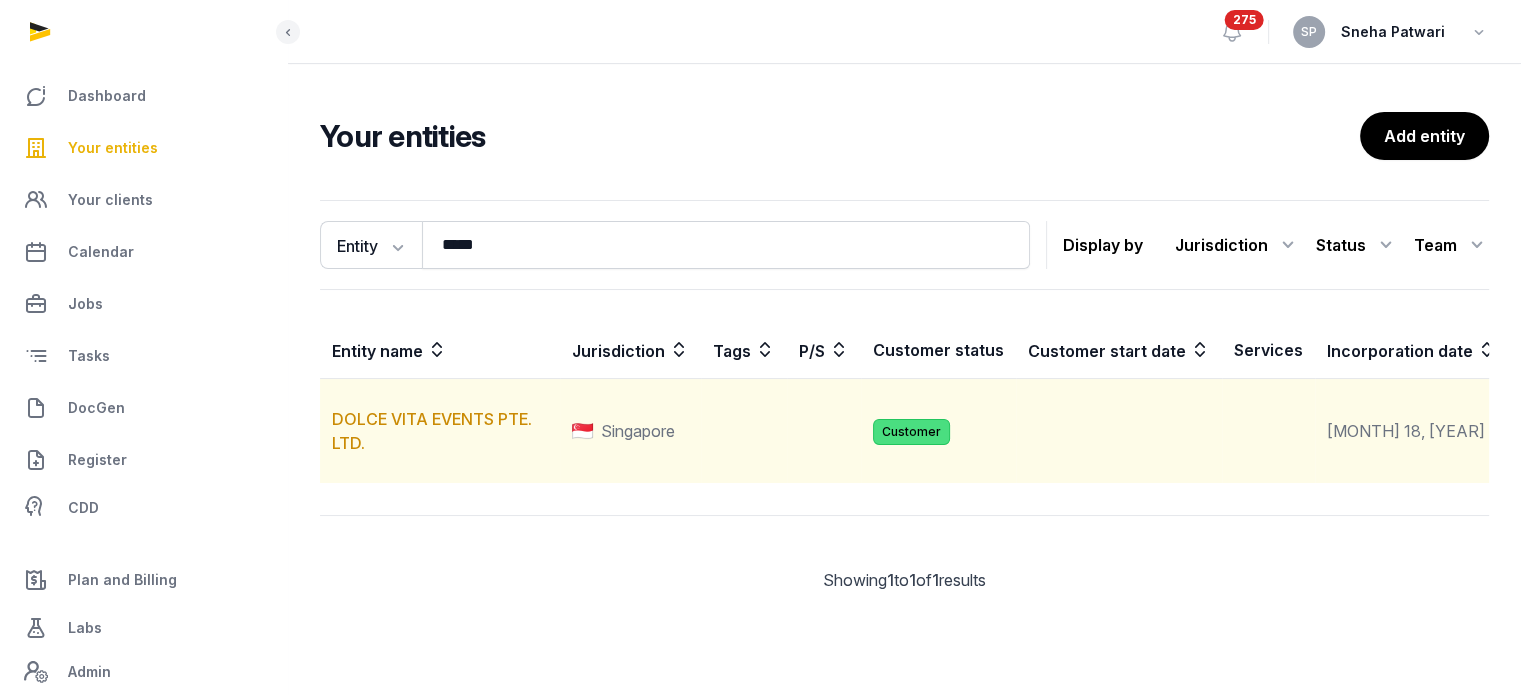 click on "DOLCE VITA EVENTS PTE. LTD." at bounding box center [440, 431] 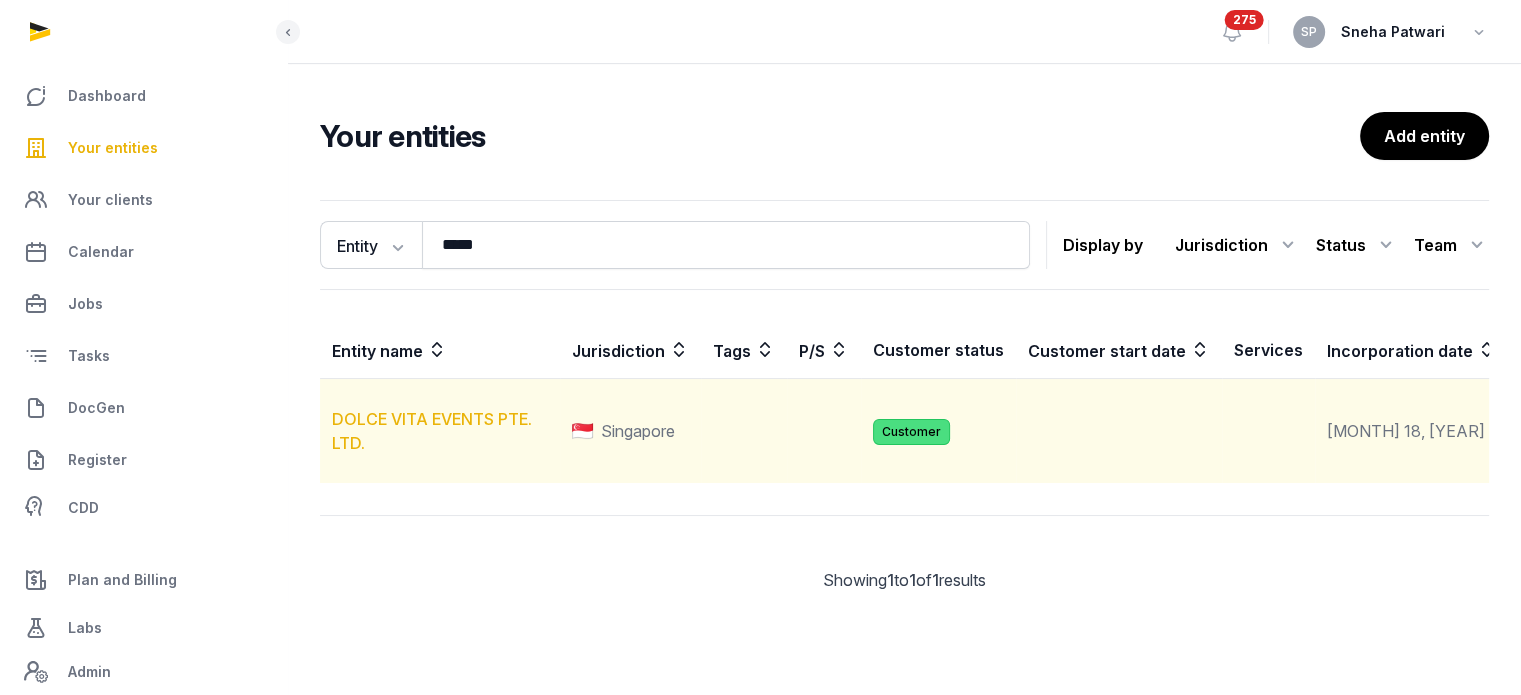 click on "DOLCE VITA EVENTS PTE. LTD." at bounding box center (432, 431) 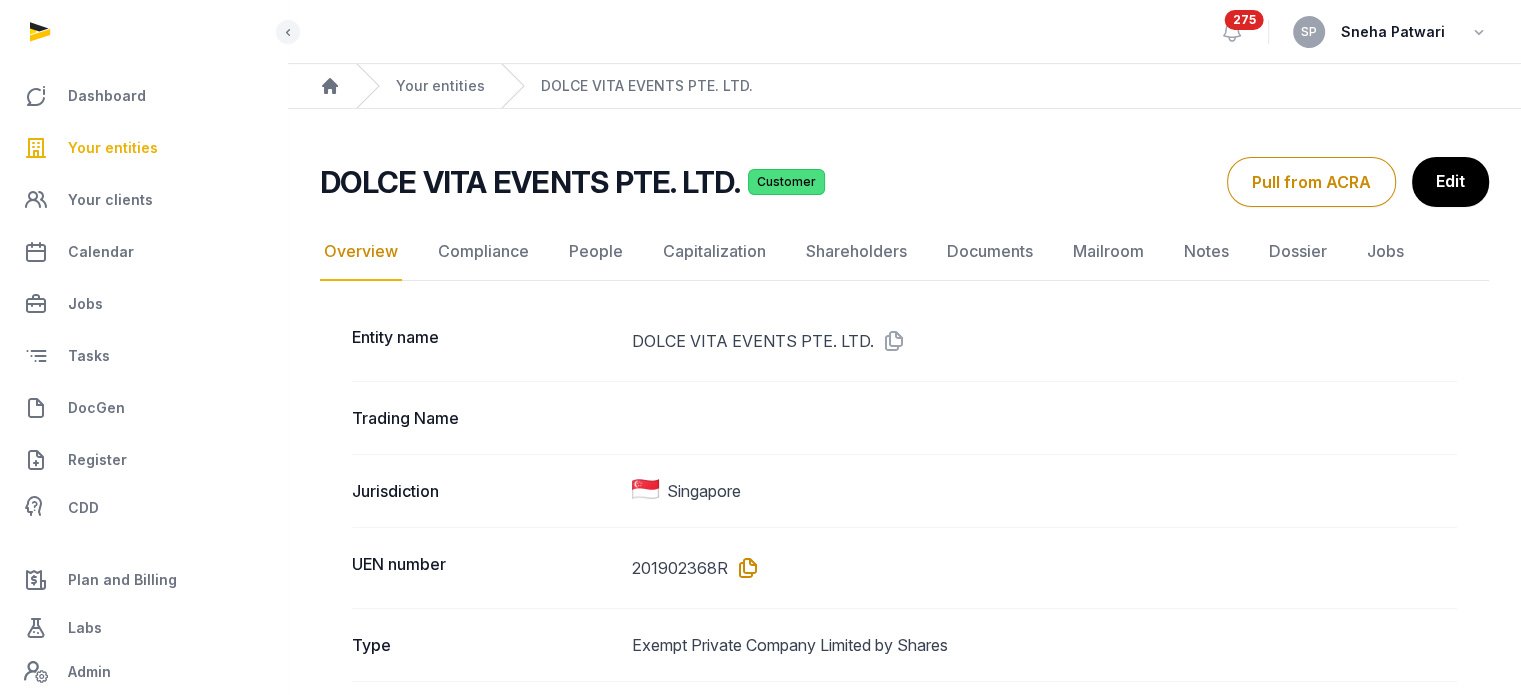 click at bounding box center [744, 568] 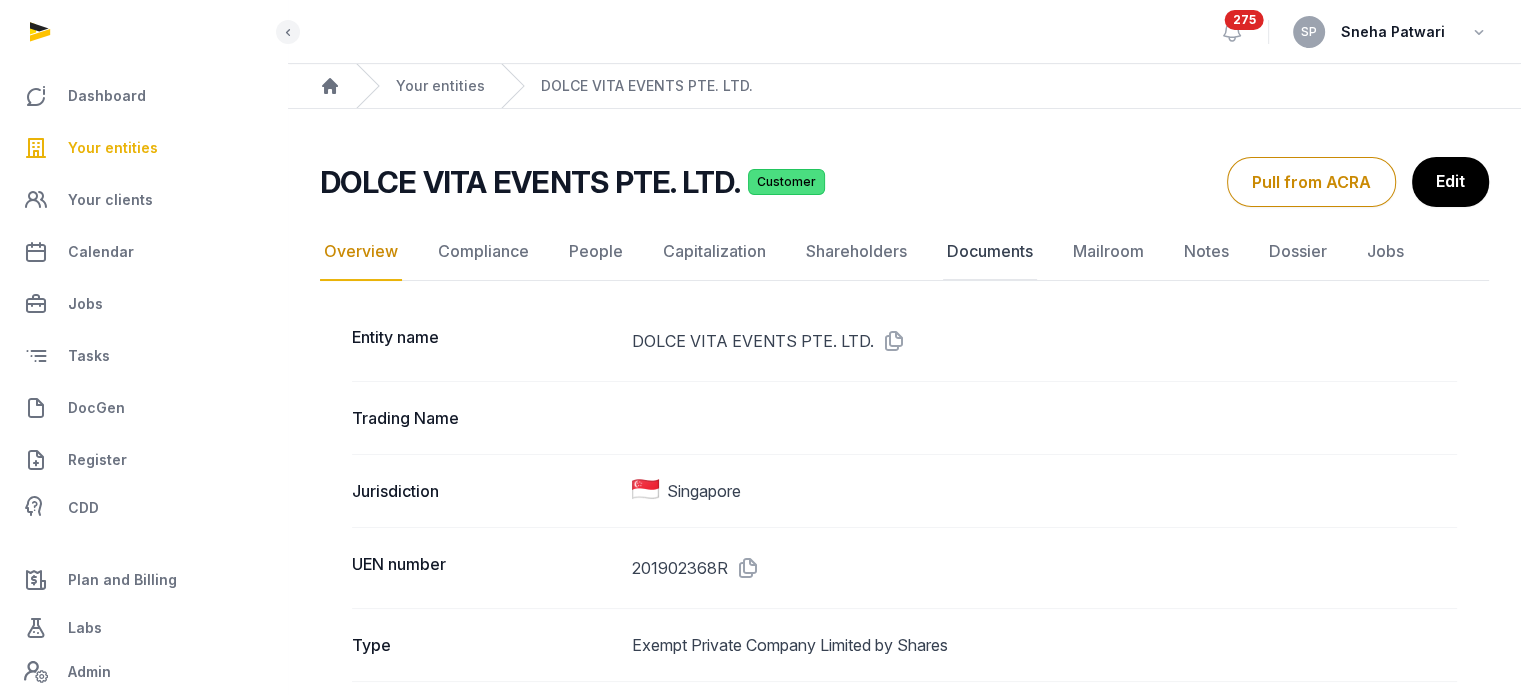 click on "Documents" 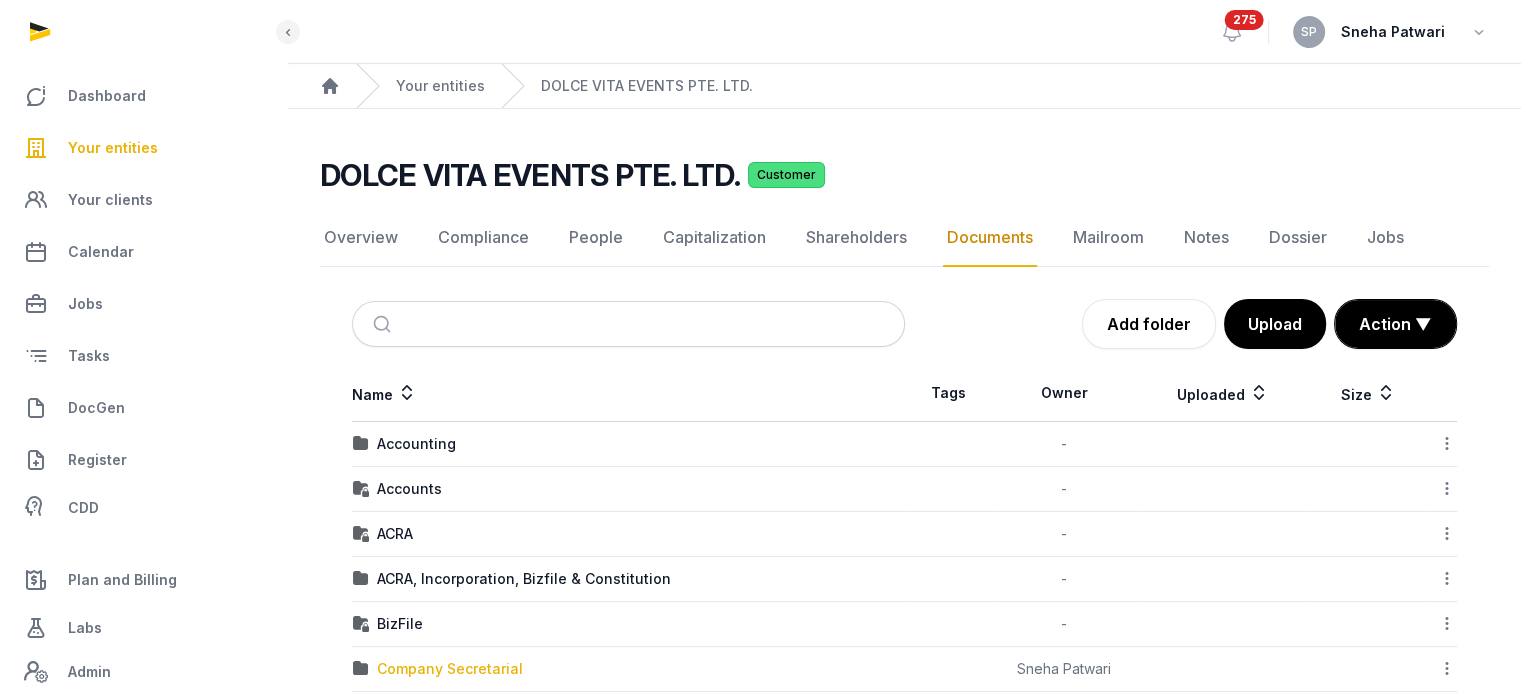 click on "Company Secretarial" at bounding box center [450, 669] 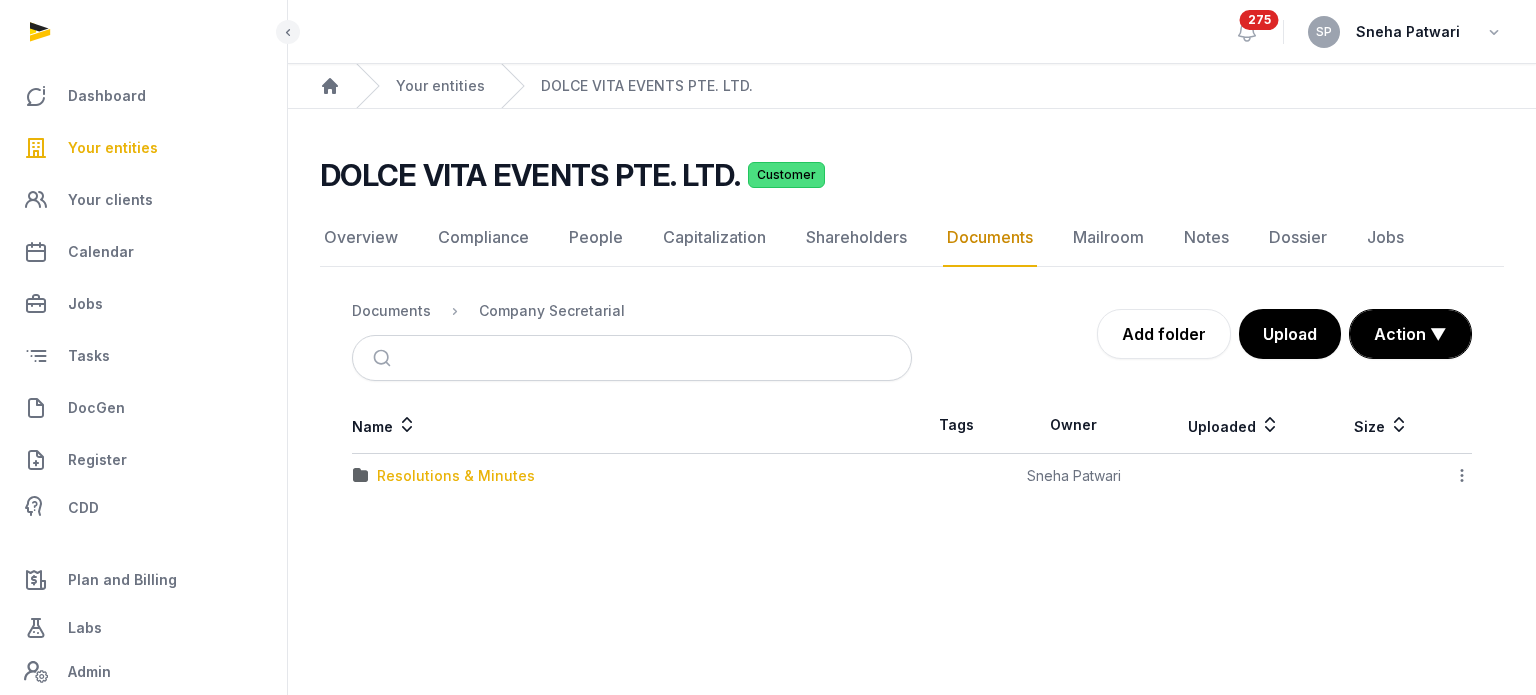 click on "Resolutions & Minutes" at bounding box center (456, 476) 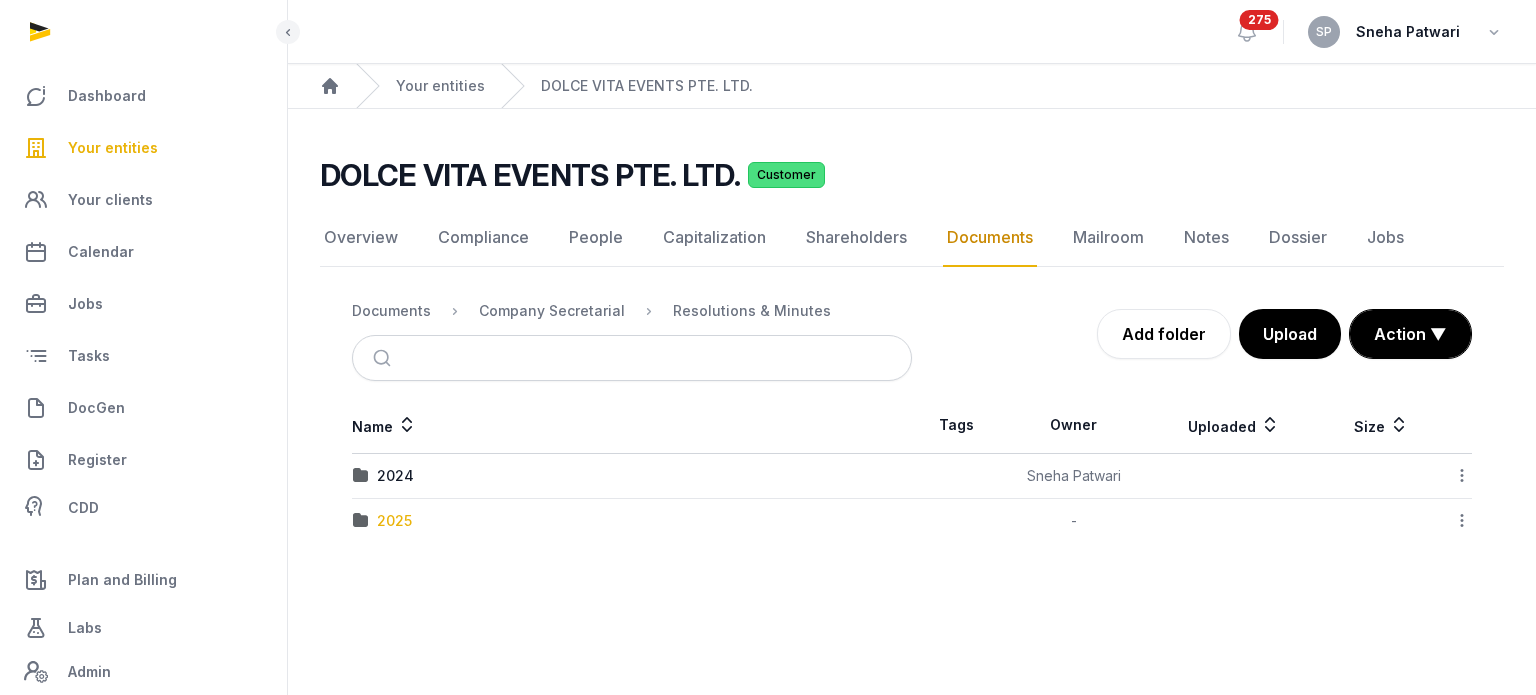 click on "2025" at bounding box center (394, 521) 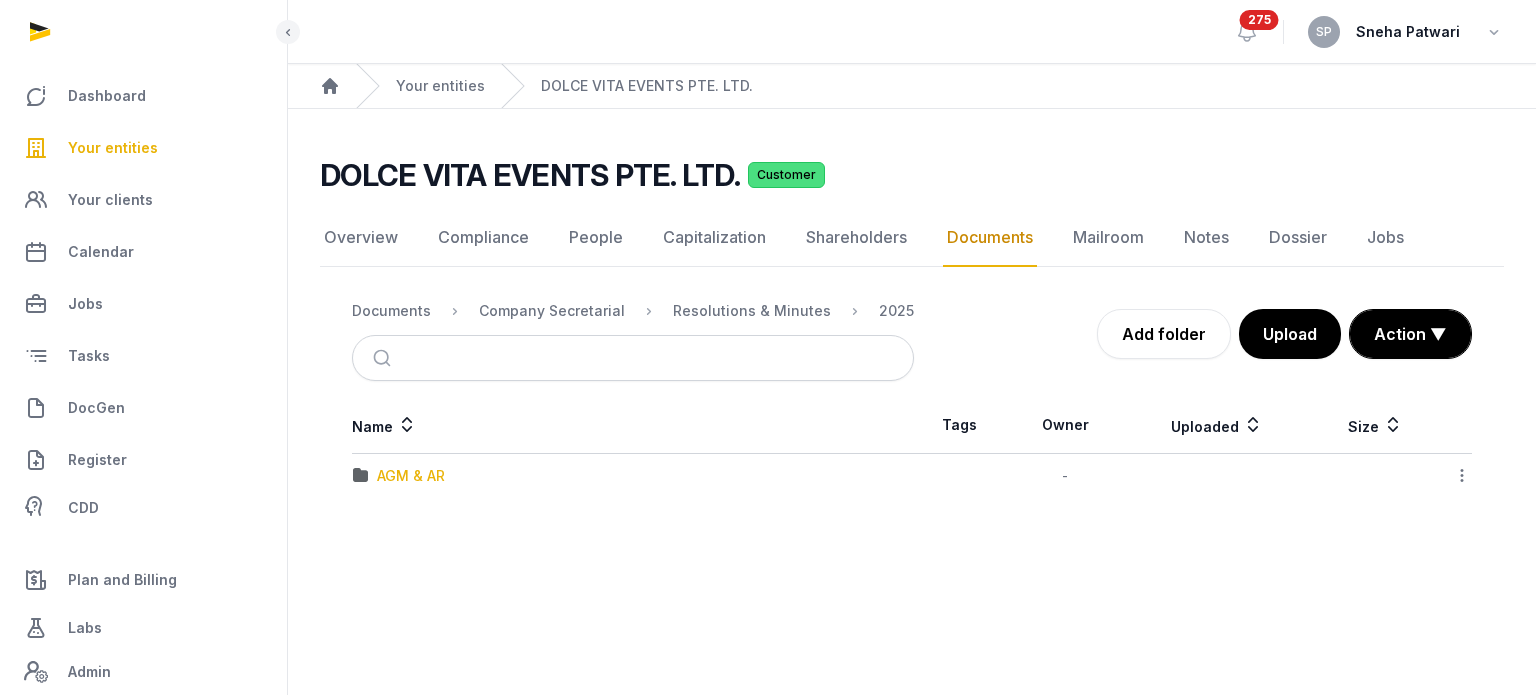 click on "AGM & AR" at bounding box center (411, 476) 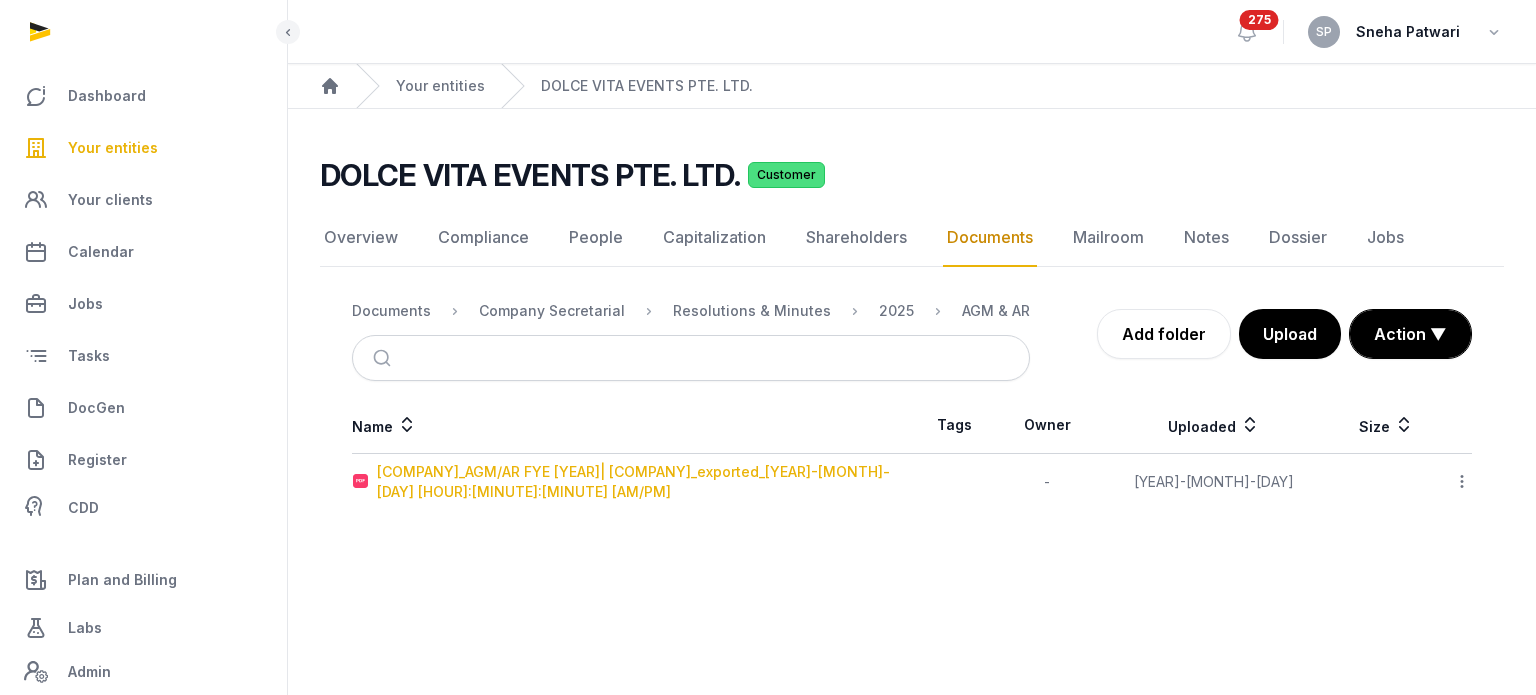 click on "[COMPANY]_AGM/AR FYE [YEAR]| [COMPANY]_exported_[YEAR]-[MONTH]-[DAY] [HOUR]:[MINUTE]:[MINUTE] [AM/PM]" at bounding box center [644, 482] 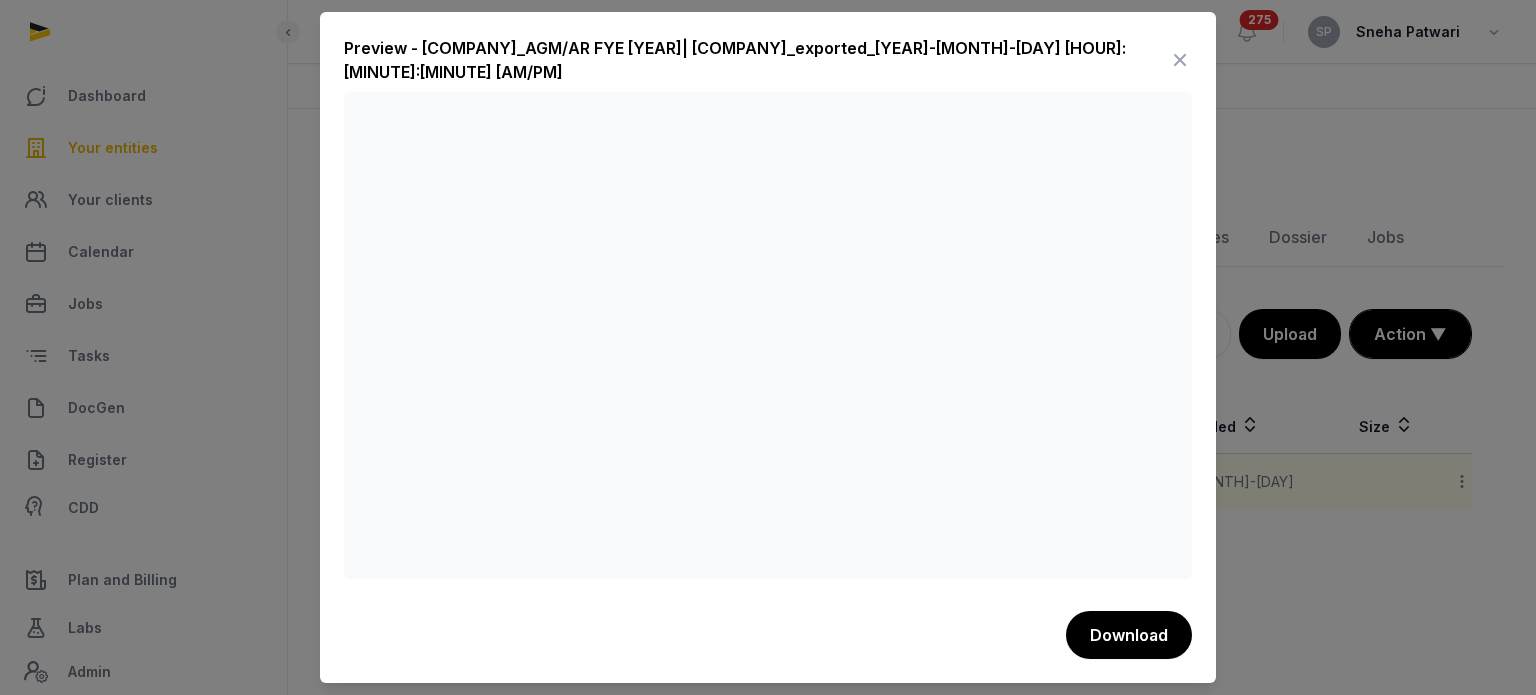click at bounding box center (1180, 60) 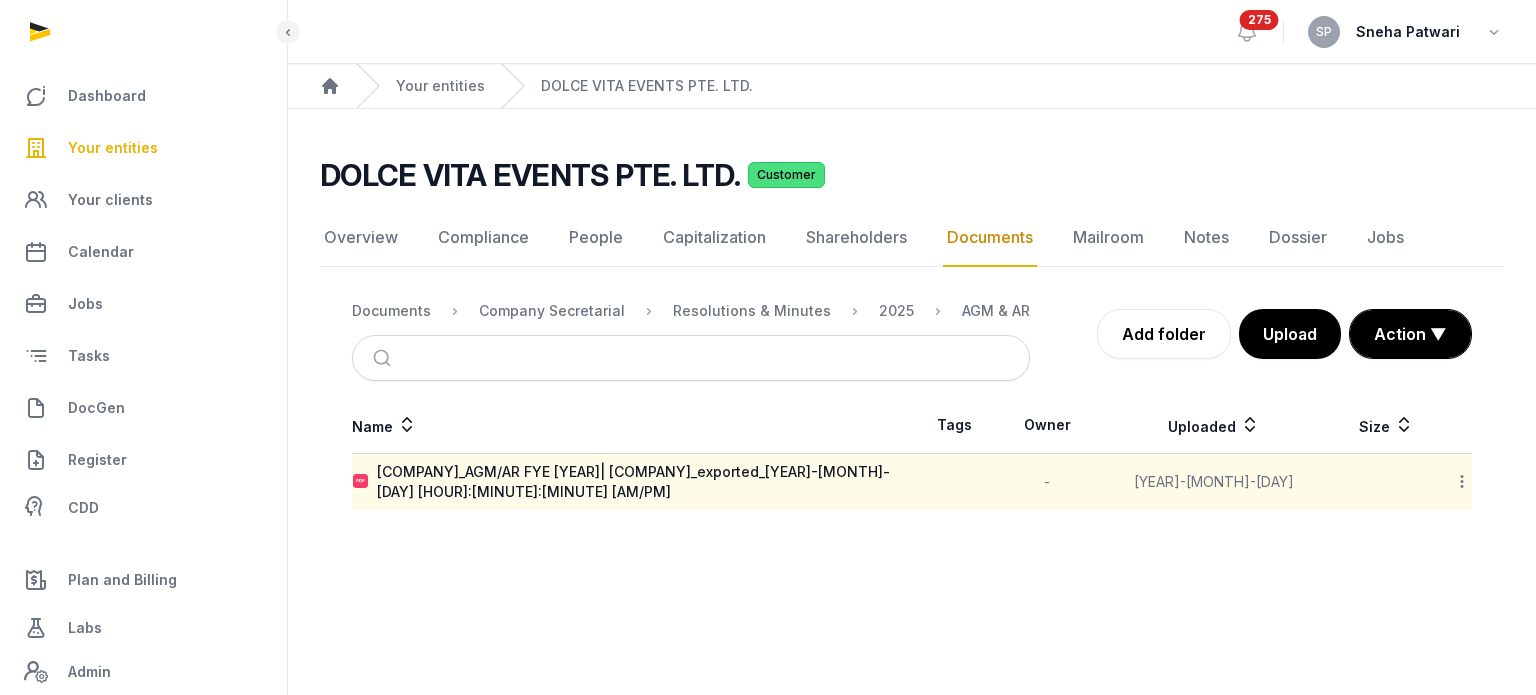 click on "Your entities" at bounding box center (143, 148) 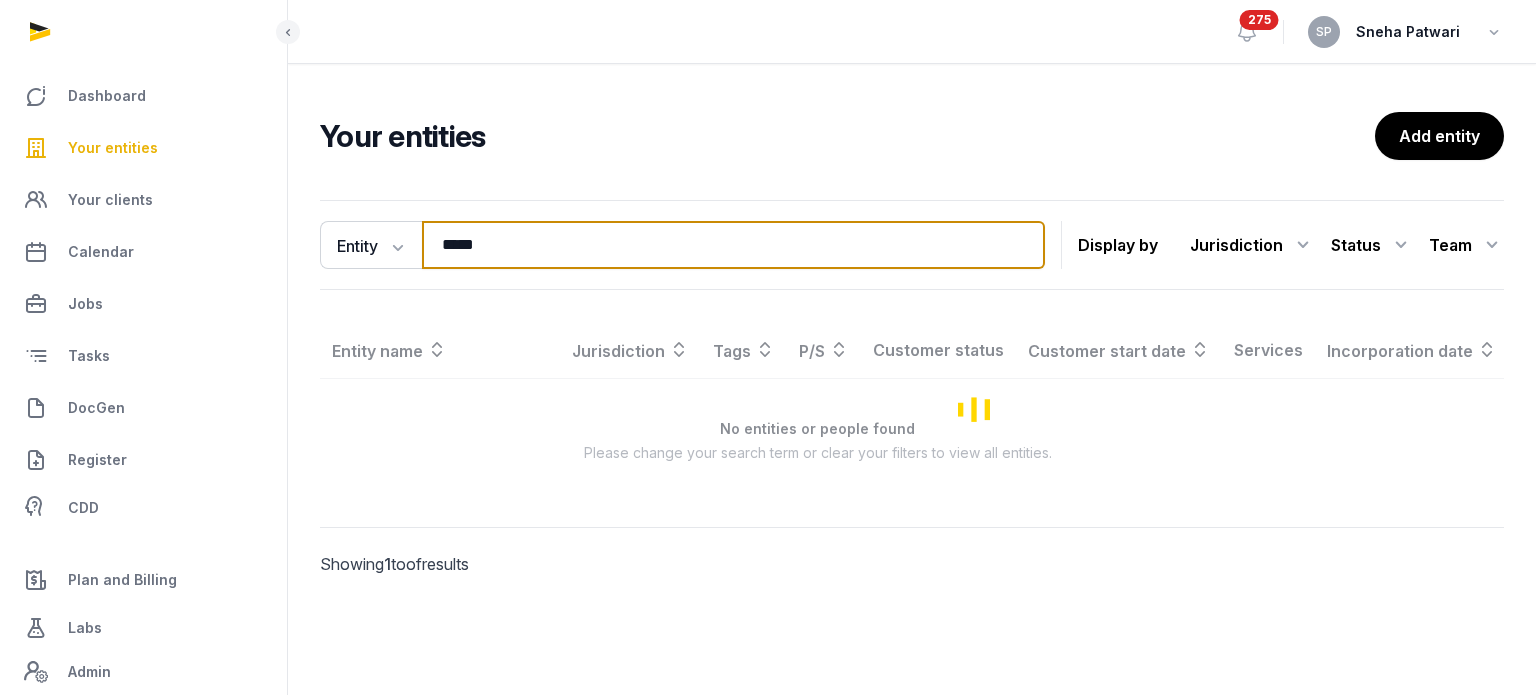 click on "*****" at bounding box center (733, 245) 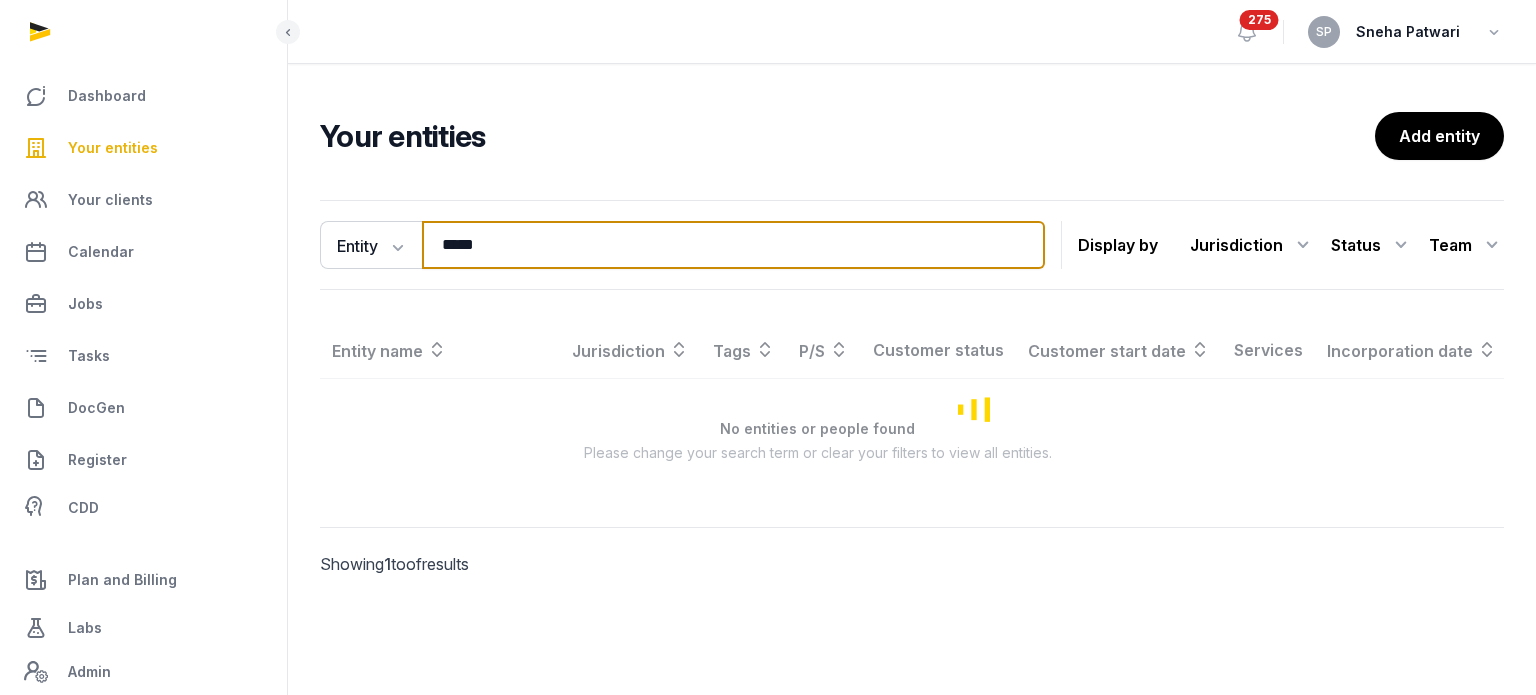 click on "*****" at bounding box center (733, 245) 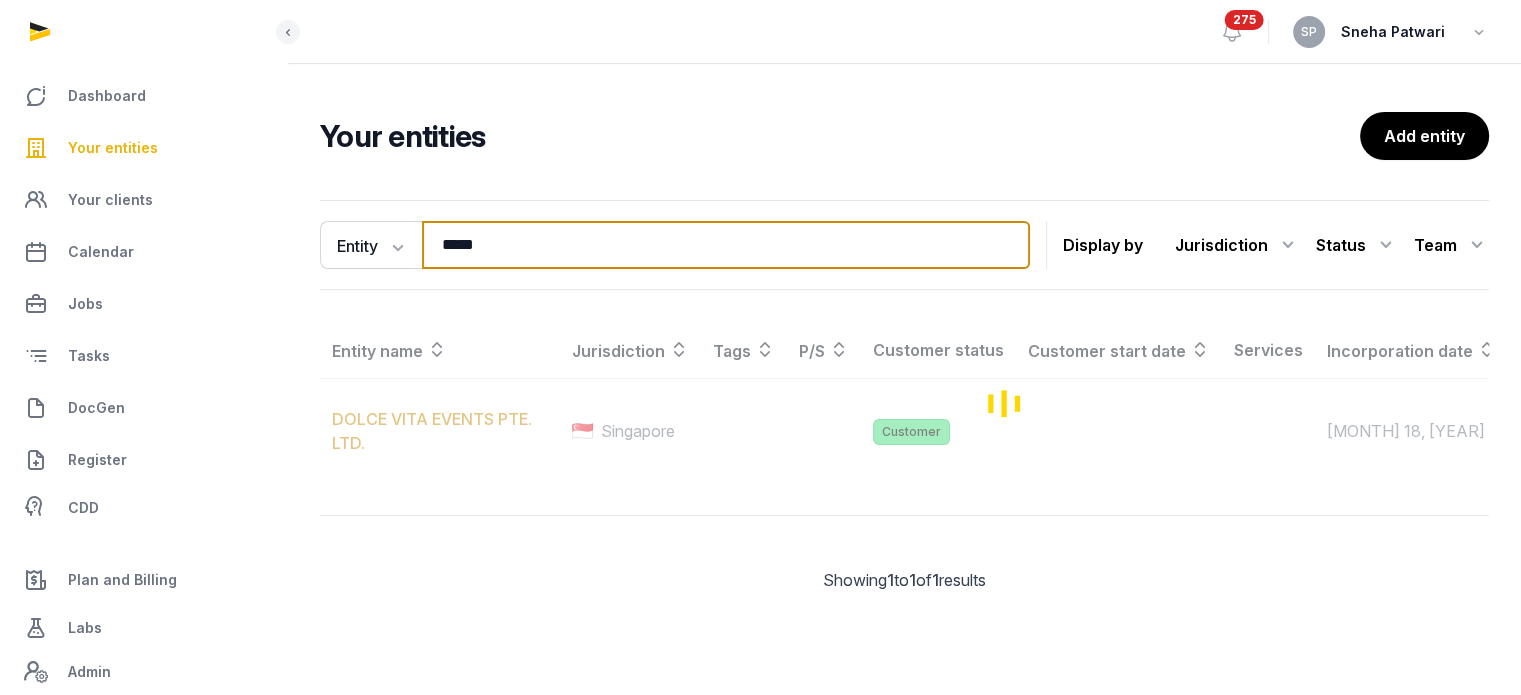click on "*****" at bounding box center (726, 245) 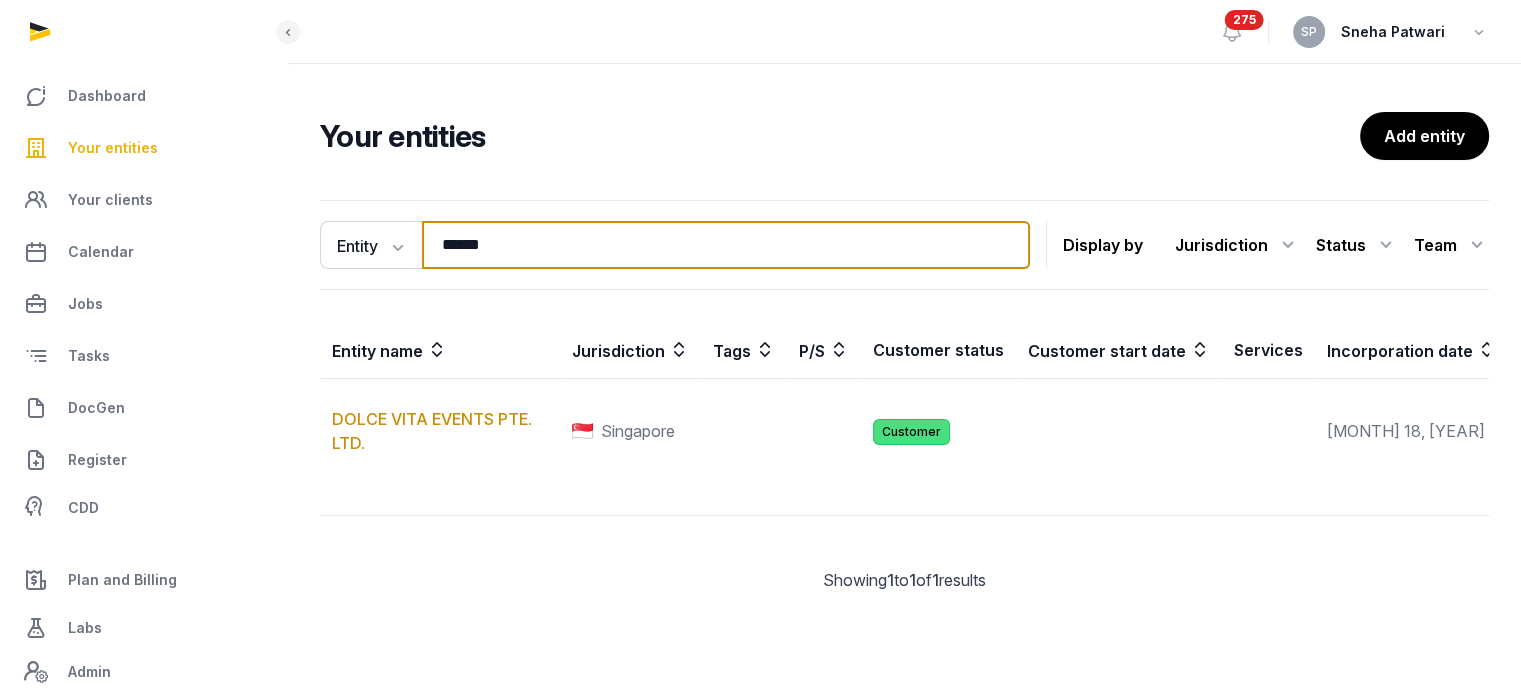 type on "******" 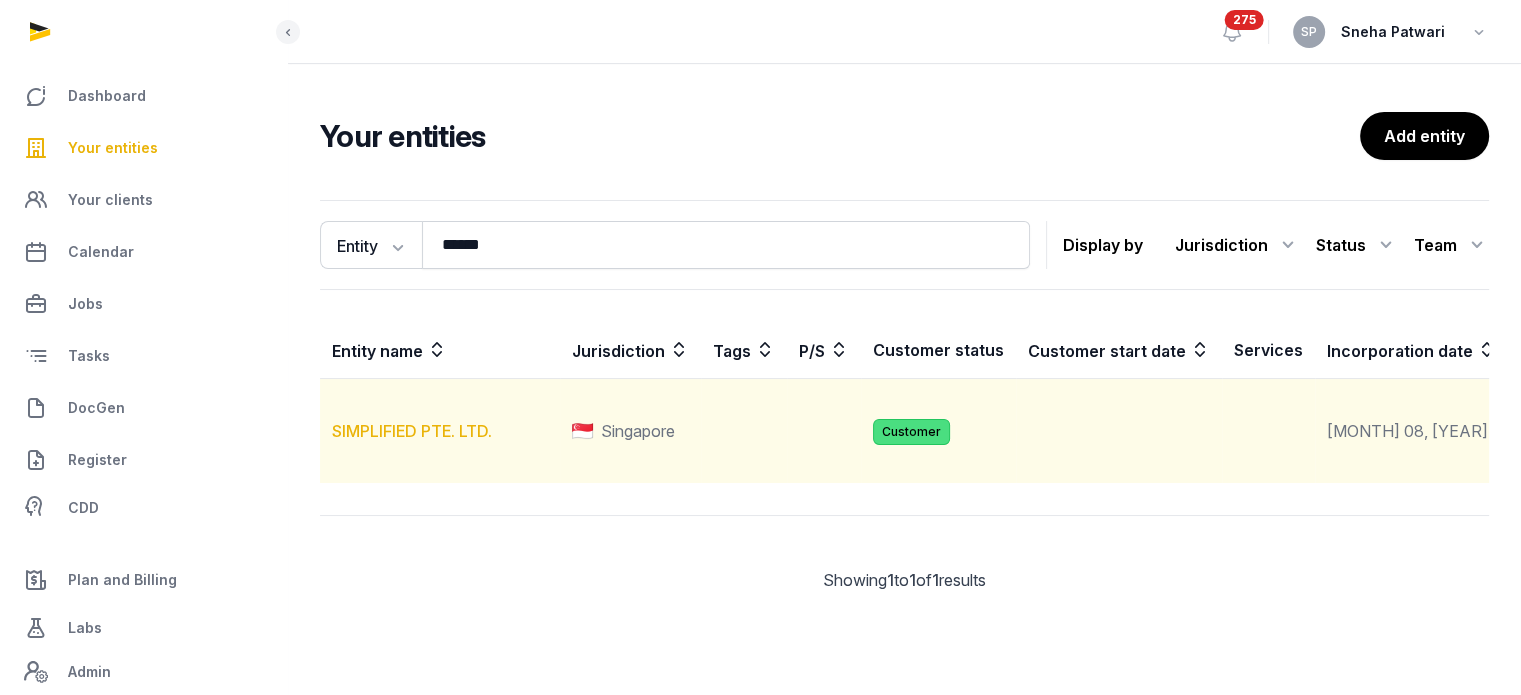 click on "SIMPLIFIED PTE. LTD." at bounding box center [412, 431] 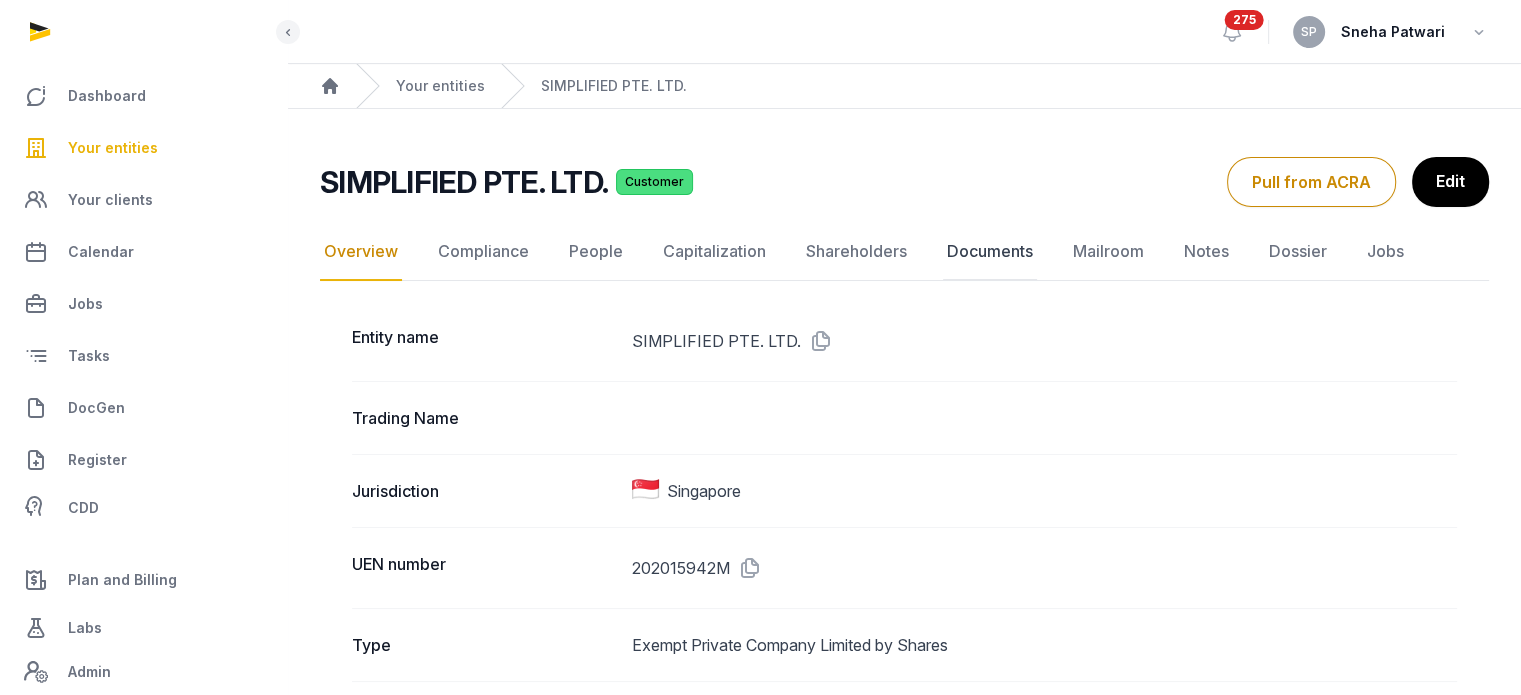 click on "Documents" 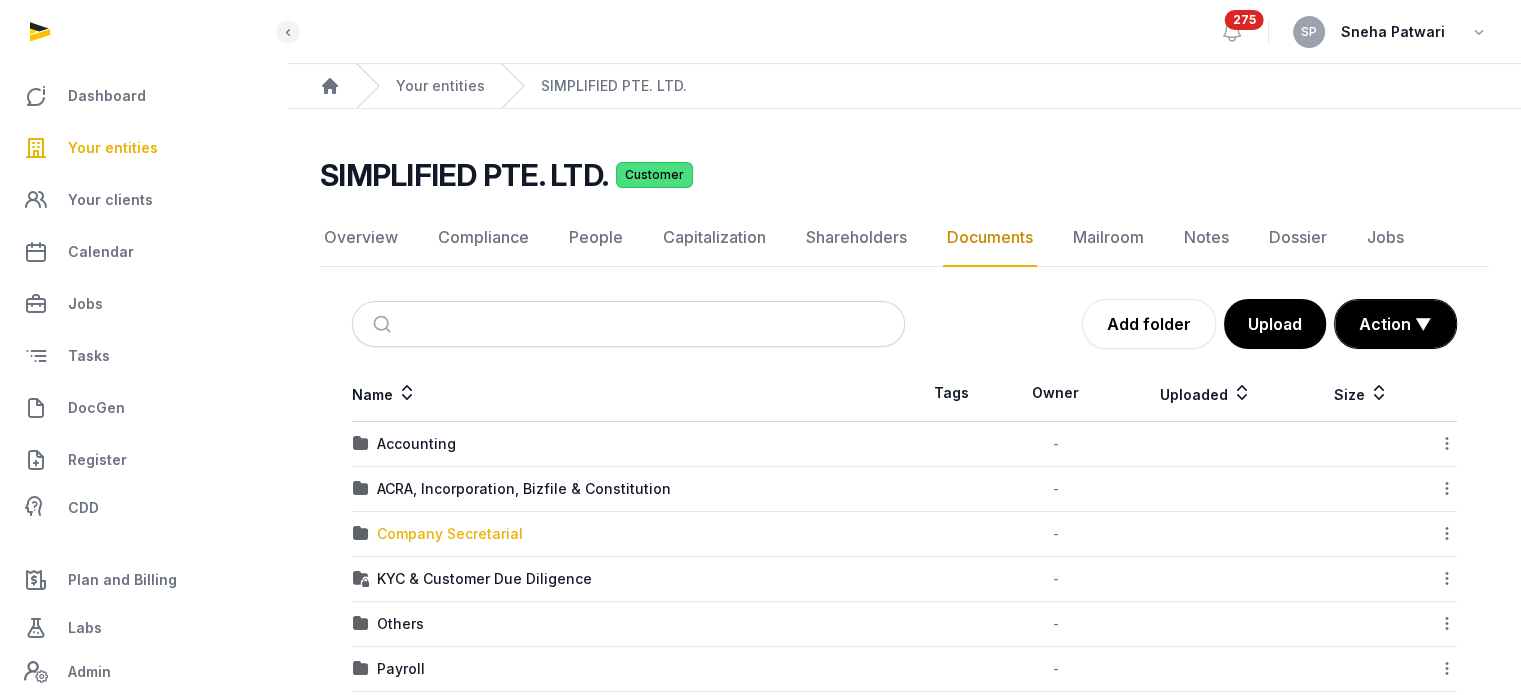 click on "Company Secretarial" at bounding box center (450, 534) 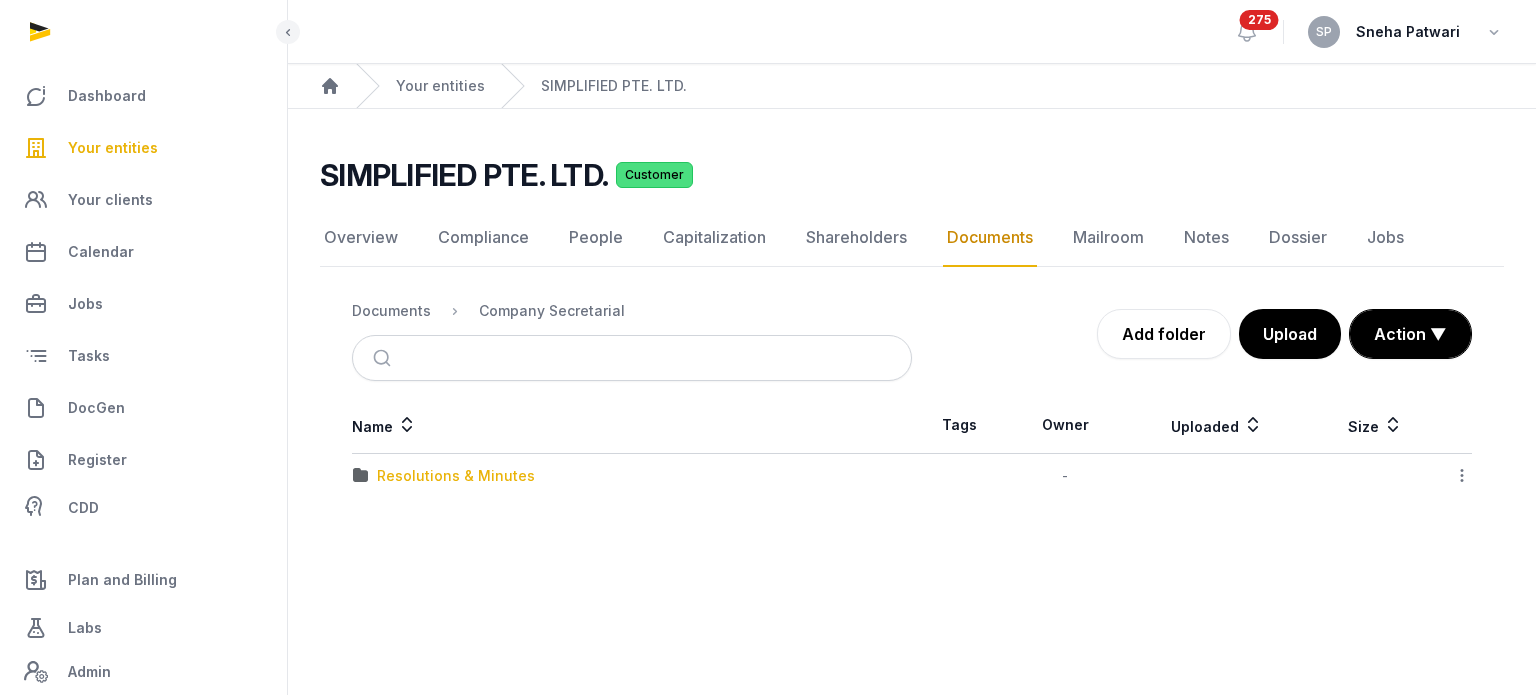 click on "Resolutions & Minutes" at bounding box center [456, 476] 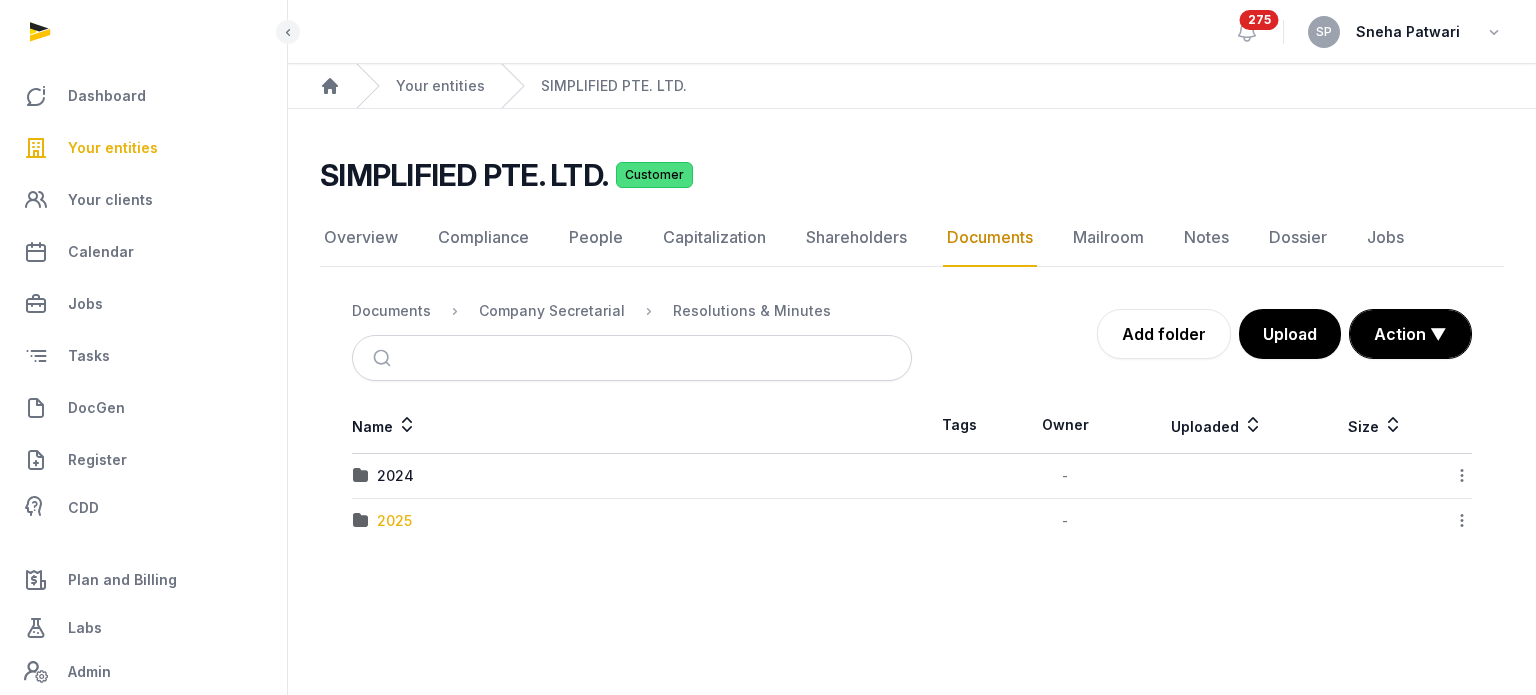 click on "2025" at bounding box center (394, 521) 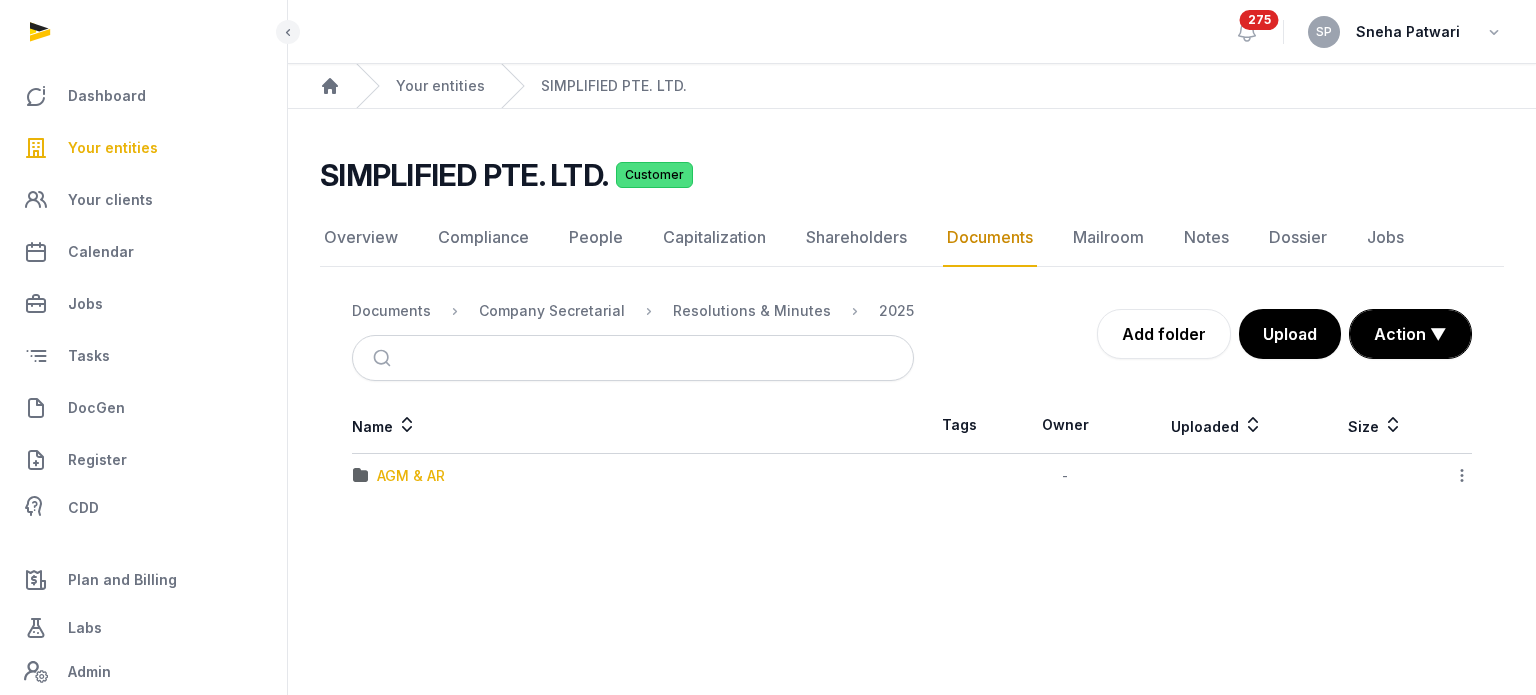 click on "AGM & AR" at bounding box center [411, 476] 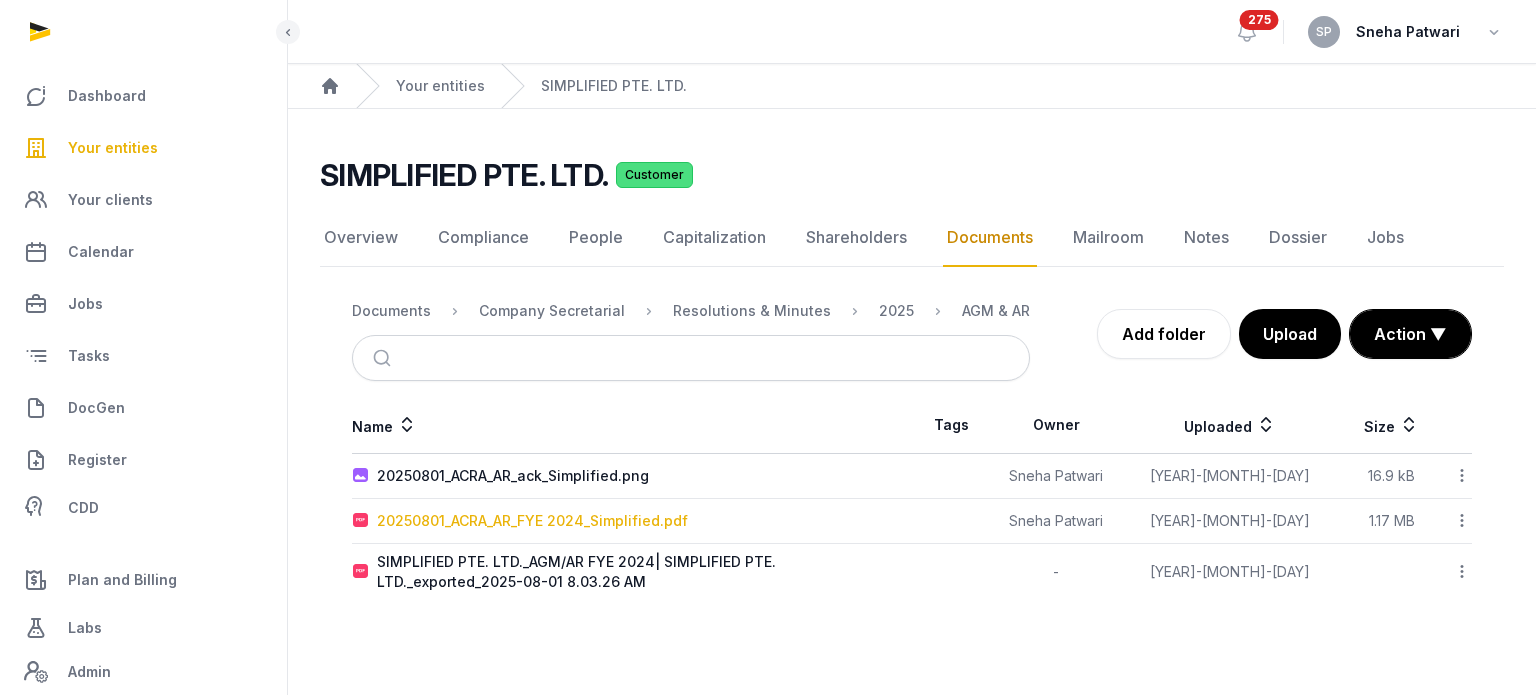 click on "20250801_ACRA_AR_FYE 2024_Simplified.pdf" at bounding box center [532, 521] 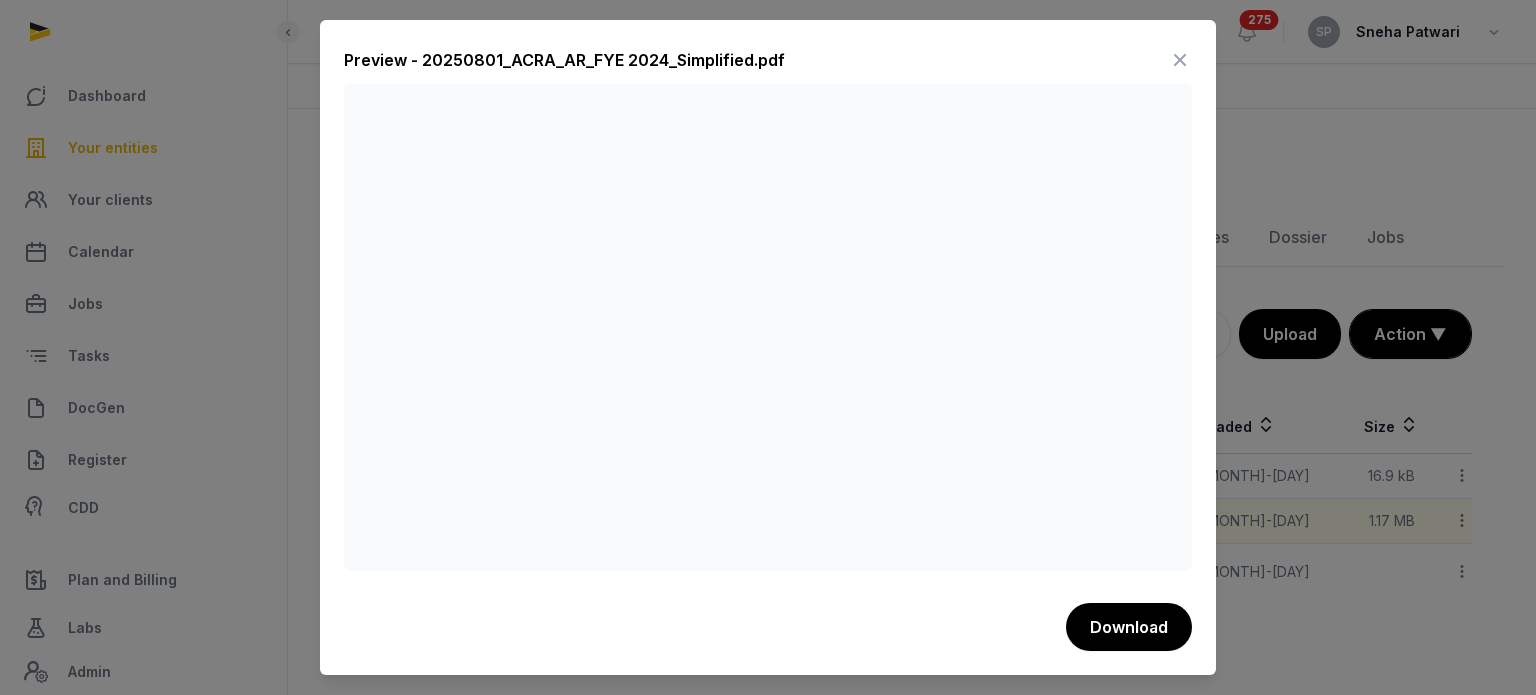 click at bounding box center (1180, 60) 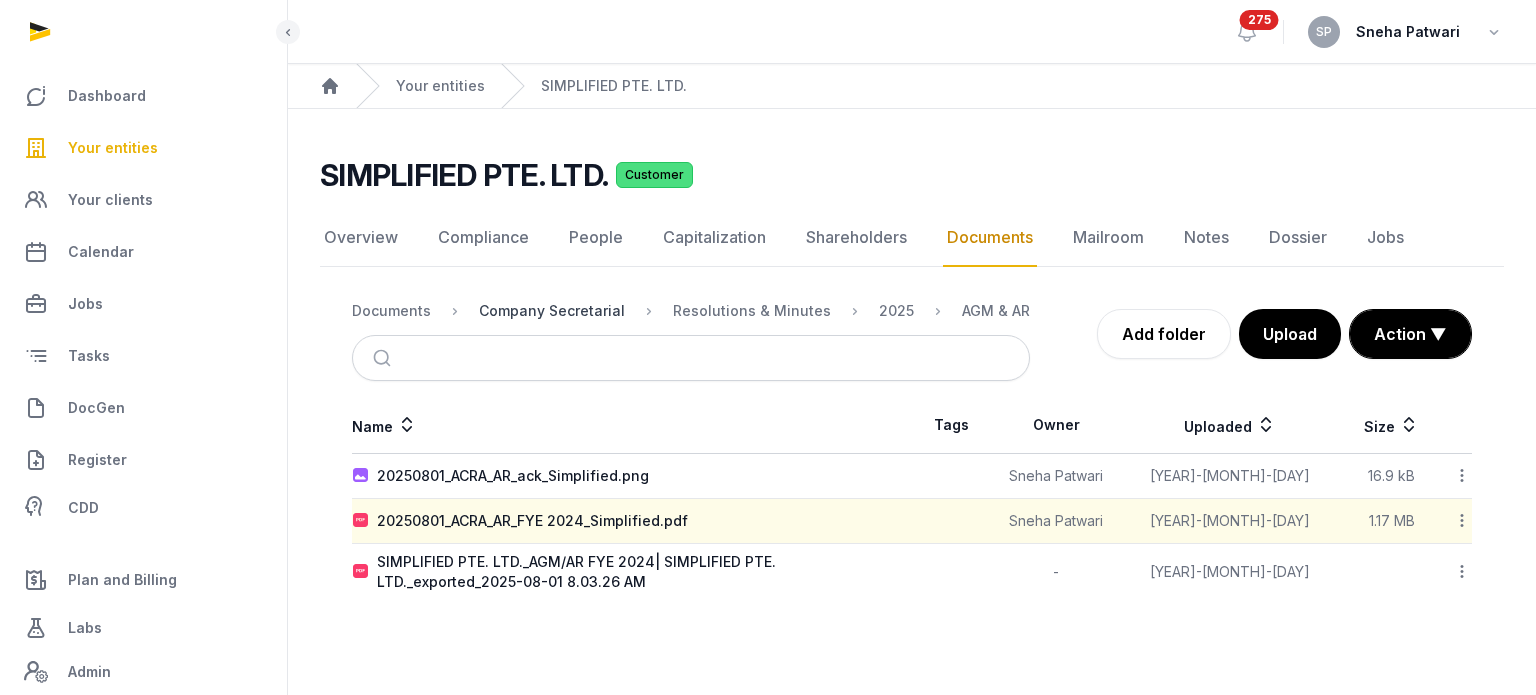 click on "Company Secretarial" at bounding box center (552, 311) 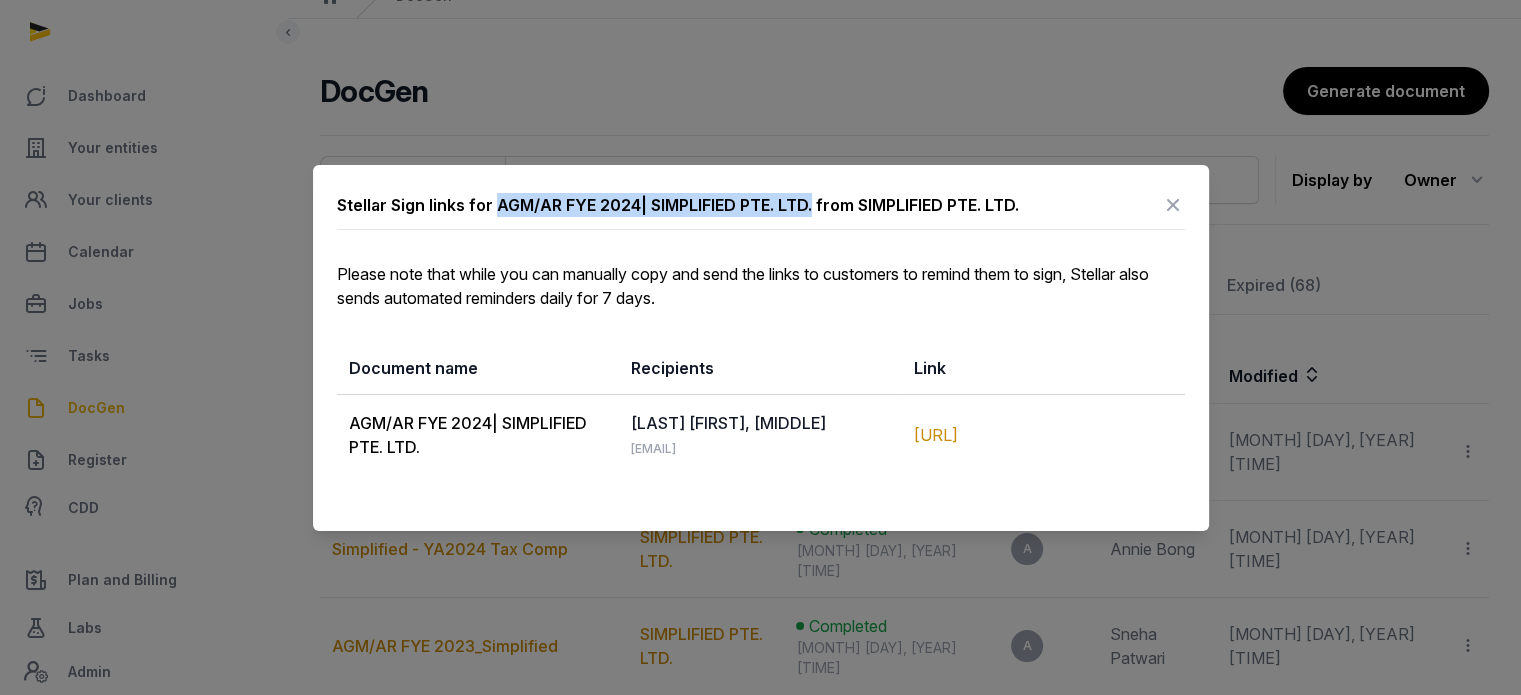scroll, scrollTop: 0, scrollLeft: 0, axis: both 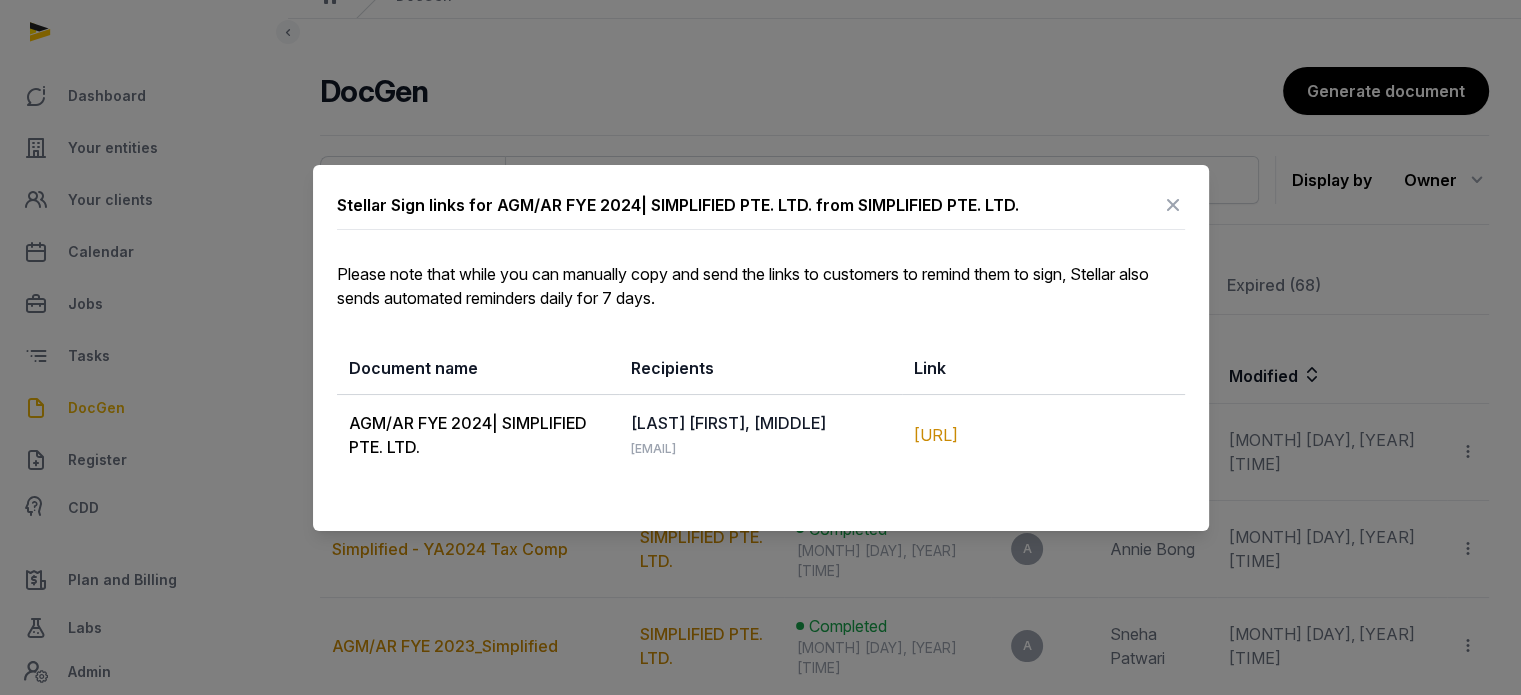 click at bounding box center (1173, 205) 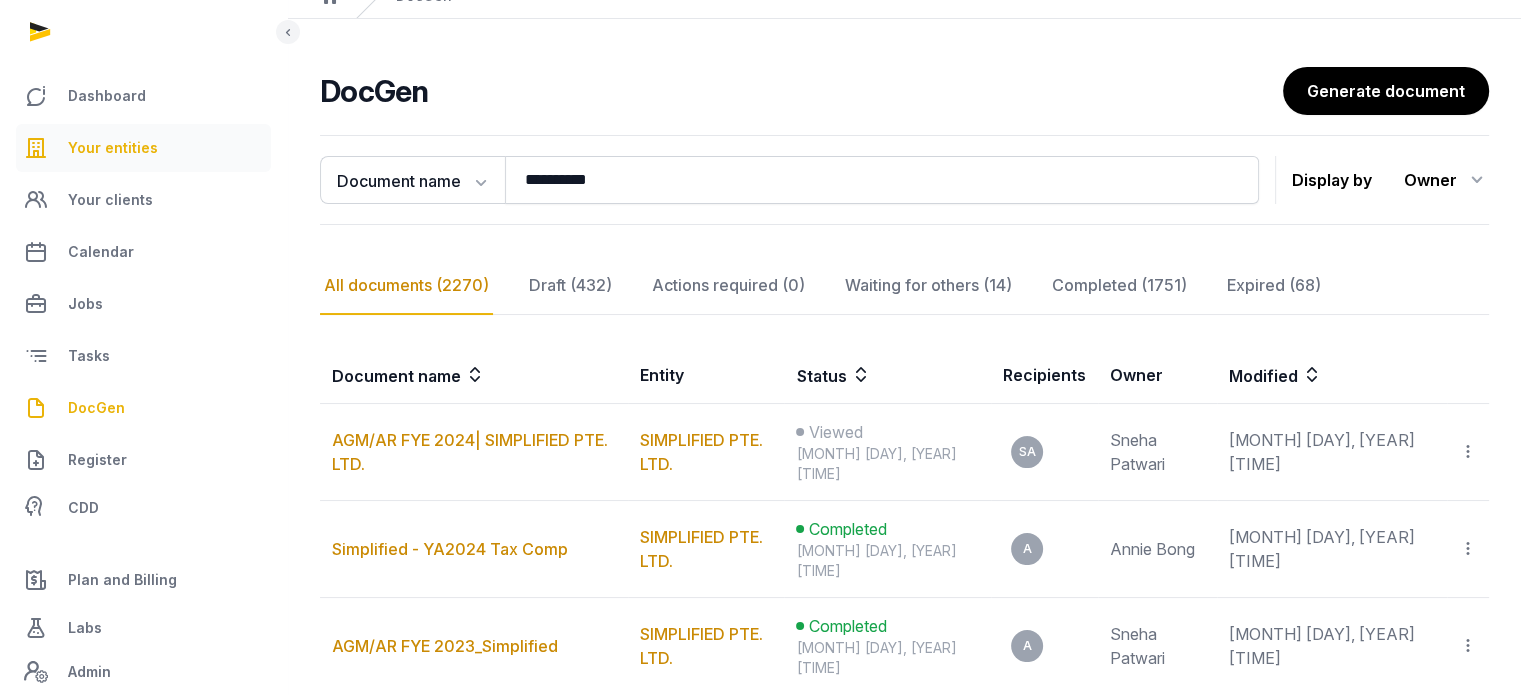 click on "Your entities" at bounding box center (143, 148) 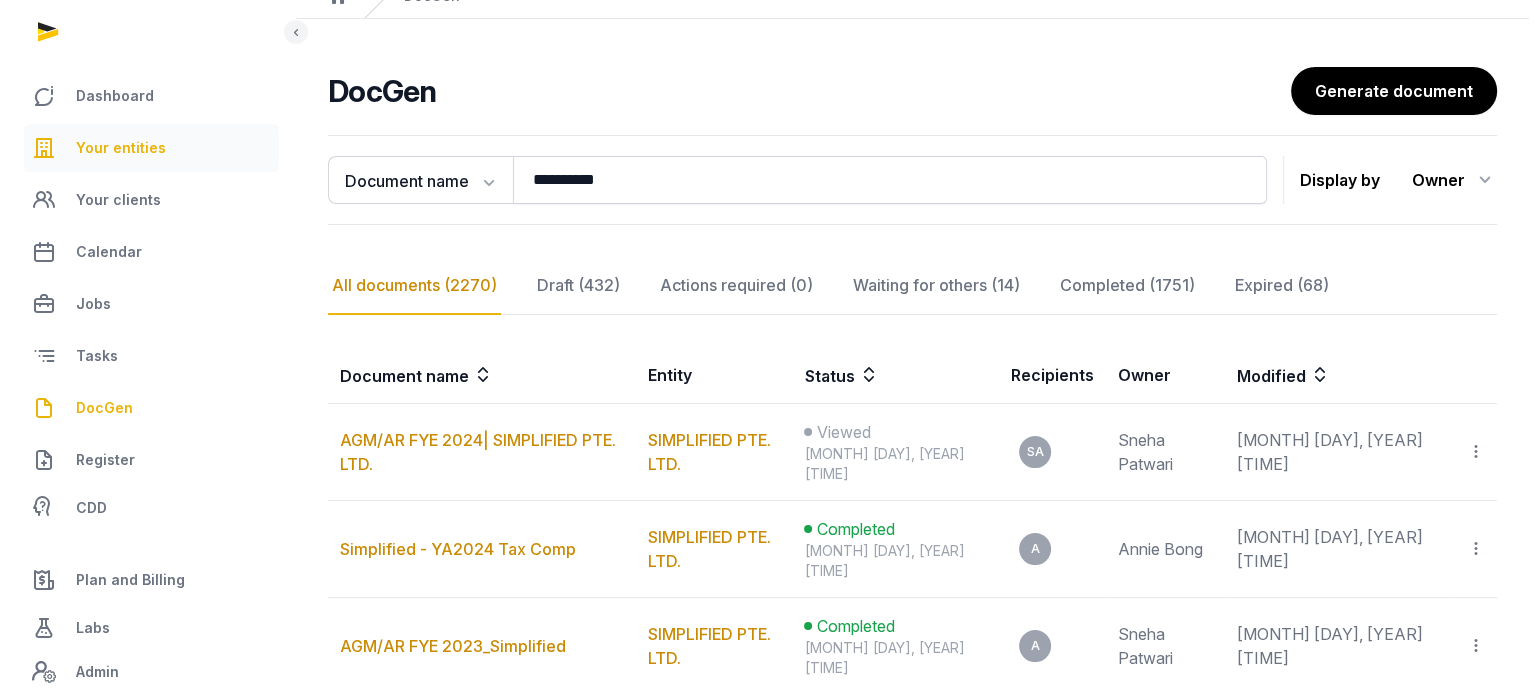 scroll, scrollTop: 0, scrollLeft: 0, axis: both 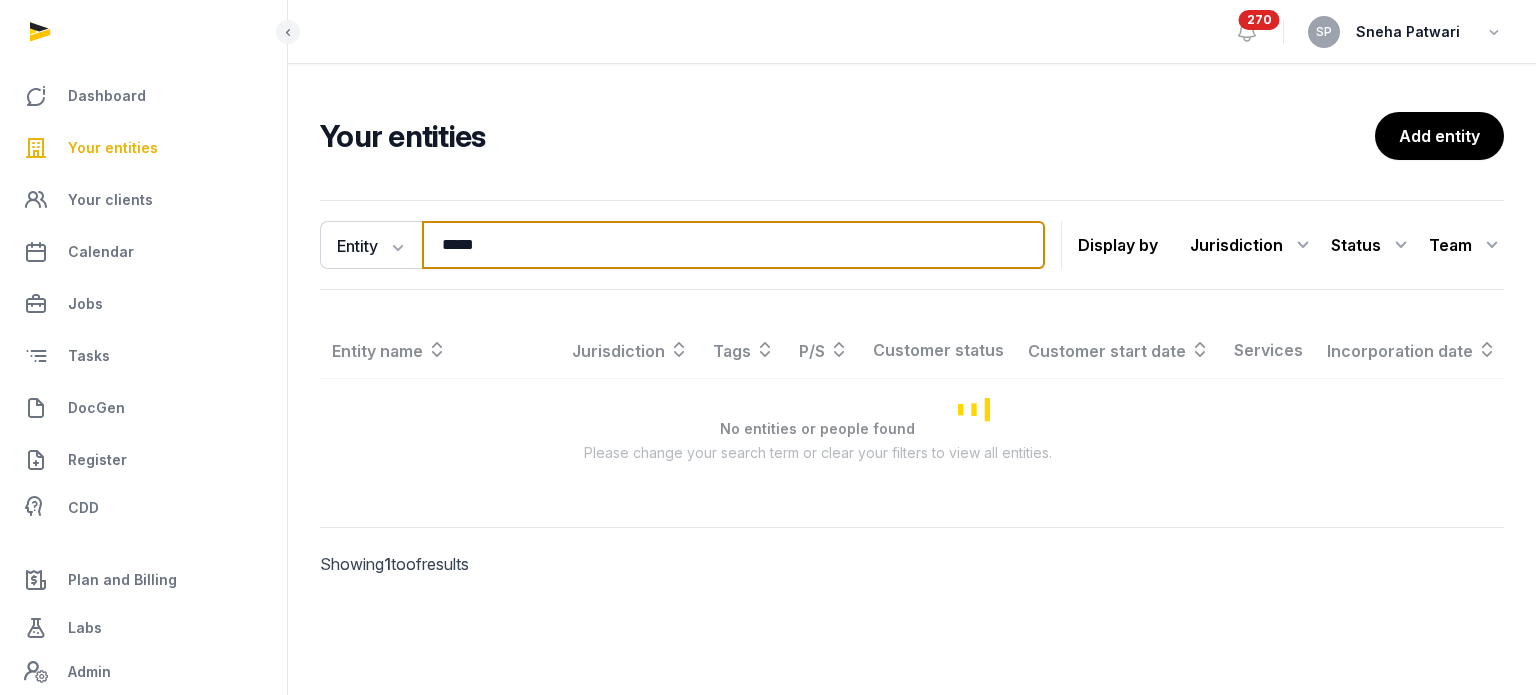 click on "*****" at bounding box center (733, 245) 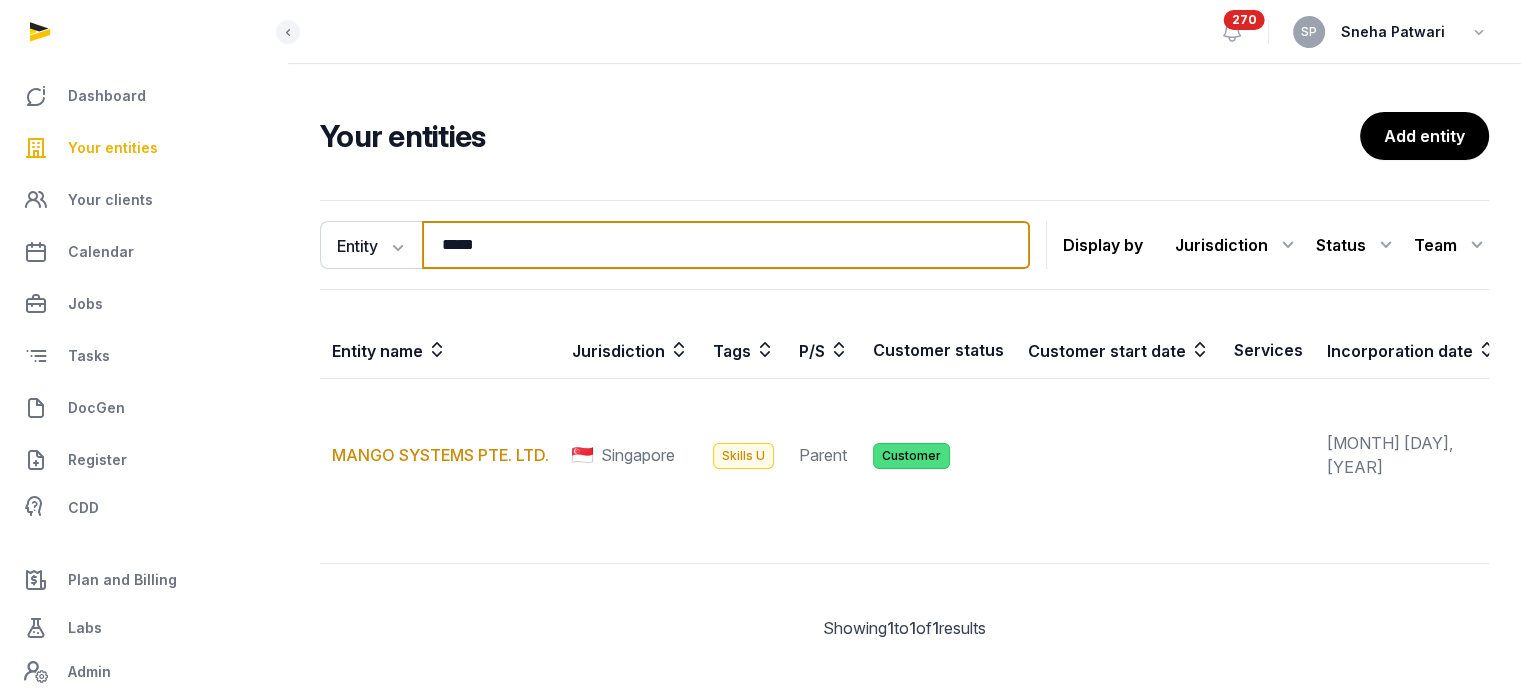 click on "*****" at bounding box center [726, 245] 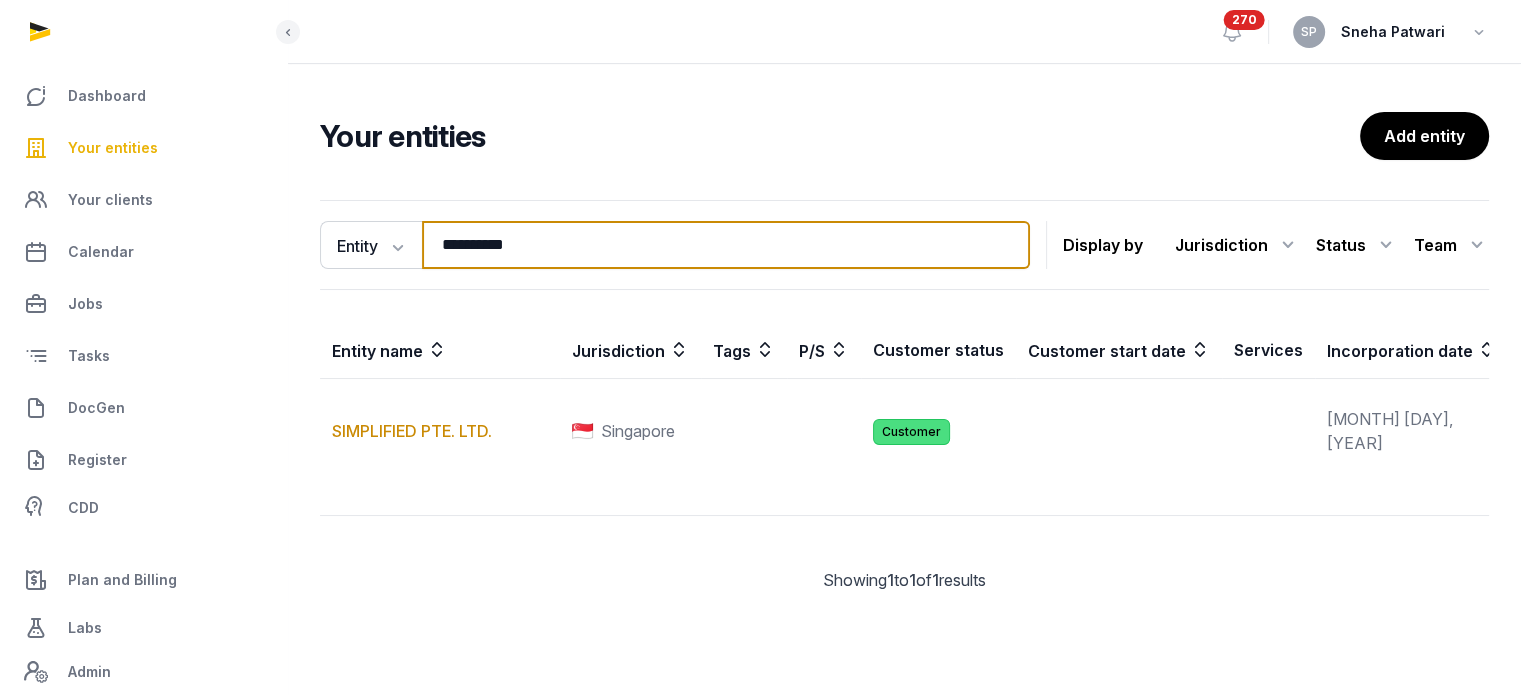 type on "**********" 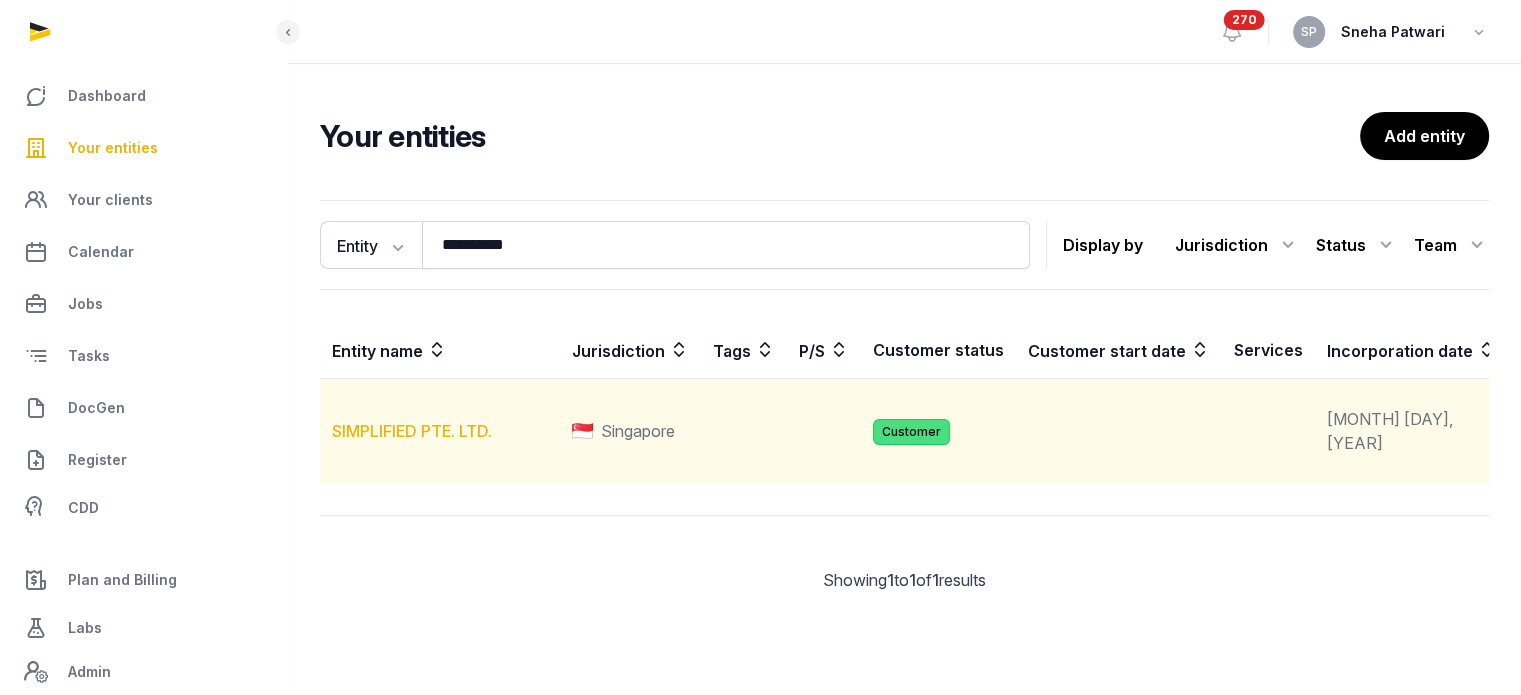 click on "SIMPLIFIED PTE. LTD." at bounding box center (412, 431) 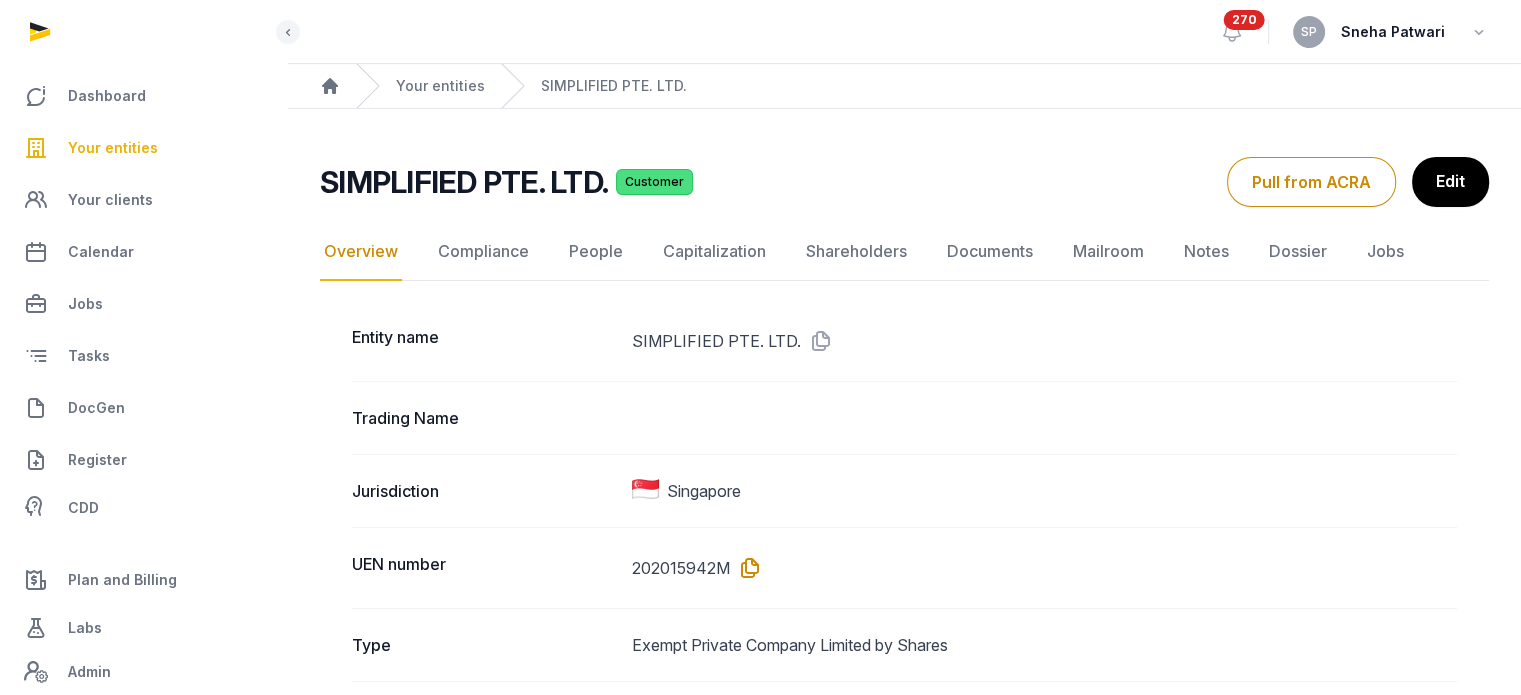 click at bounding box center [746, 568] 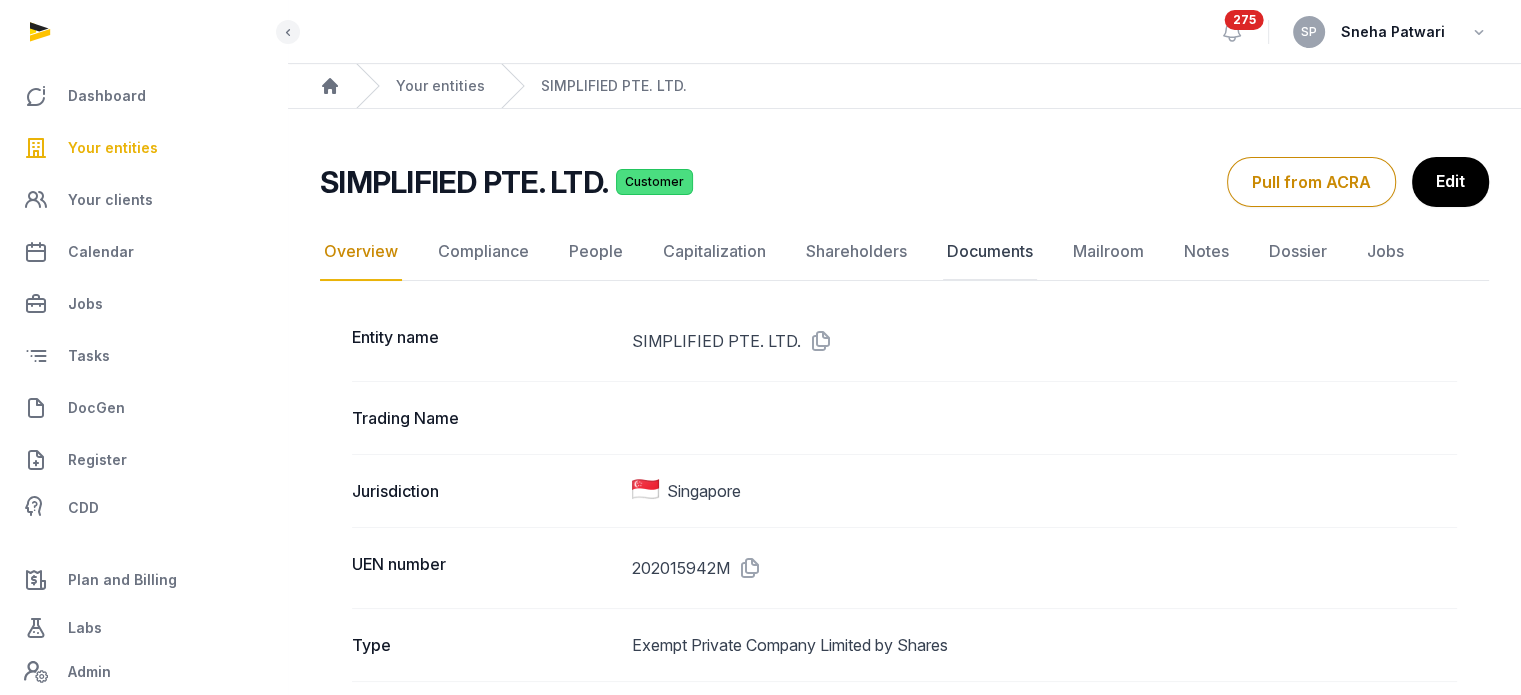 click on "Documents" 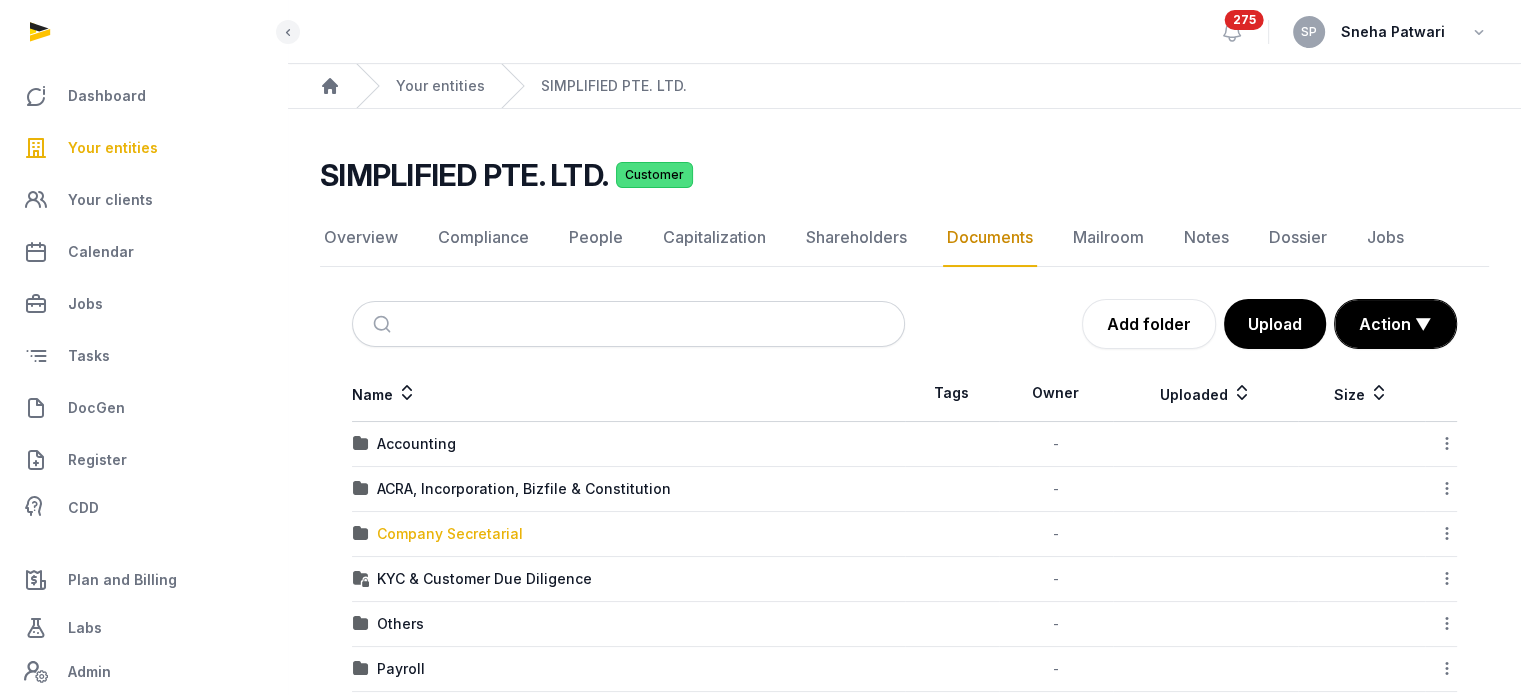 click on "Company Secretarial" at bounding box center [450, 534] 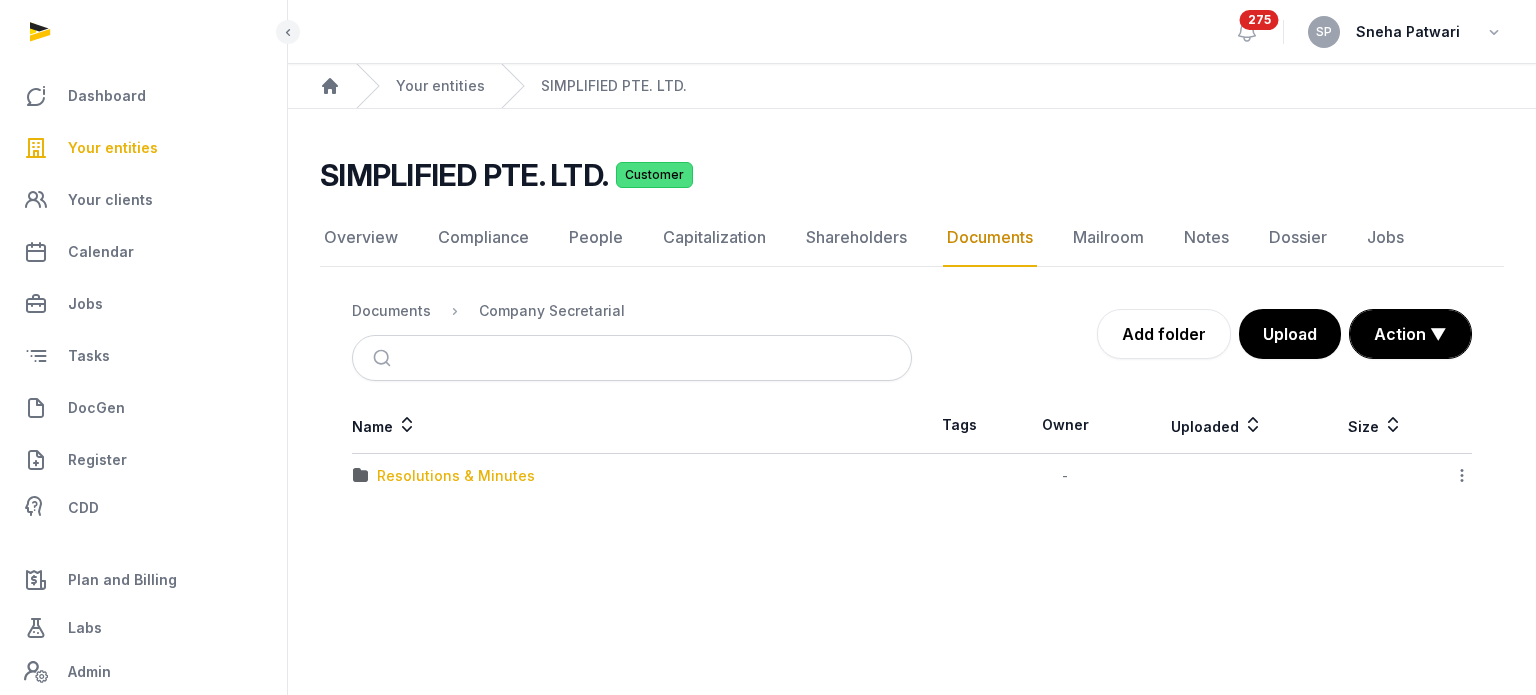 click on "Resolutions & Minutes" at bounding box center [456, 476] 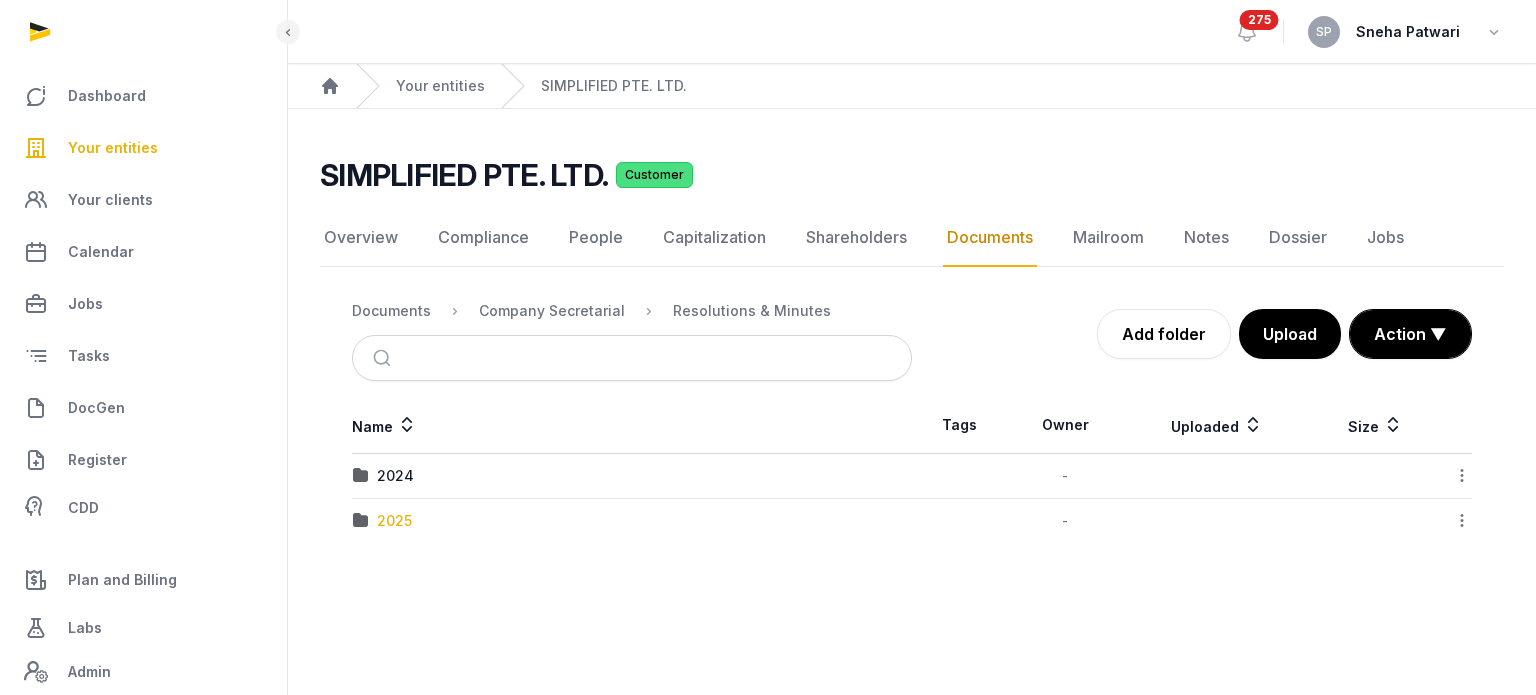 click on "2025" at bounding box center [394, 521] 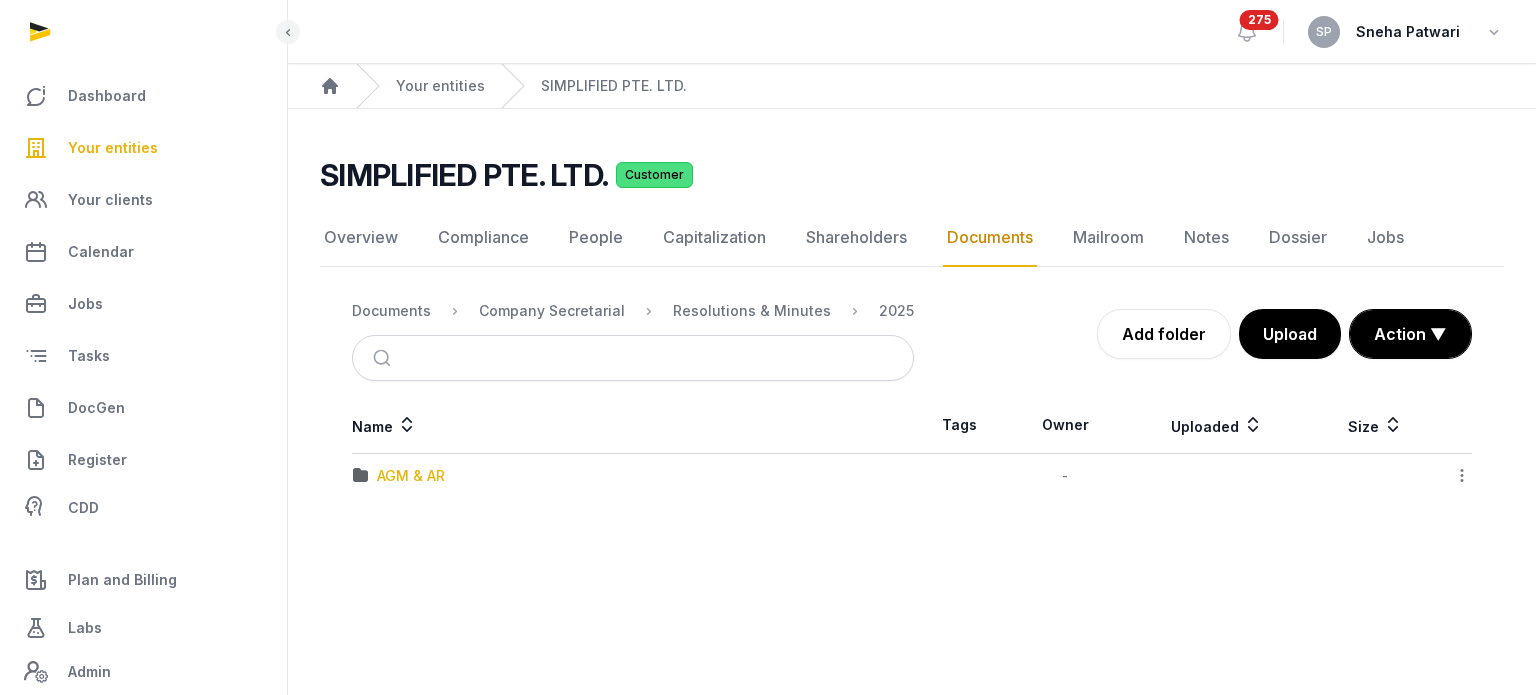 click on "AGM & AR" at bounding box center [411, 476] 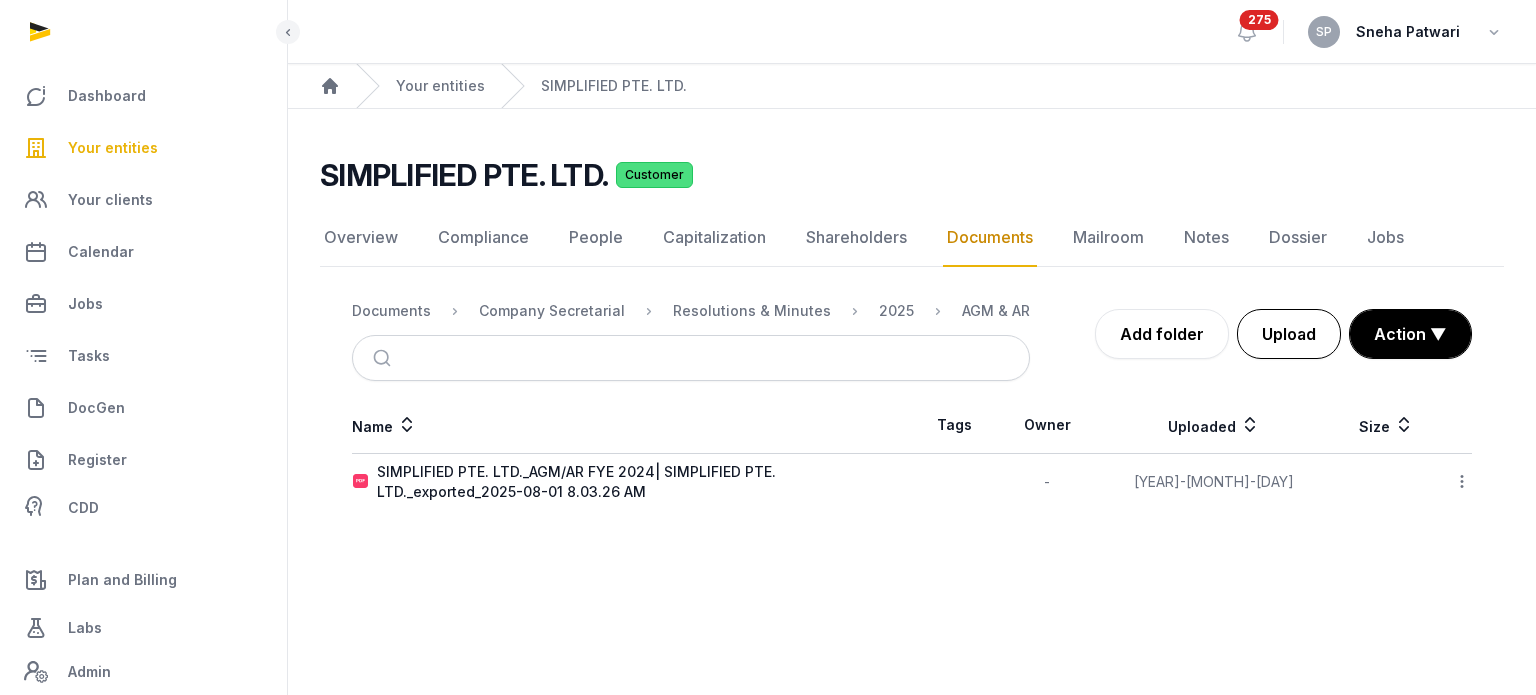click on "Upload" at bounding box center [1289, 334] 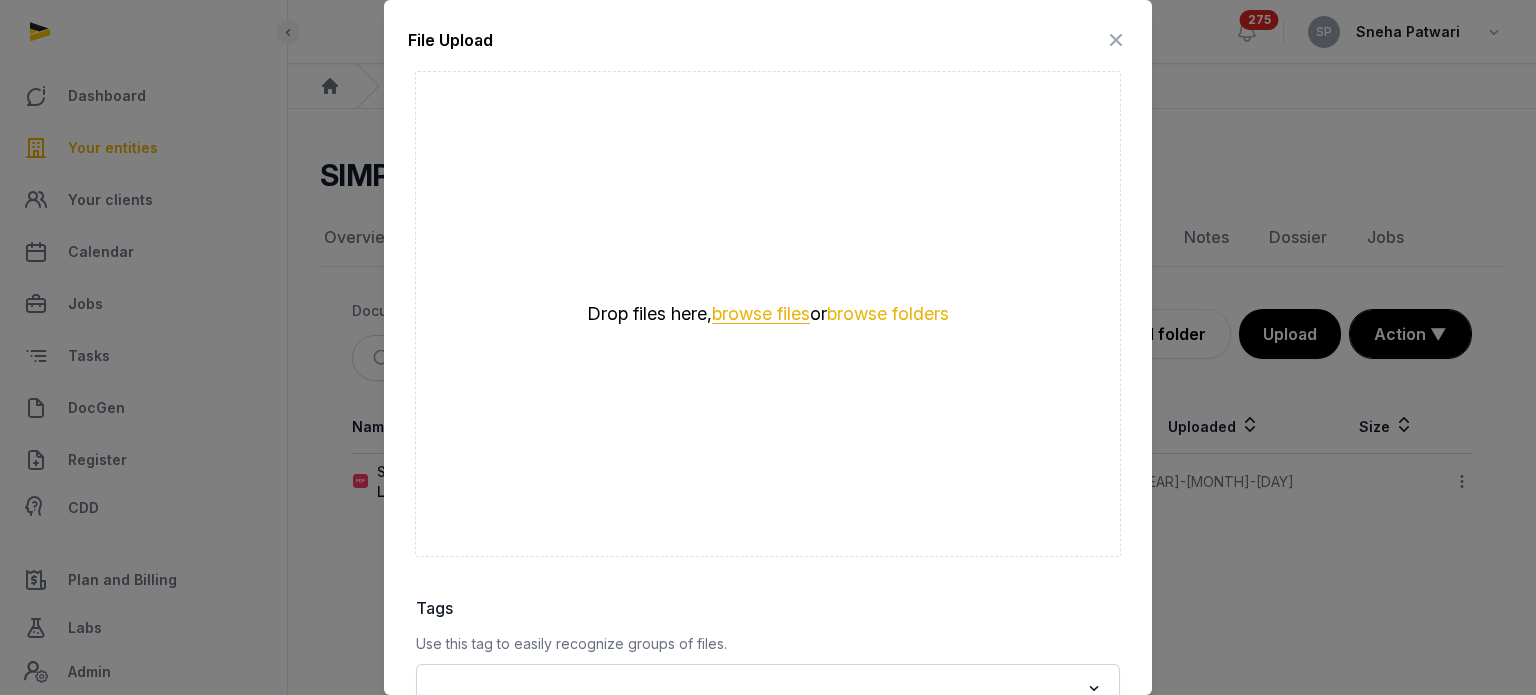 click on "browse files" at bounding box center (761, 314) 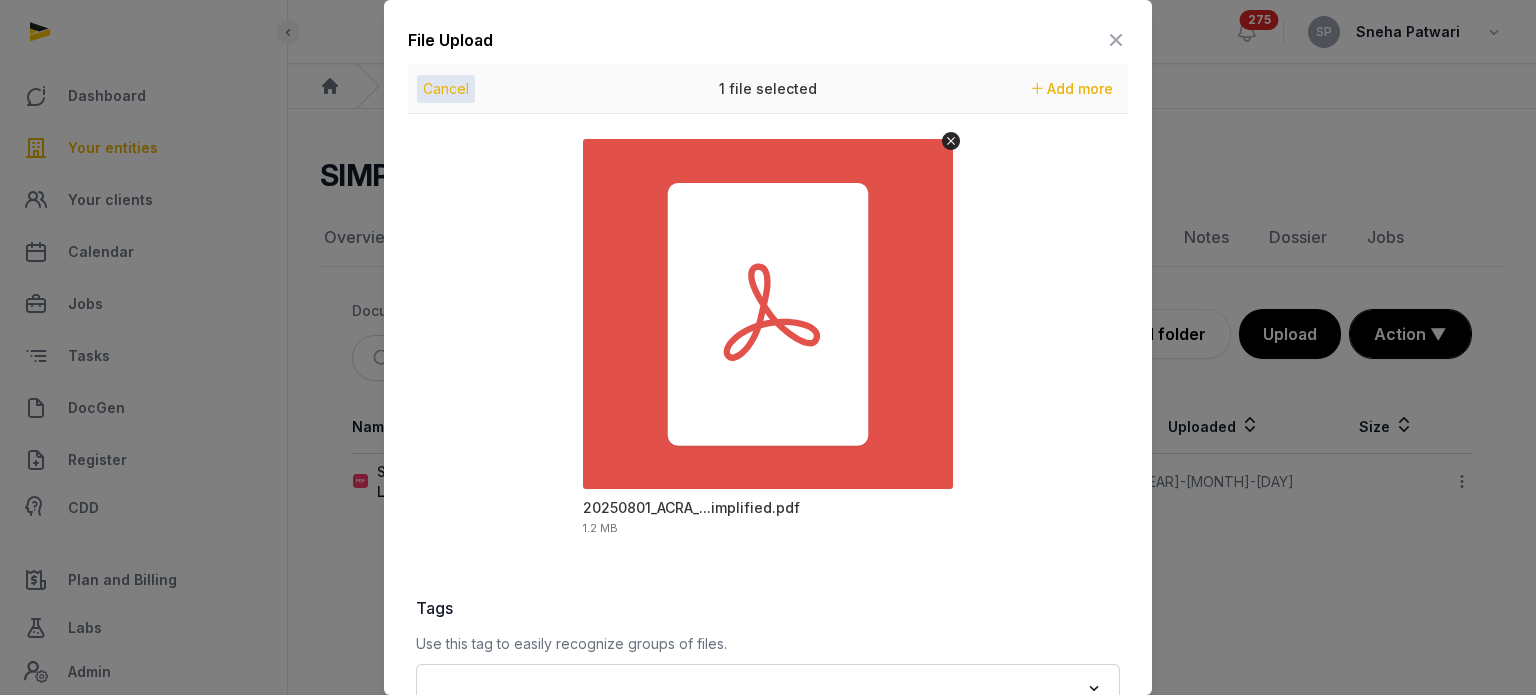 scroll, scrollTop: 282, scrollLeft: 0, axis: vertical 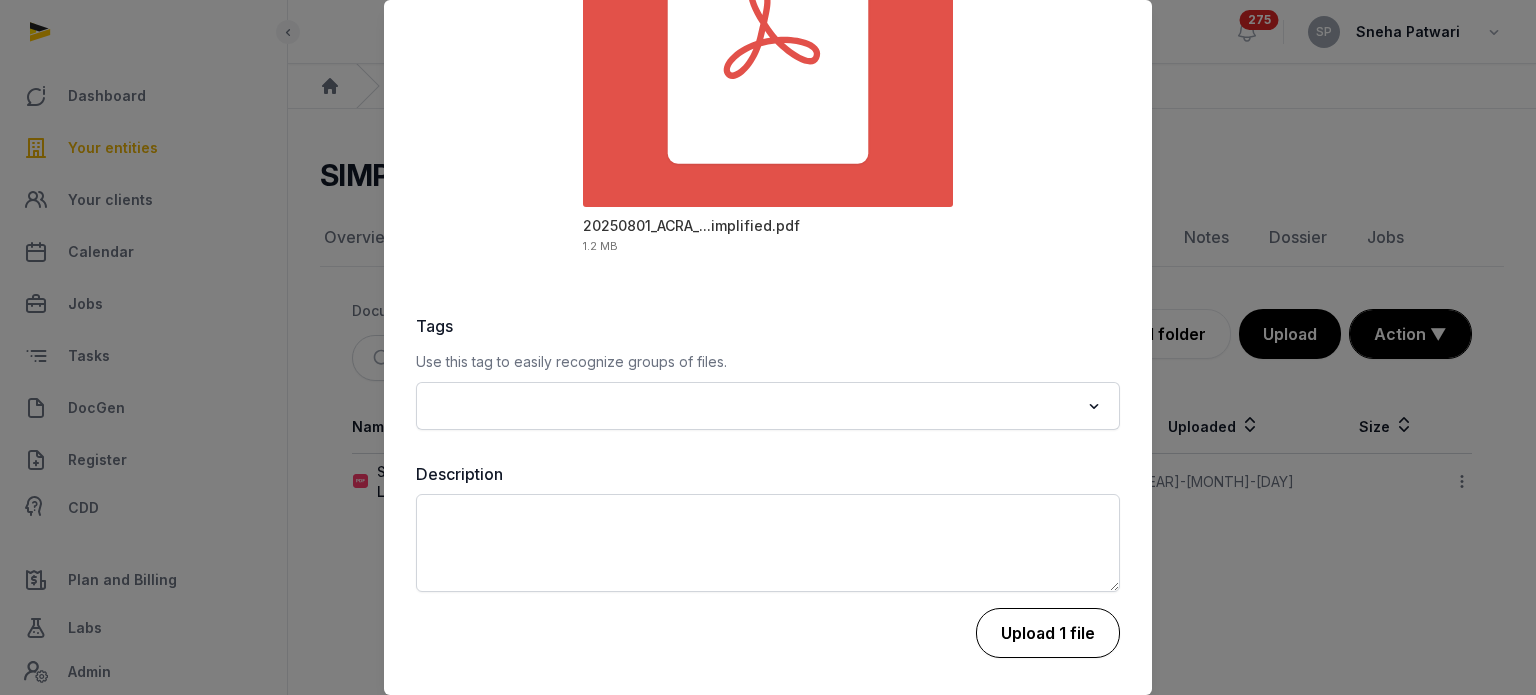 click on "Upload 1 file" at bounding box center (1048, 633) 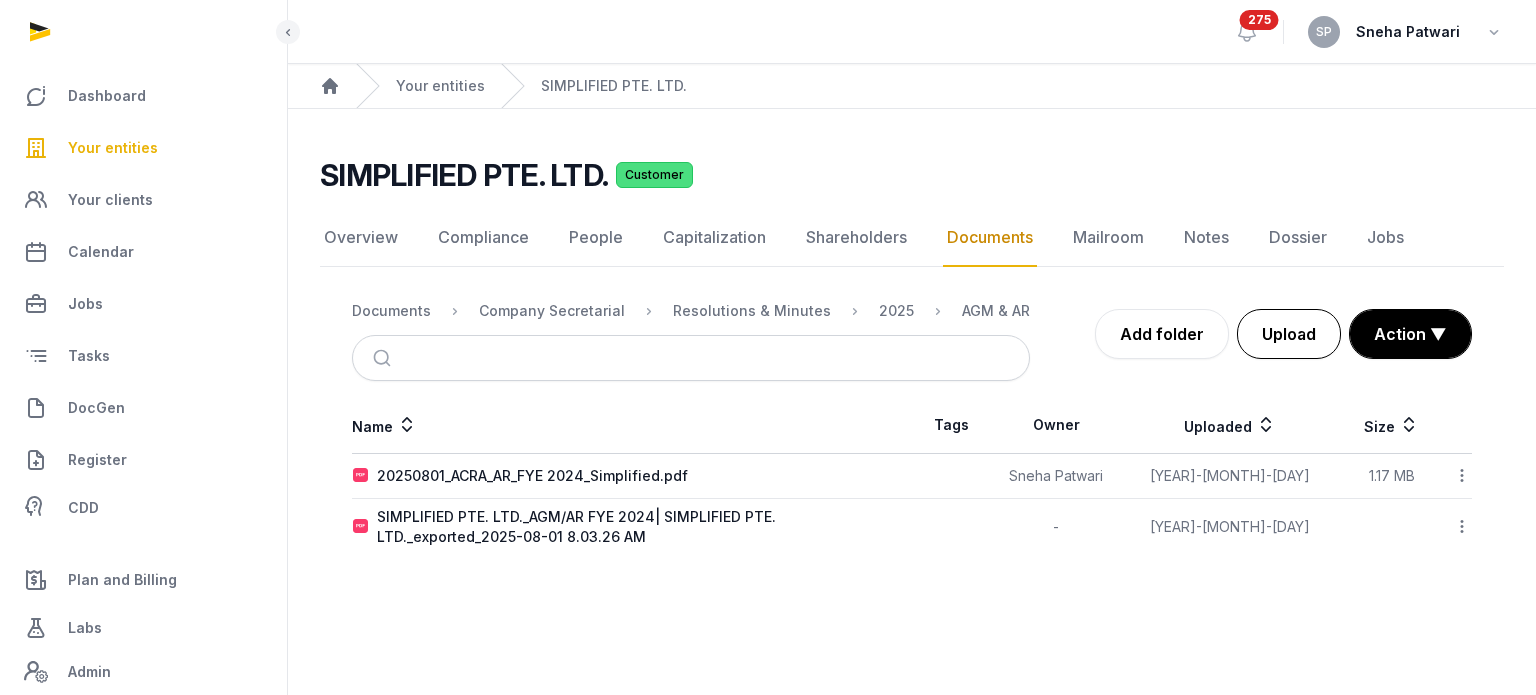 click on "Upload" at bounding box center (1289, 334) 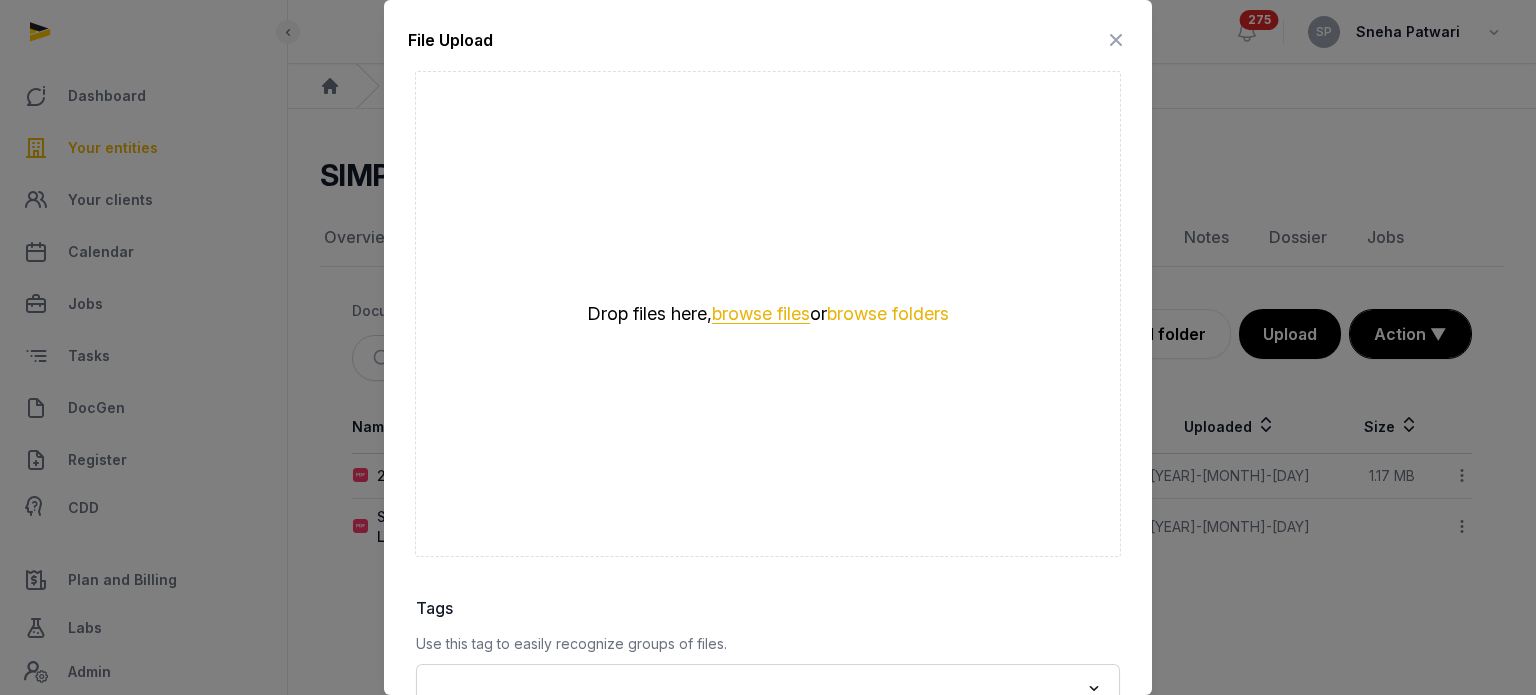 click on "browse files" at bounding box center [761, 314] 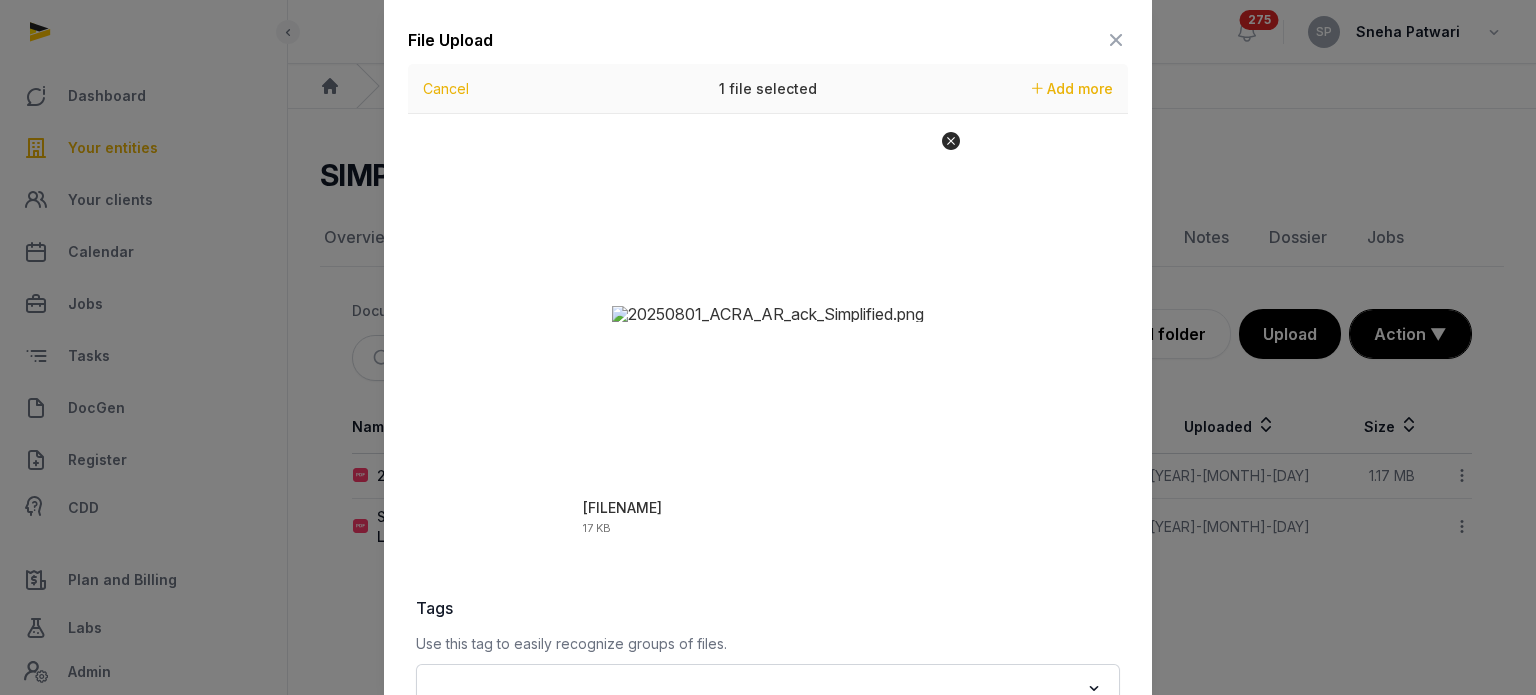 click on "File Upload Drop your files here Cancel 1 file selected Add more 20250801_ACRA_...implified.png 17 KB Tags Use this tag to easily recognize groups of files. Loading... Description Upload 1 file" at bounding box center [768, 489] 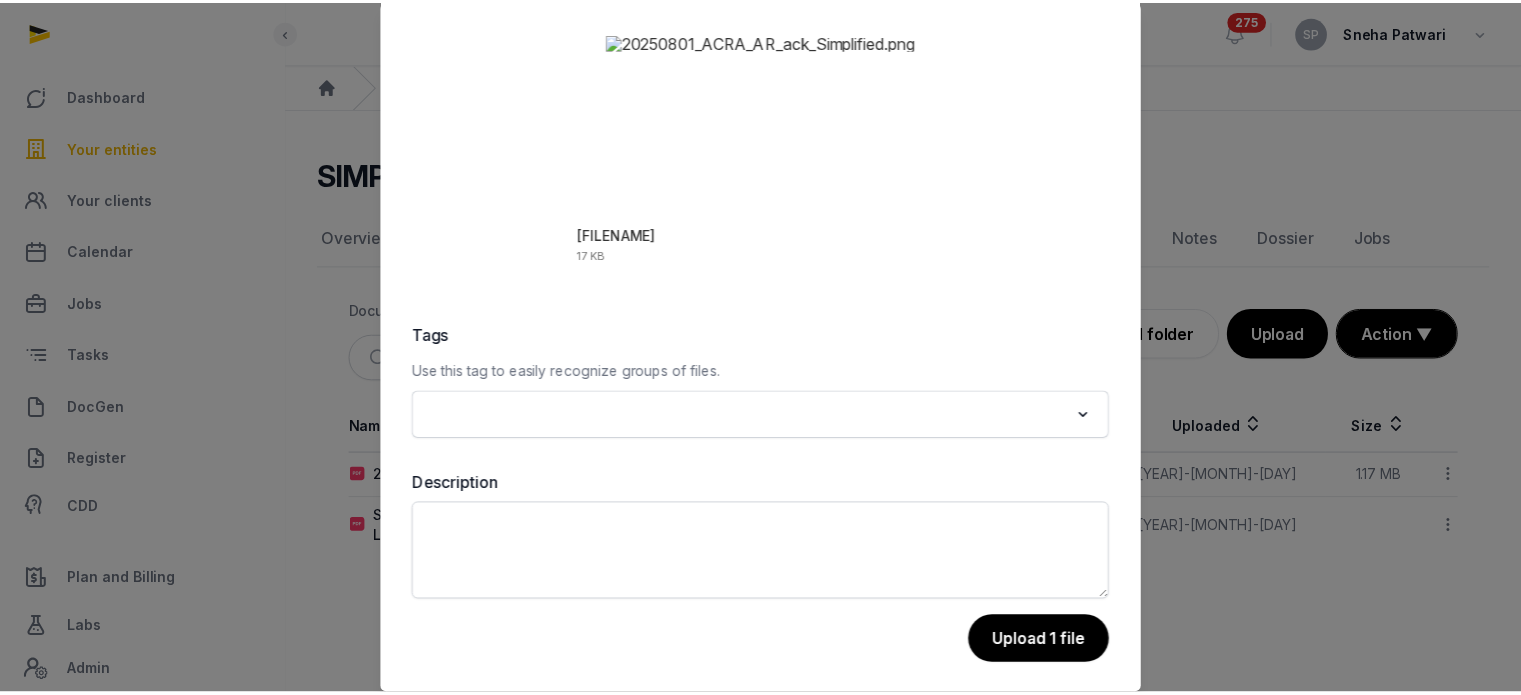 scroll, scrollTop: 282, scrollLeft: 0, axis: vertical 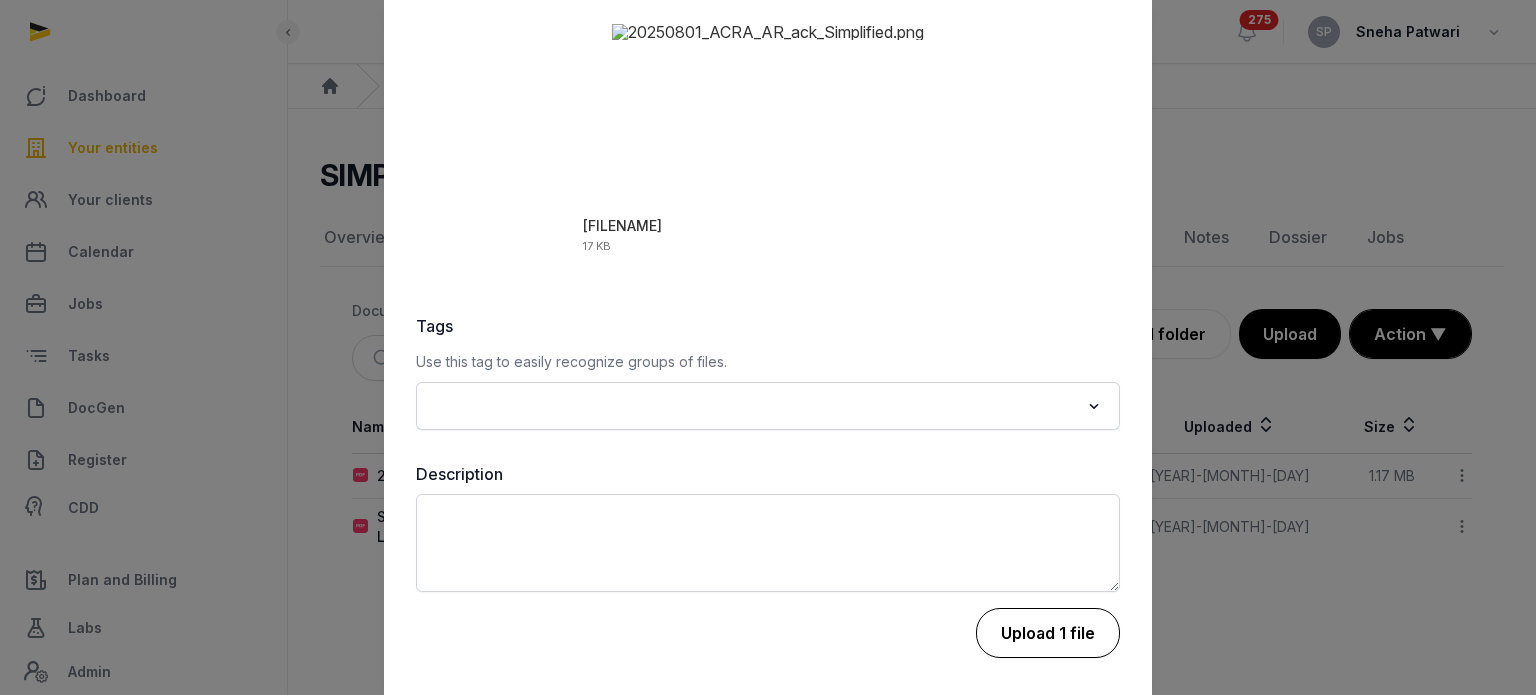 click on "Upload 1 file" at bounding box center (1048, 633) 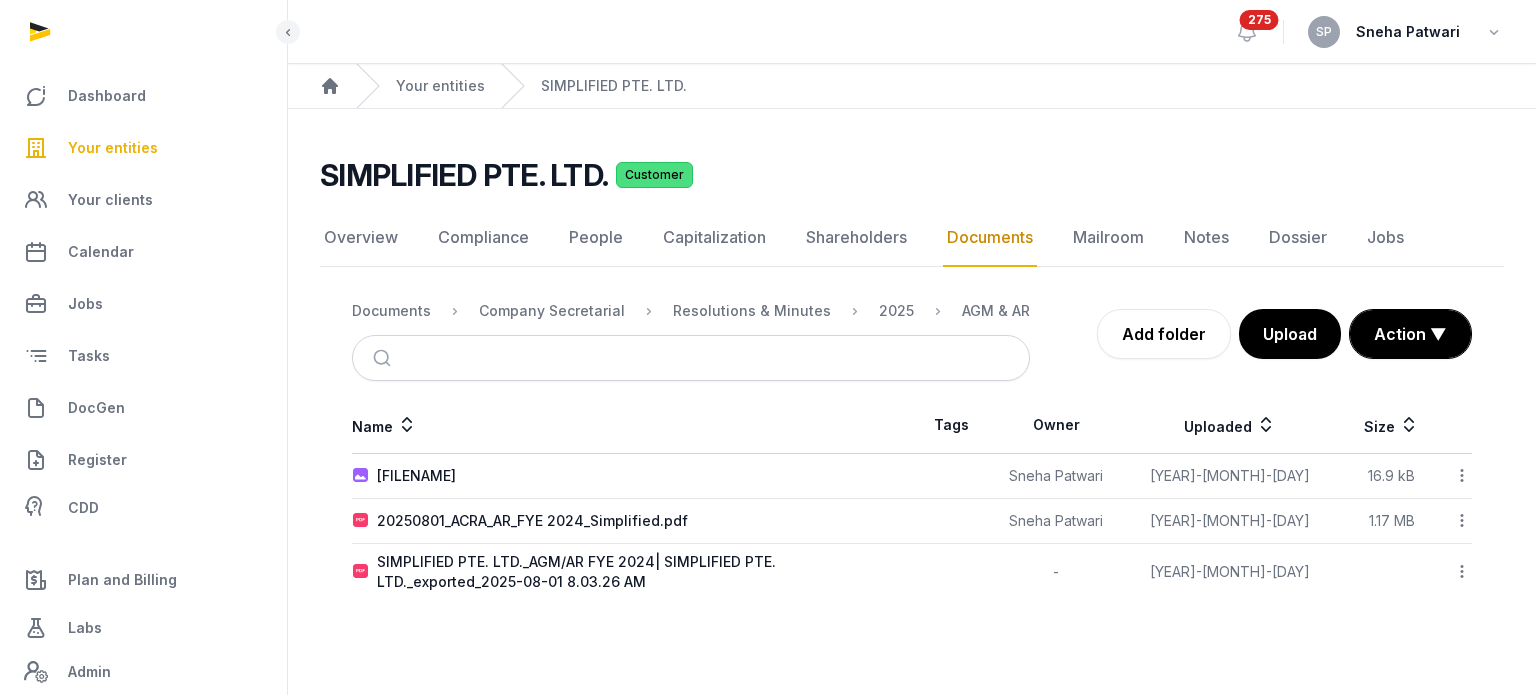 click on "Documents  Company Secretarial Resolutions & Minutes 2025 AGM & AR" at bounding box center [691, 311] 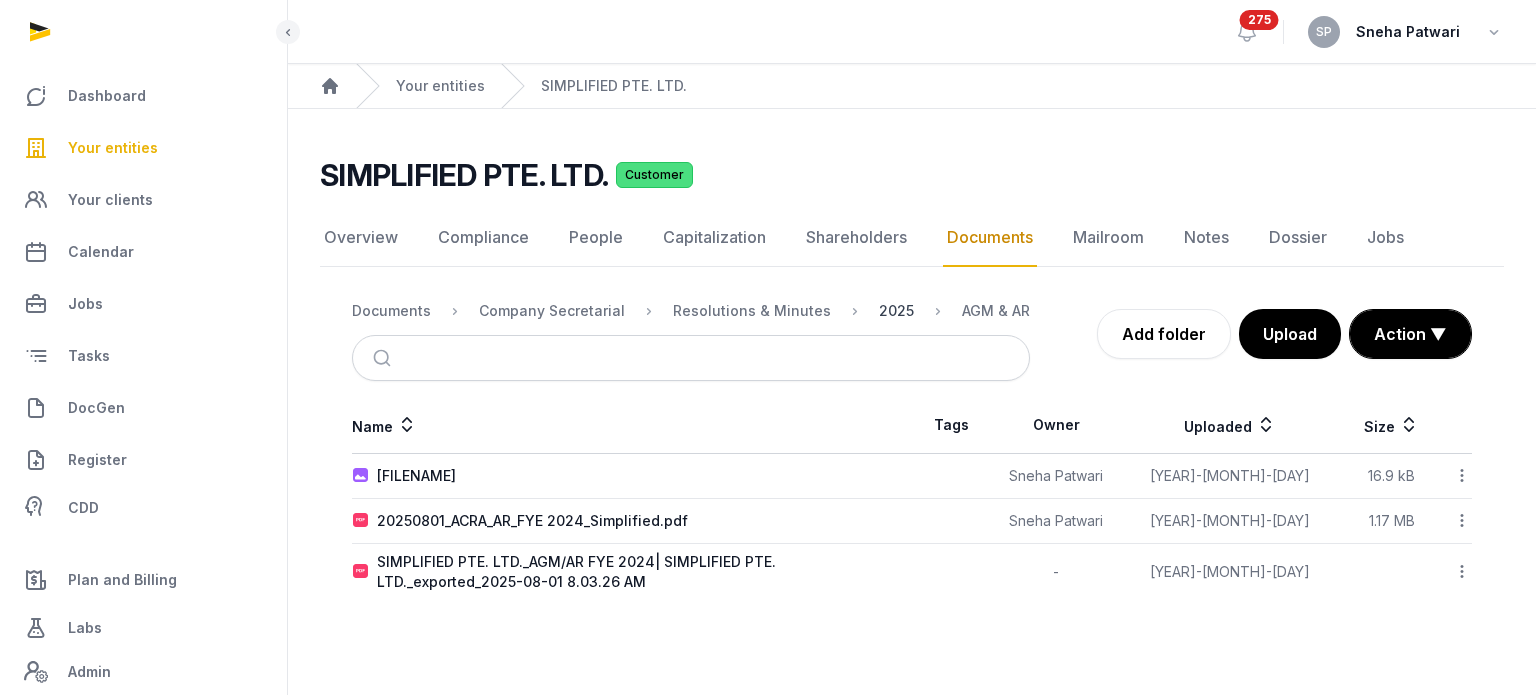 click on "2025" at bounding box center (896, 311) 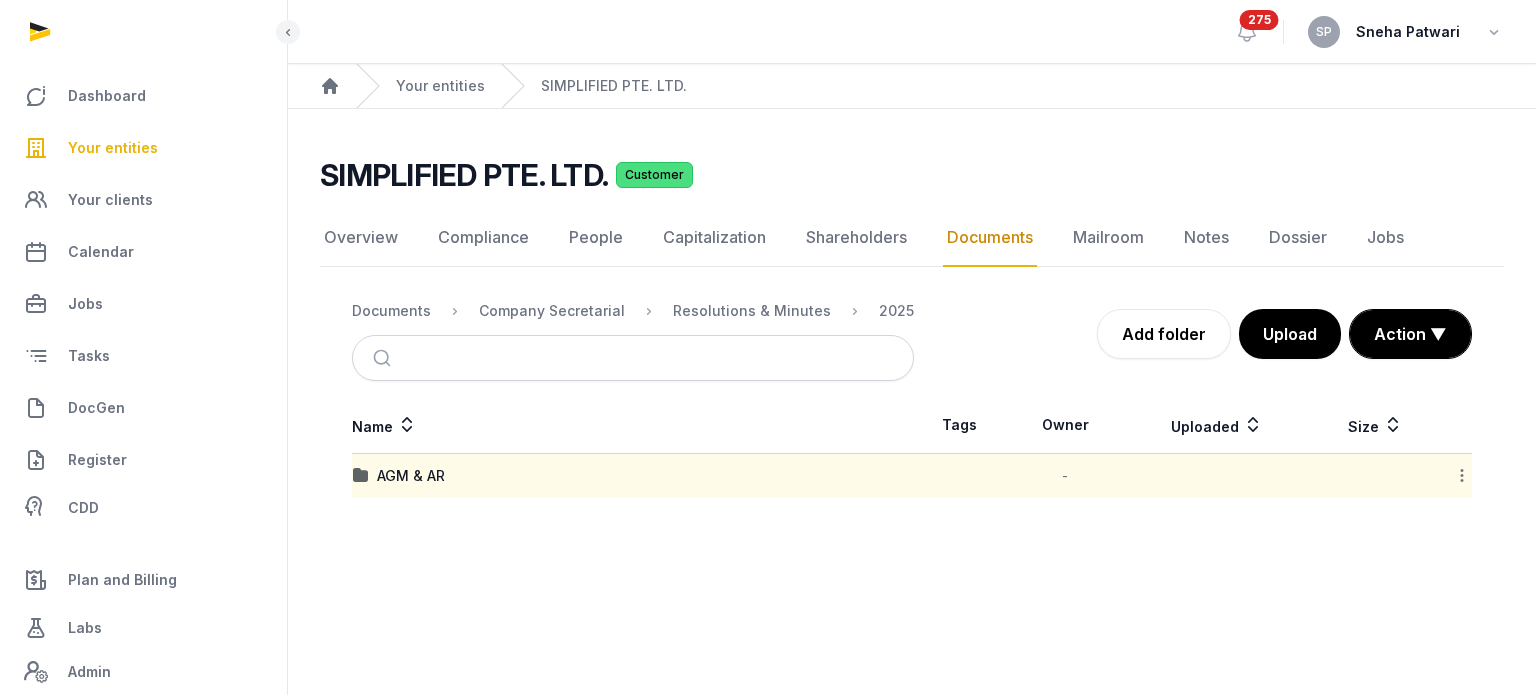 click 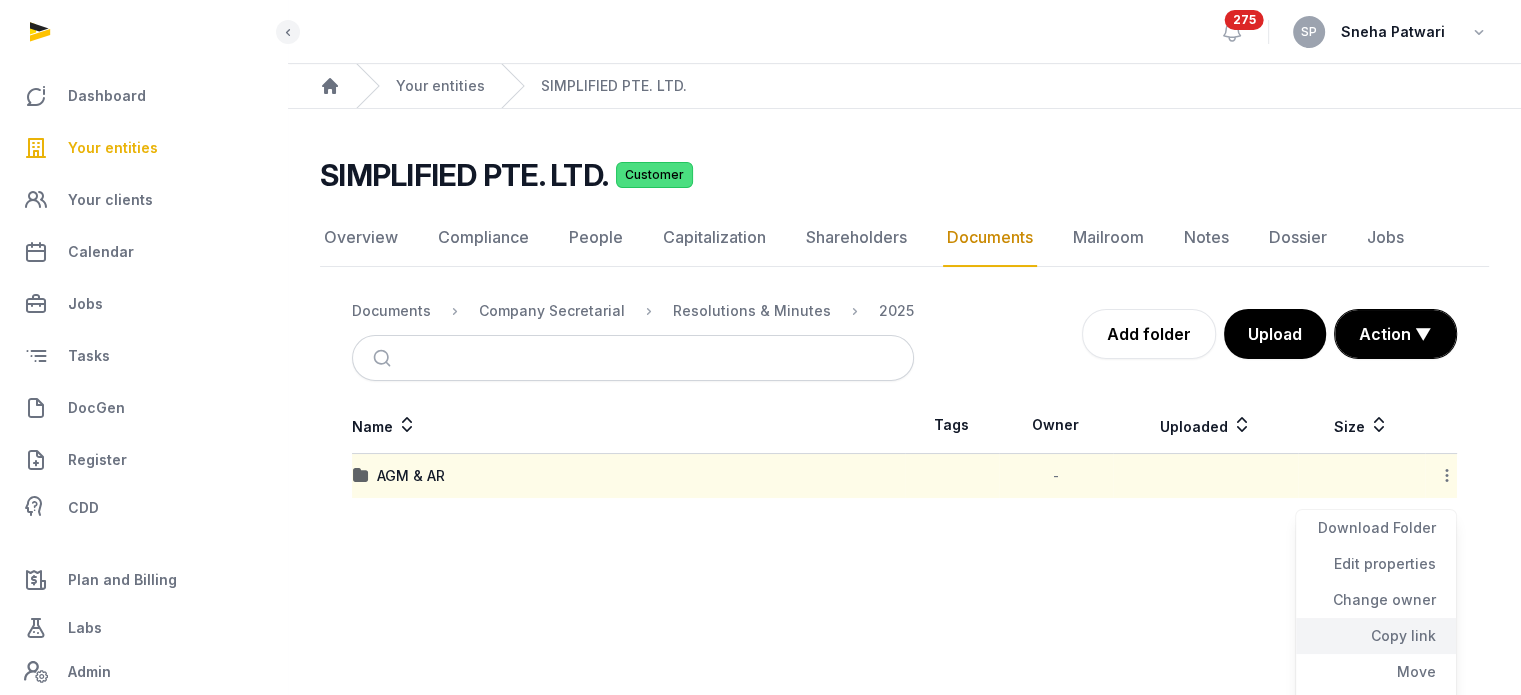 click on "Copy link" 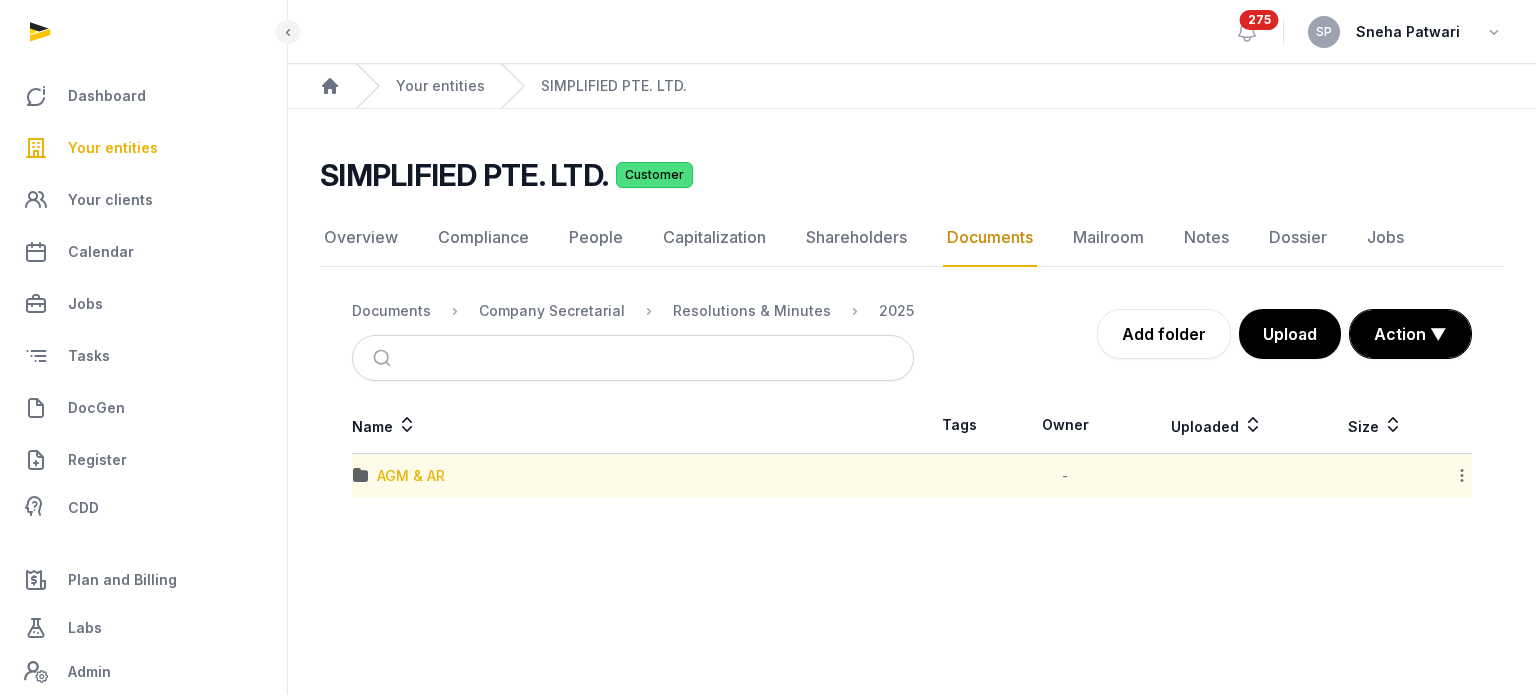 click on "AGM & AR" at bounding box center (411, 476) 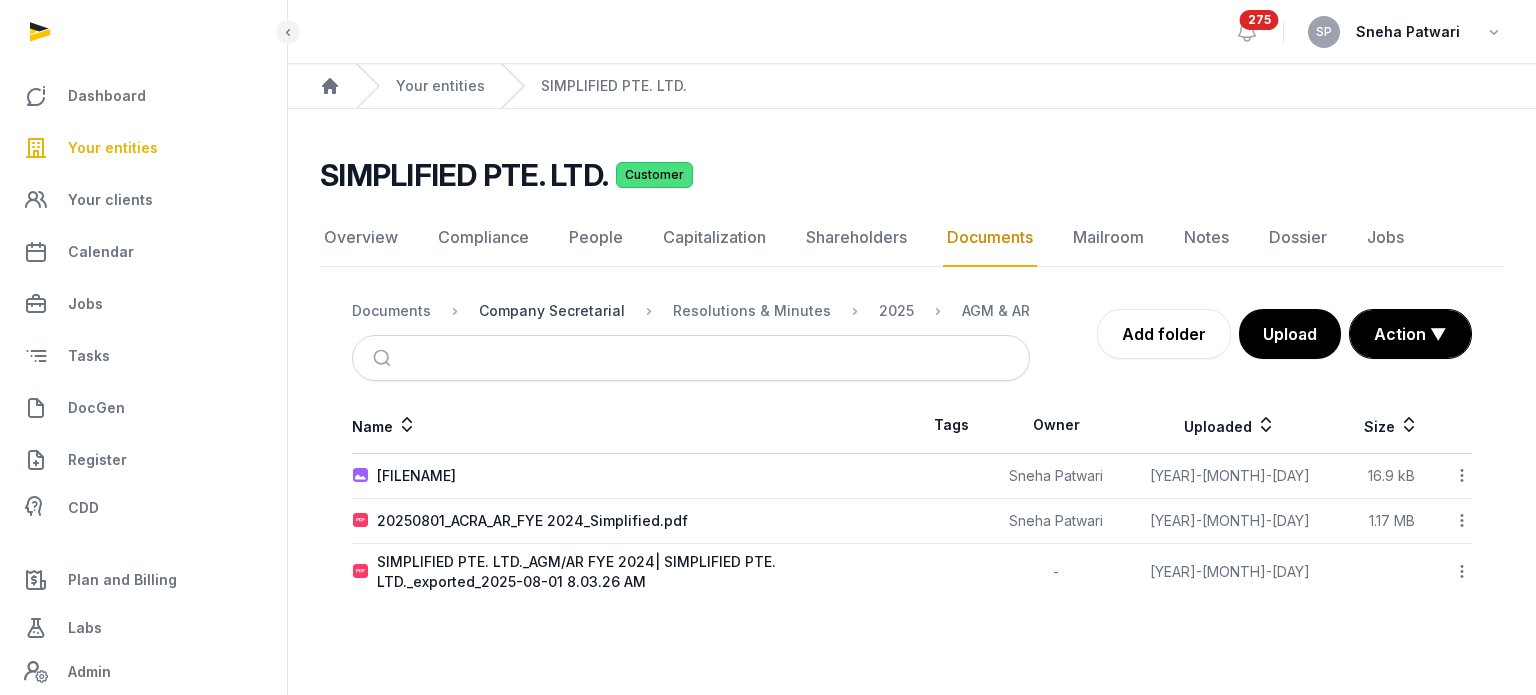 click on "Company Secretarial" at bounding box center [552, 311] 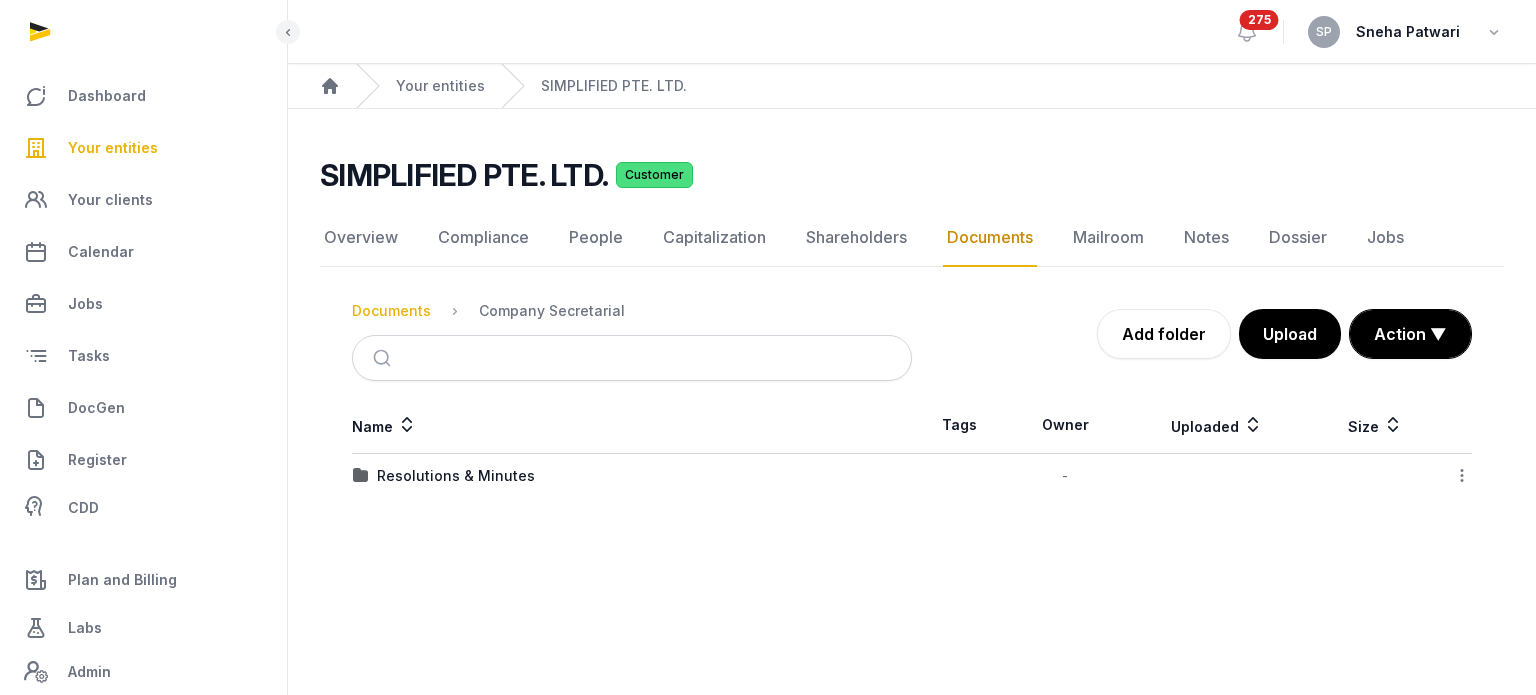 click on "Documents" at bounding box center (391, 311) 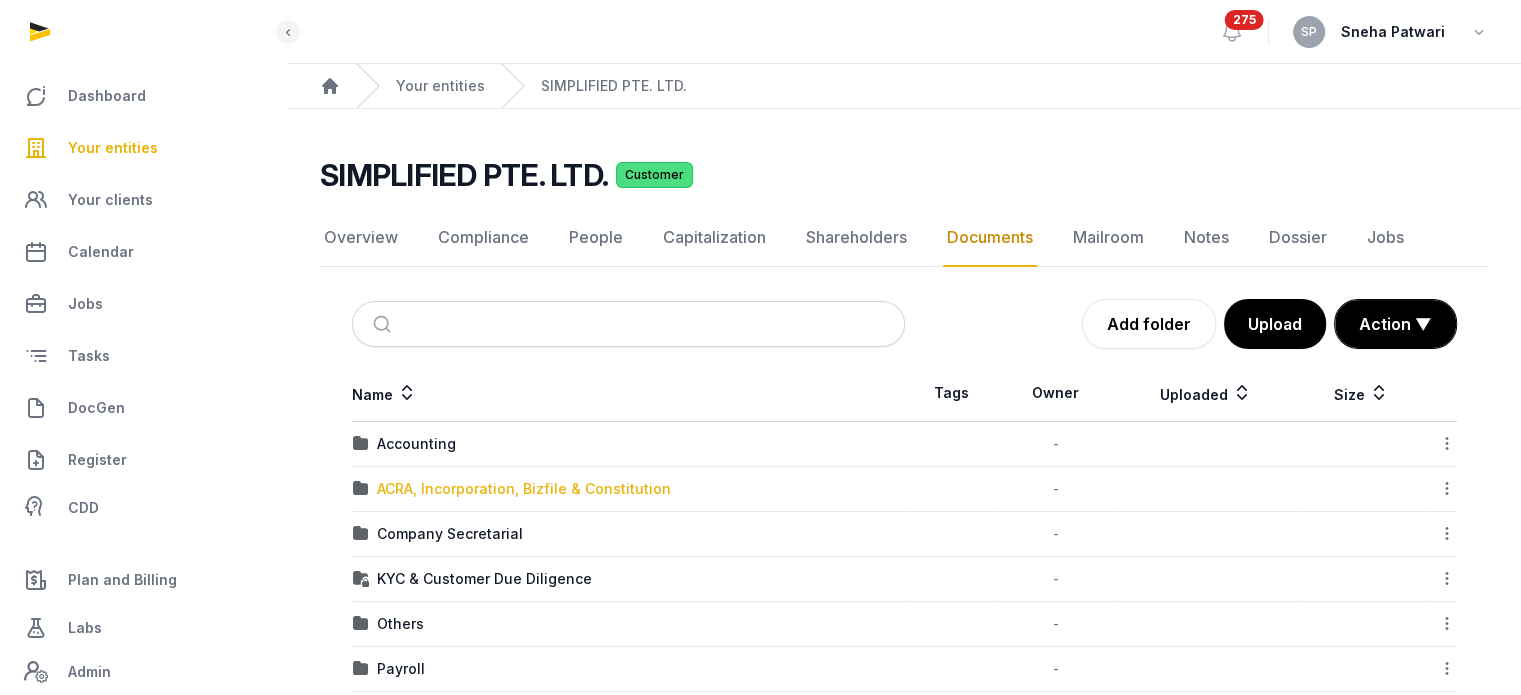 click on "ACRA, Incorporation, Bizfile & Constitution" at bounding box center (524, 489) 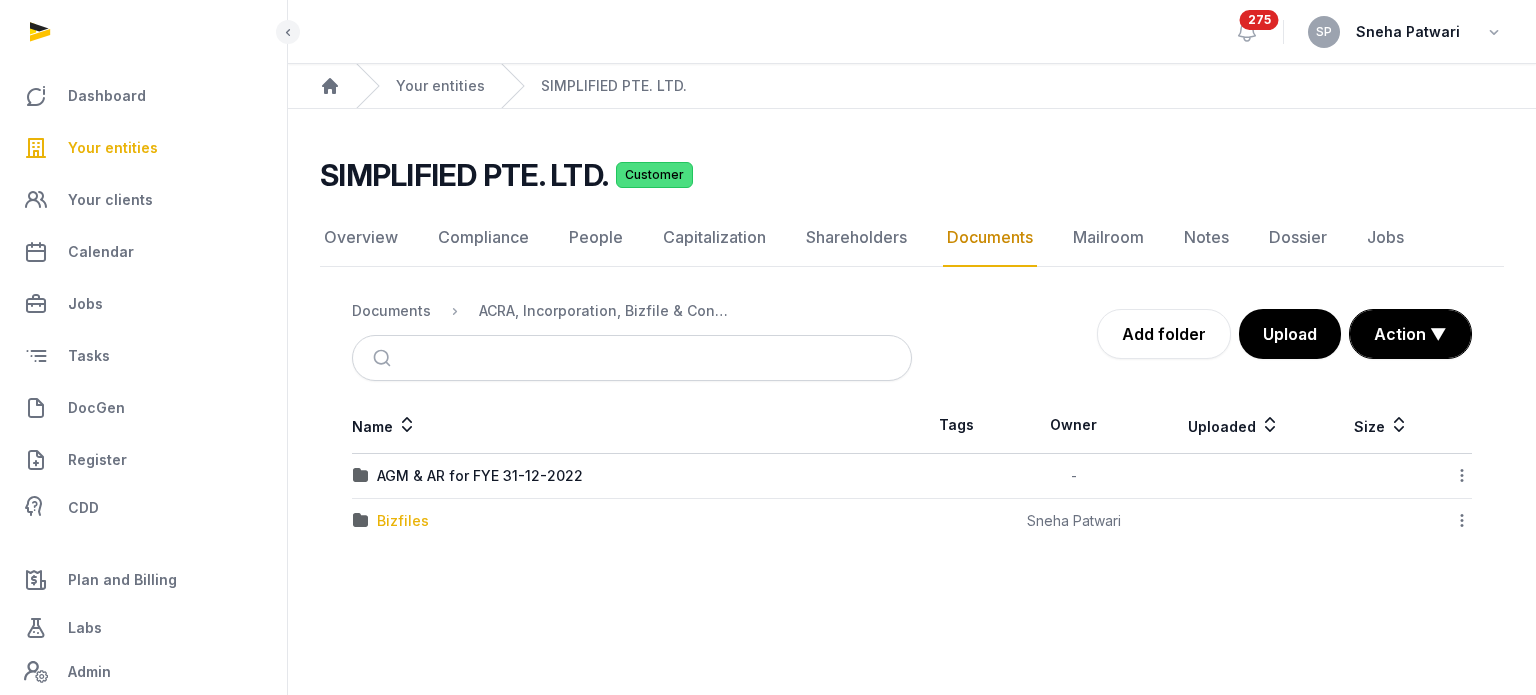 click on "Bizfiles" at bounding box center (403, 521) 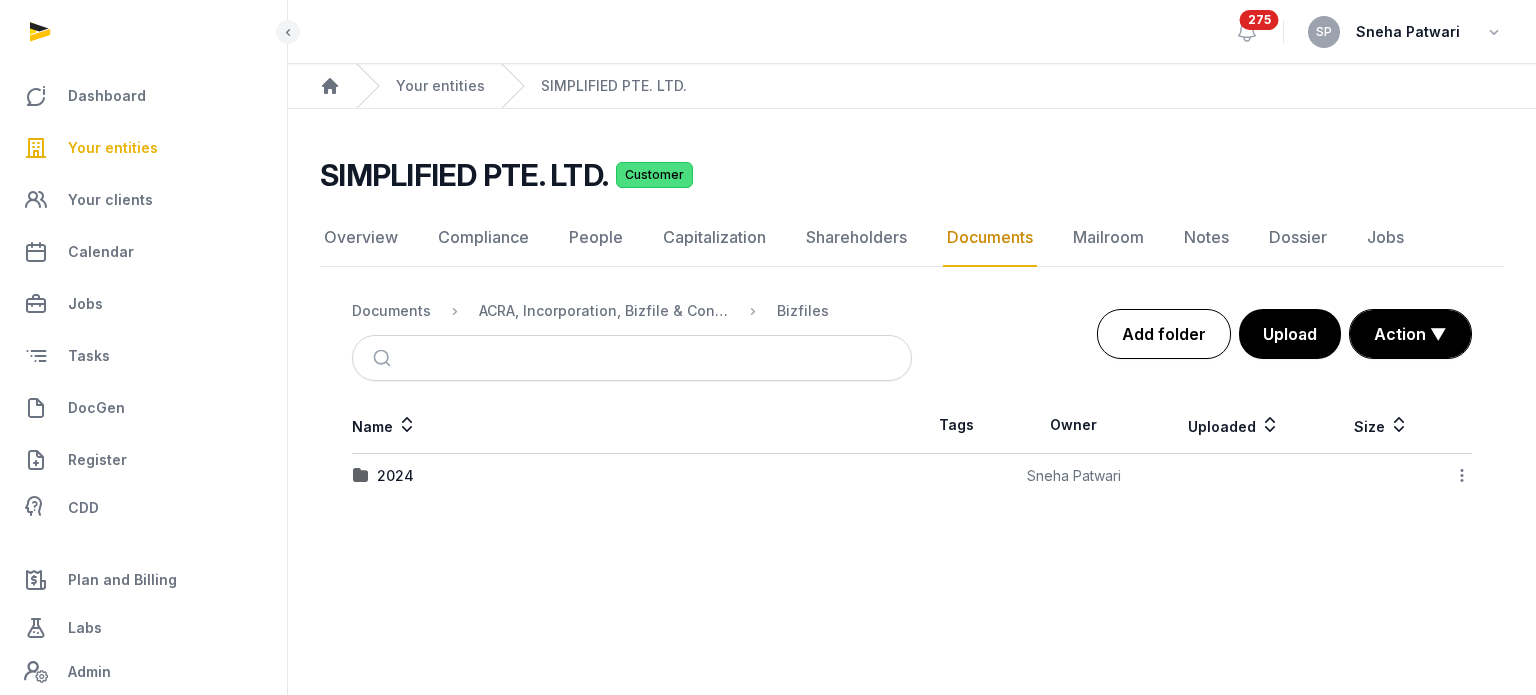 click on "Add folder" at bounding box center [1164, 334] 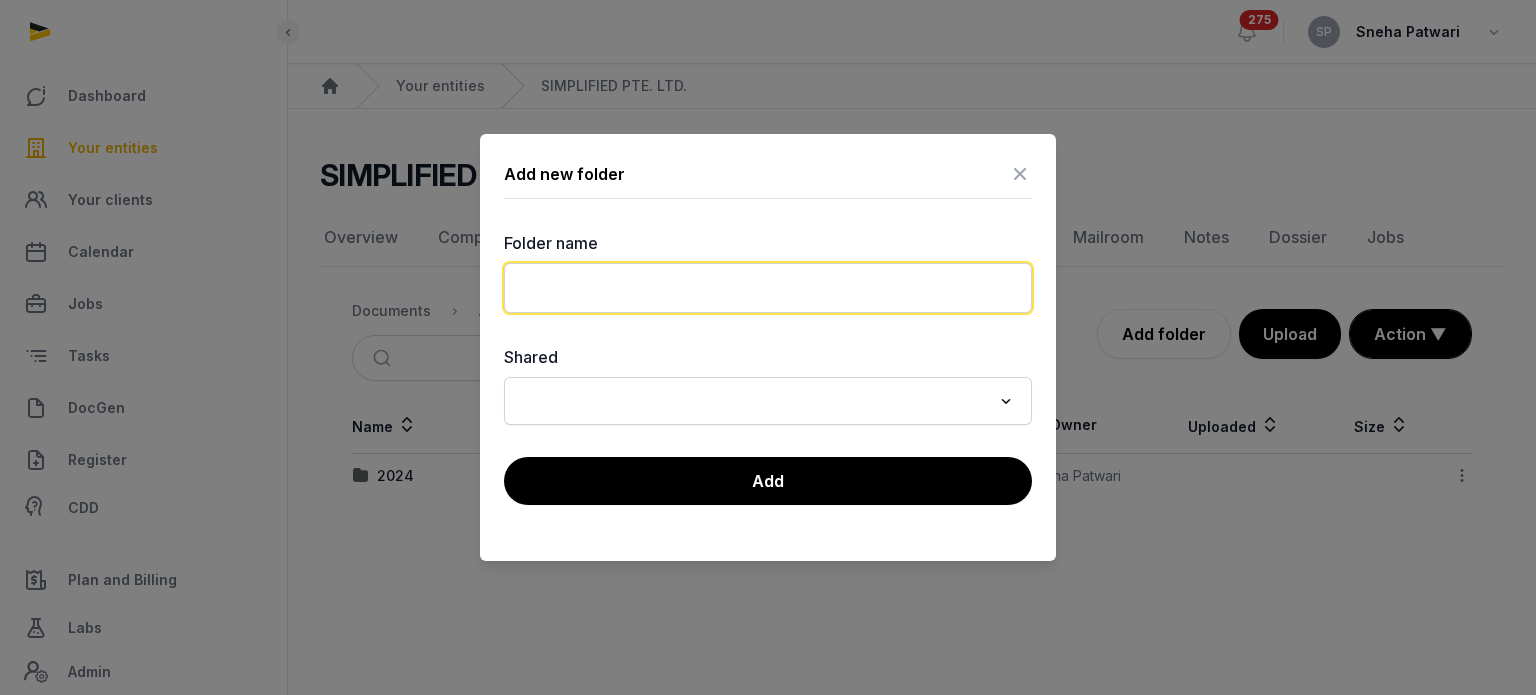 click 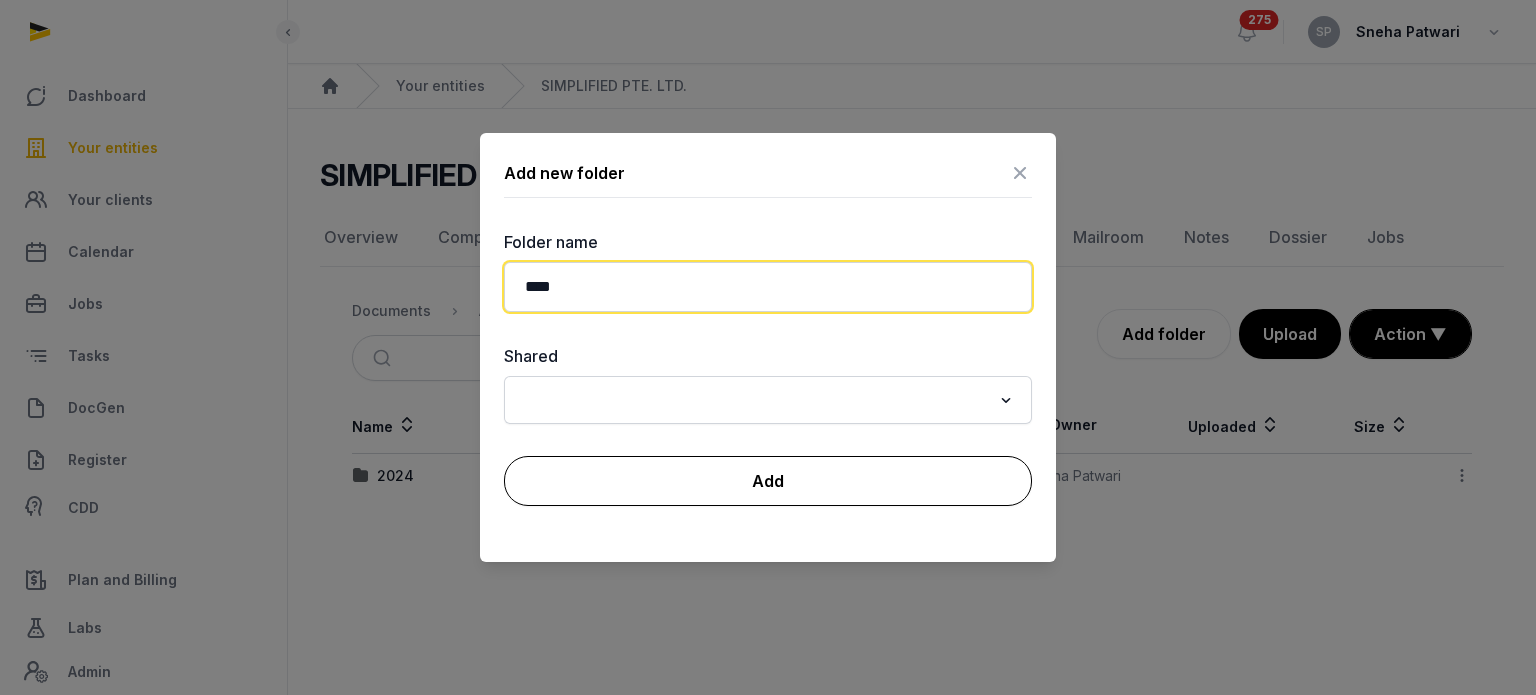 type on "****" 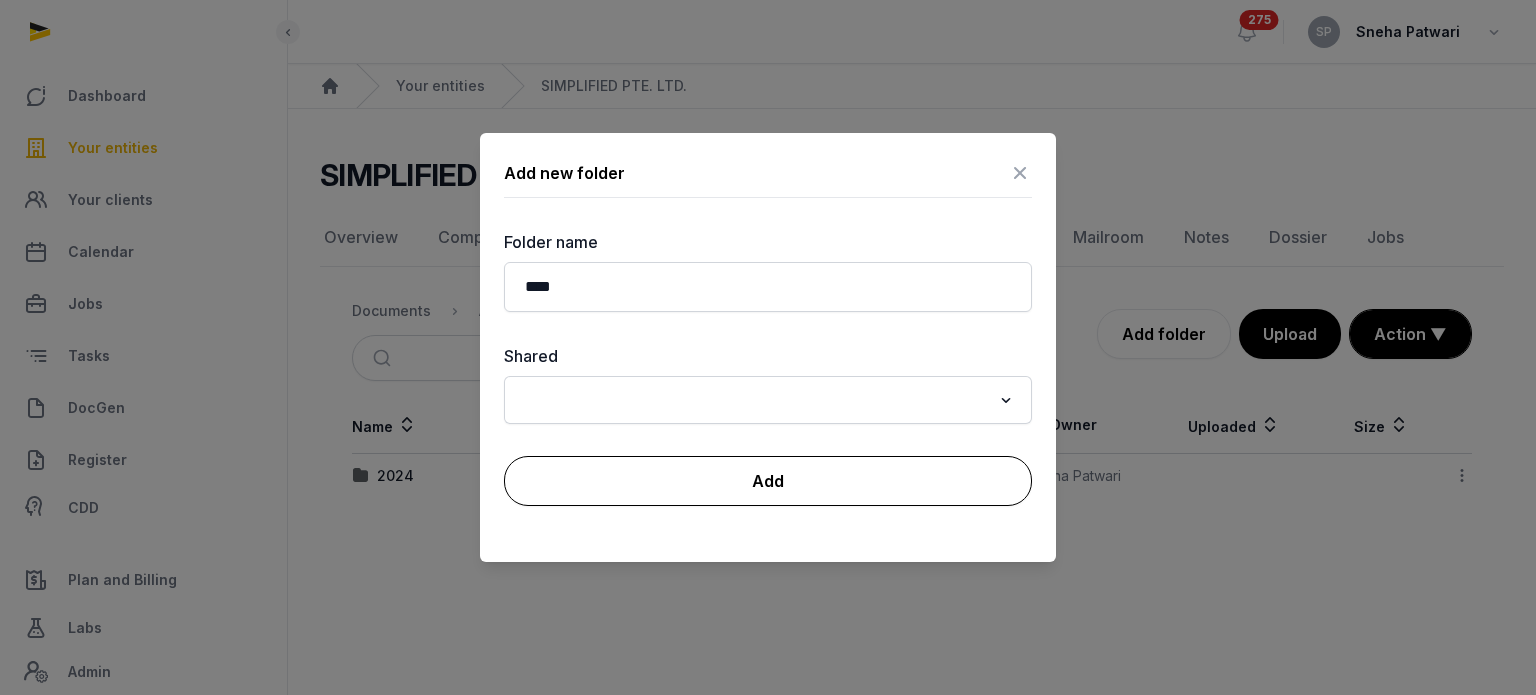 click on "Add" at bounding box center (768, 481) 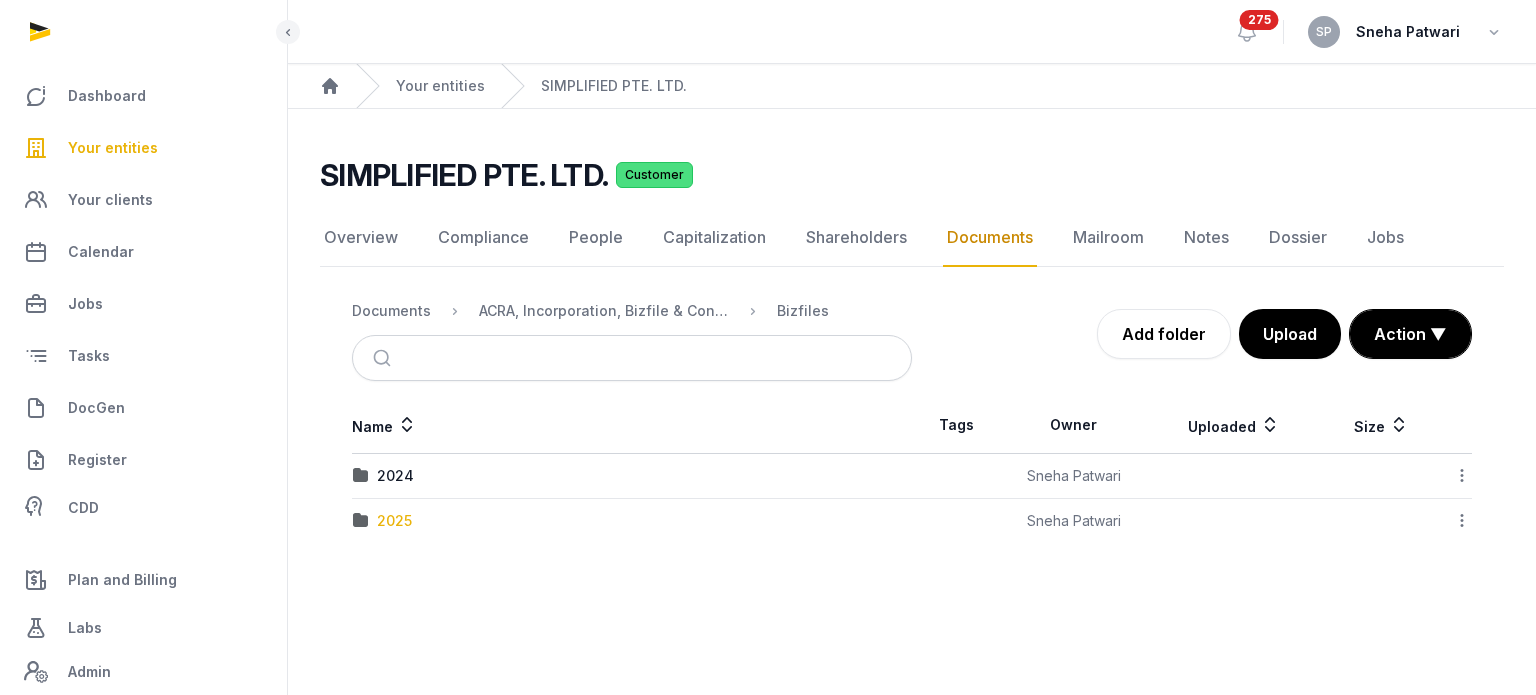click on "2025" at bounding box center (394, 521) 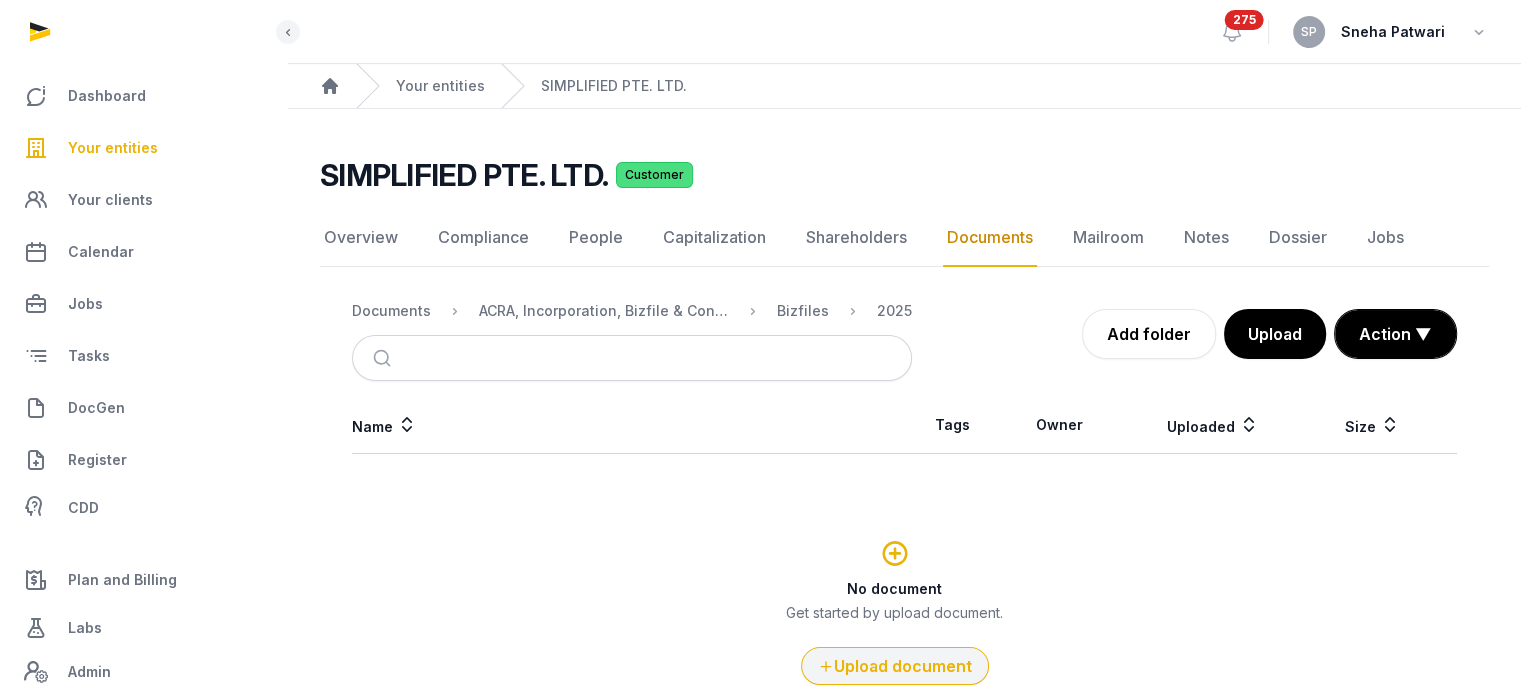 click on "Upload document" at bounding box center [895, 666] 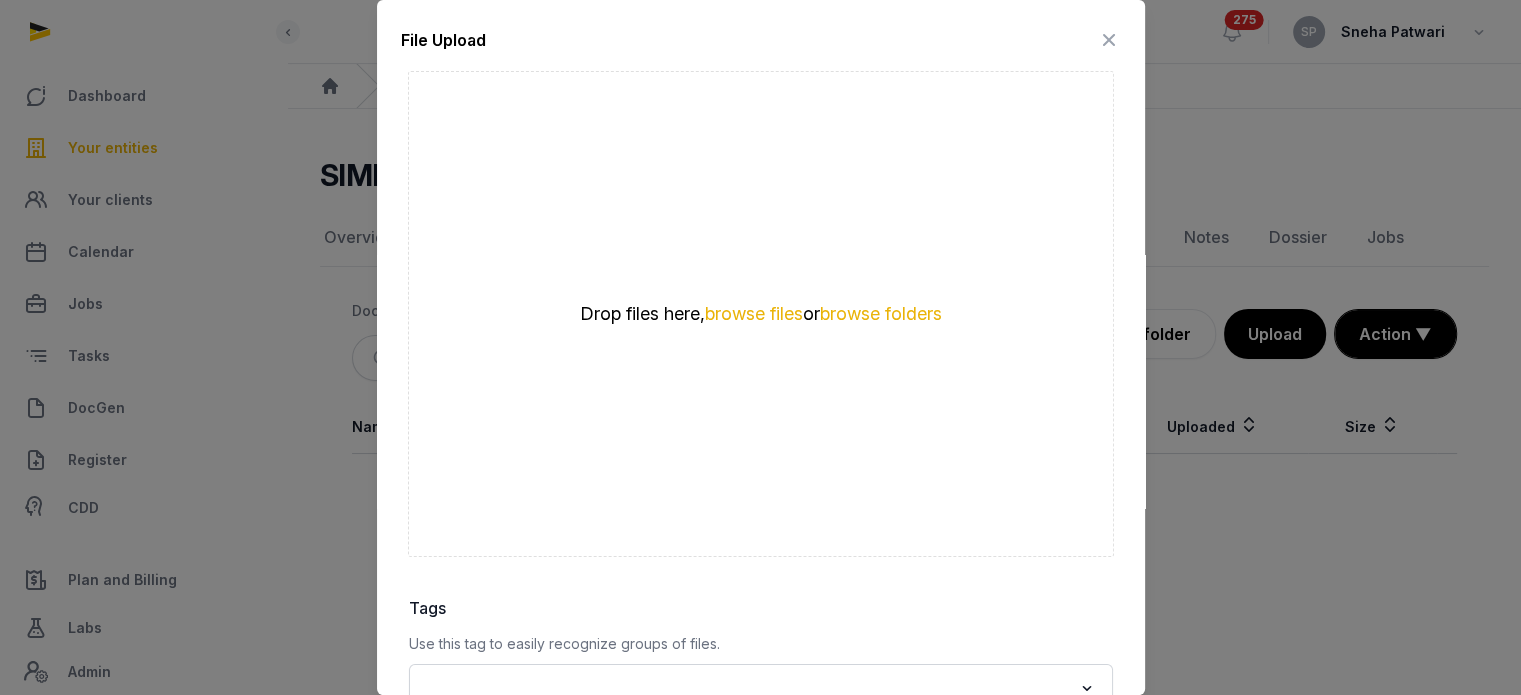 click on "Drop files here,  browse files  or  browse folders" at bounding box center [761, 314] 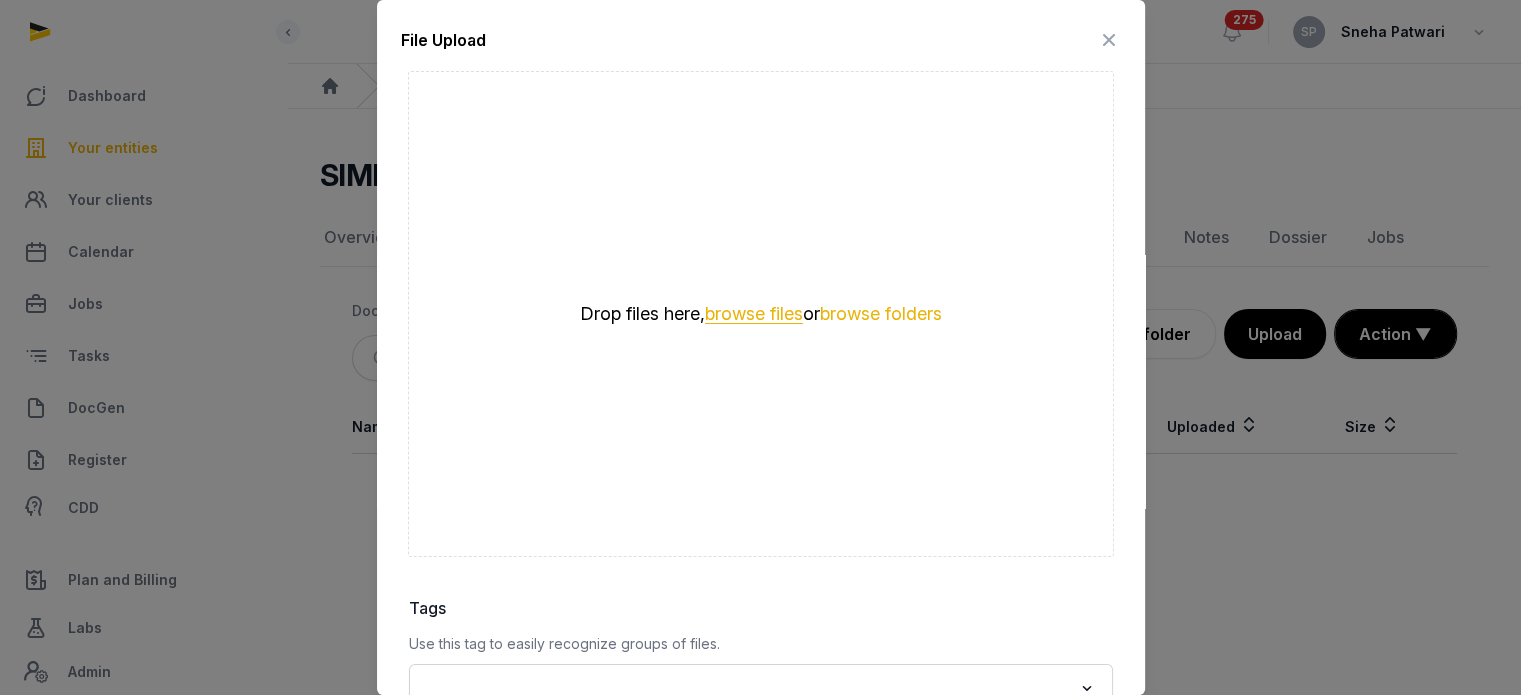click on "browse files" at bounding box center (754, 314) 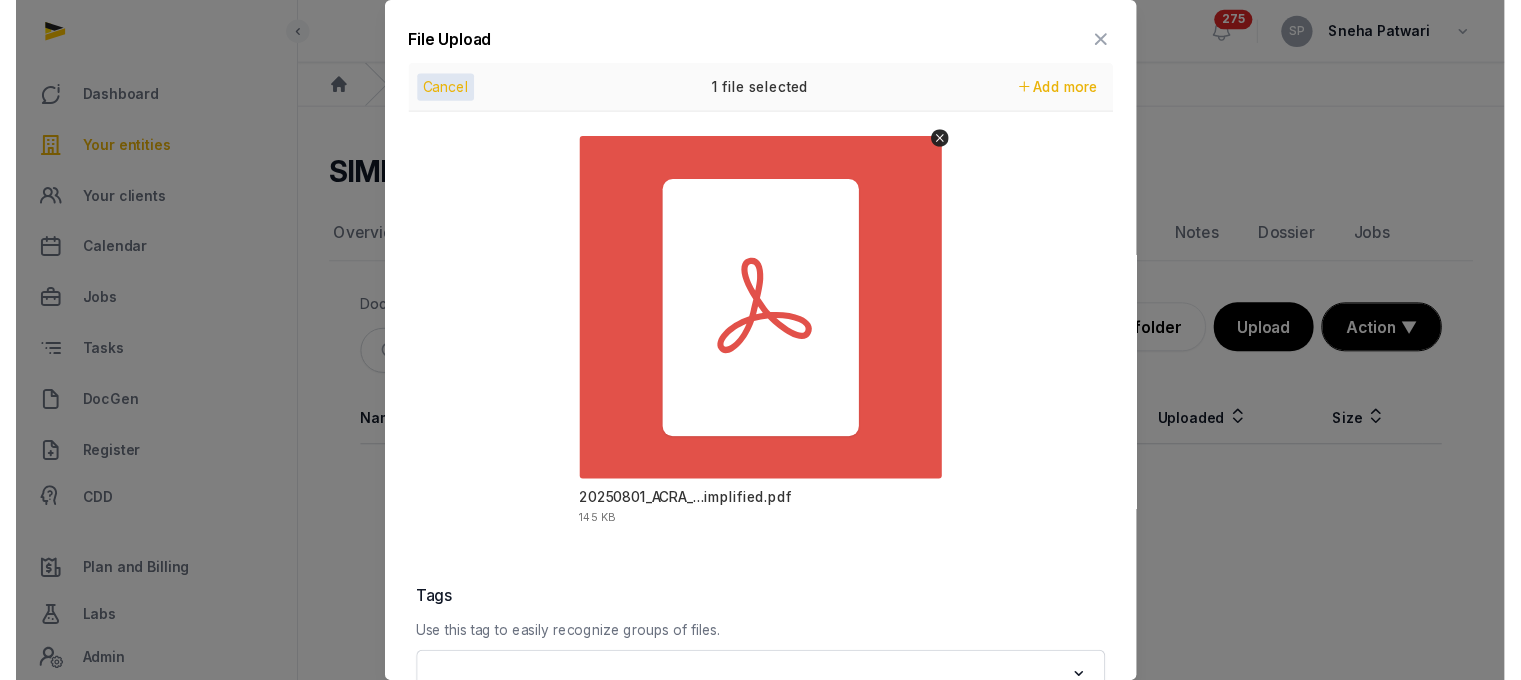 scroll, scrollTop: 282, scrollLeft: 0, axis: vertical 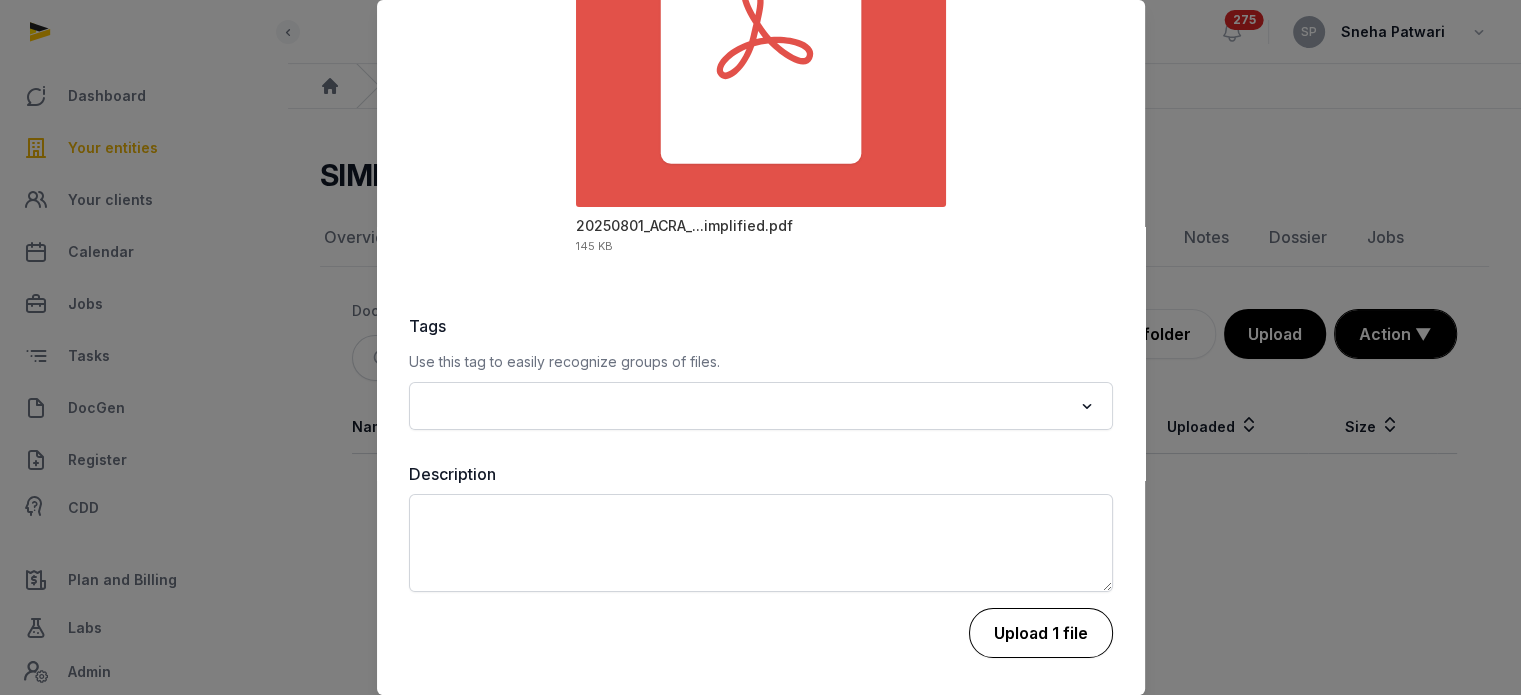 click on "Upload 1 file" at bounding box center (1041, 633) 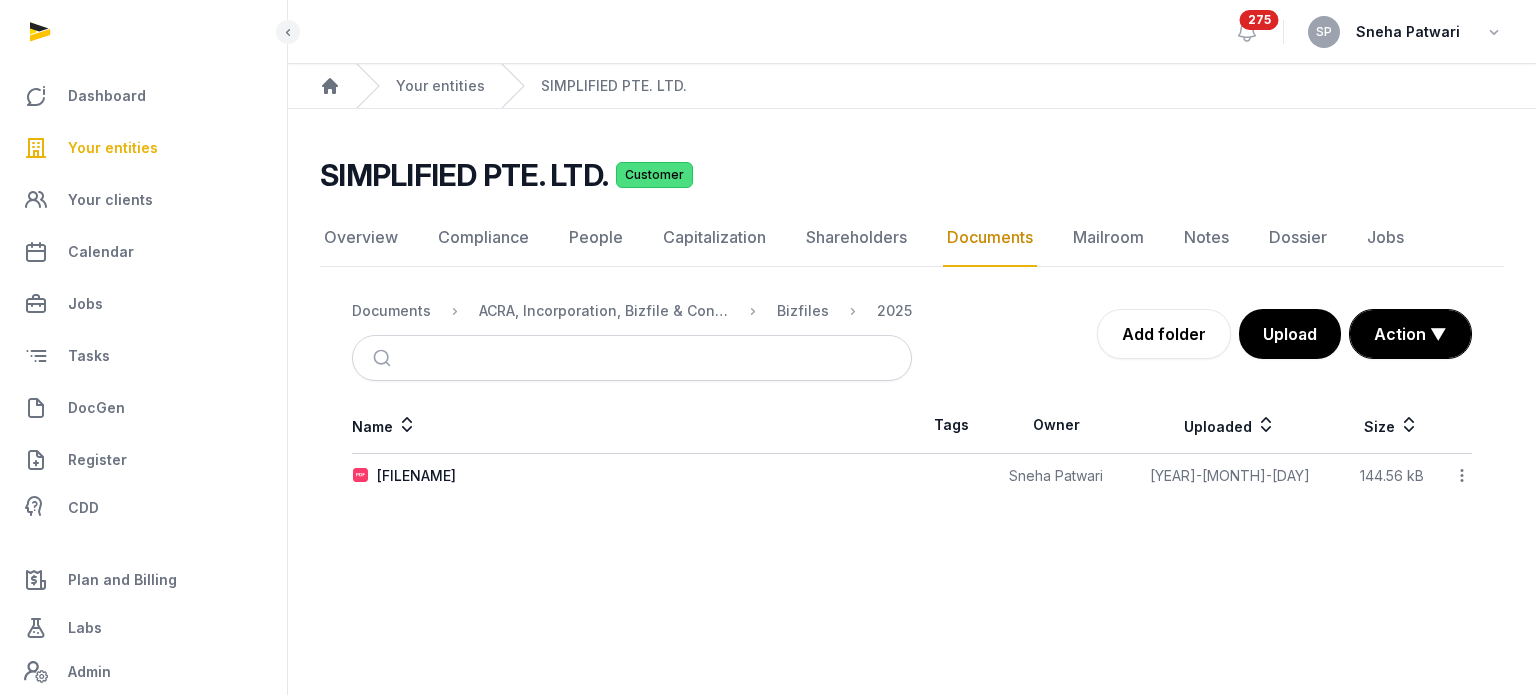 click 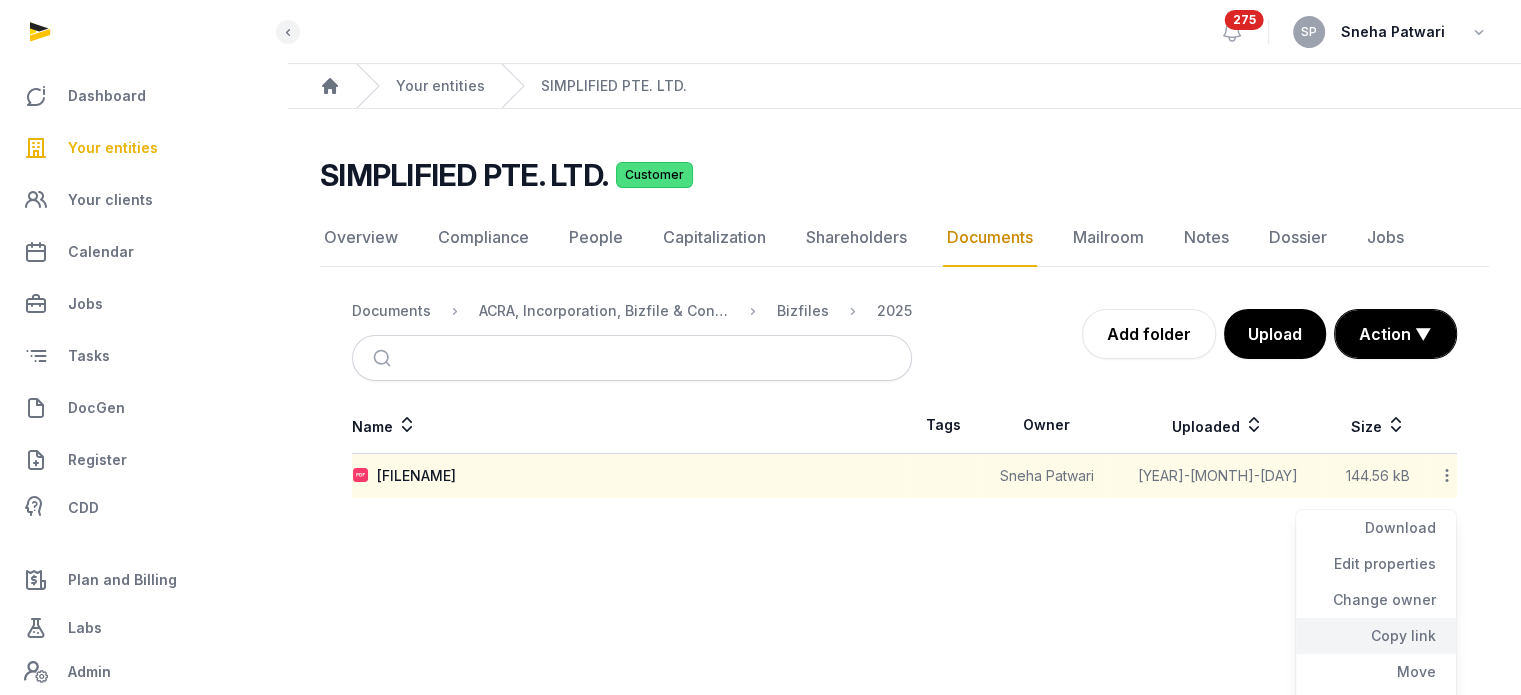 click on "Copy link" 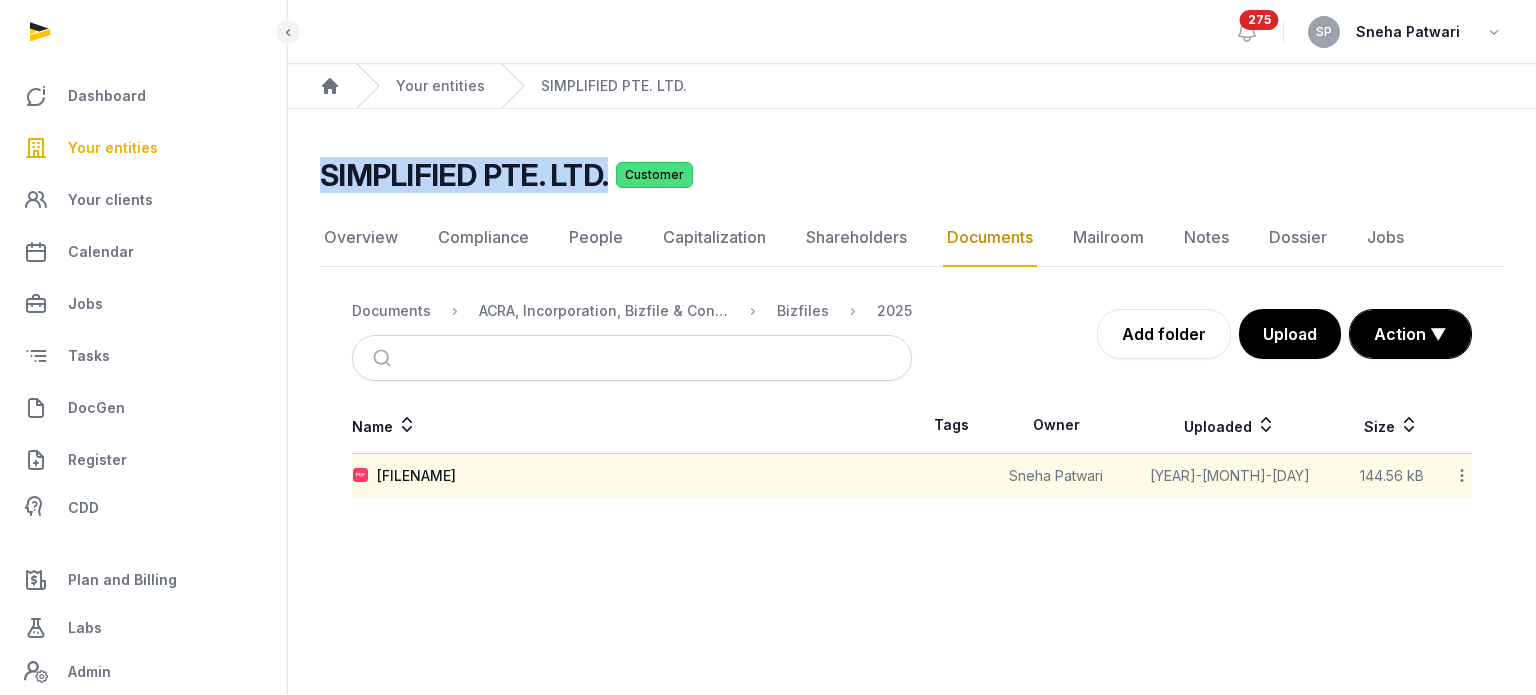 drag, startPoint x: 608, startPoint y: 191, endPoint x: 318, endPoint y: 159, distance: 291.76016 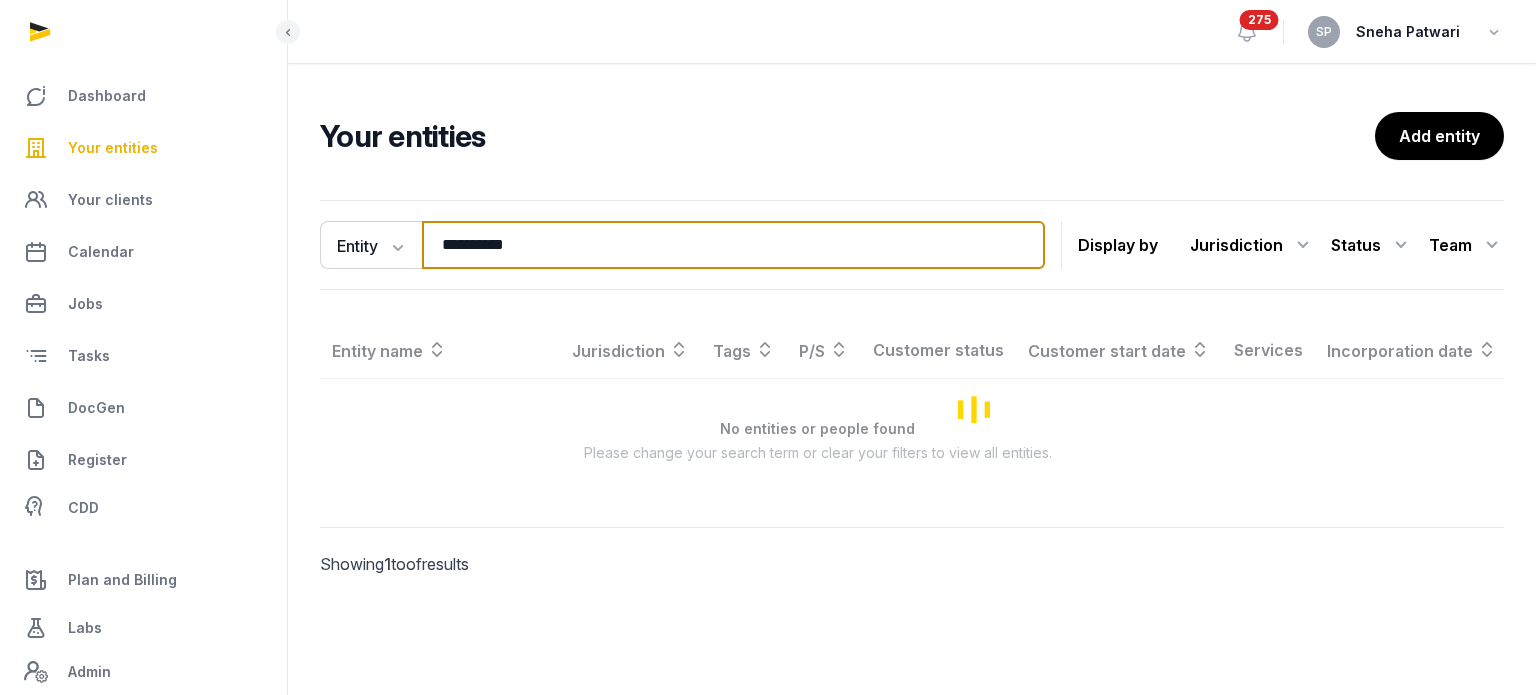 click on "**********" at bounding box center [733, 245] 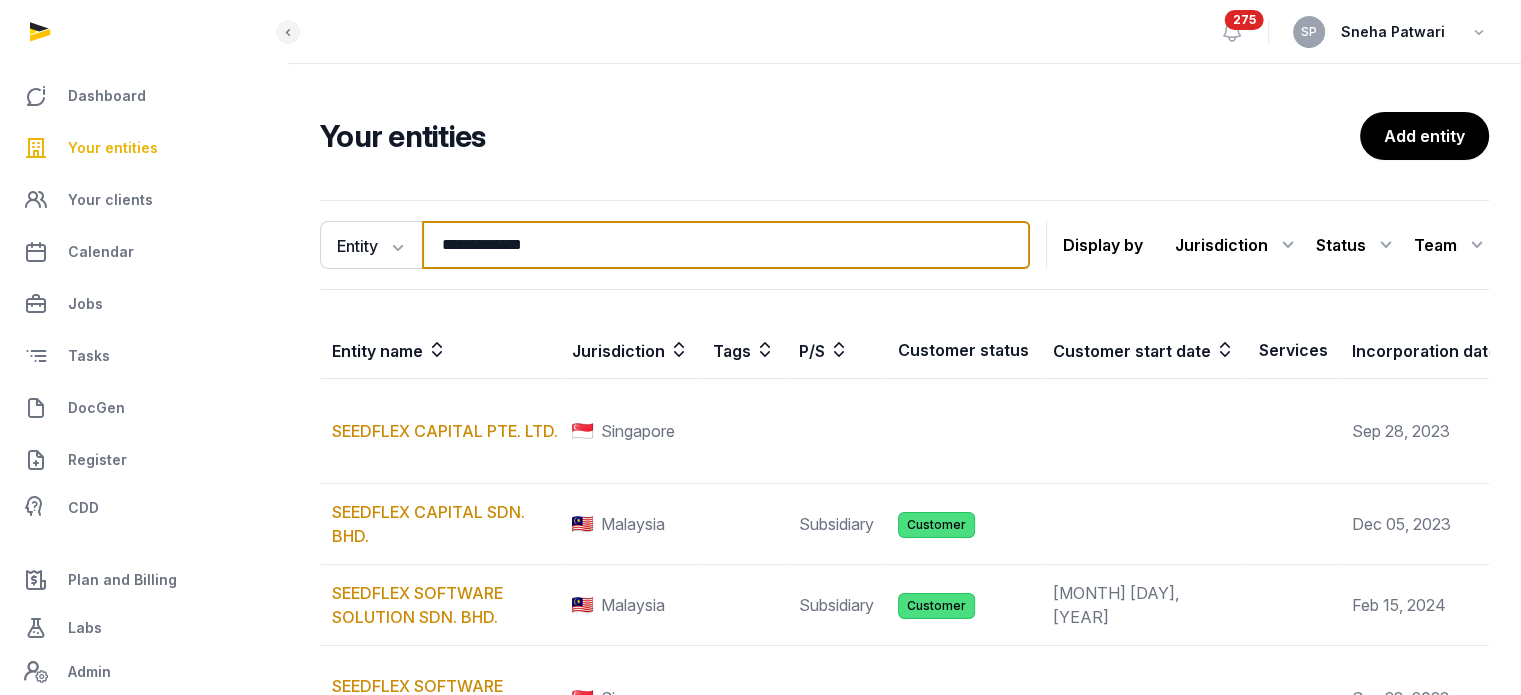 type on "**********" 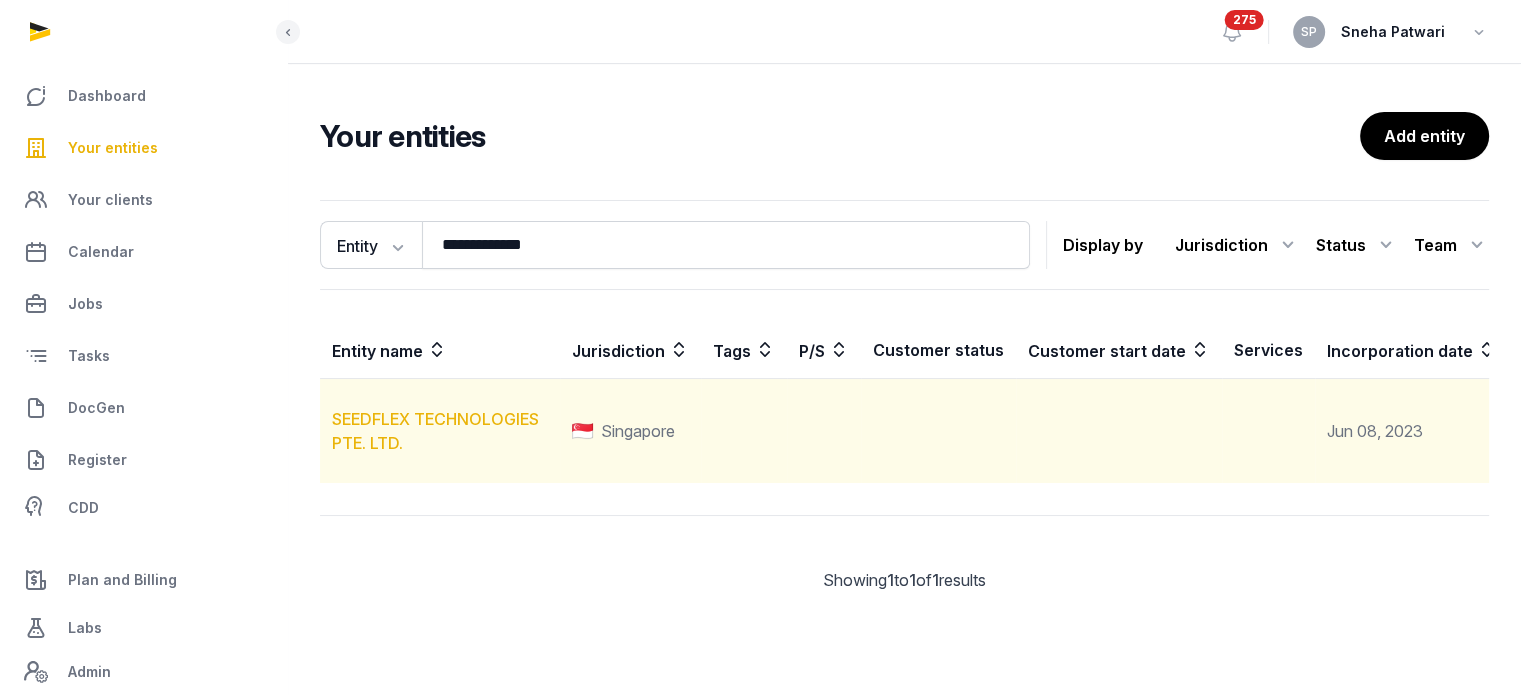 click on "SEEDFLEX TECHNOLOGIES PTE. LTD." at bounding box center [435, 431] 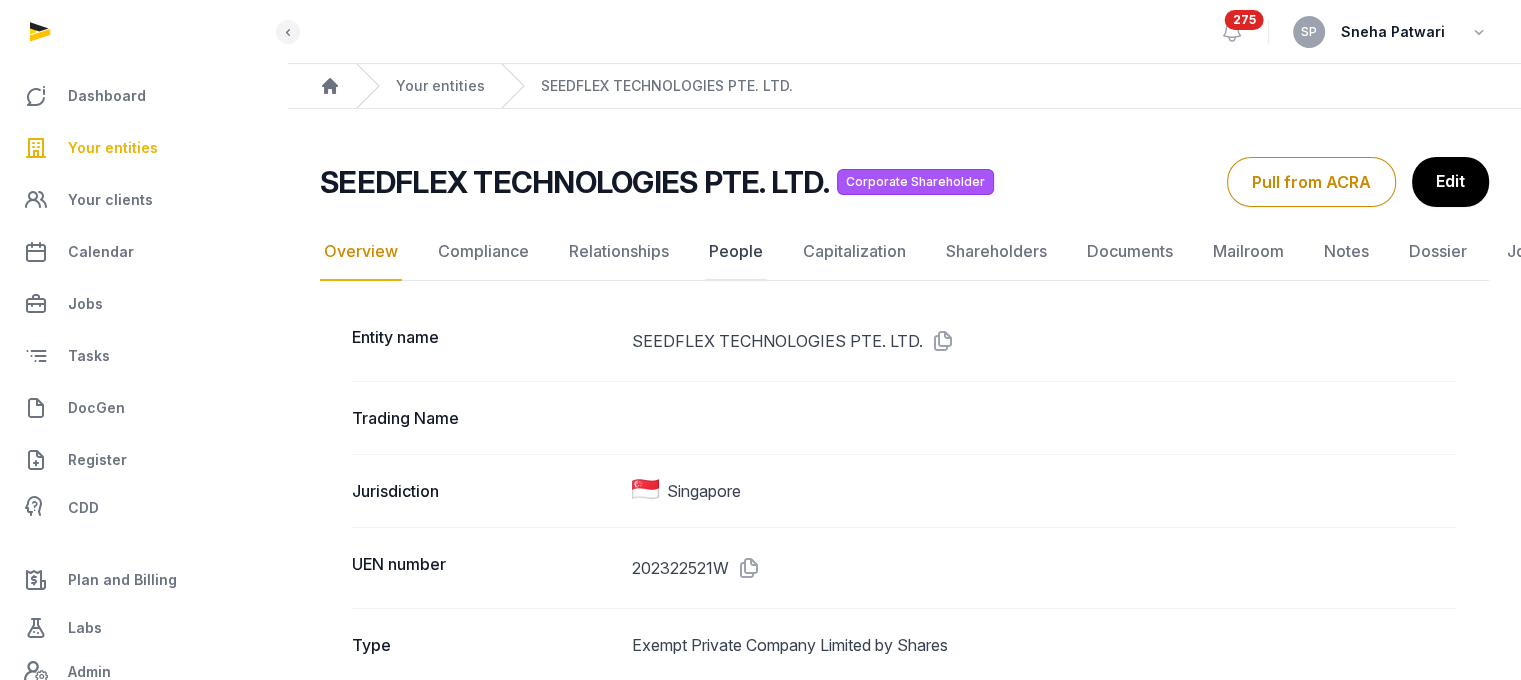 click on "People" 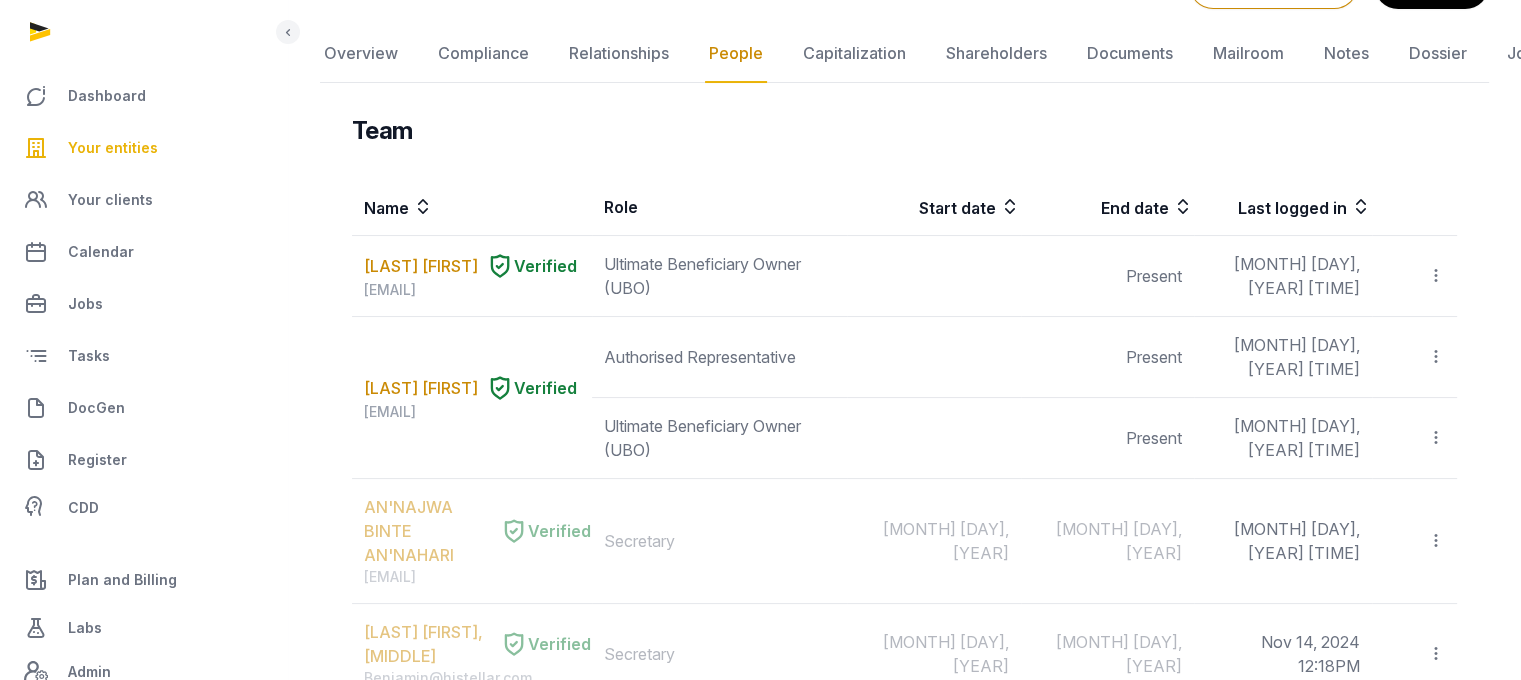 scroll, scrollTop: 0, scrollLeft: 0, axis: both 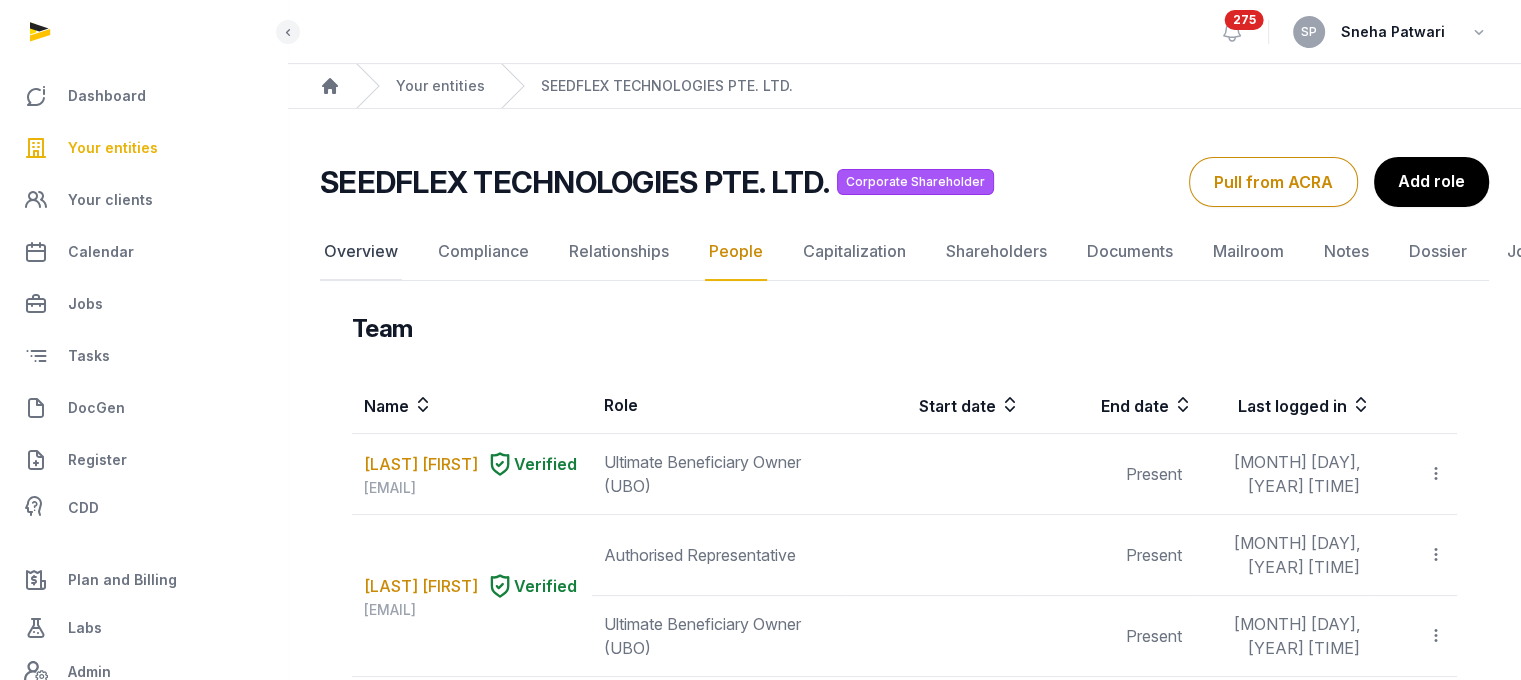click on "Overview" 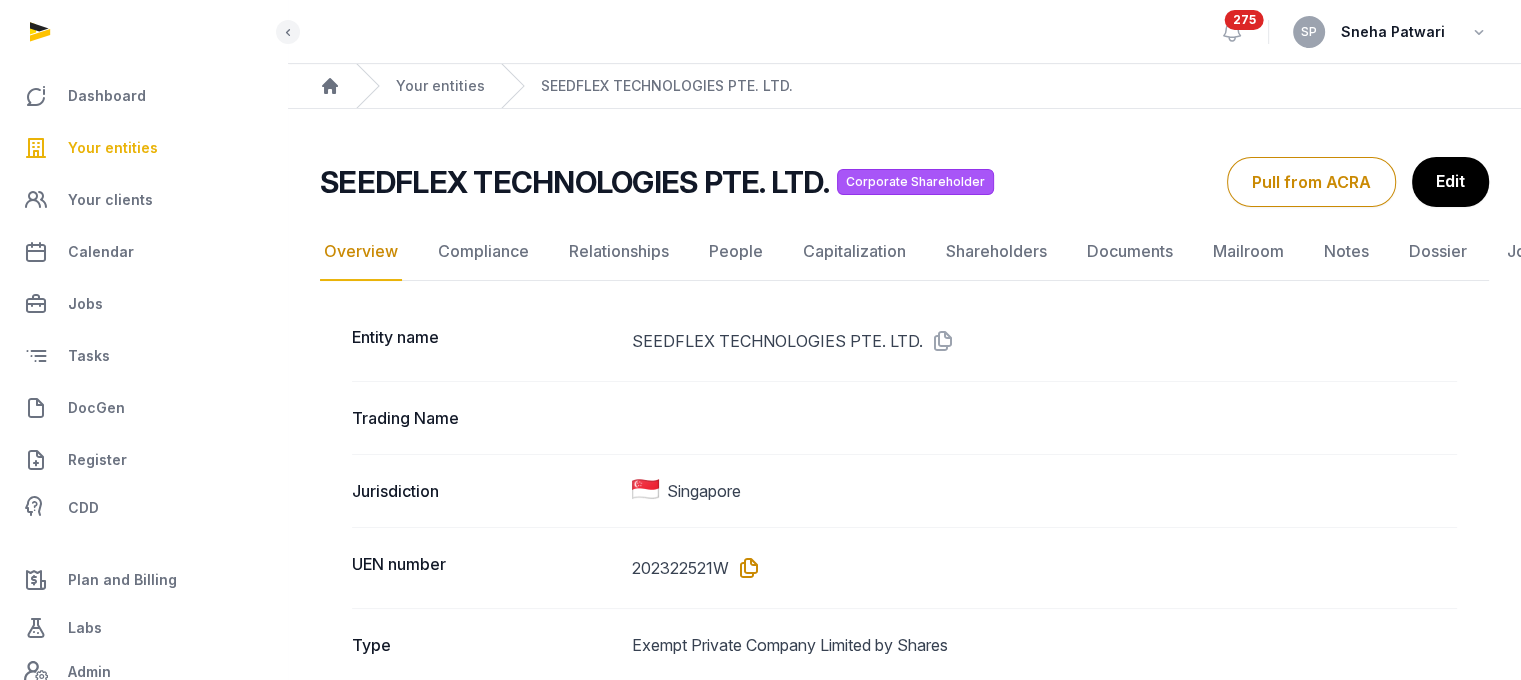 click at bounding box center [745, 568] 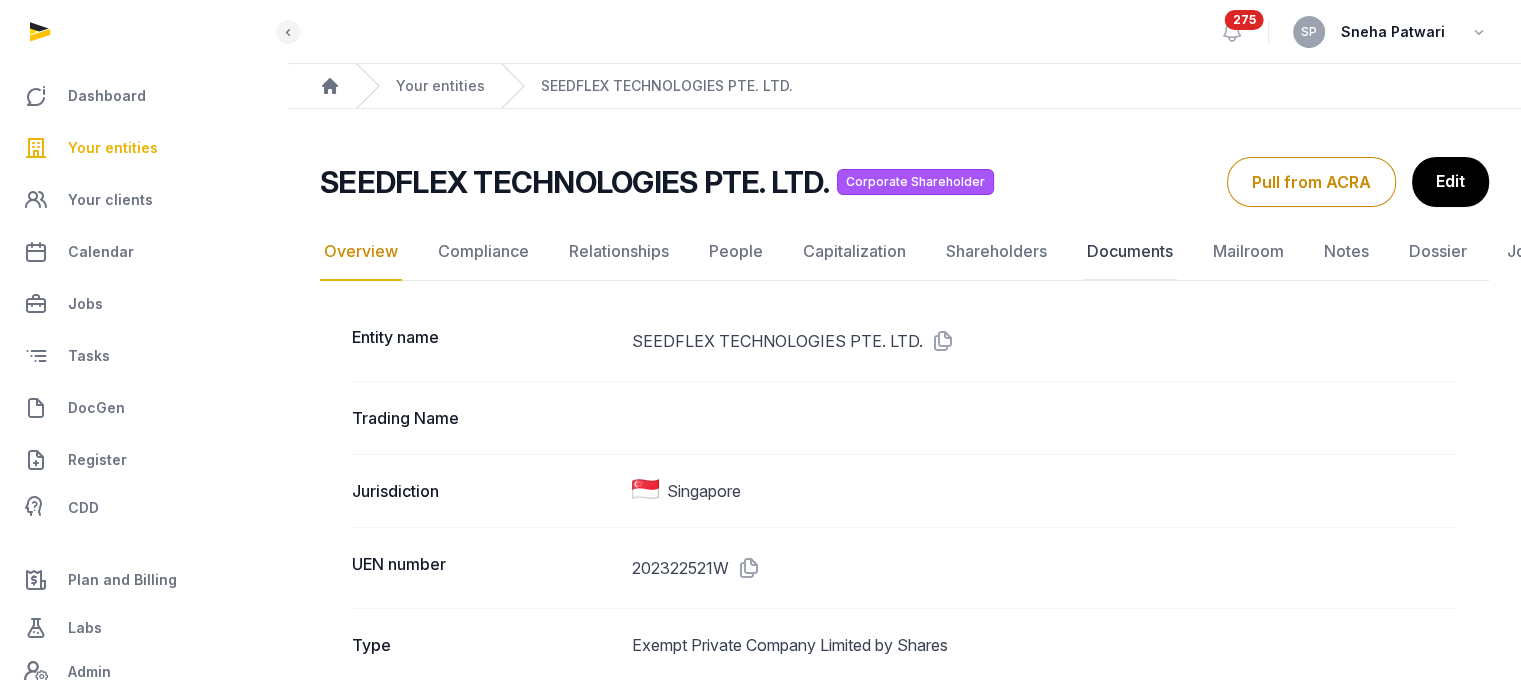 click on "Documents" 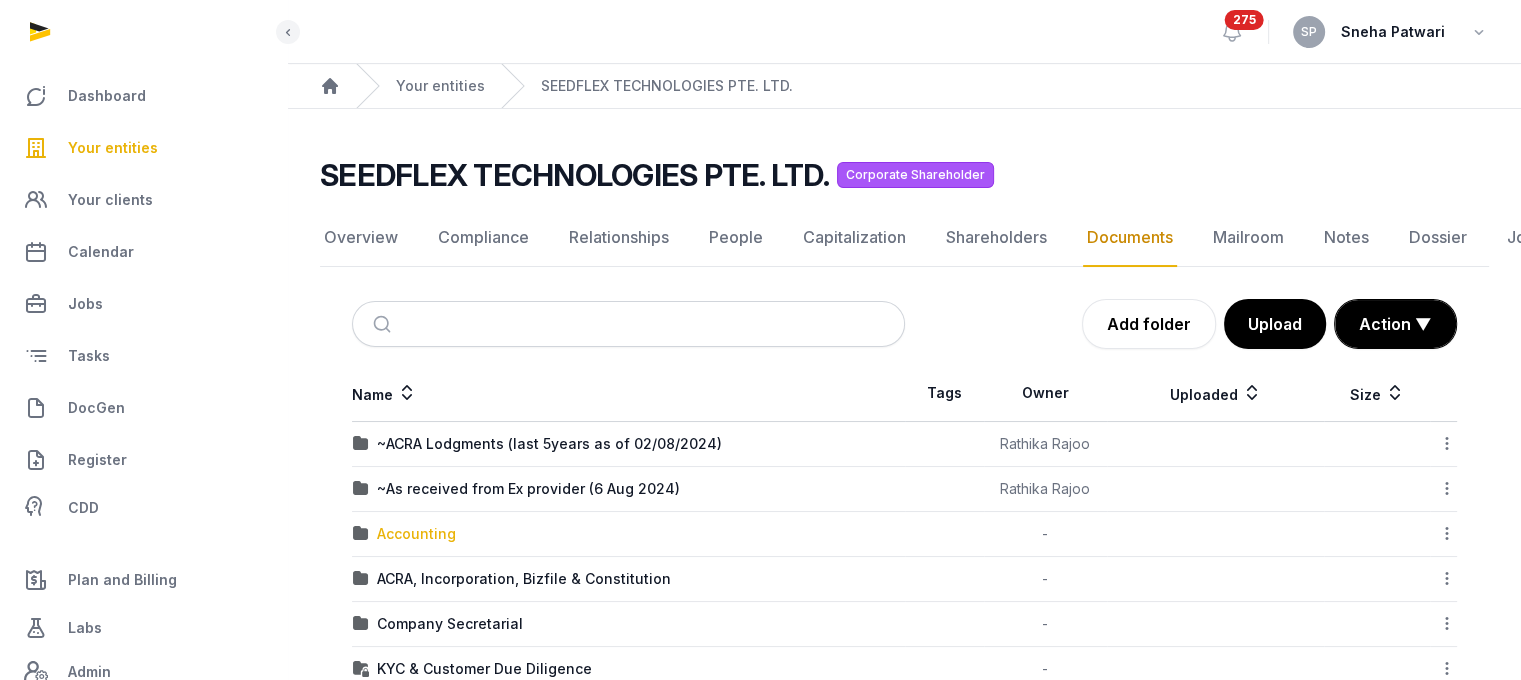 click on "Accounting" at bounding box center [416, 534] 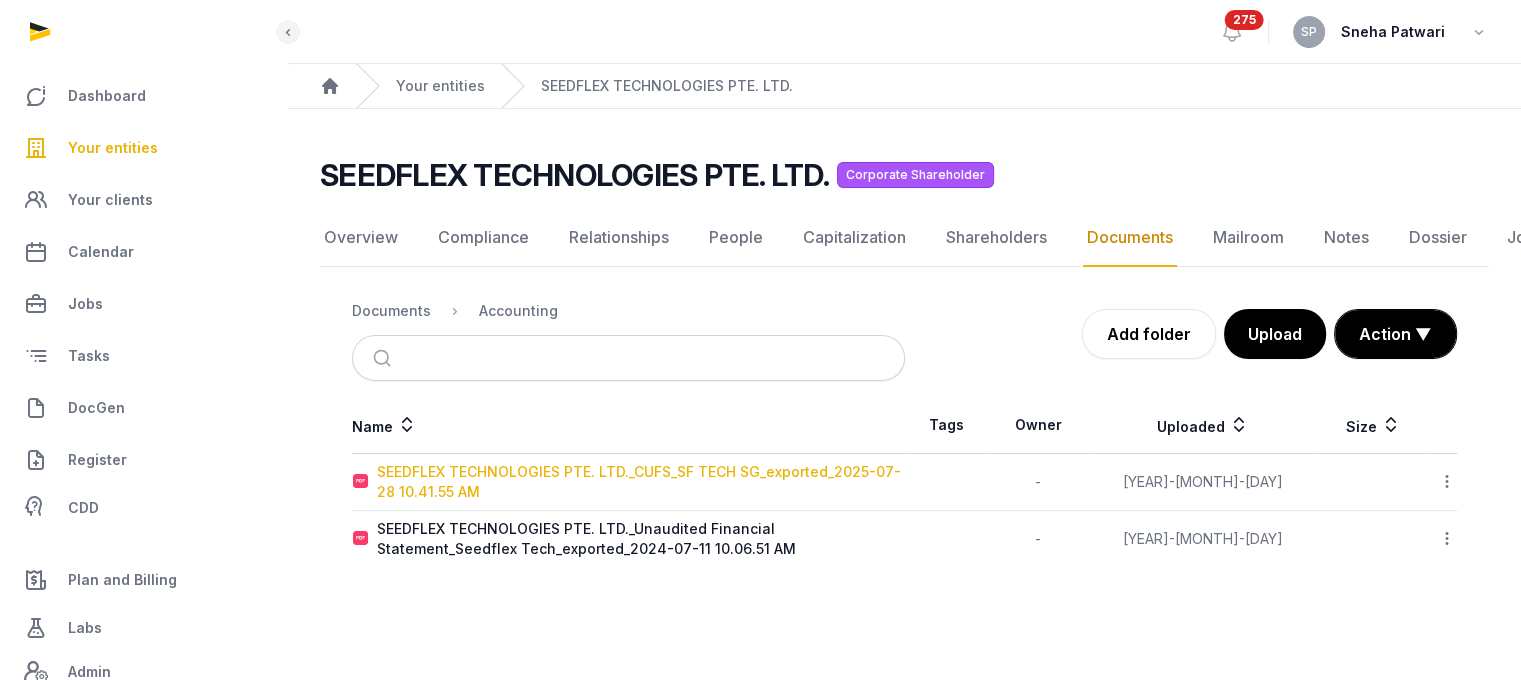 click on "SEEDFLEX TECHNOLOGIES PTE. LTD._CUFS_SF TECH SG_exported_2025-07-28 10.41.55 AM" at bounding box center [640, 482] 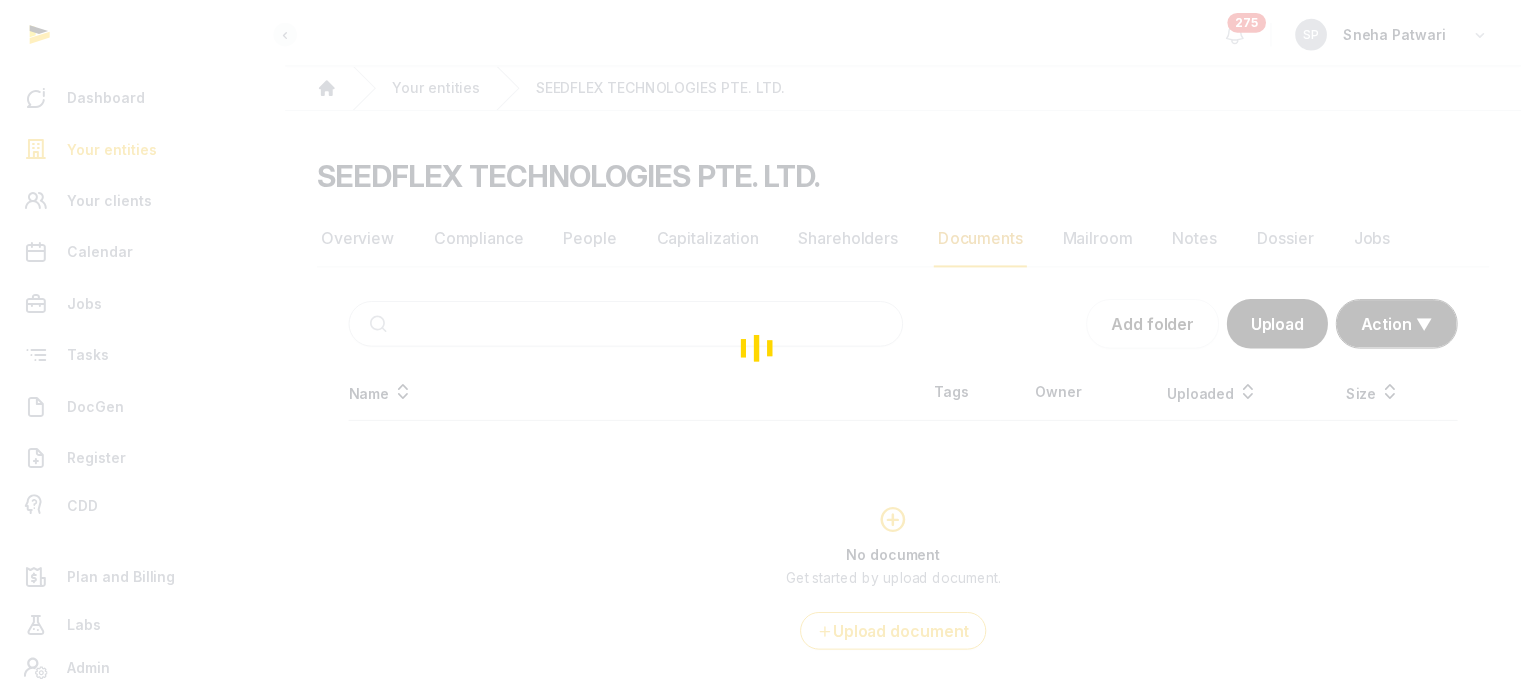 scroll, scrollTop: 0, scrollLeft: 0, axis: both 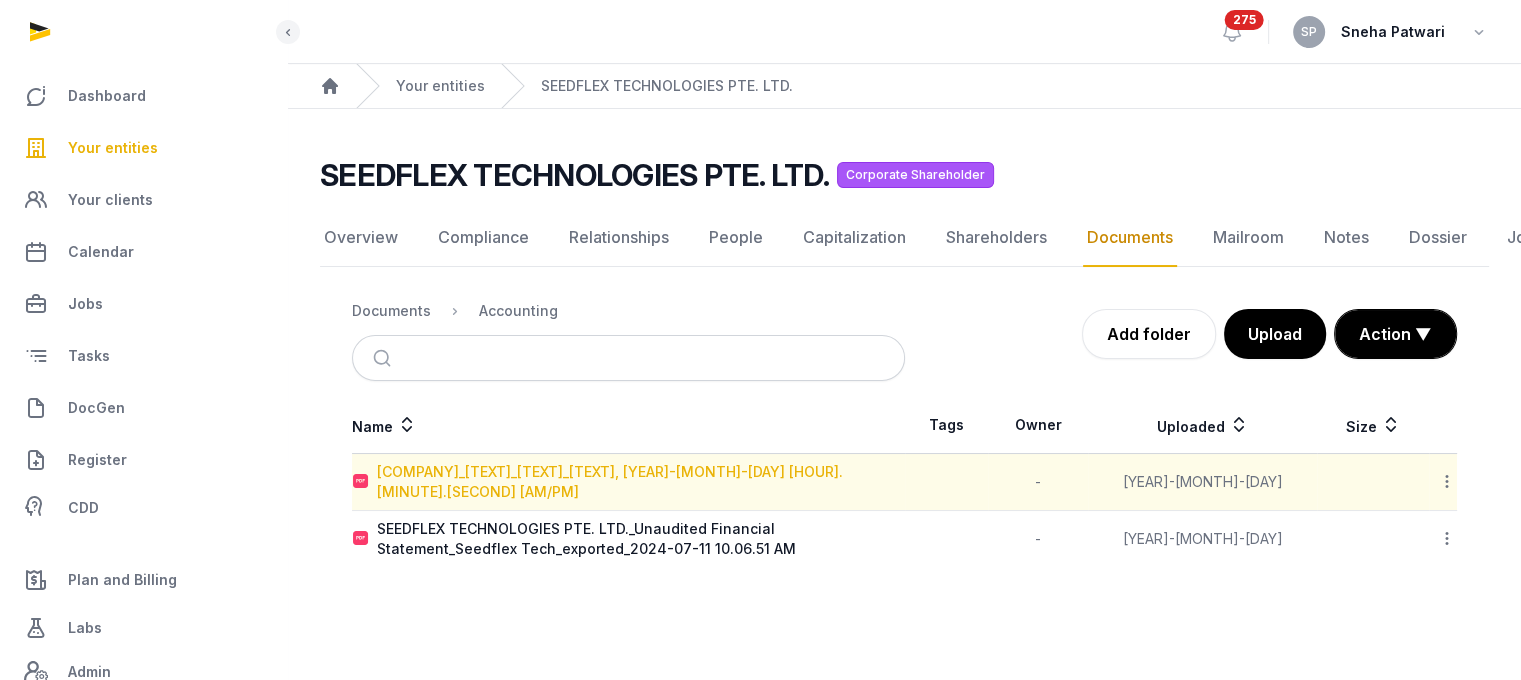 click on "[COMPANY]_[TEXT]_[TEXT]_[TEXT], [YEAR]-[MONTH]-[DAY] [HOUR].[MINUTE].[SECOND] [AM/PM]" at bounding box center (640, 482) 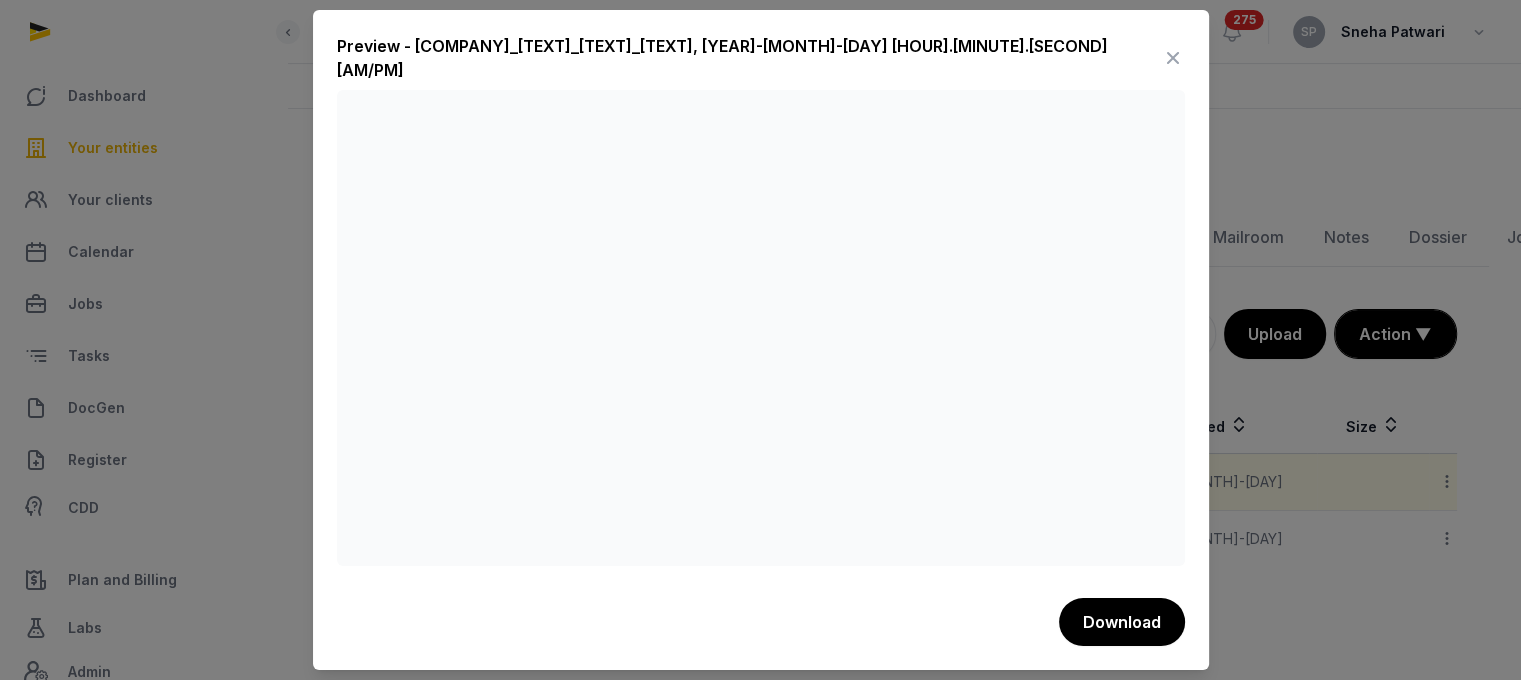click at bounding box center [1173, 58] 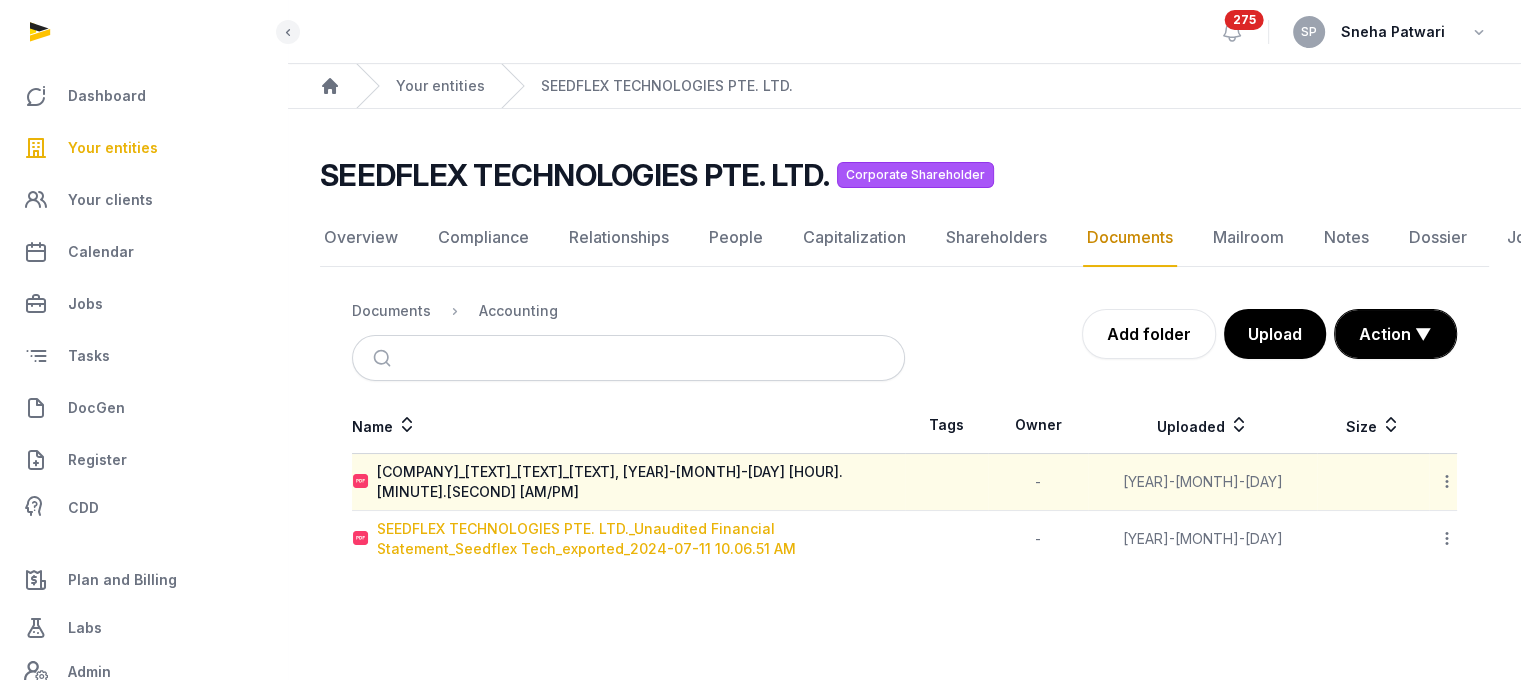 click on "SEEDFLEX TECHNOLOGIES PTE. LTD._Unaudited Financial Statement_Seedflex Tech_exported_2024-07-11 10.06.51 AM" at bounding box center [640, 539] 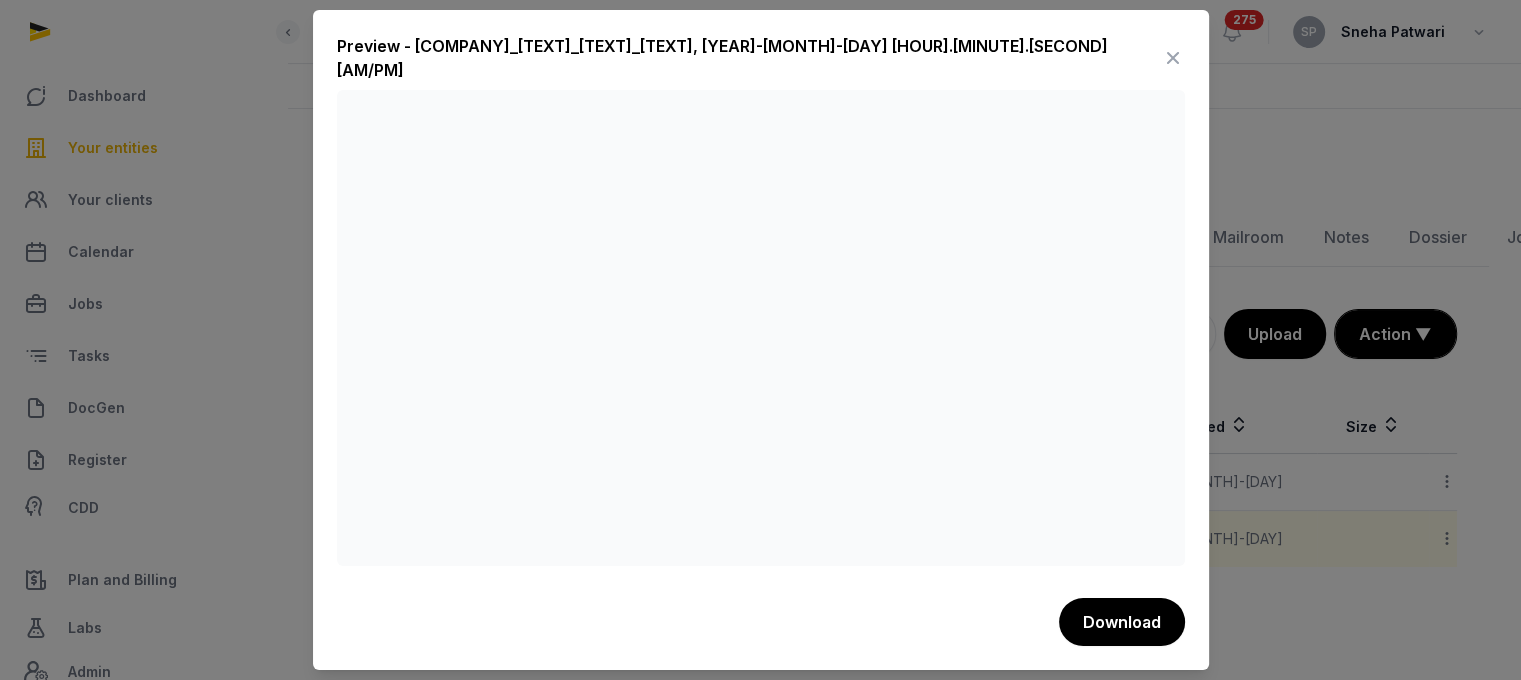 click at bounding box center [1173, 58] 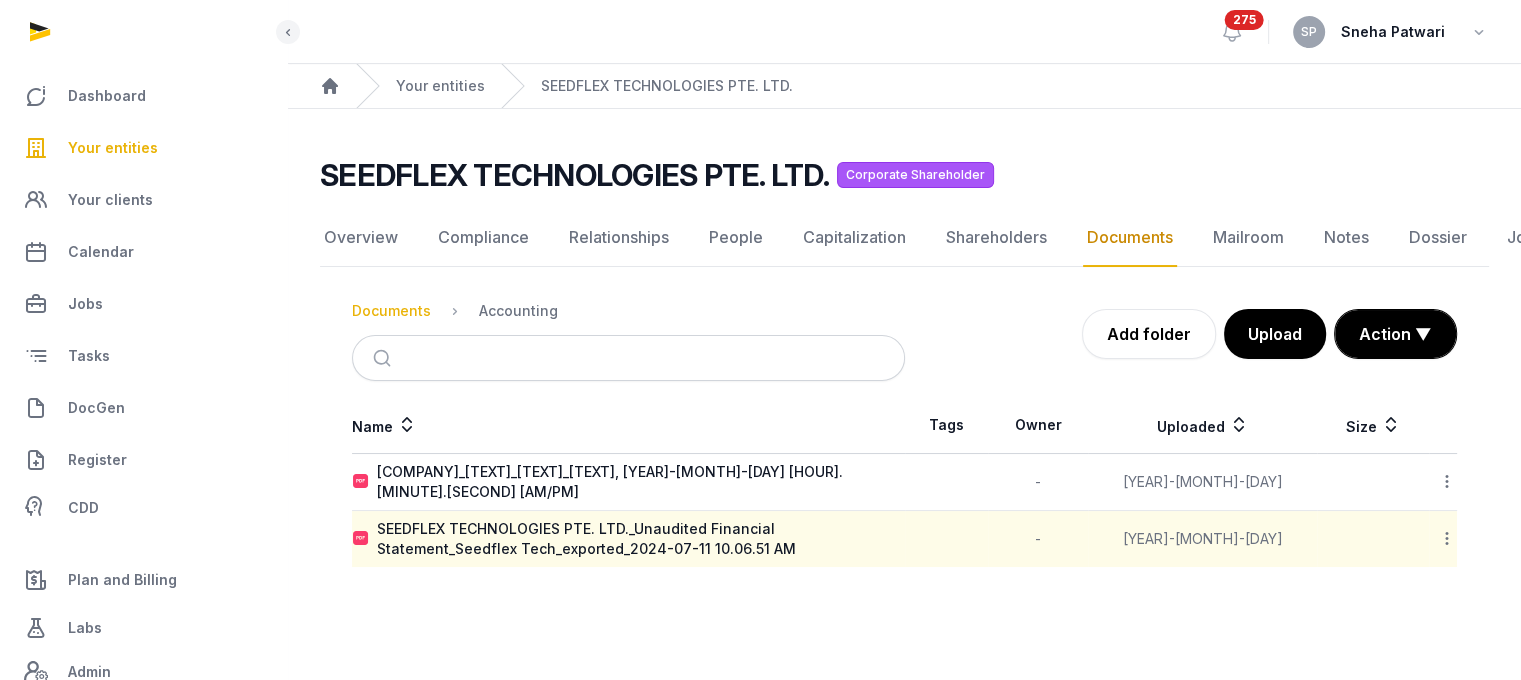 click on "Documents" at bounding box center (391, 311) 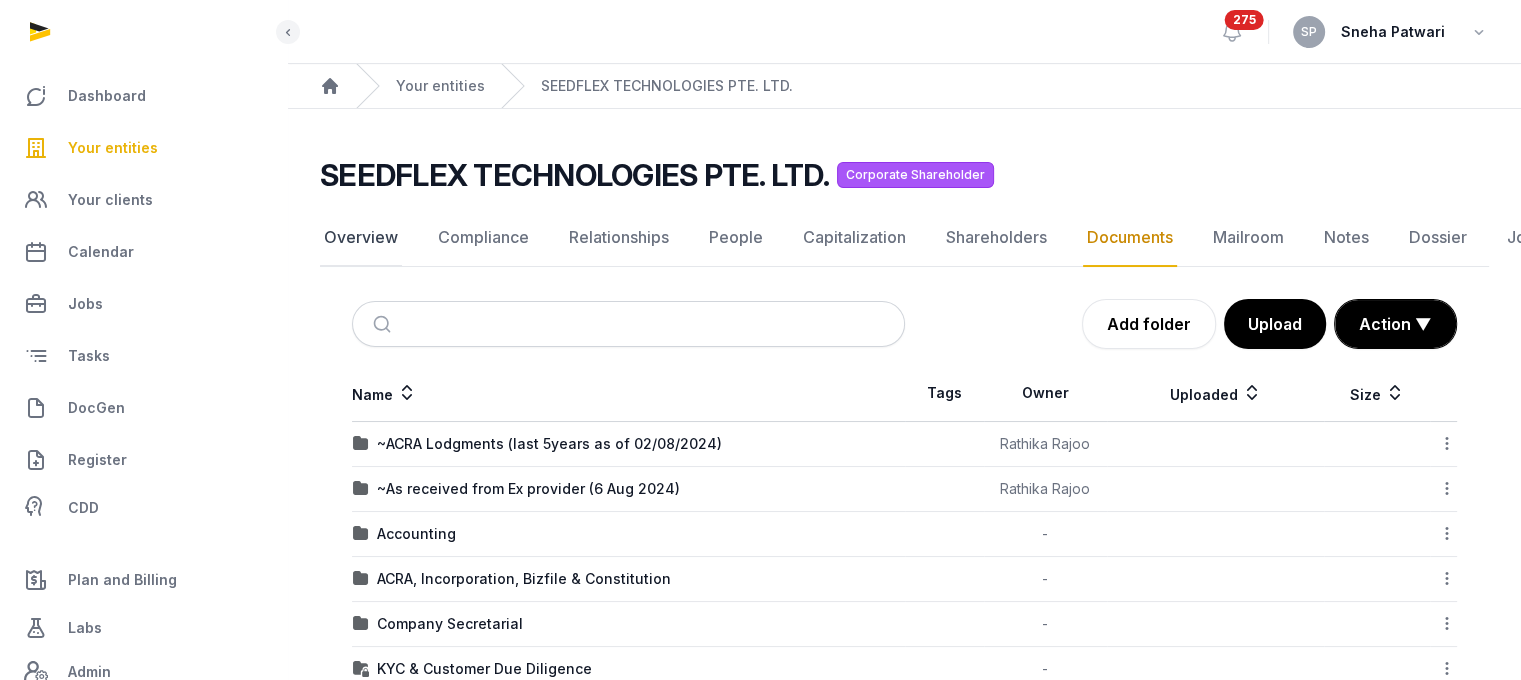 click on "Overview" 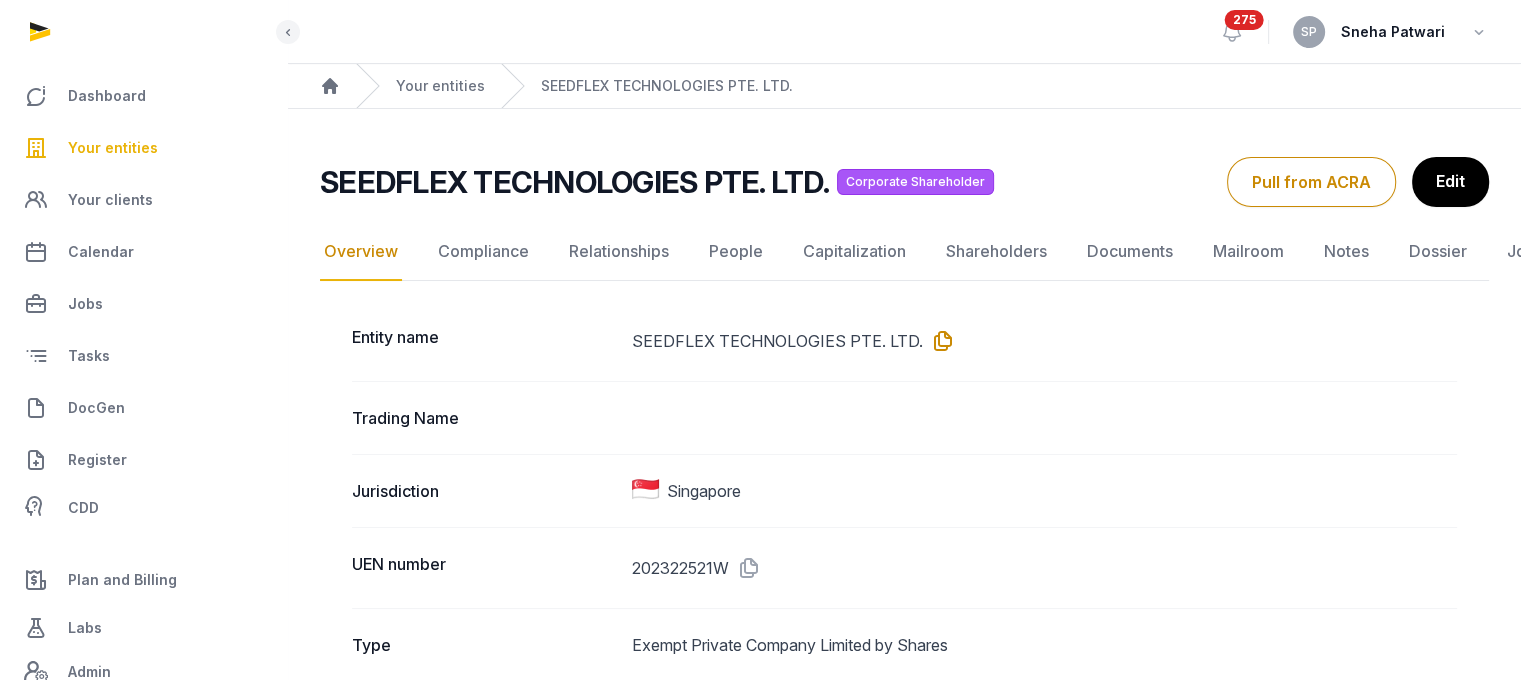 click at bounding box center (939, 341) 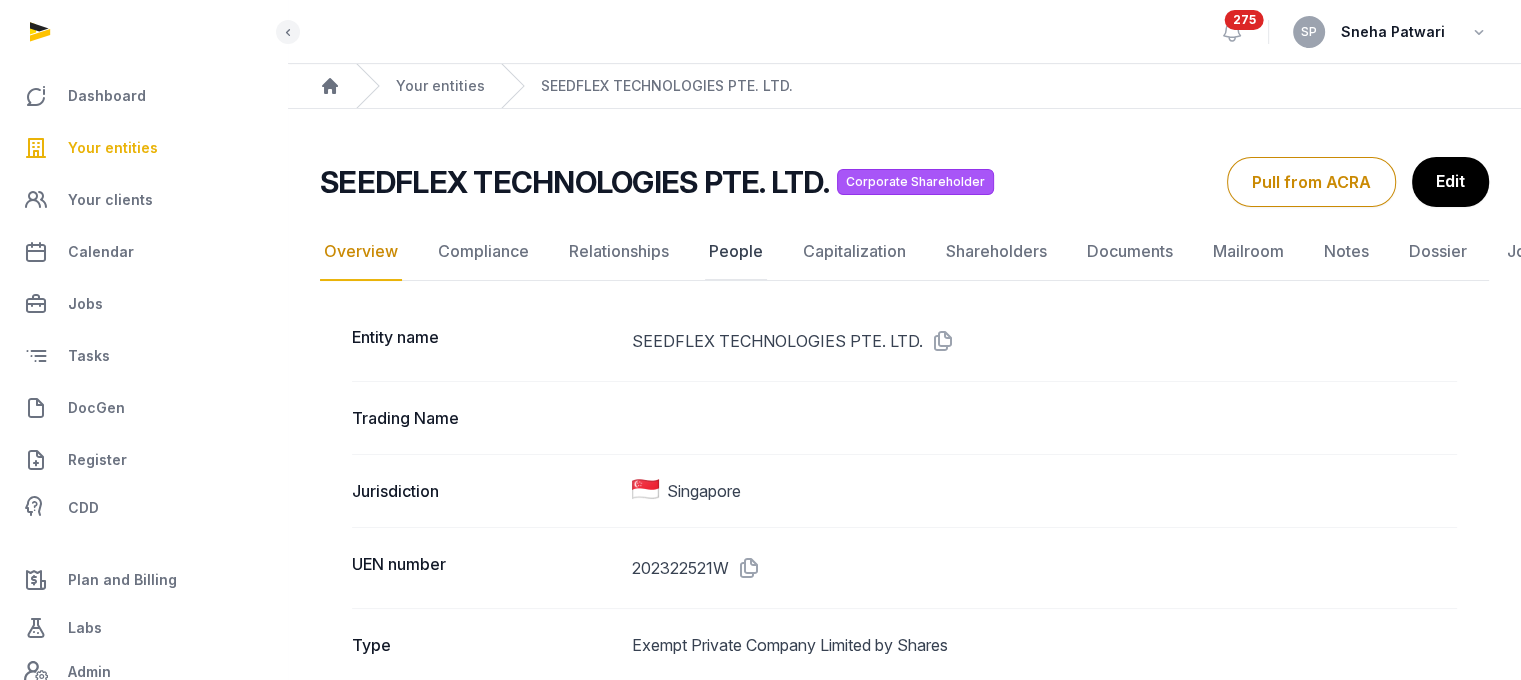 click on "People" 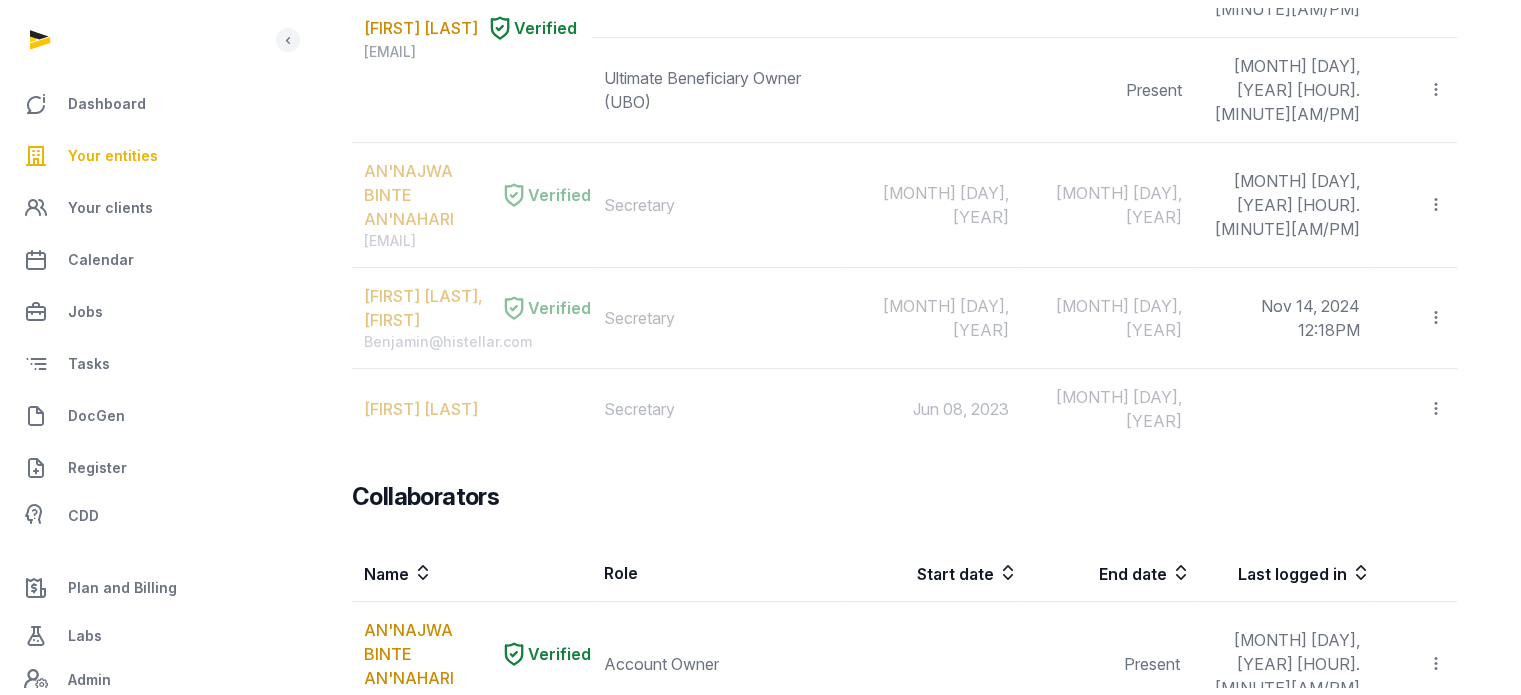 scroll, scrollTop: 677, scrollLeft: 0, axis: vertical 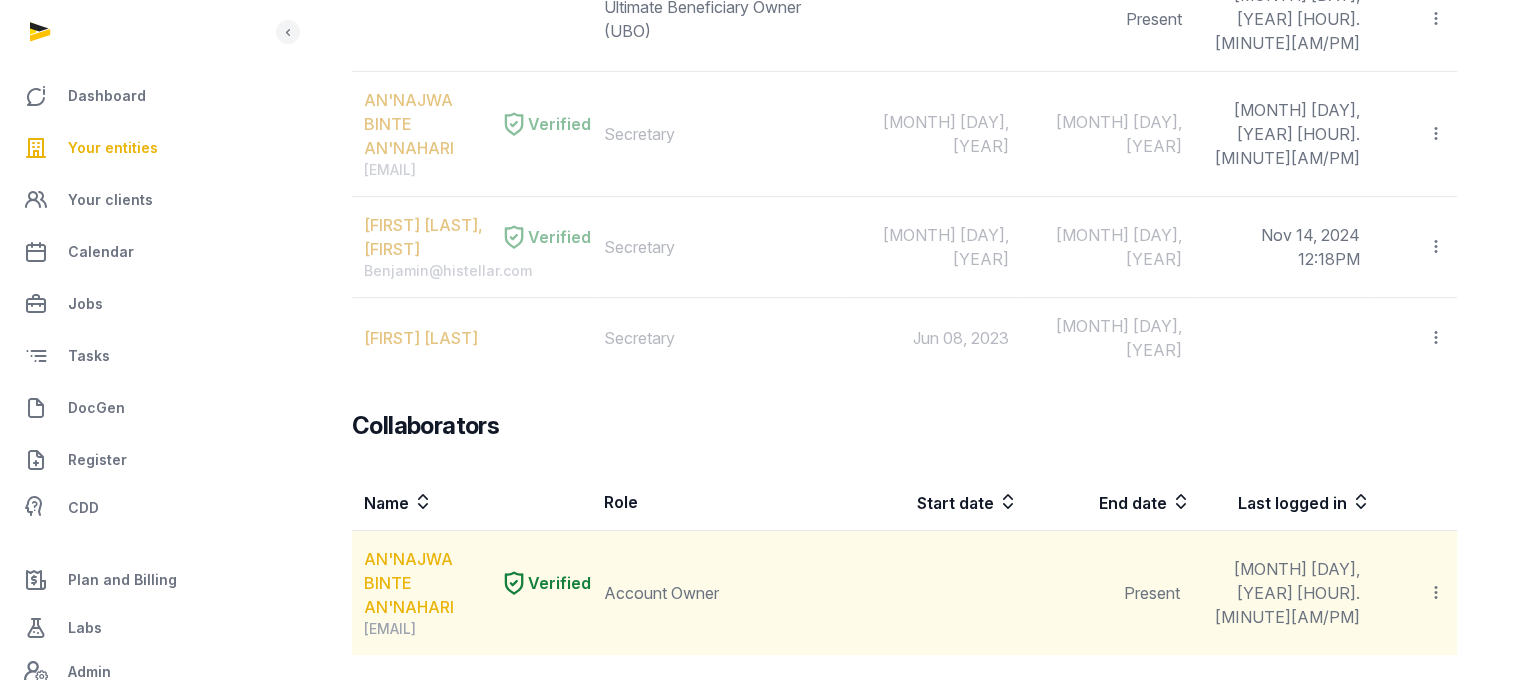 click on "AN'NAJWA BINTE AN'NAHARI" at bounding box center (428, 583) 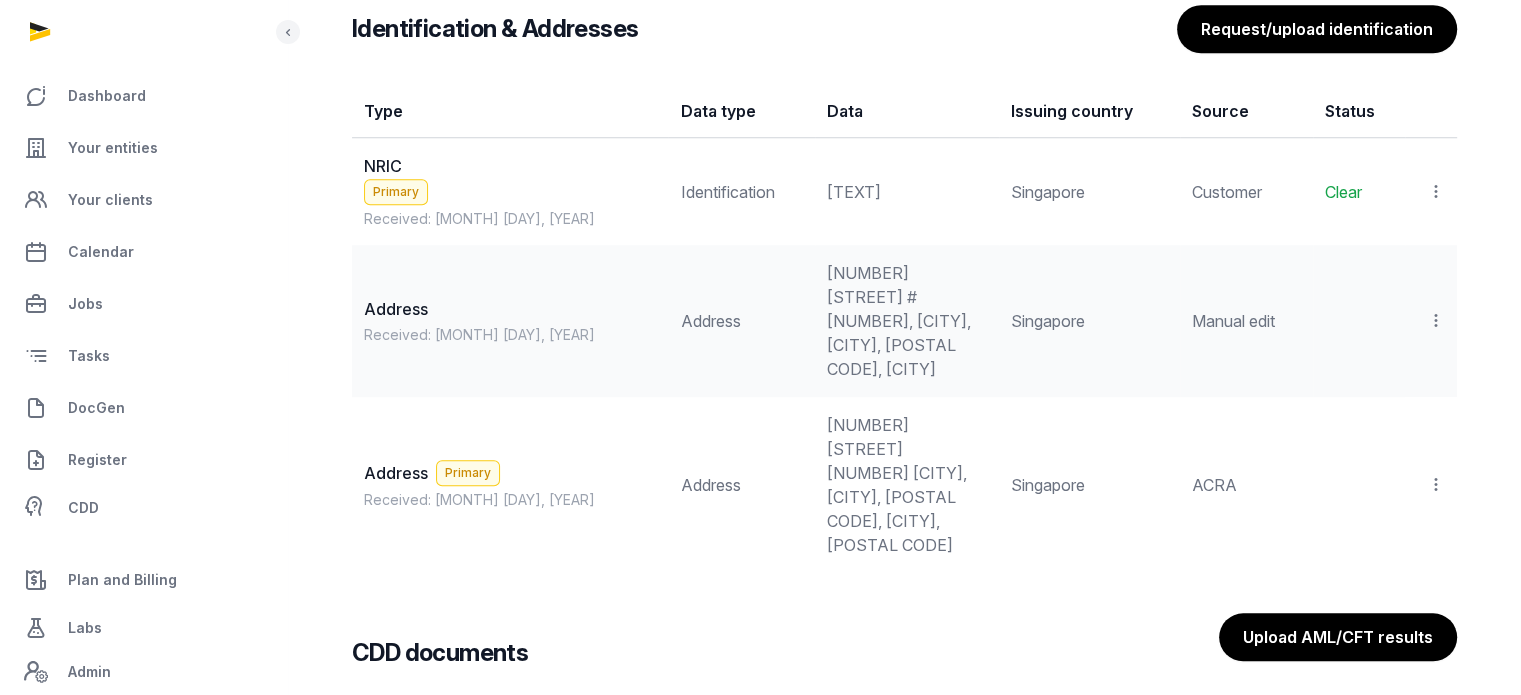 scroll, scrollTop: 1820, scrollLeft: 0, axis: vertical 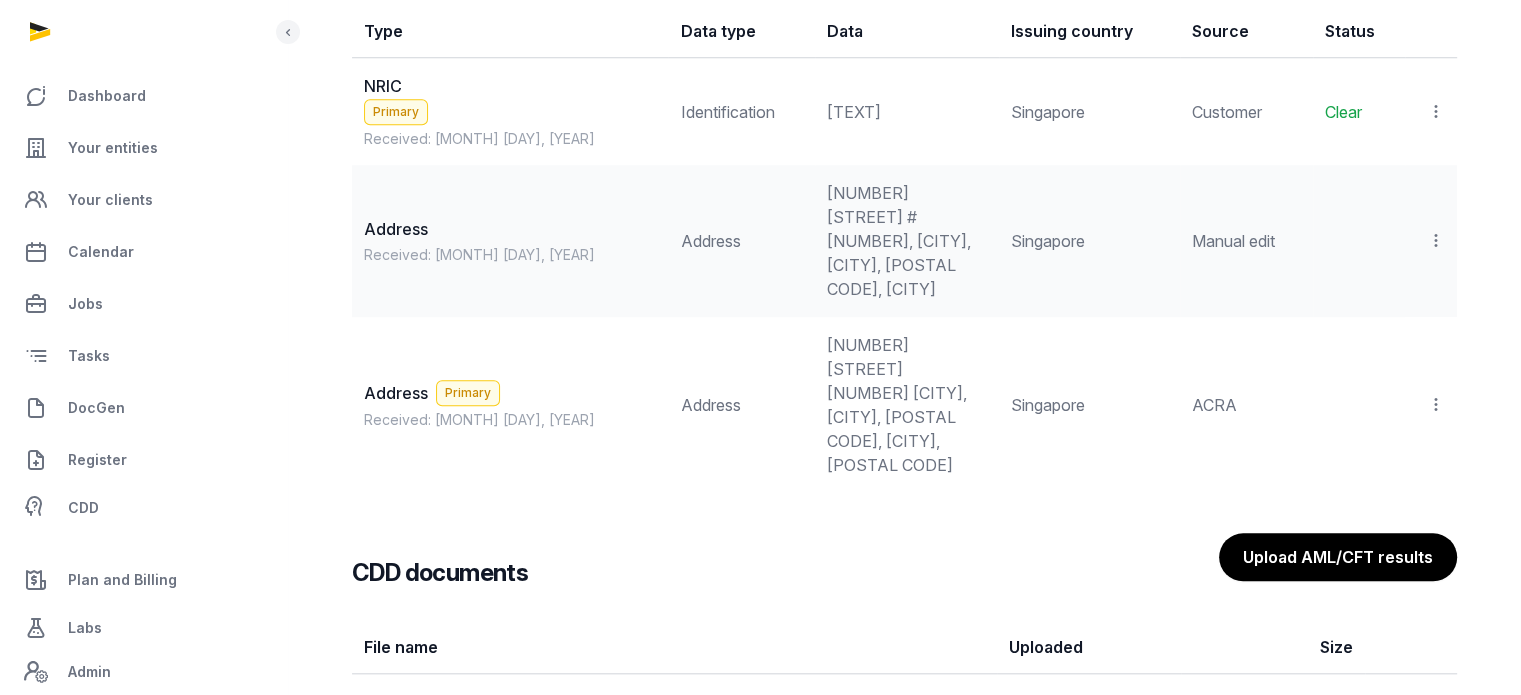 drag, startPoint x: 869, startPoint y: 123, endPoint x: 780, endPoint y: 114, distance: 89.453896 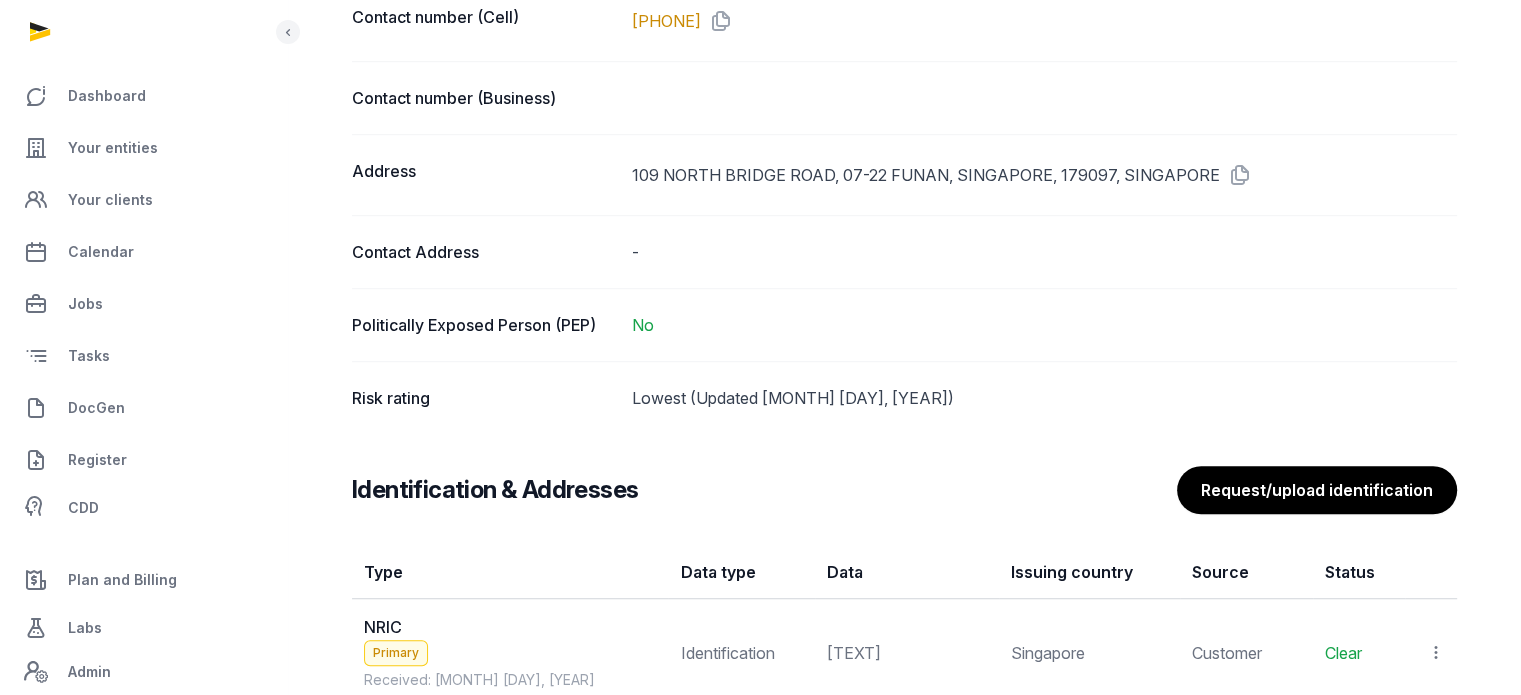 scroll, scrollTop: 1118, scrollLeft: 0, axis: vertical 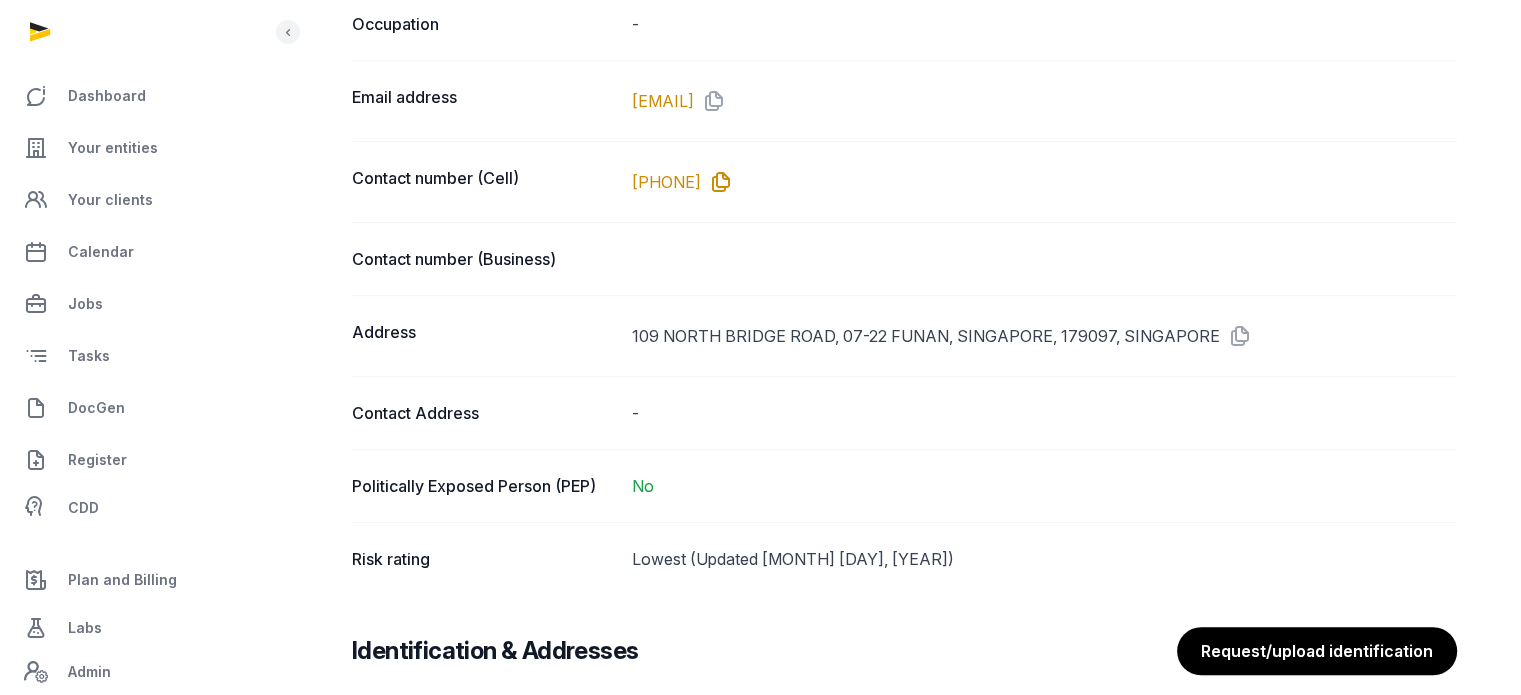 click at bounding box center (717, 182) 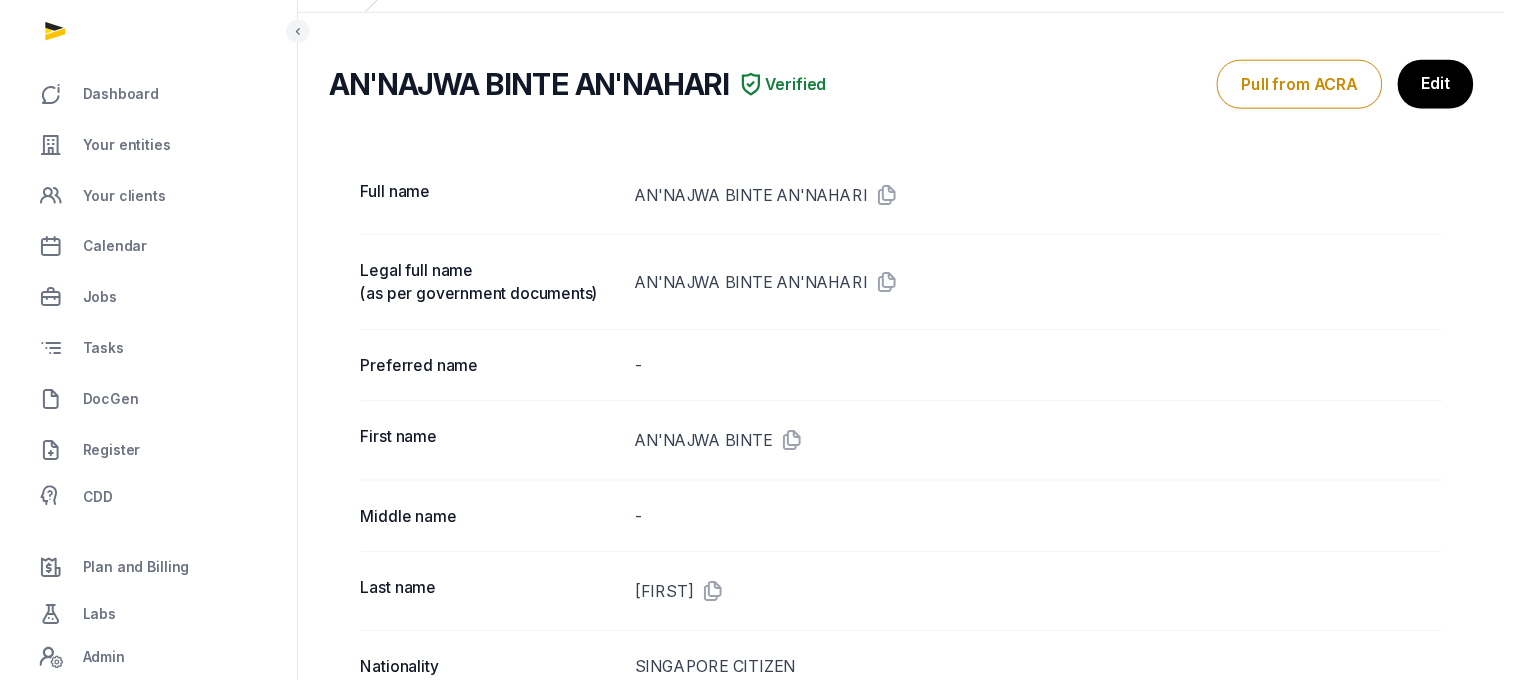 scroll, scrollTop: 0, scrollLeft: 0, axis: both 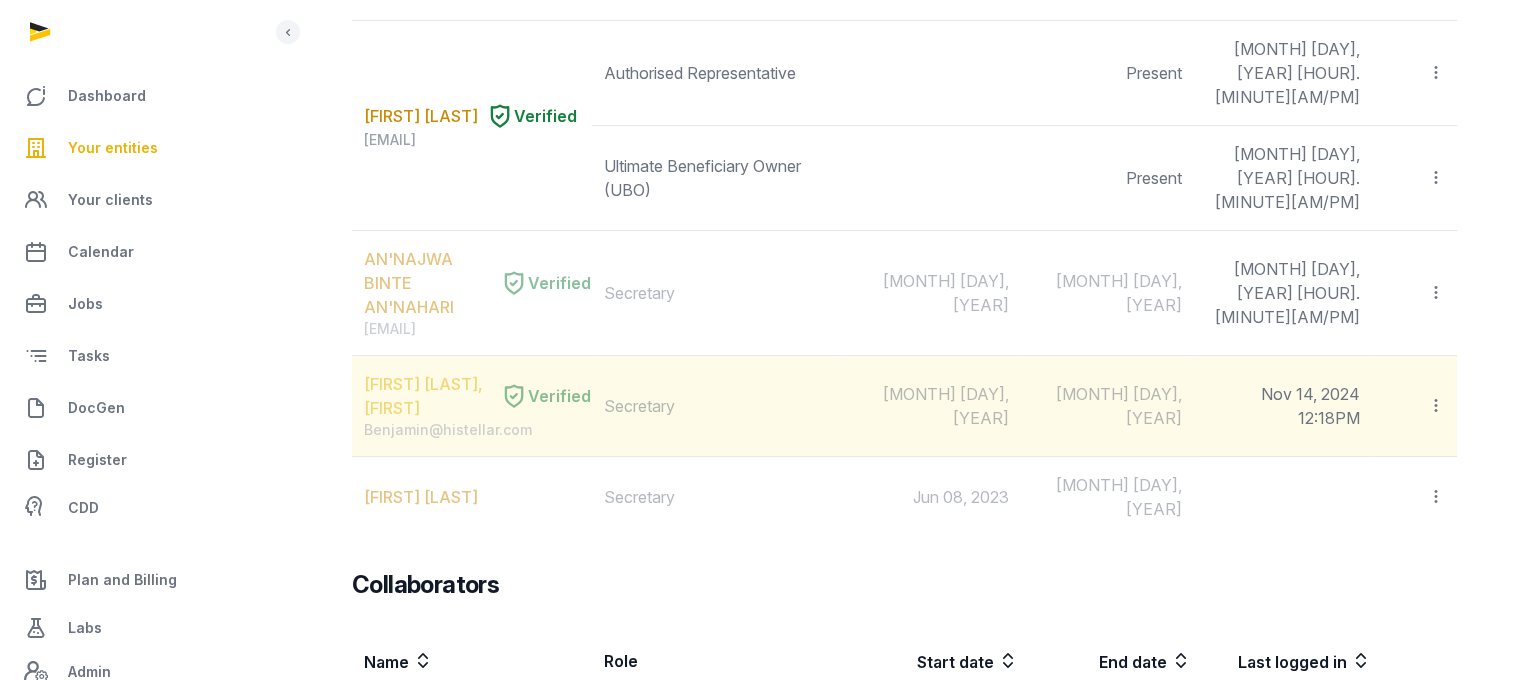 click on "[LAST] [FIRST], [FIRST]" at bounding box center (428, 396) 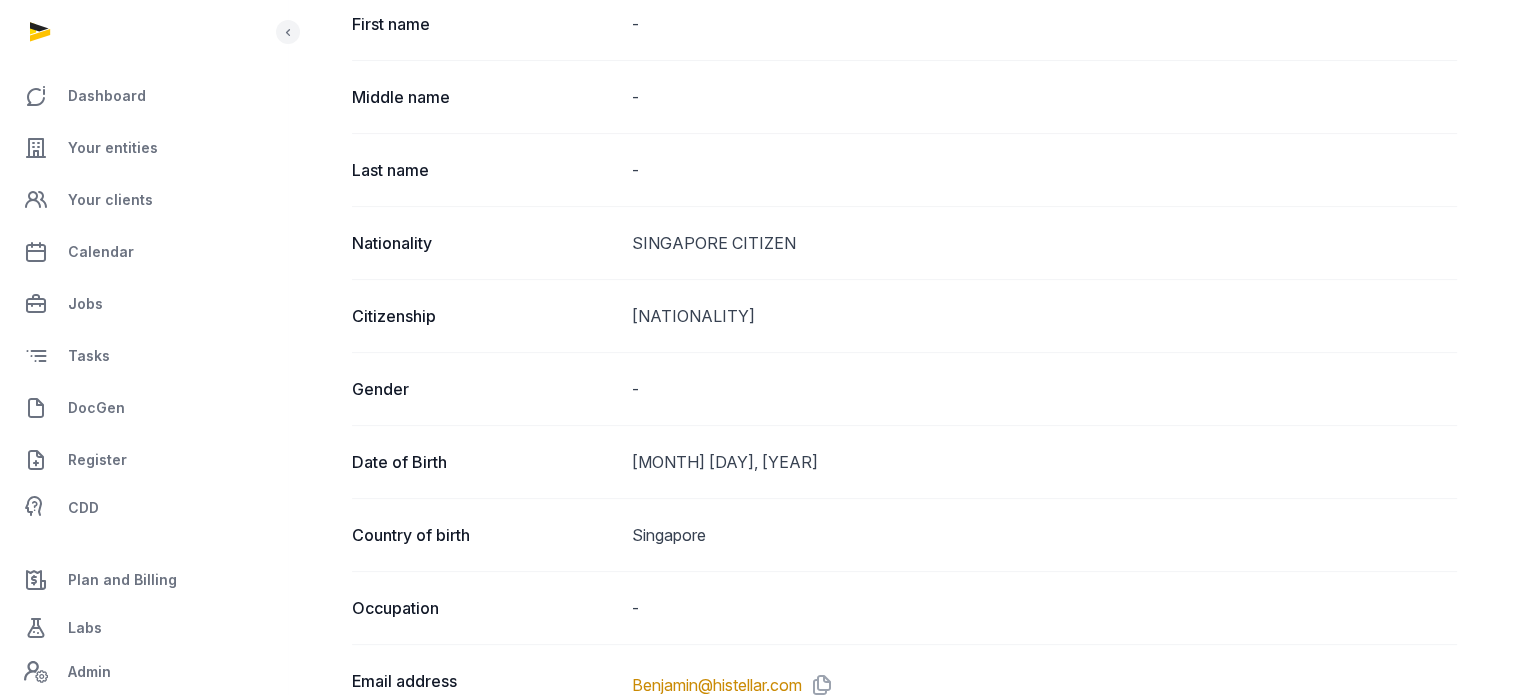 scroll, scrollTop: 1126, scrollLeft: 0, axis: vertical 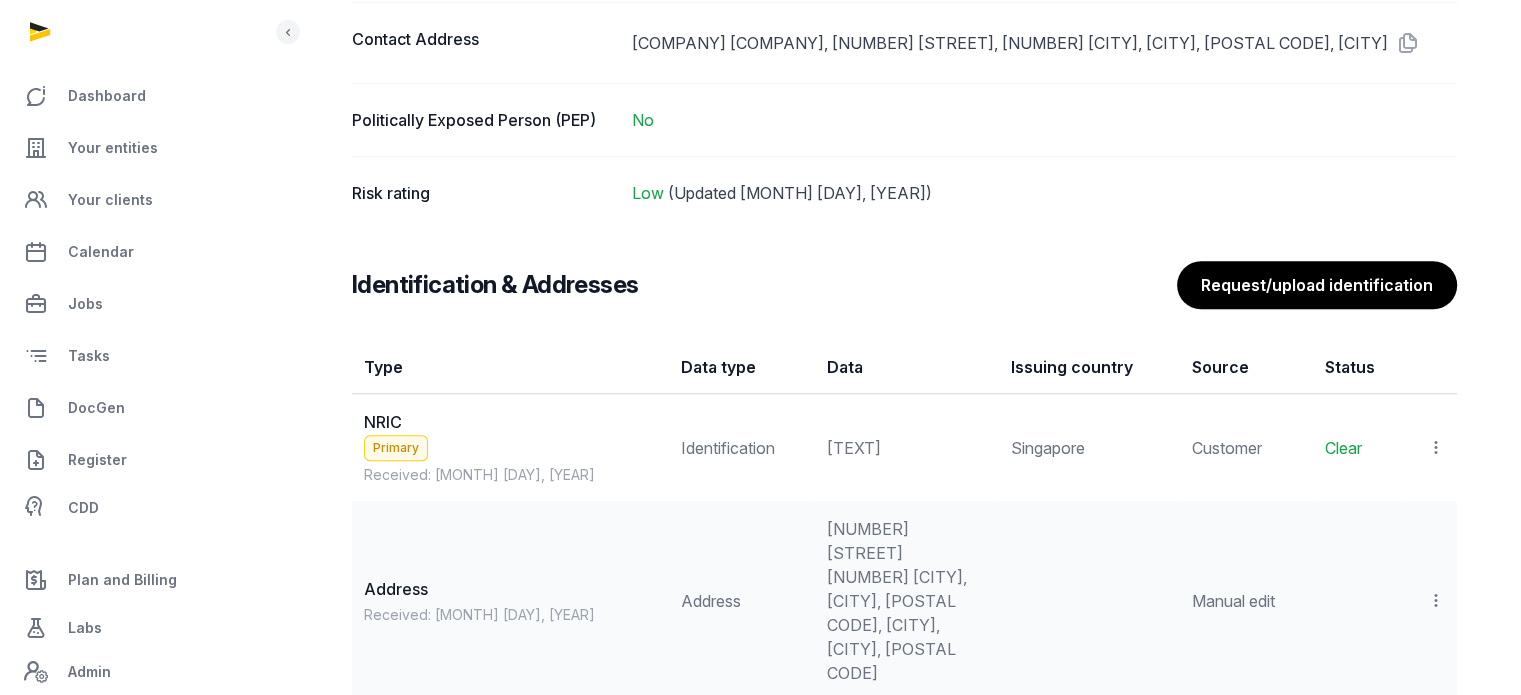 drag, startPoint x: 874, startPoint y: 458, endPoint x: 772, endPoint y: 463, distance: 102.122475 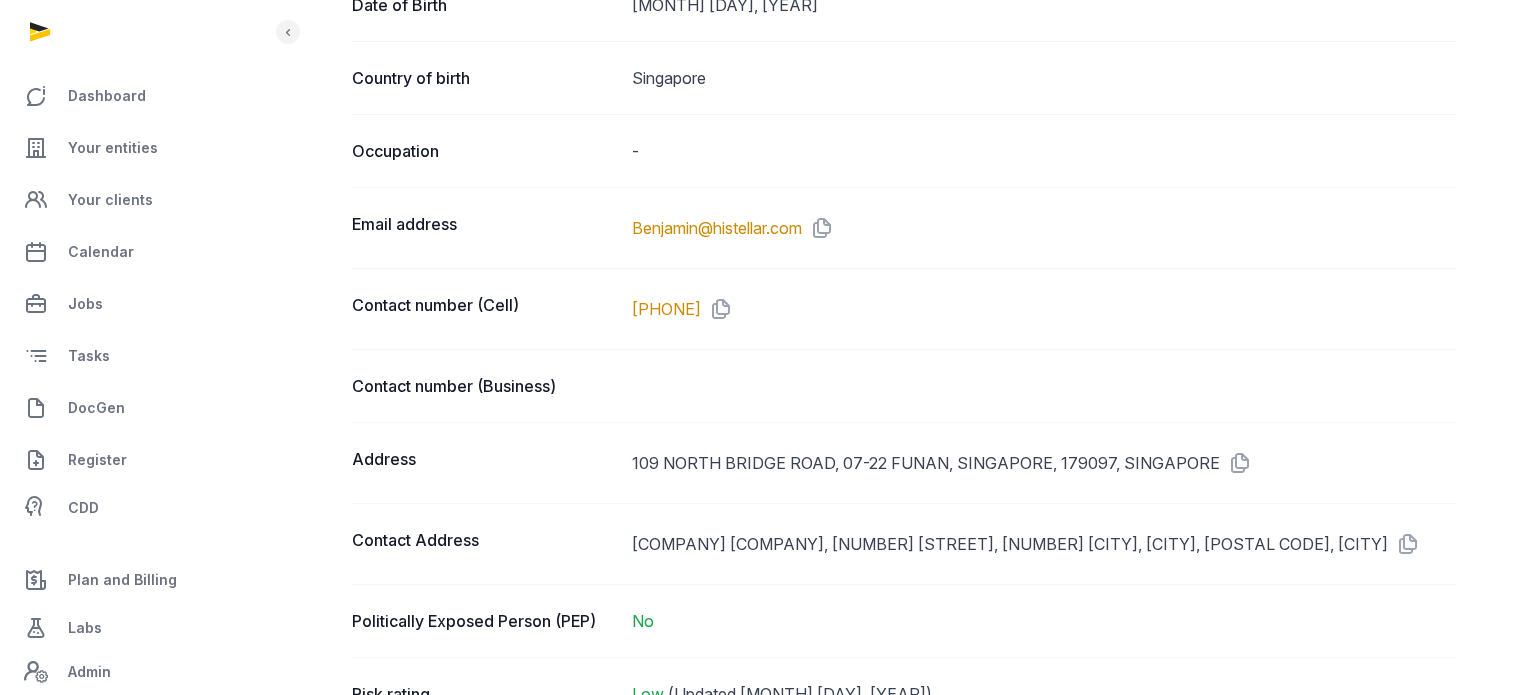 scroll, scrollTop: 712, scrollLeft: 0, axis: vertical 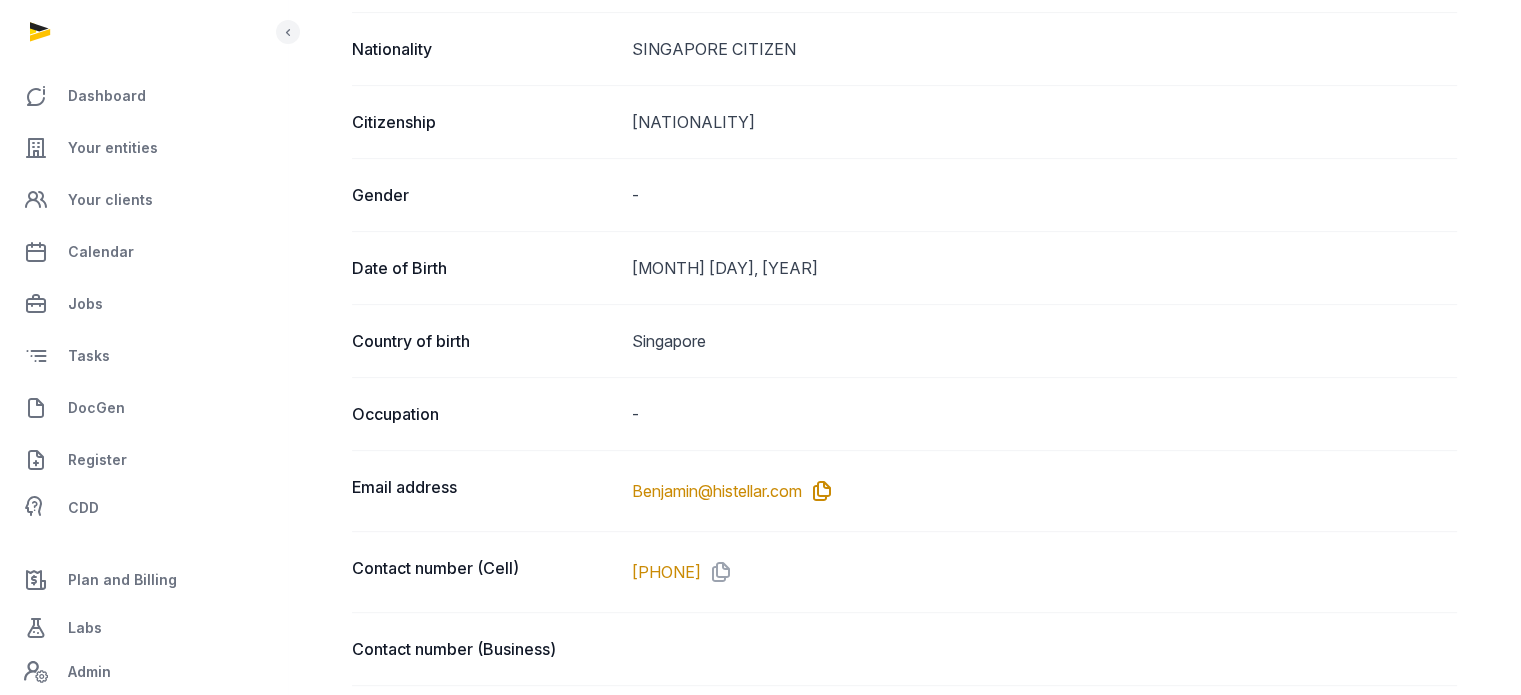 click at bounding box center (818, 491) 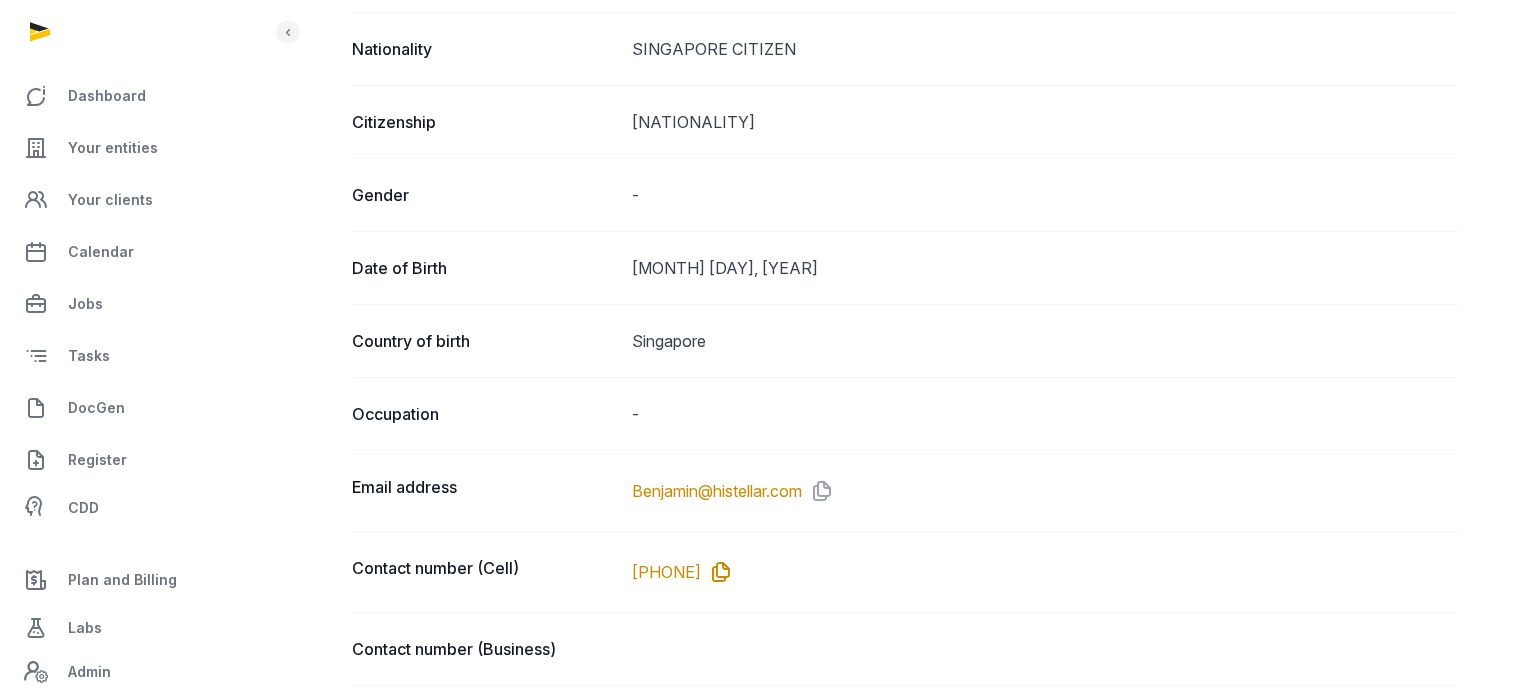 click at bounding box center (717, 572) 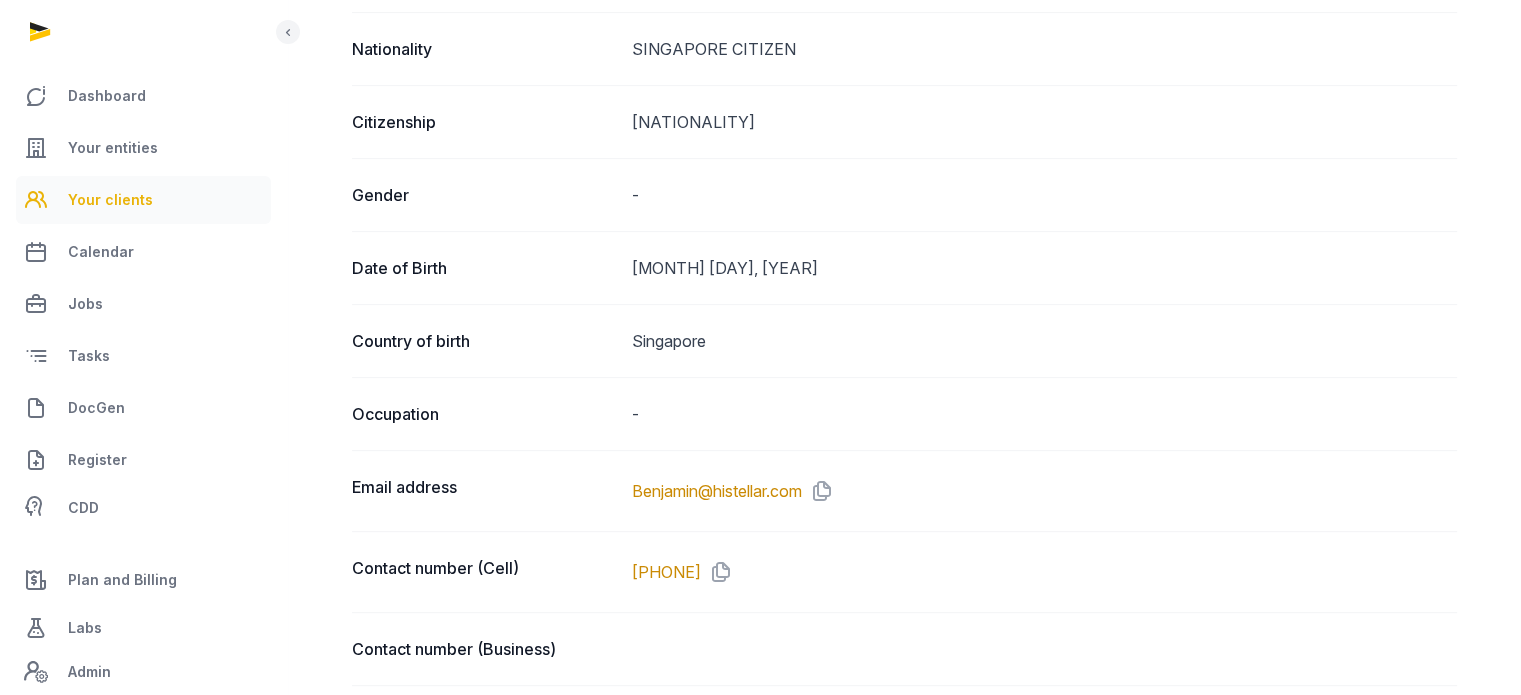 click on "Your clients" at bounding box center (110, 200) 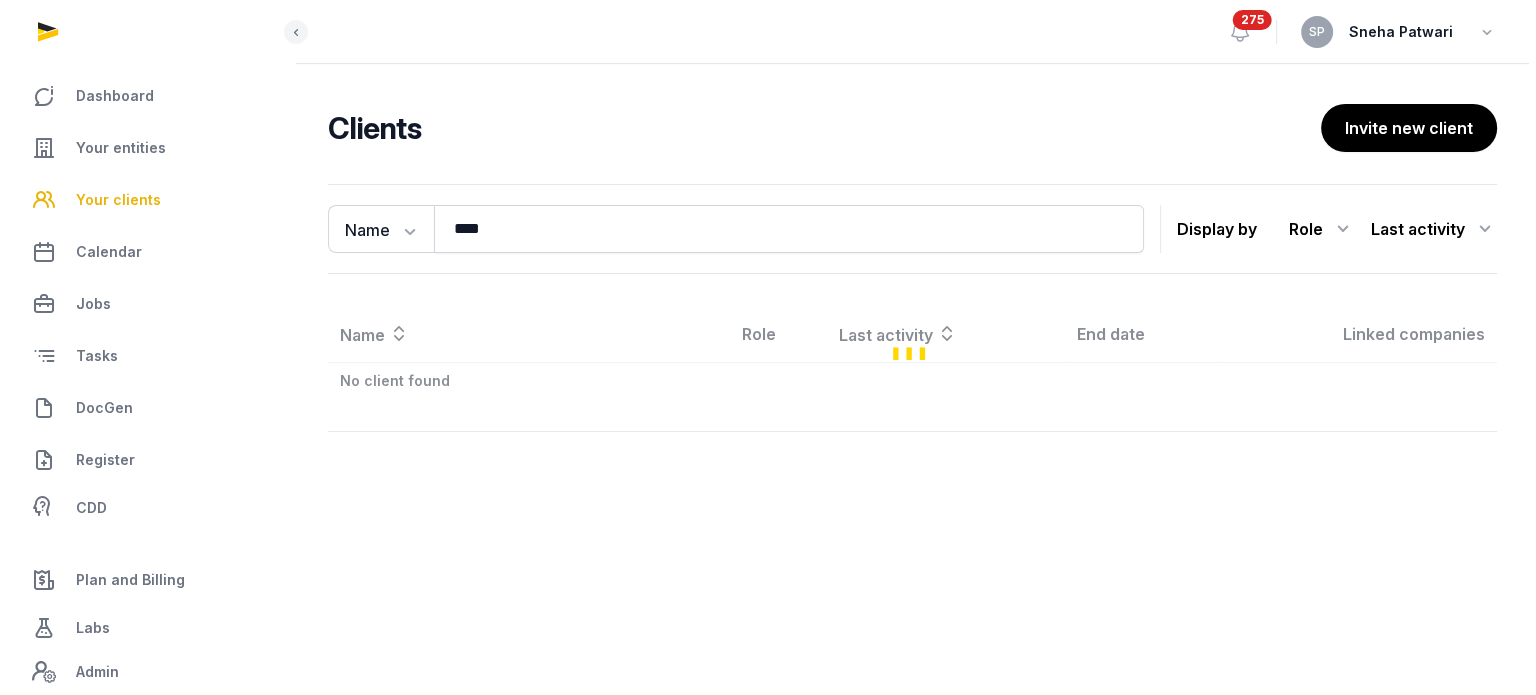 scroll, scrollTop: 0, scrollLeft: 0, axis: both 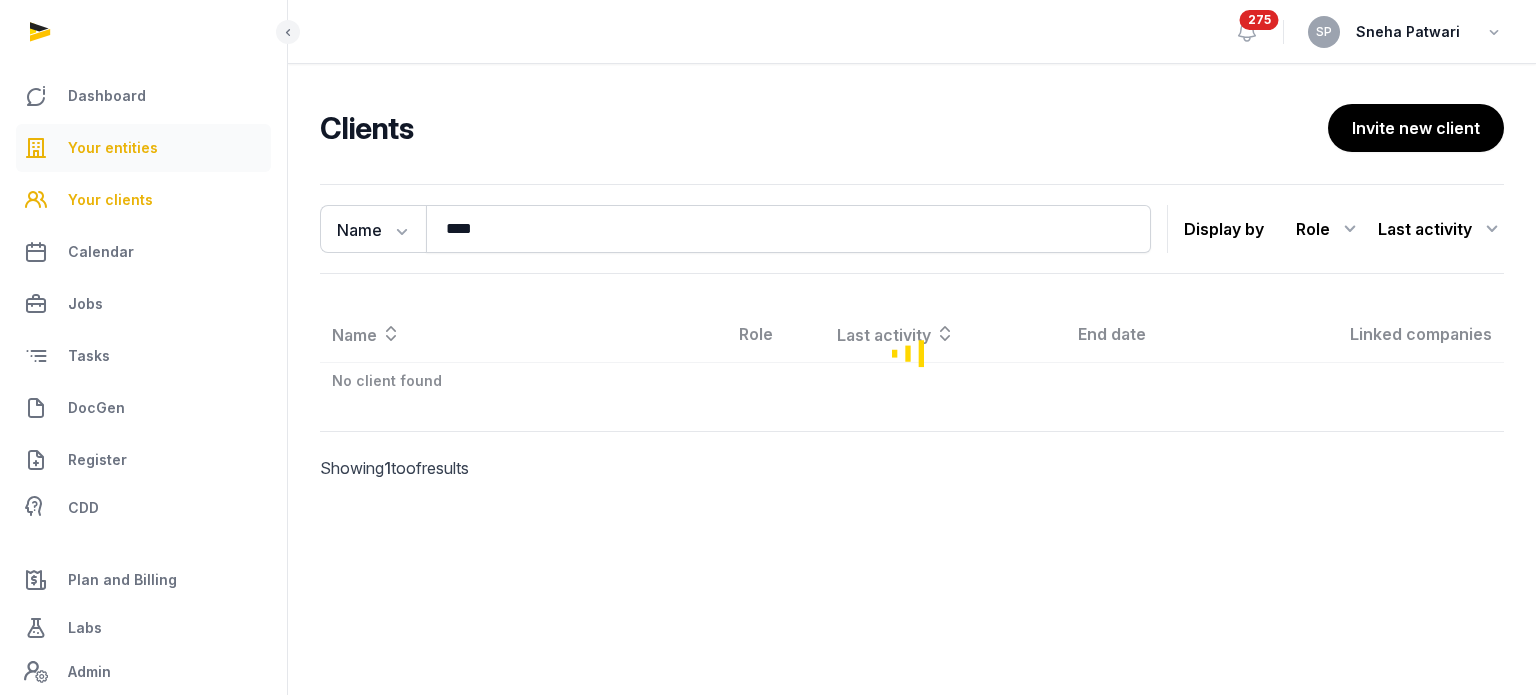 click on "Your entities" at bounding box center [113, 148] 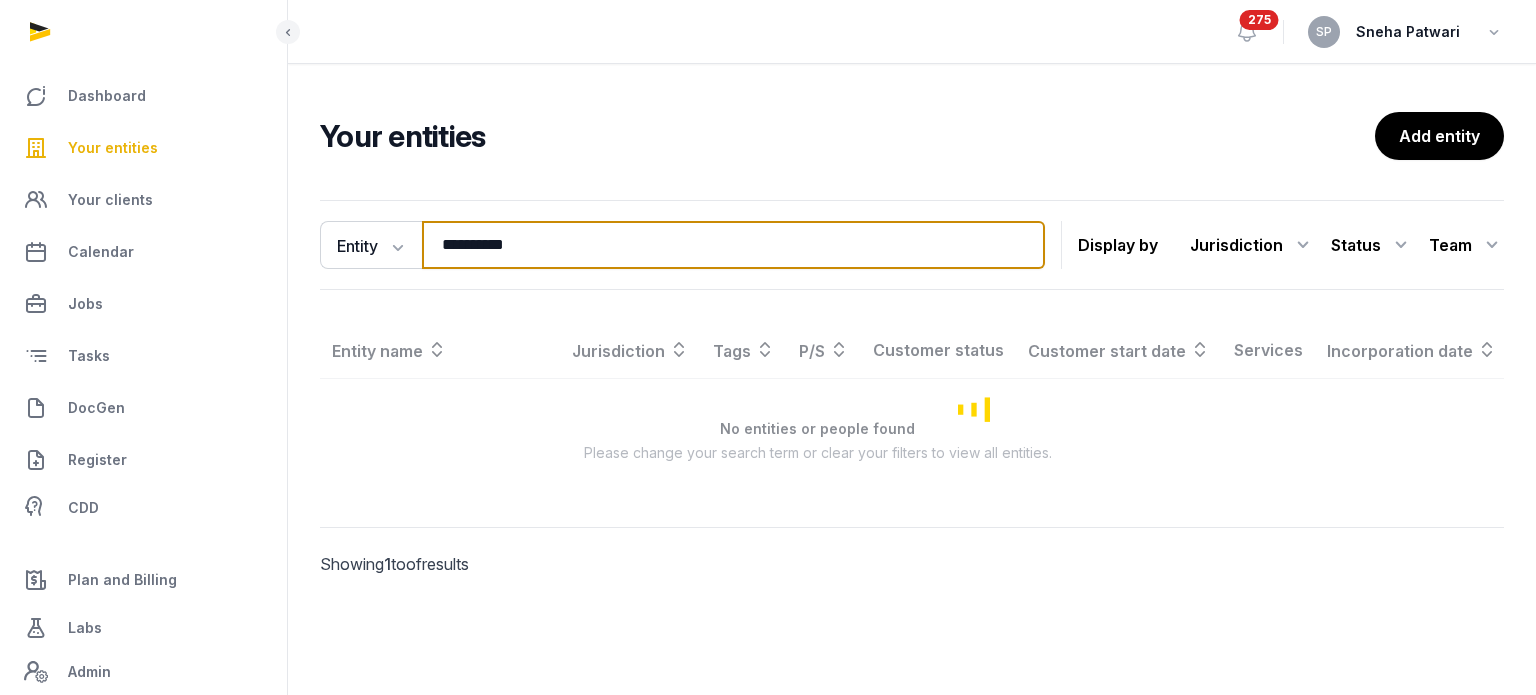 click on "**********" at bounding box center (733, 245) 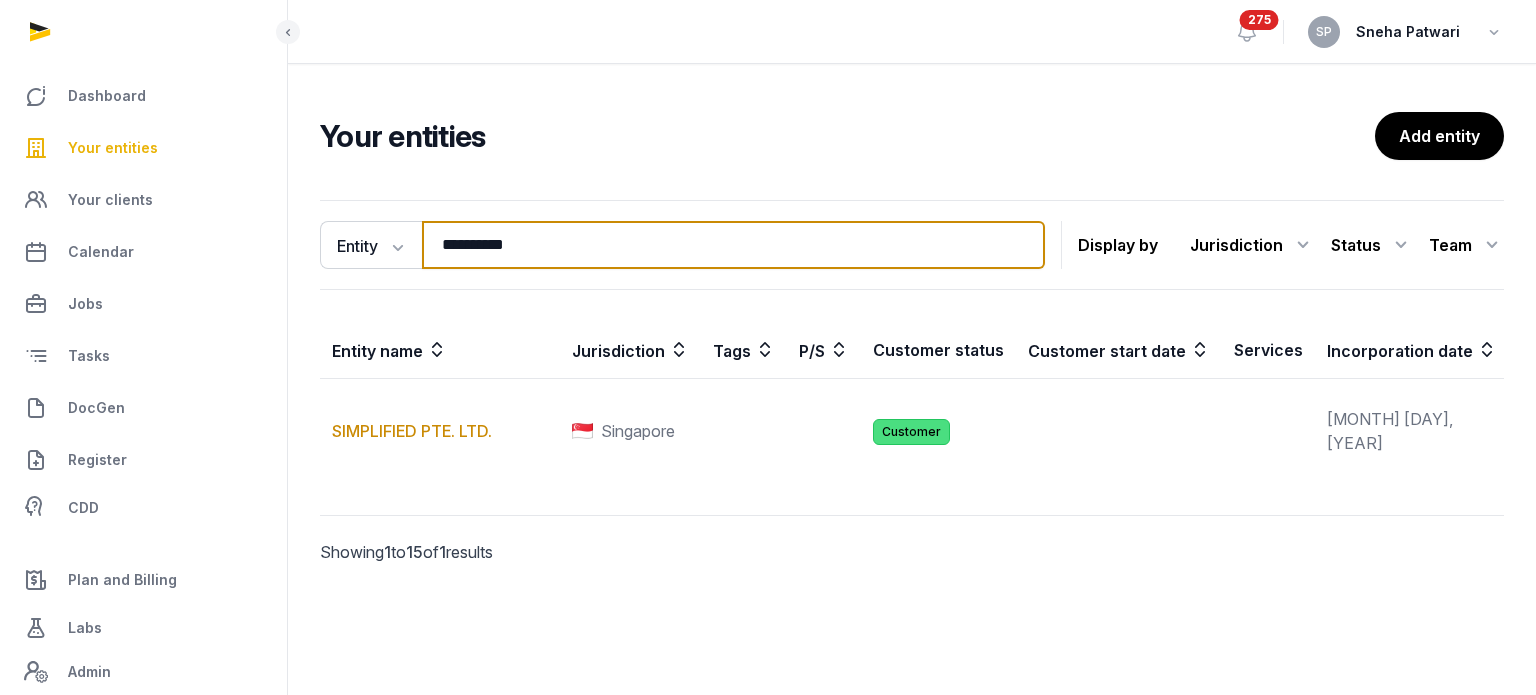 click on "**********" at bounding box center (733, 245) 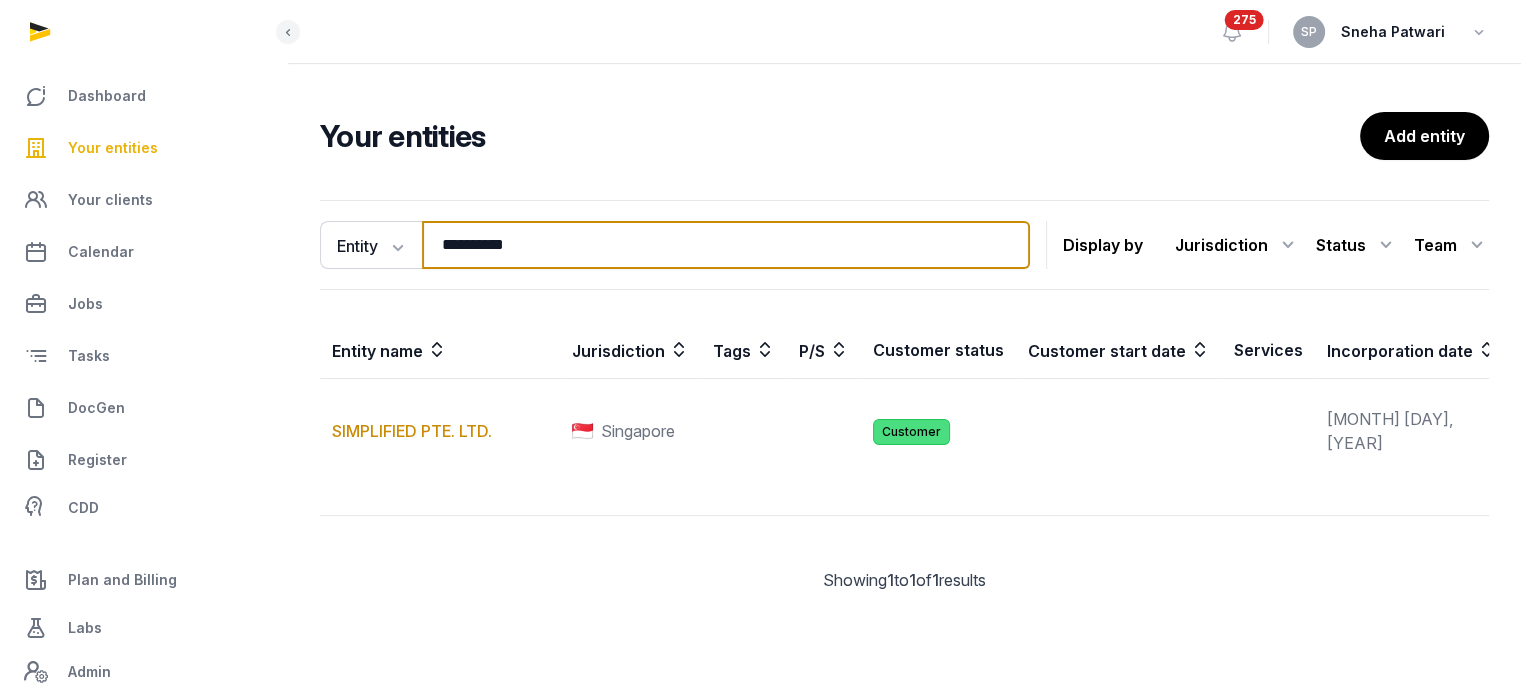 click on "**********" at bounding box center [726, 245] 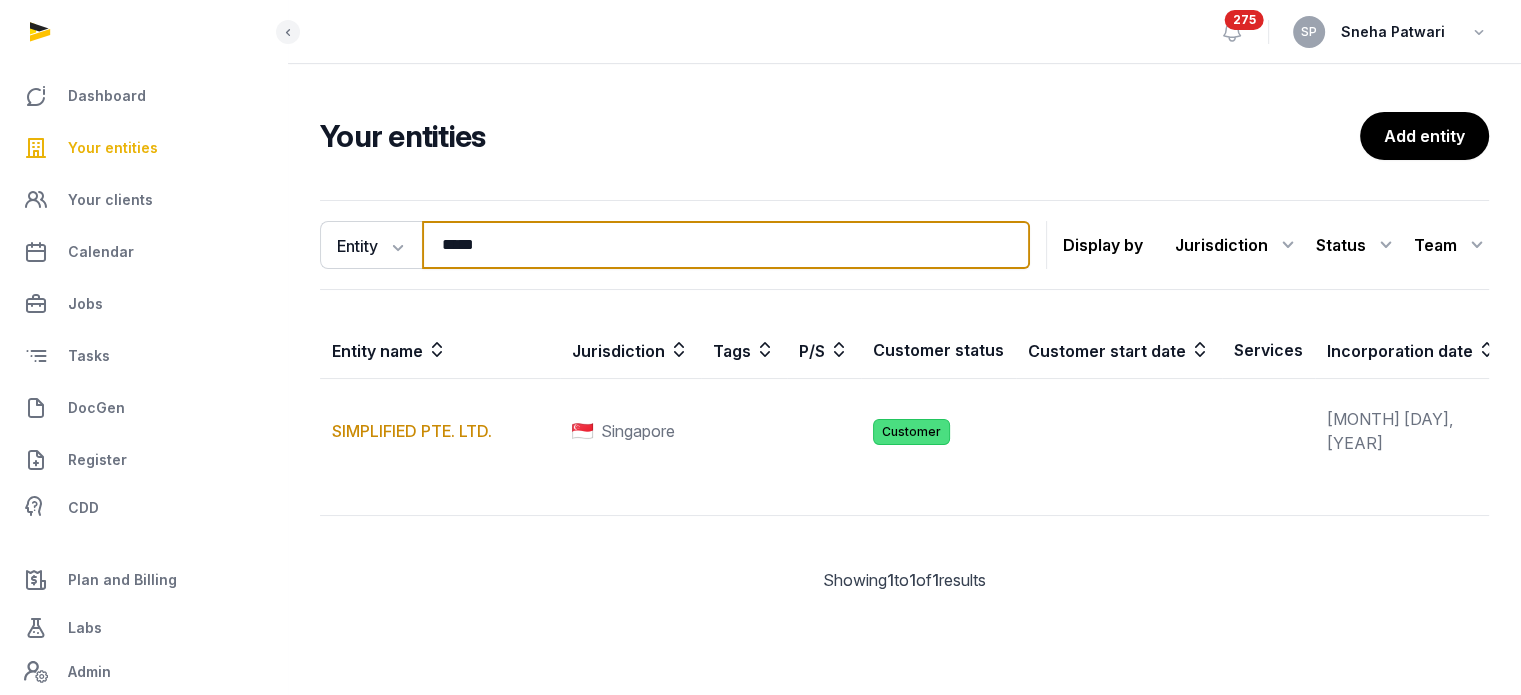type on "*****" 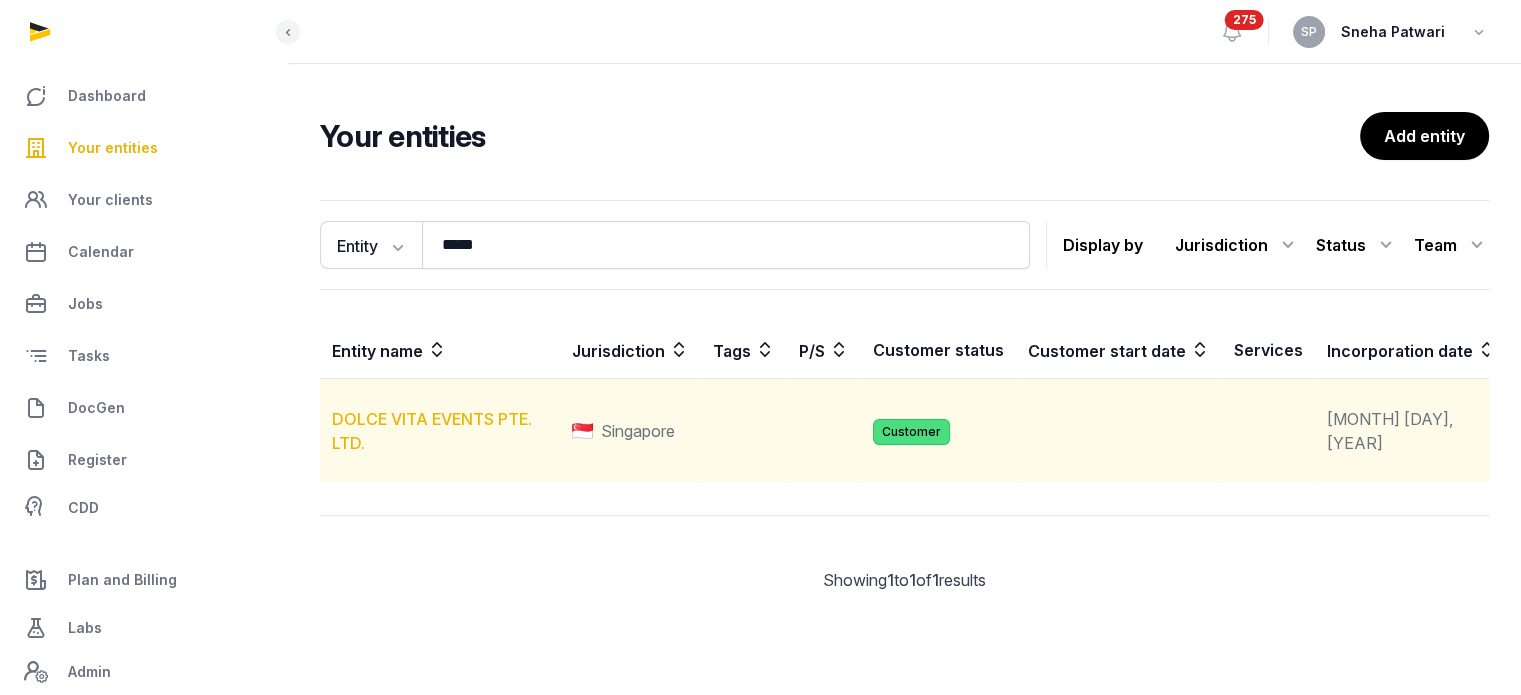 click on "DOLCE VITA EVENTS PTE. LTD." at bounding box center [432, 431] 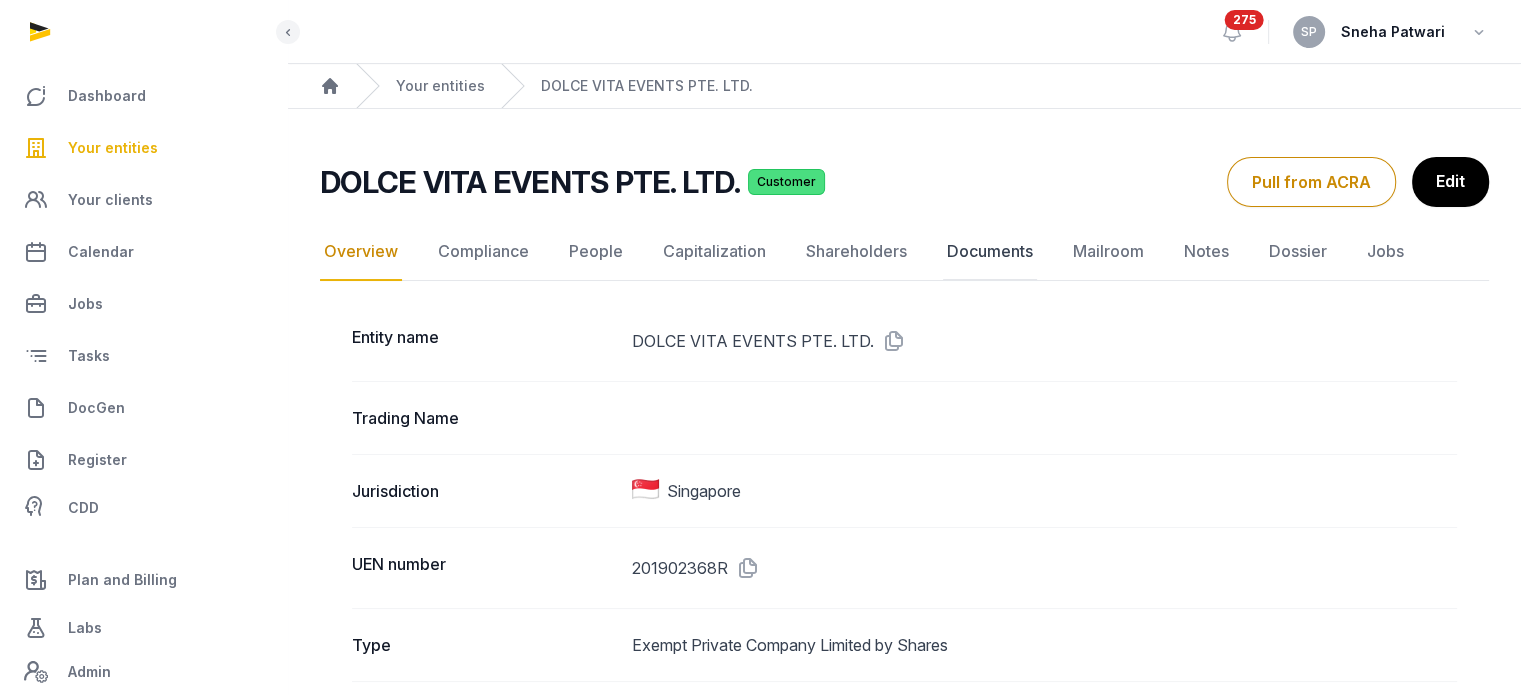 click on "Documents" 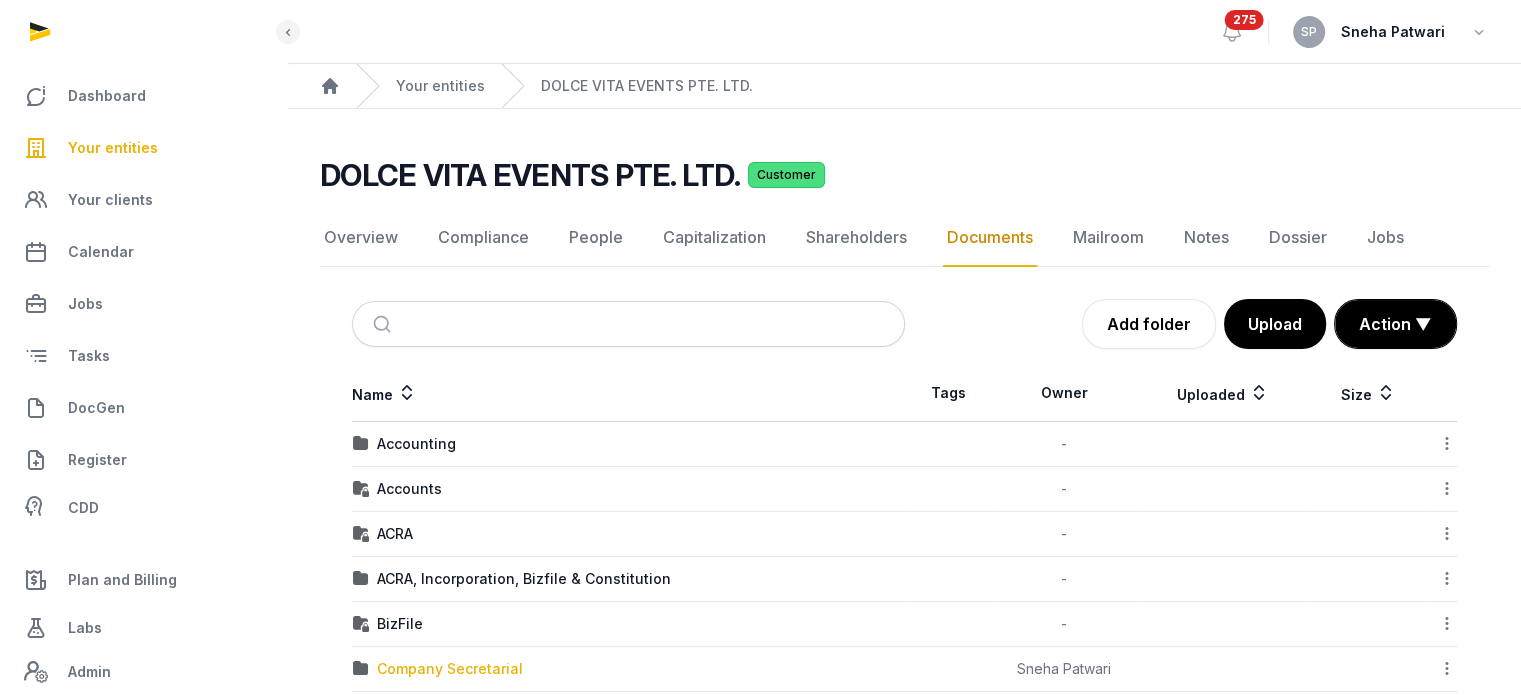 click on "Company Secretarial" at bounding box center [450, 669] 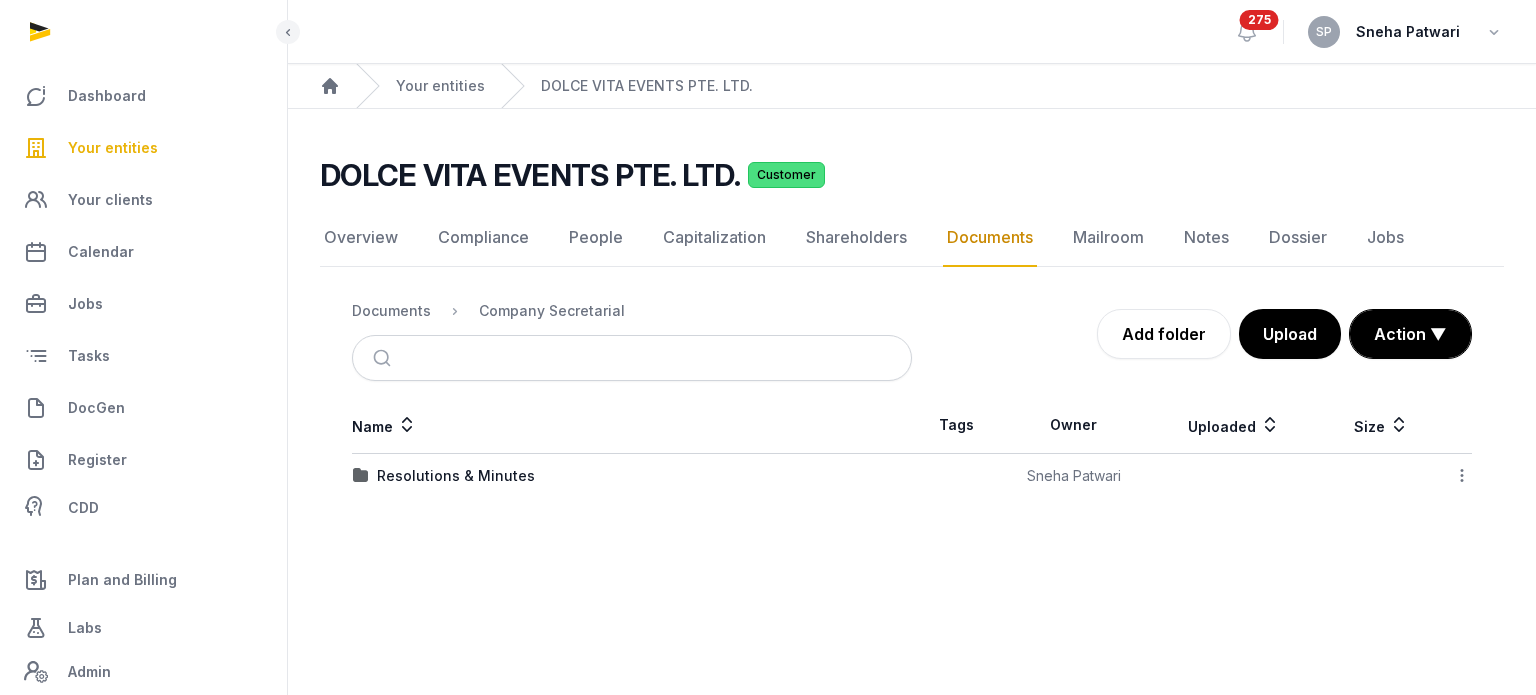 click on "Resolutions & Minutes" at bounding box center (632, 476) 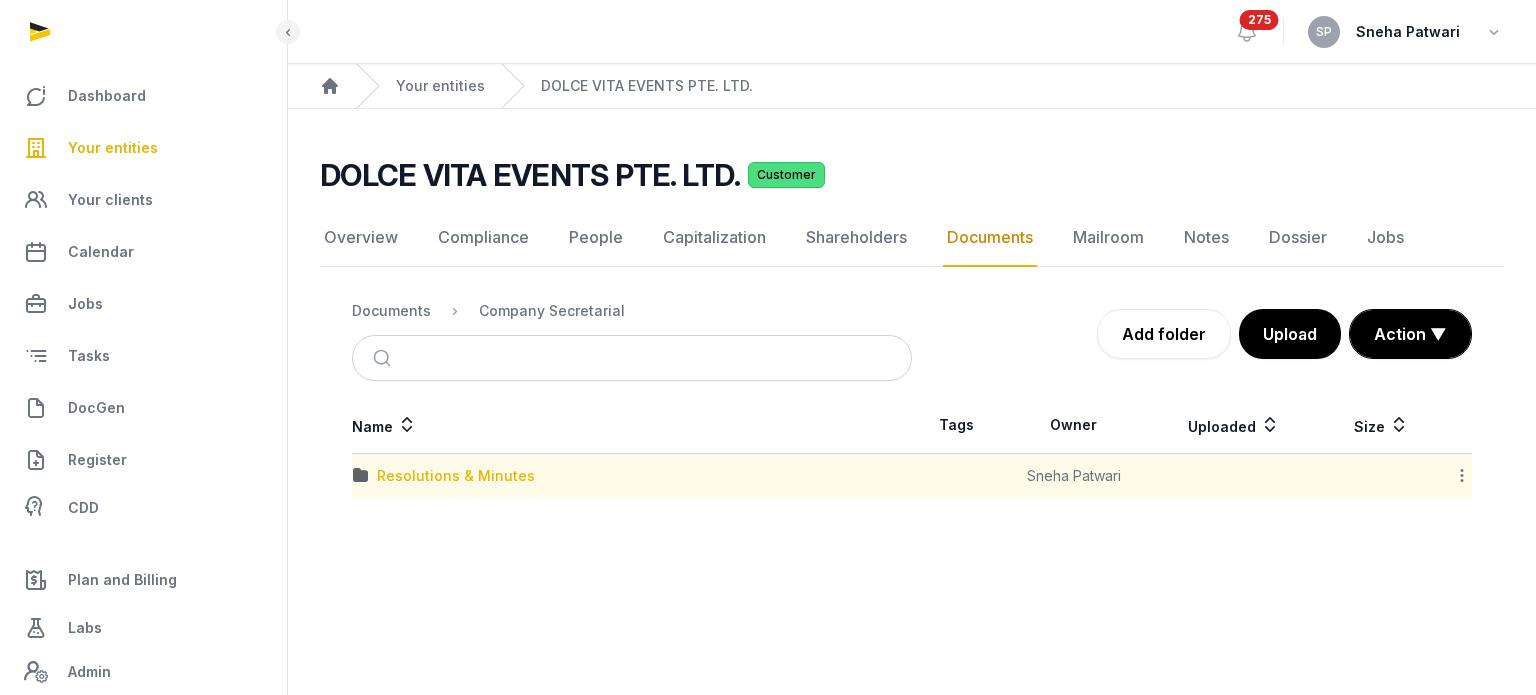 click on "Resolutions & Minutes" at bounding box center (456, 476) 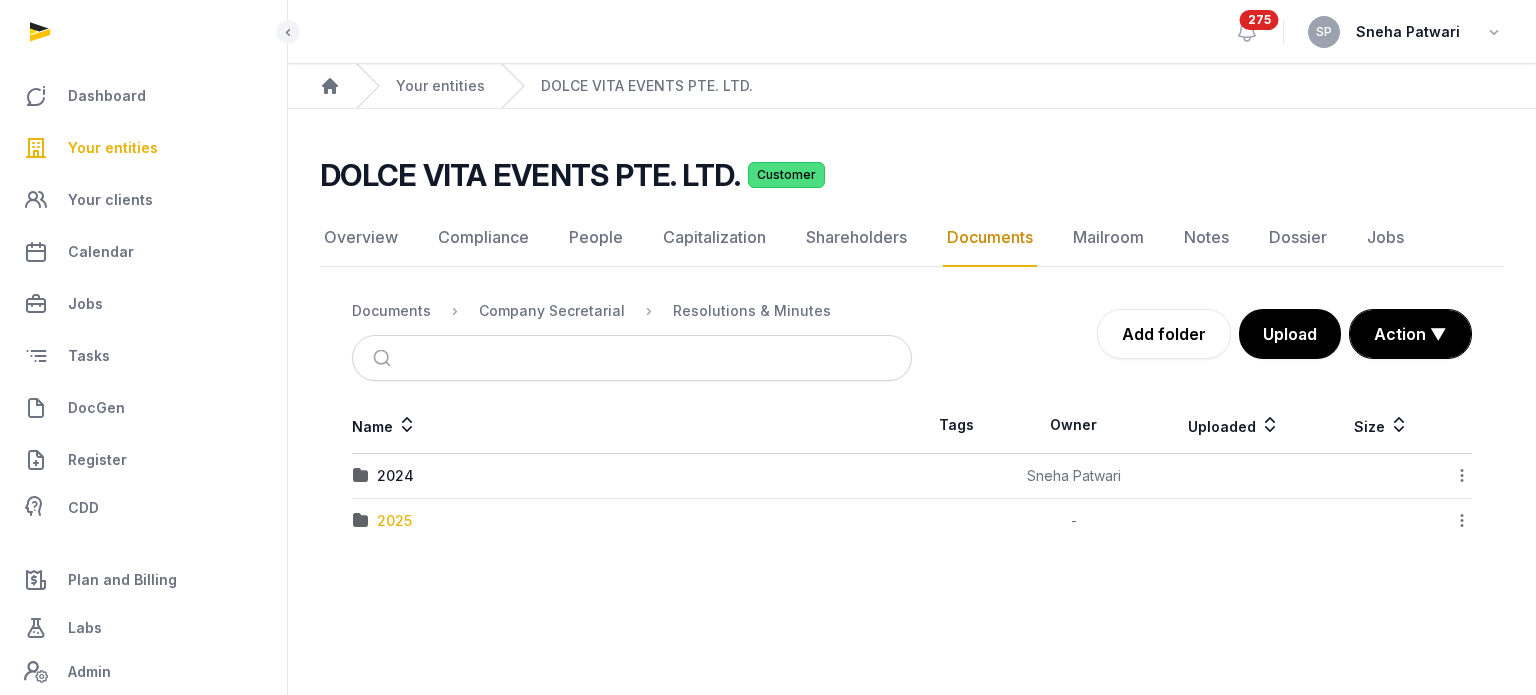 click on "2025" at bounding box center [394, 521] 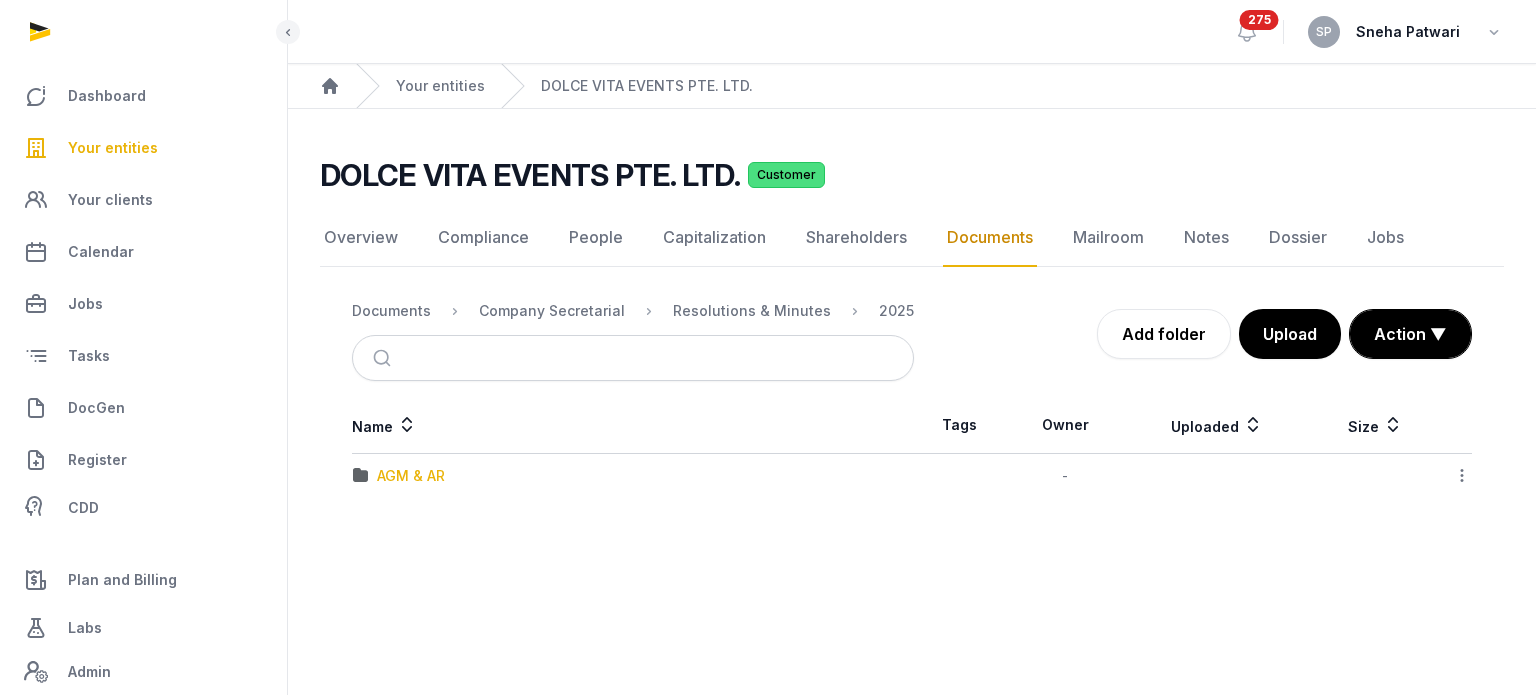 click on "AGM & AR" at bounding box center [411, 476] 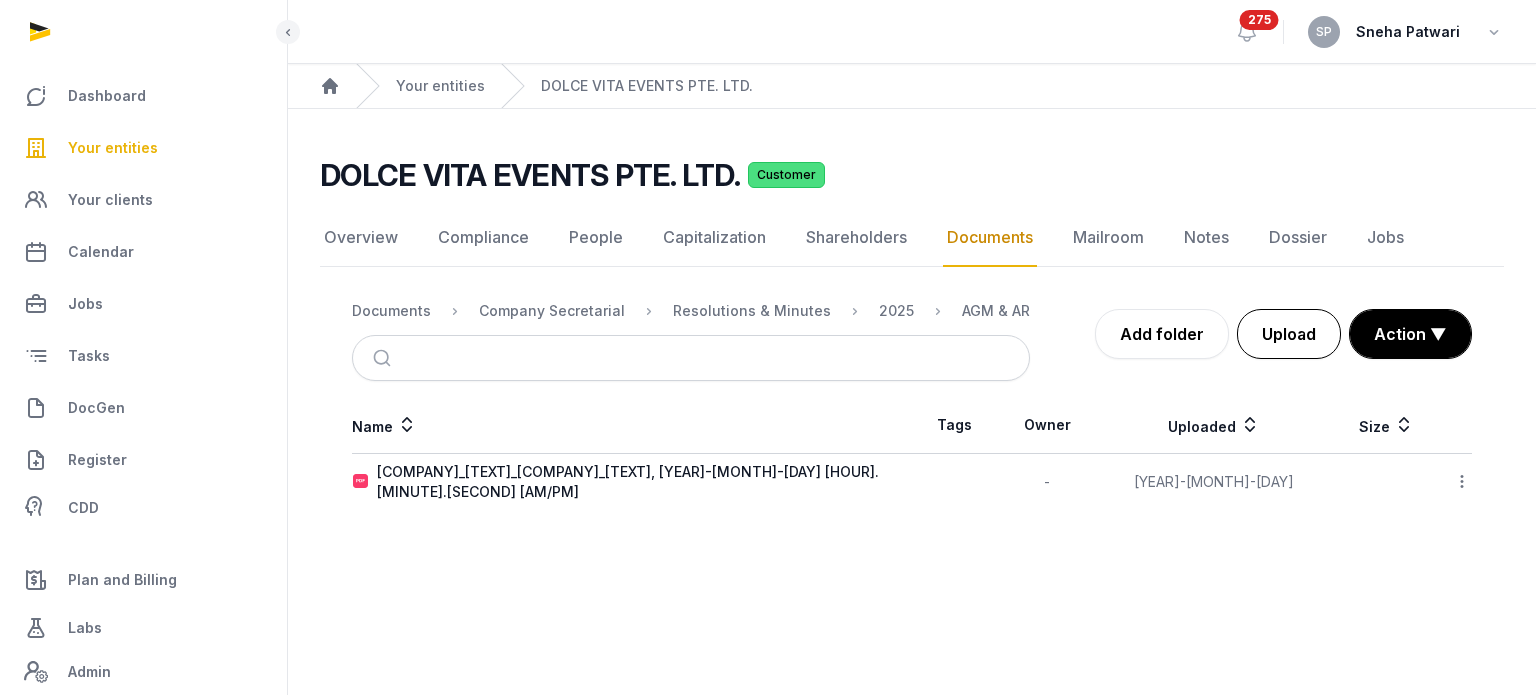 click on "Upload" at bounding box center [1289, 334] 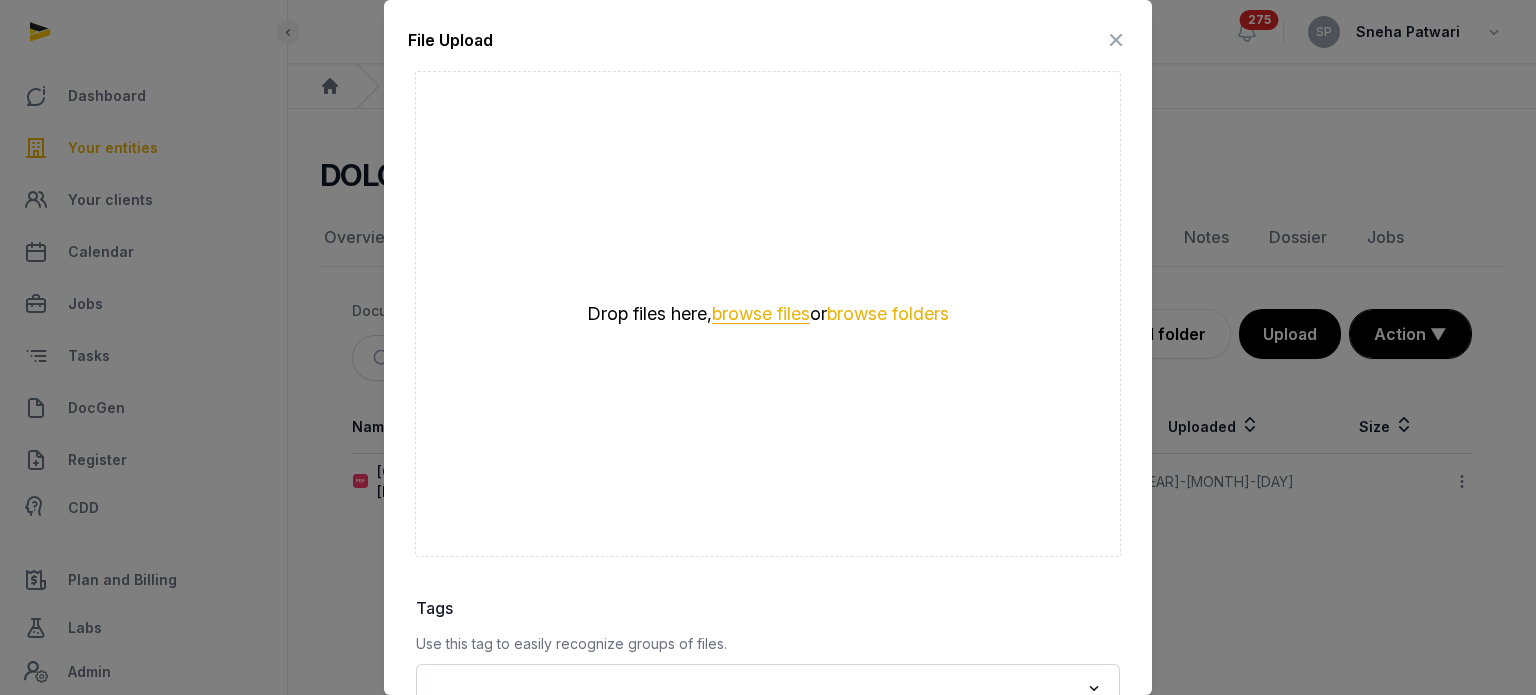 click on "browse files" at bounding box center [761, 314] 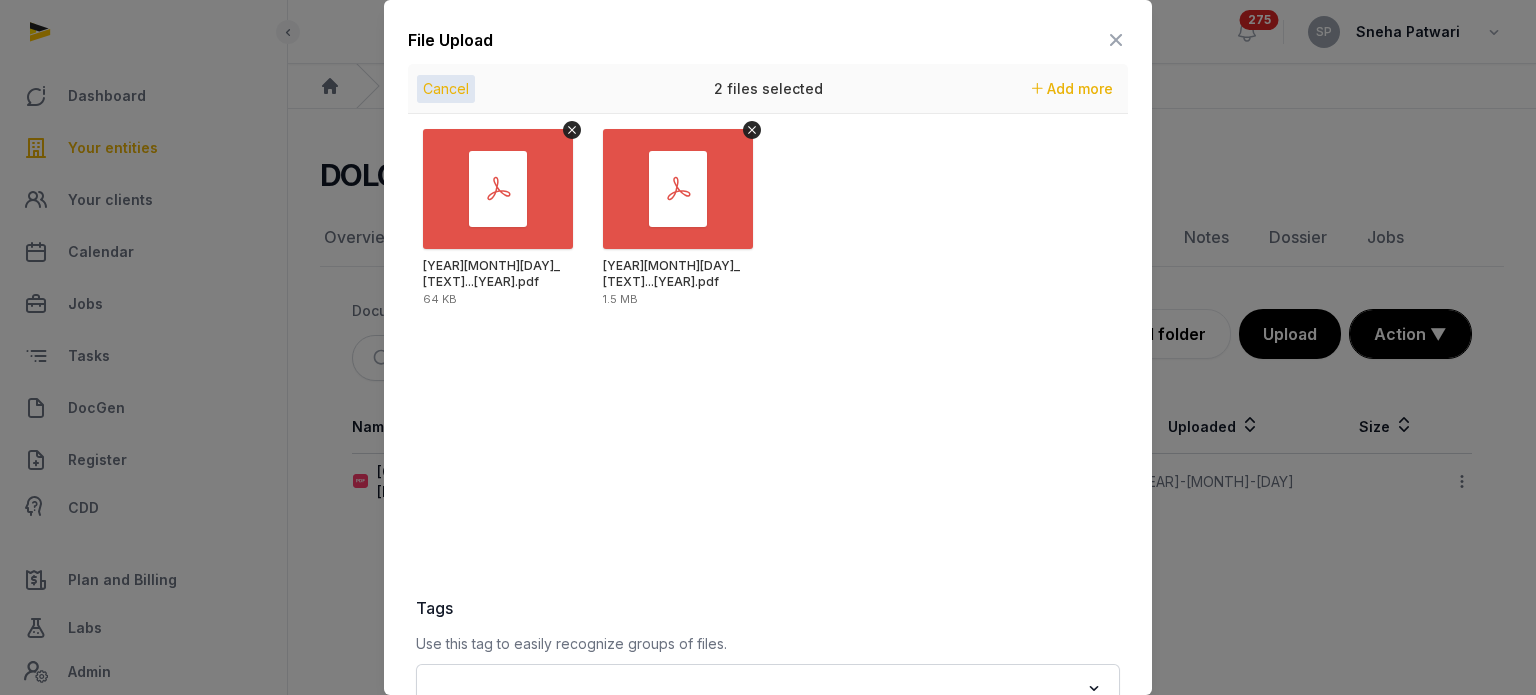scroll, scrollTop: 282, scrollLeft: 0, axis: vertical 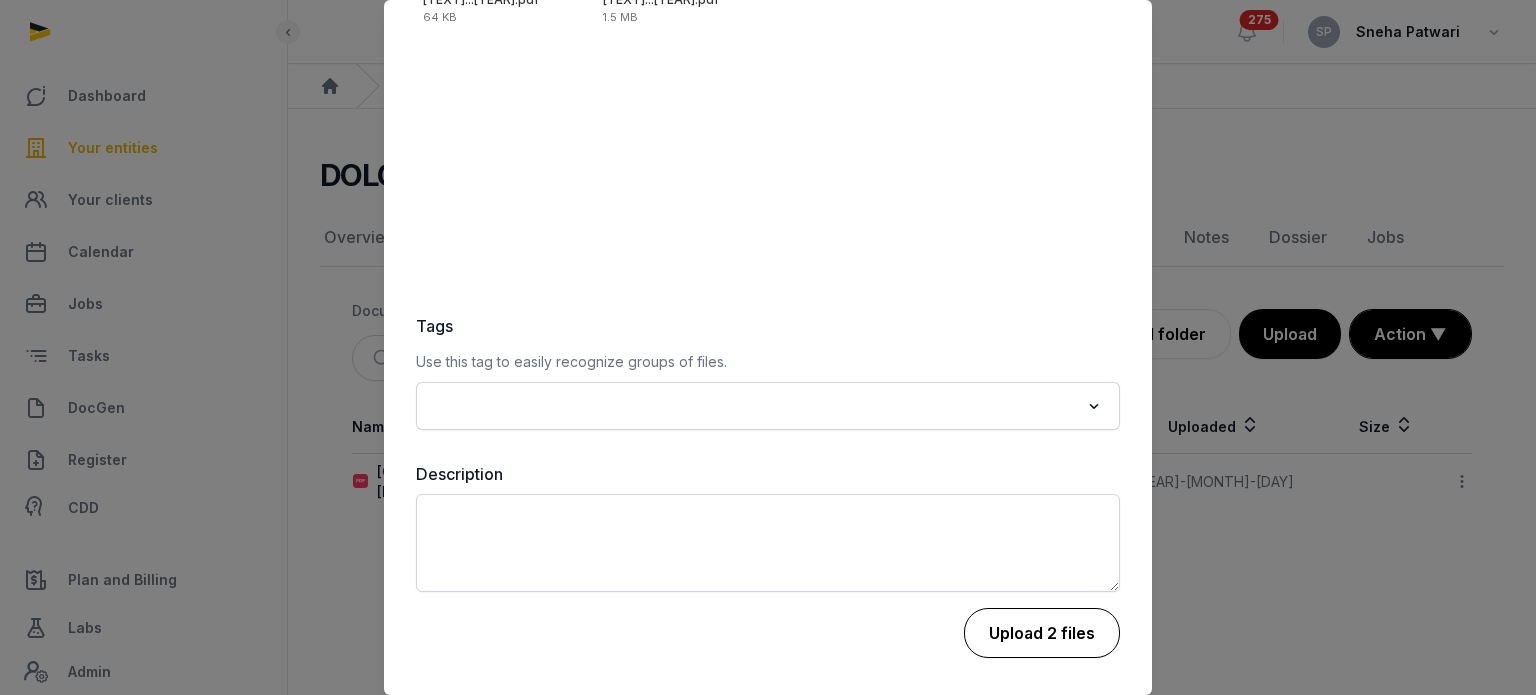 click on "Upload 2 files" at bounding box center (1042, 633) 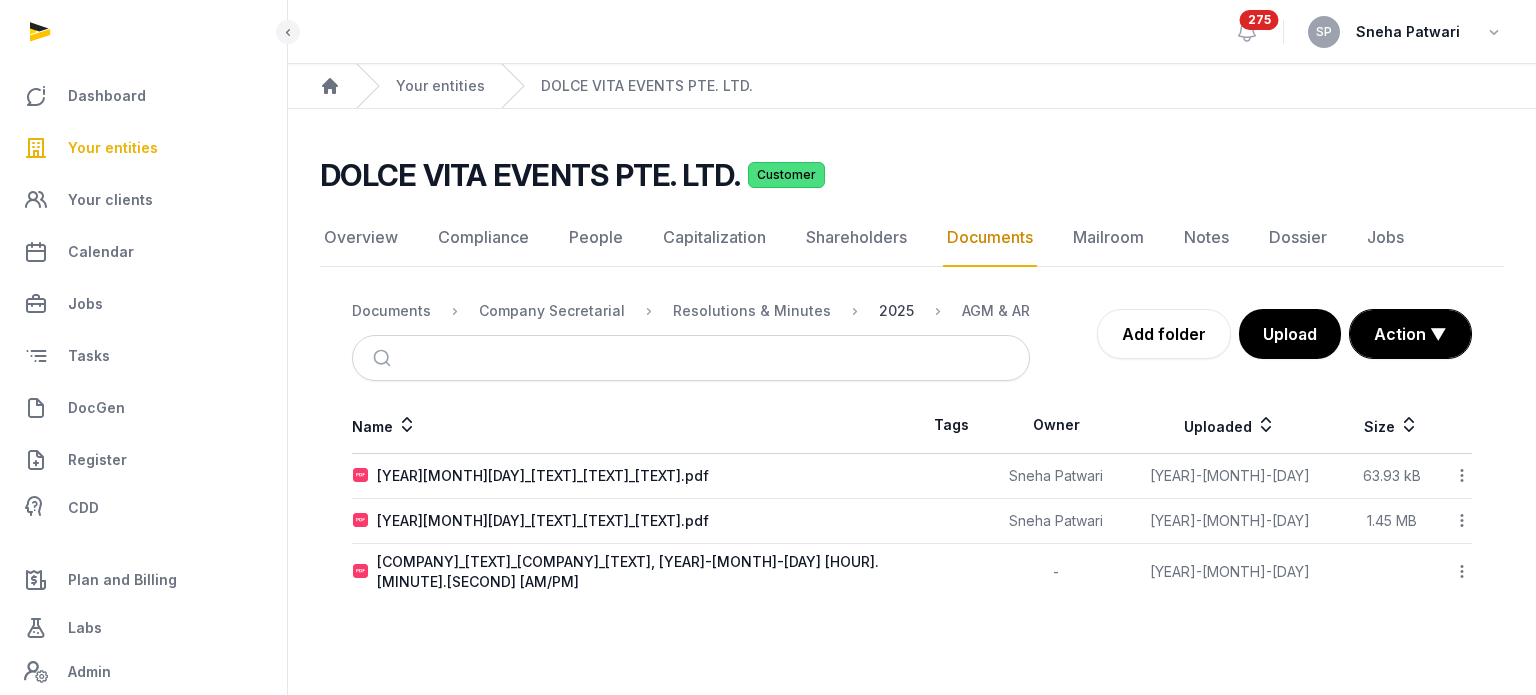 click on "2025" at bounding box center (896, 311) 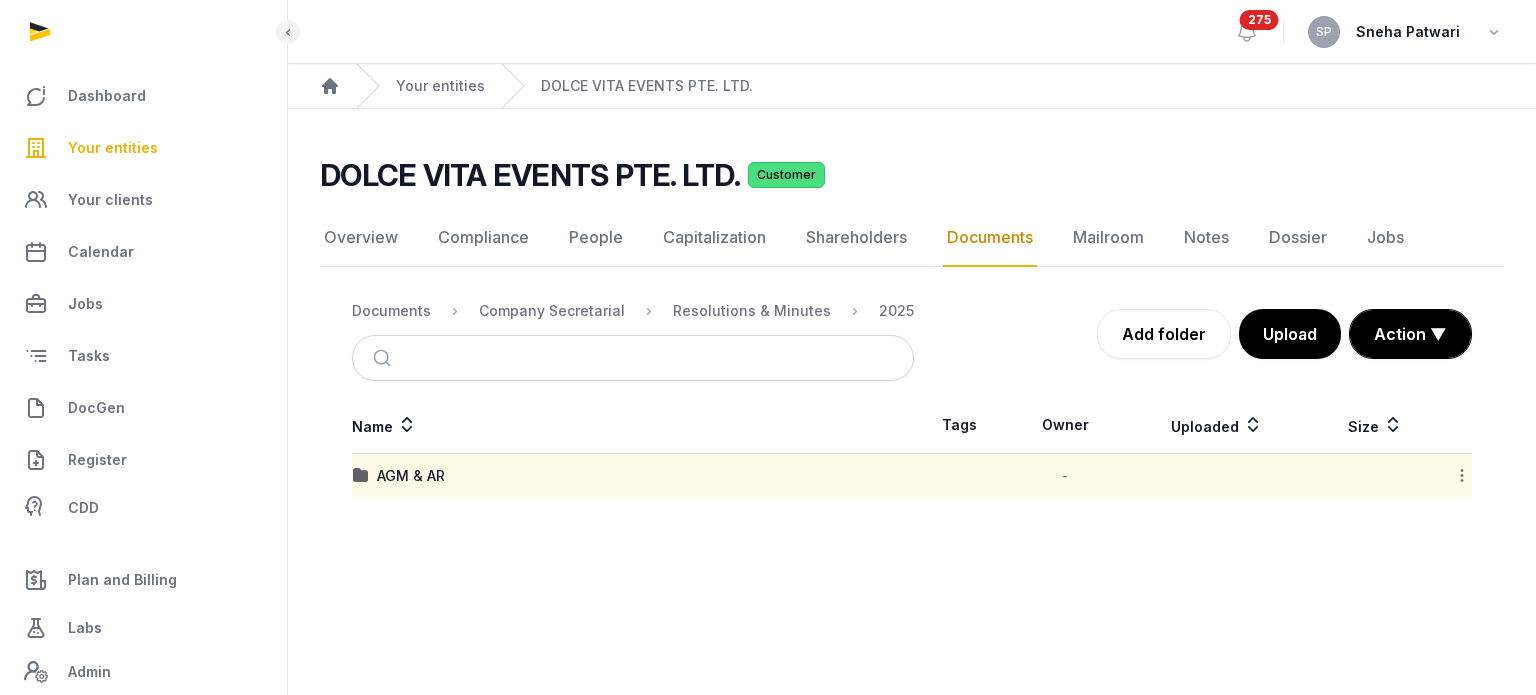 click 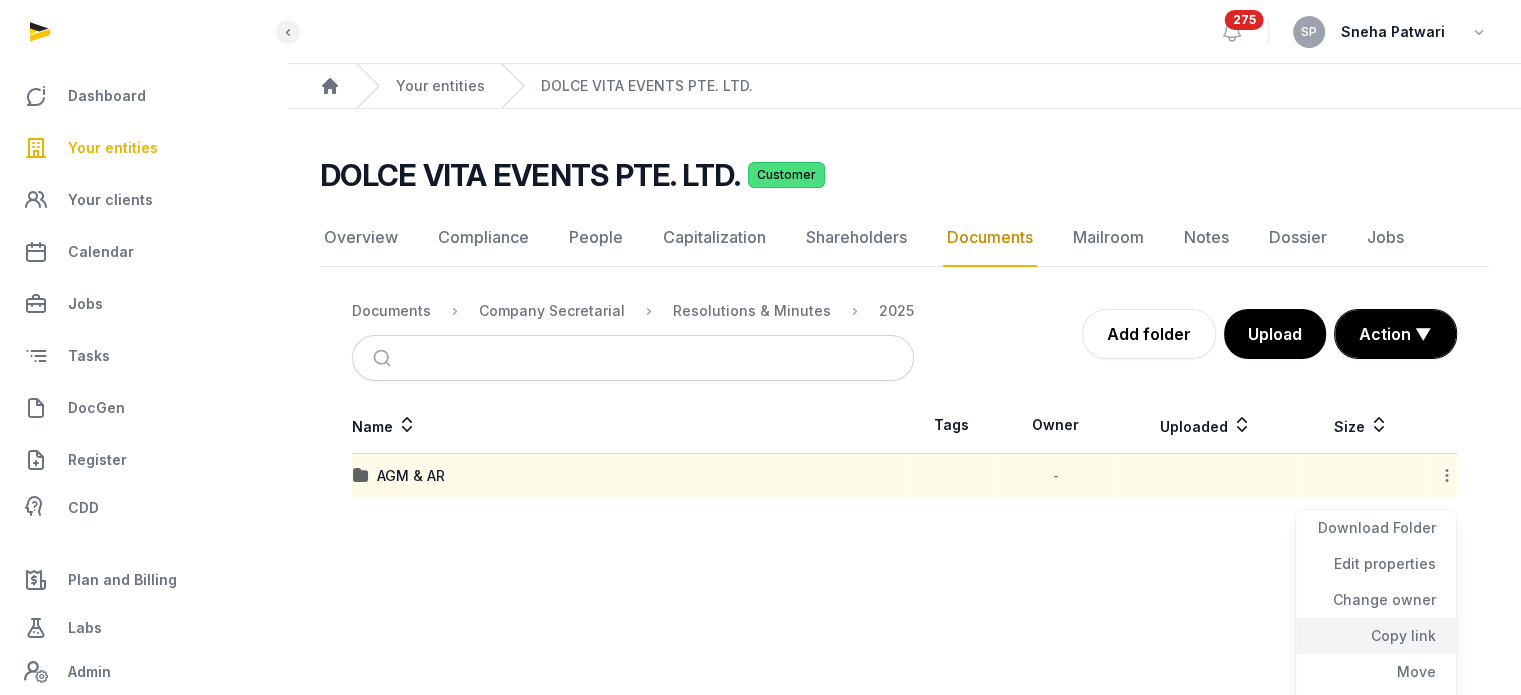 click on "Copy link" 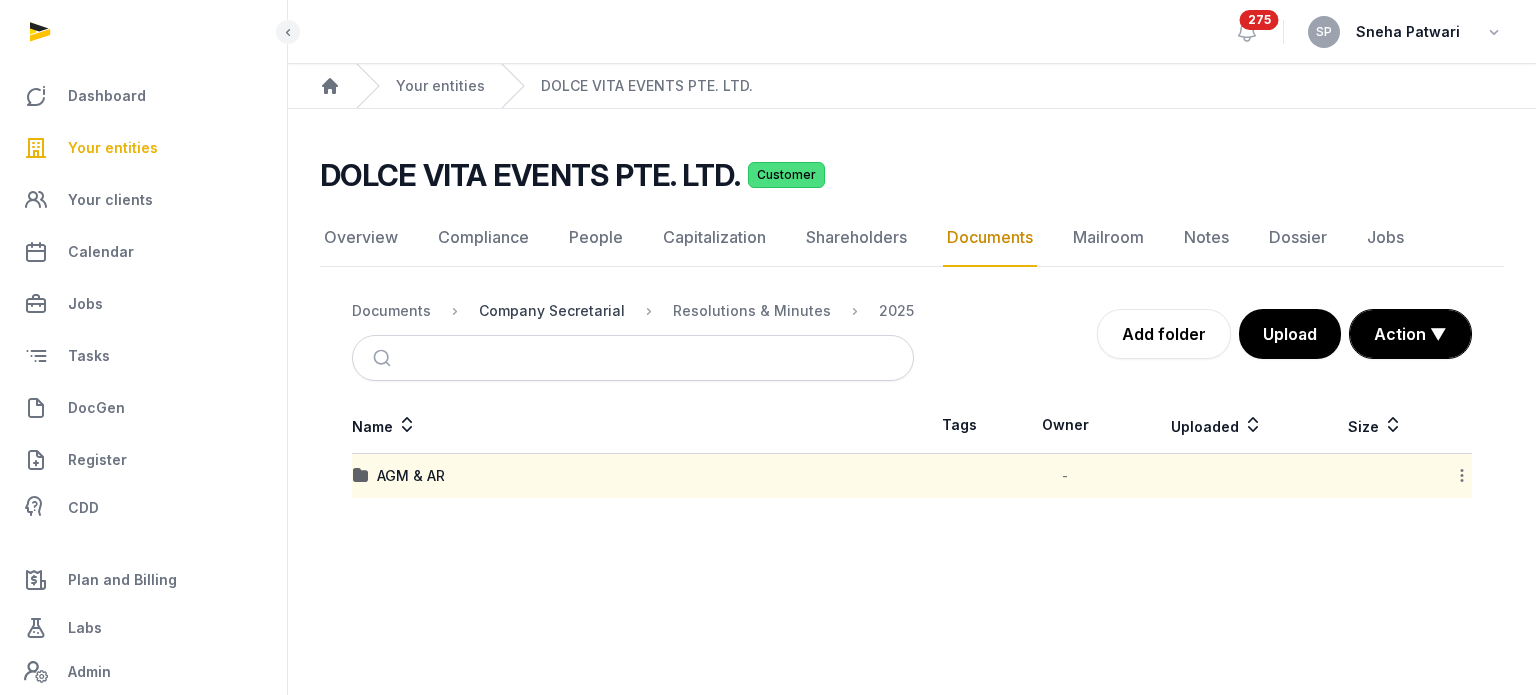 click on "Company Secretarial" at bounding box center (552, 311) 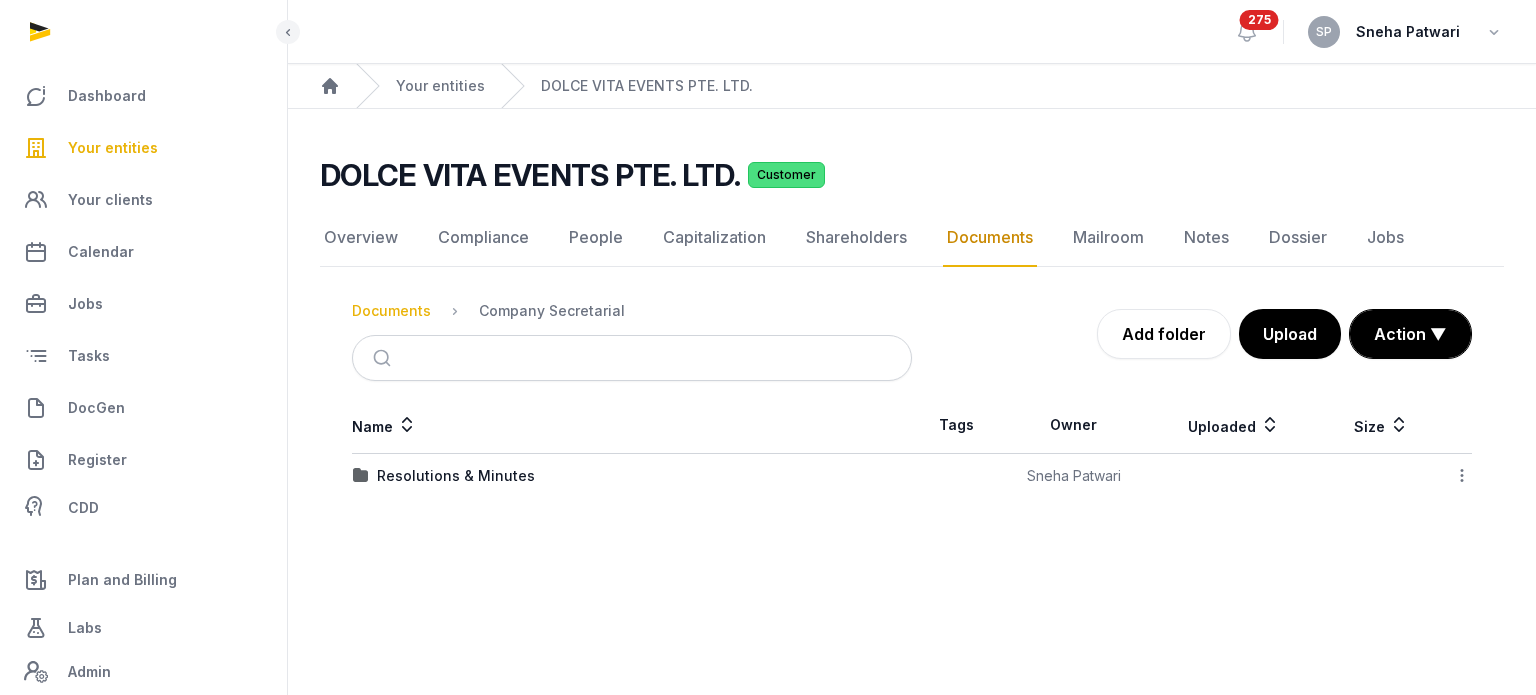 click on "Documents" at bounding box center [391, 311] 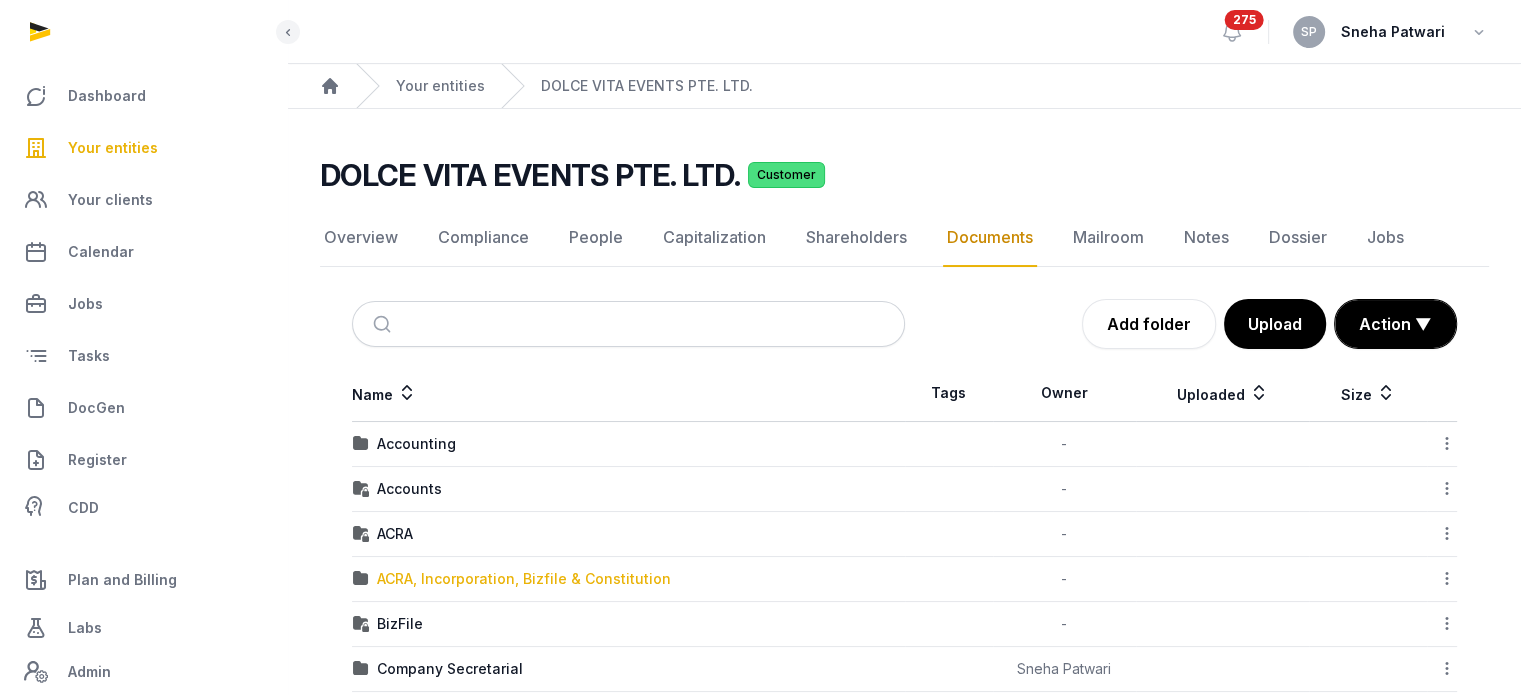 click on "ACRA, Incorporation, Bizfile & Constitution" at bounding box center (524, 579) 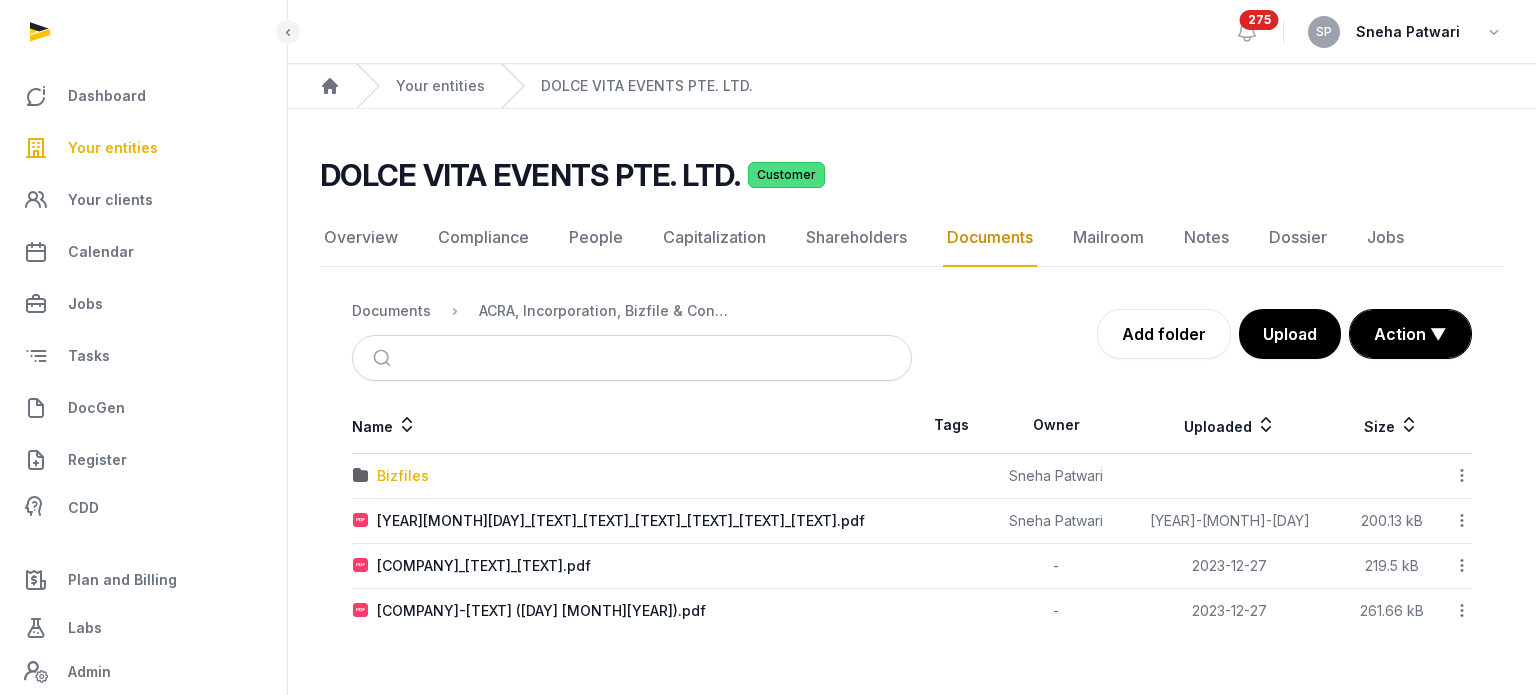 click on "Bizfiles" at bounding box center (403, 476) 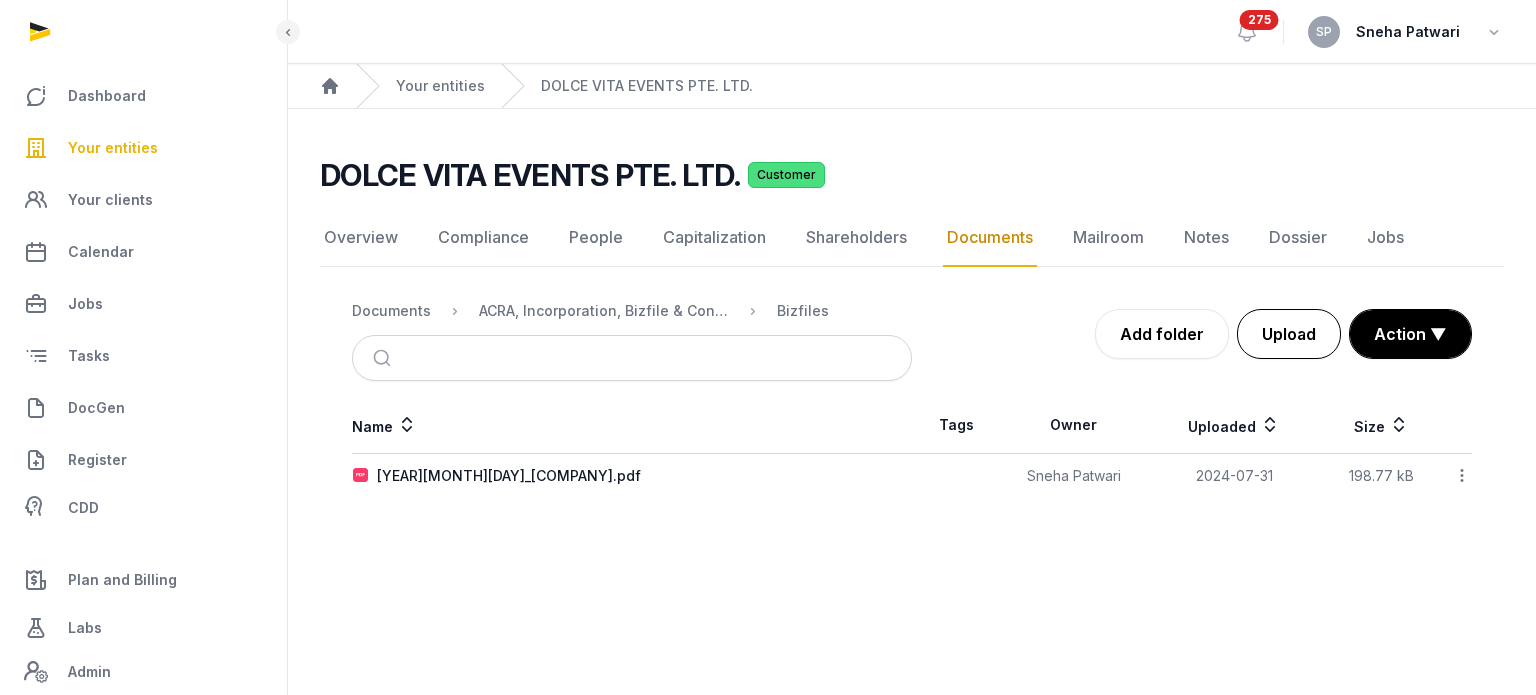 click on "Upload" at bounding box center [1289, 334] 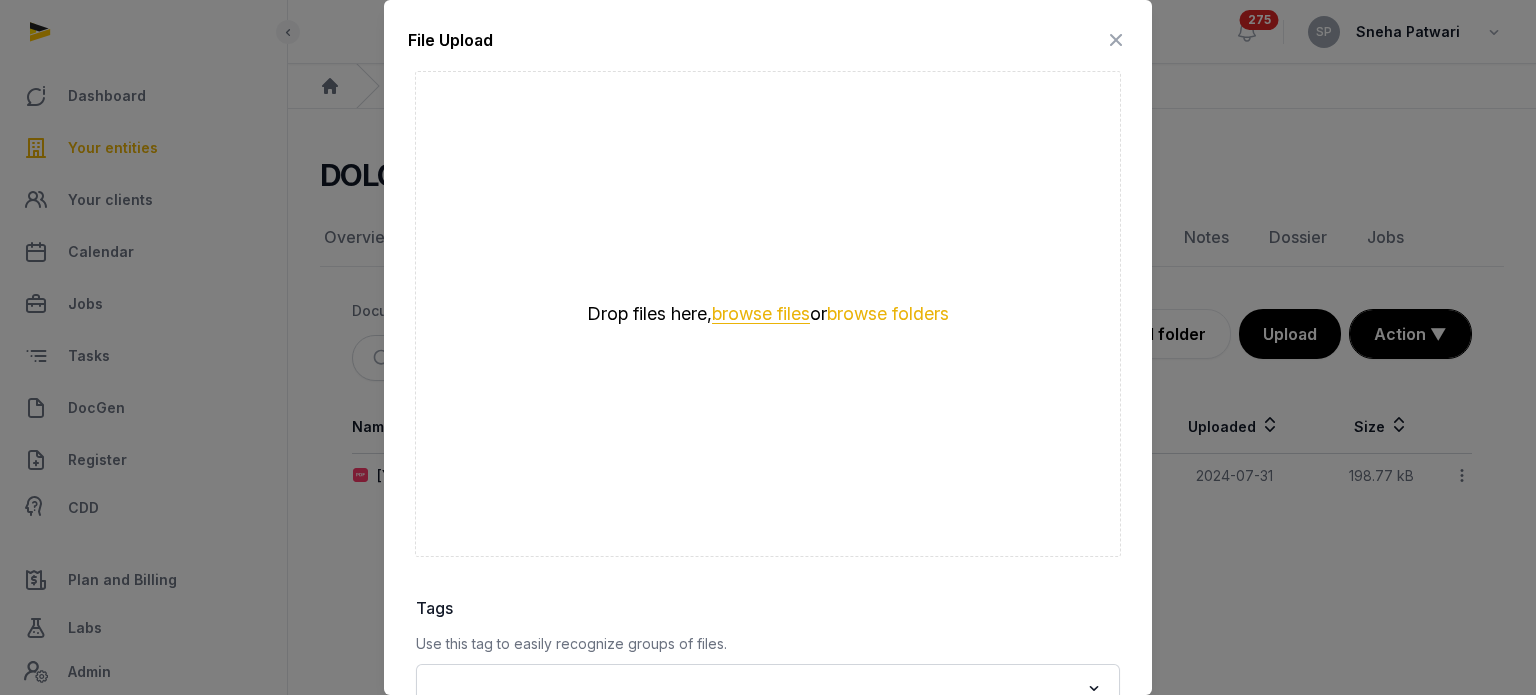 click on "browse files" at bounding box center [761, 314] 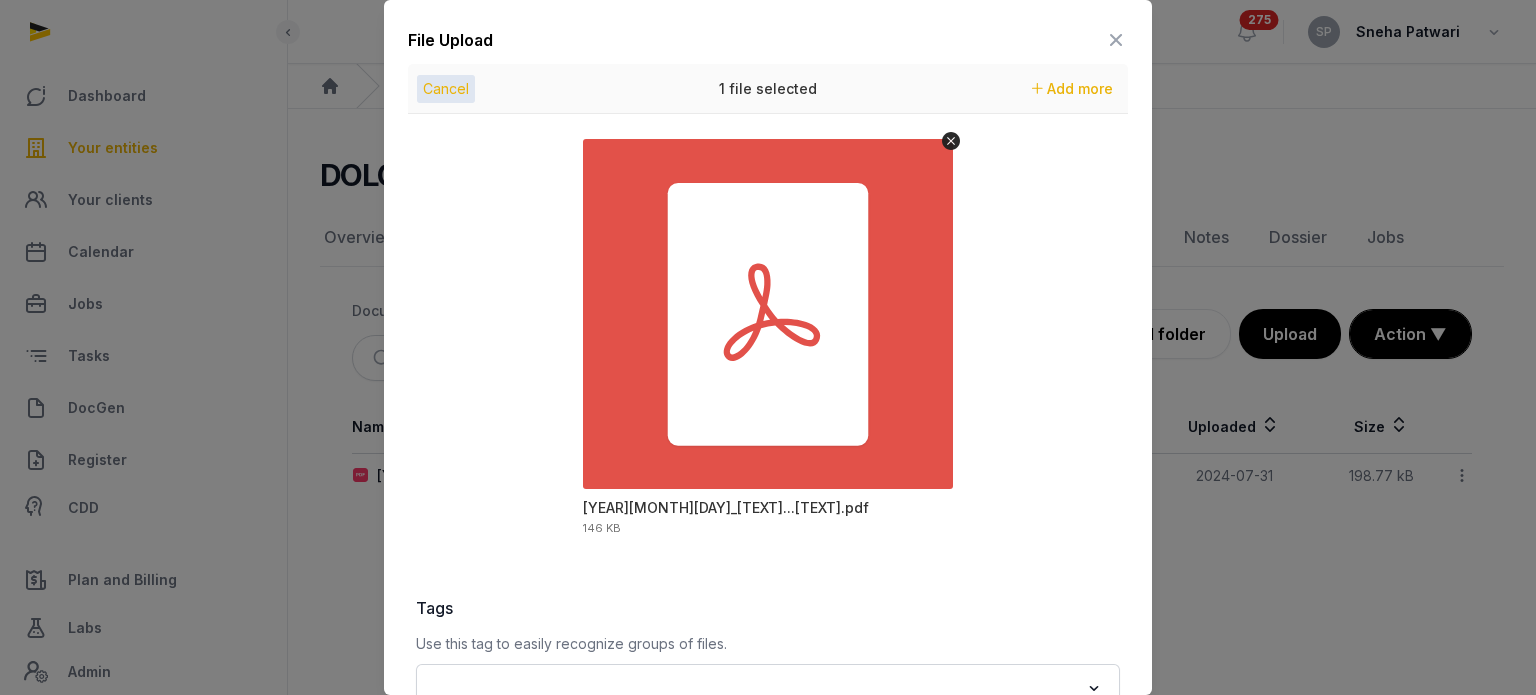 scroll, scrollTop: 282, scrollLeft: 0, axis: vertical 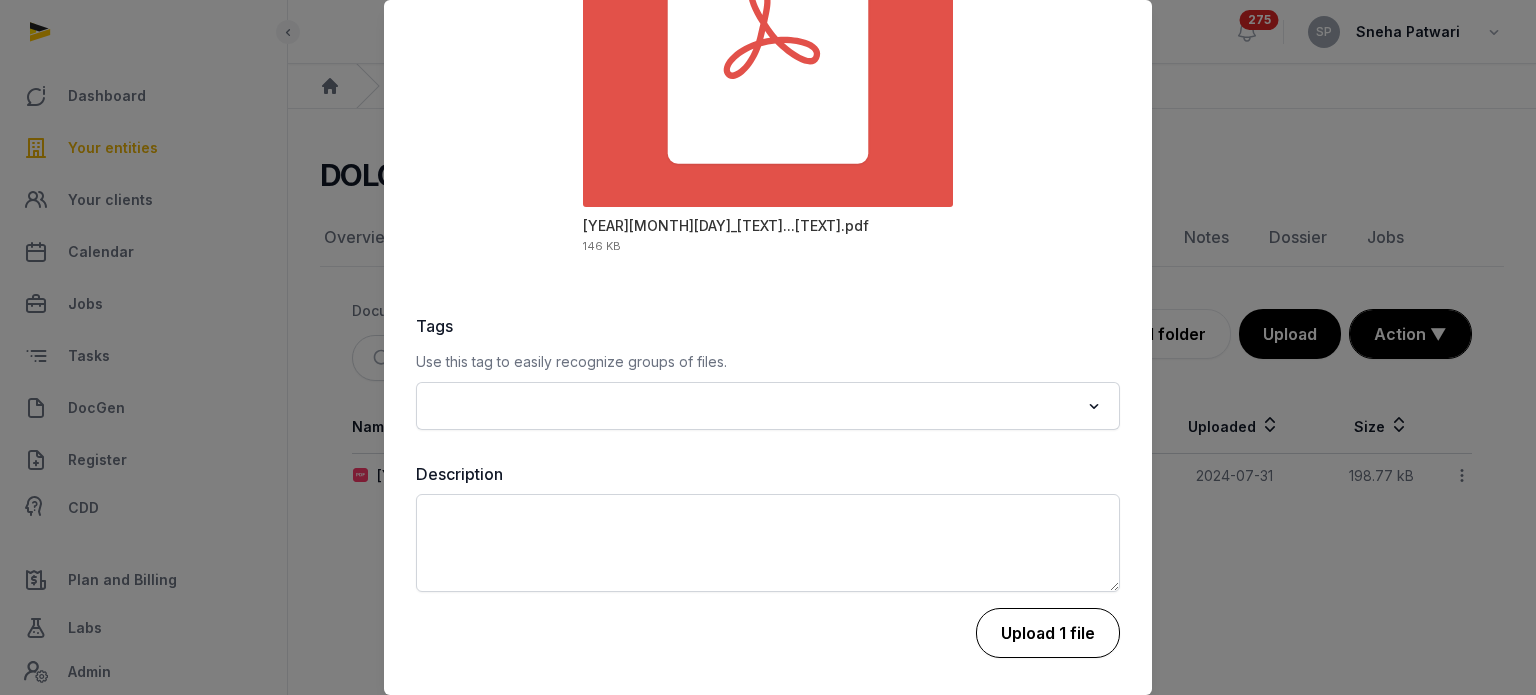 click on "Upload 1 file" at bounding box center [1048, 633] 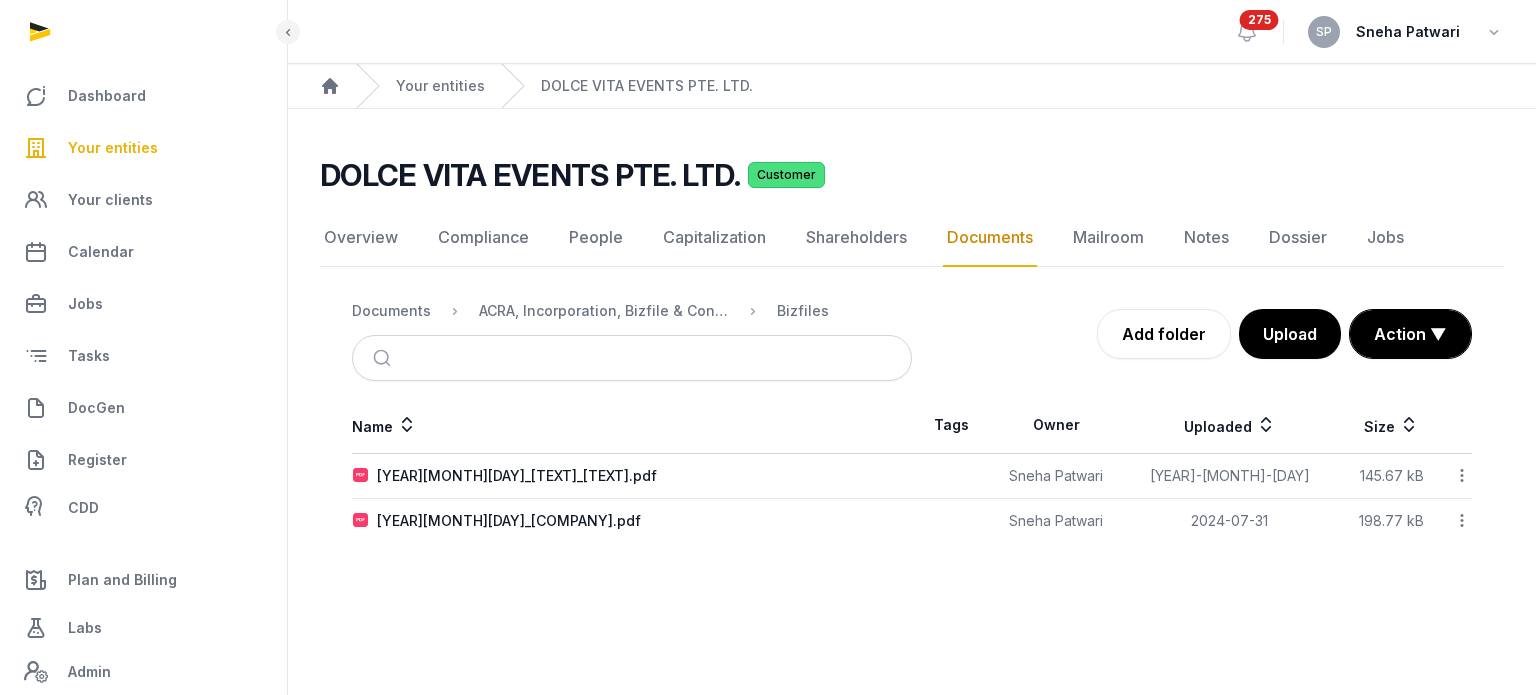 click 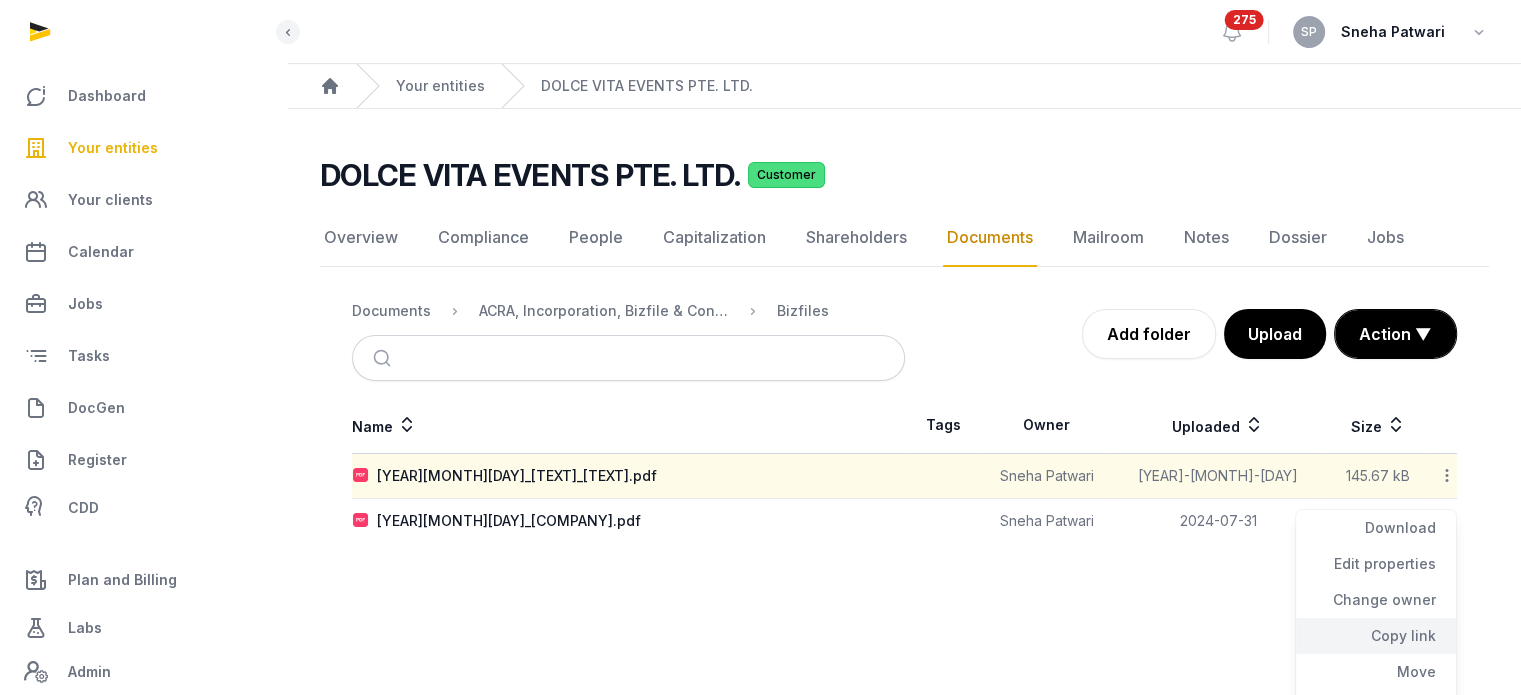 click on "Copy link" 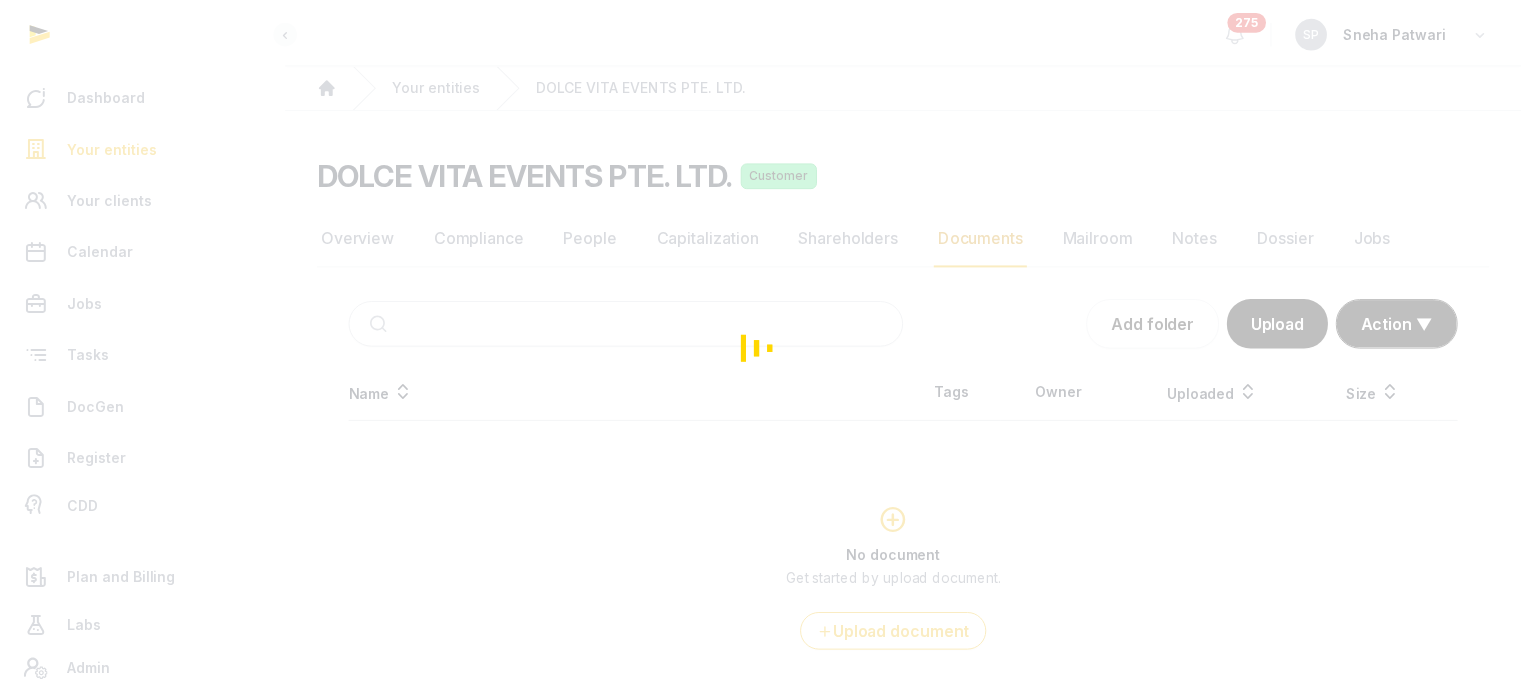 scroll, scrollTop: 0, scrollLeft: 0, axis: both 